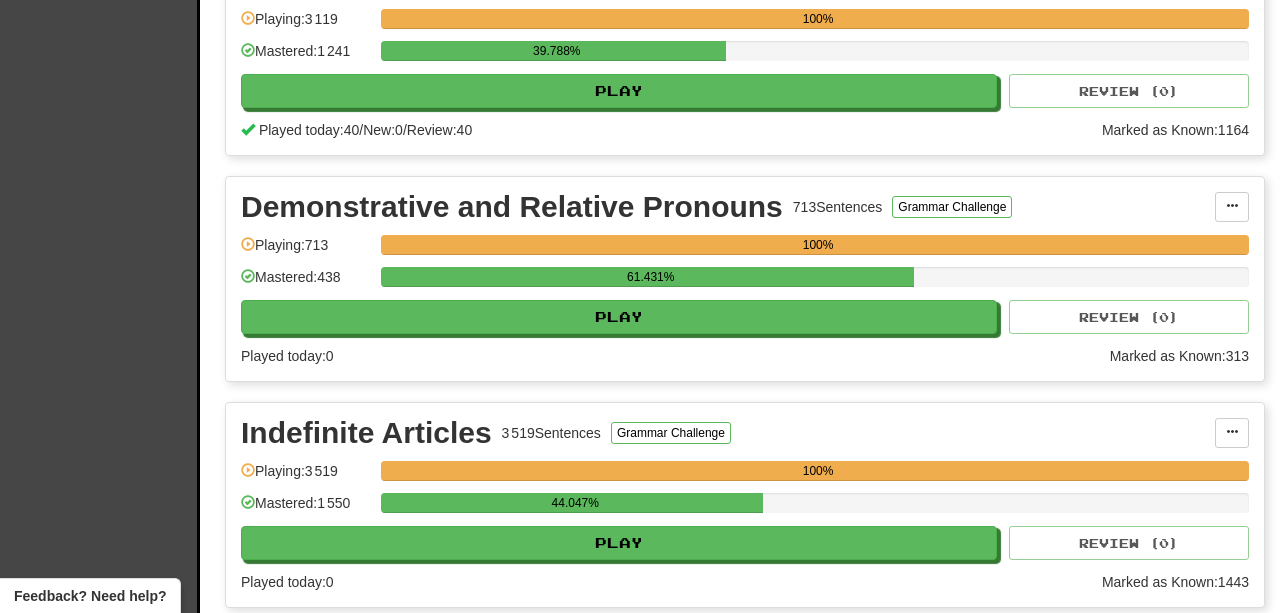 scroll, scrollTop: 400, scrollLeft: 0, axis: vertical 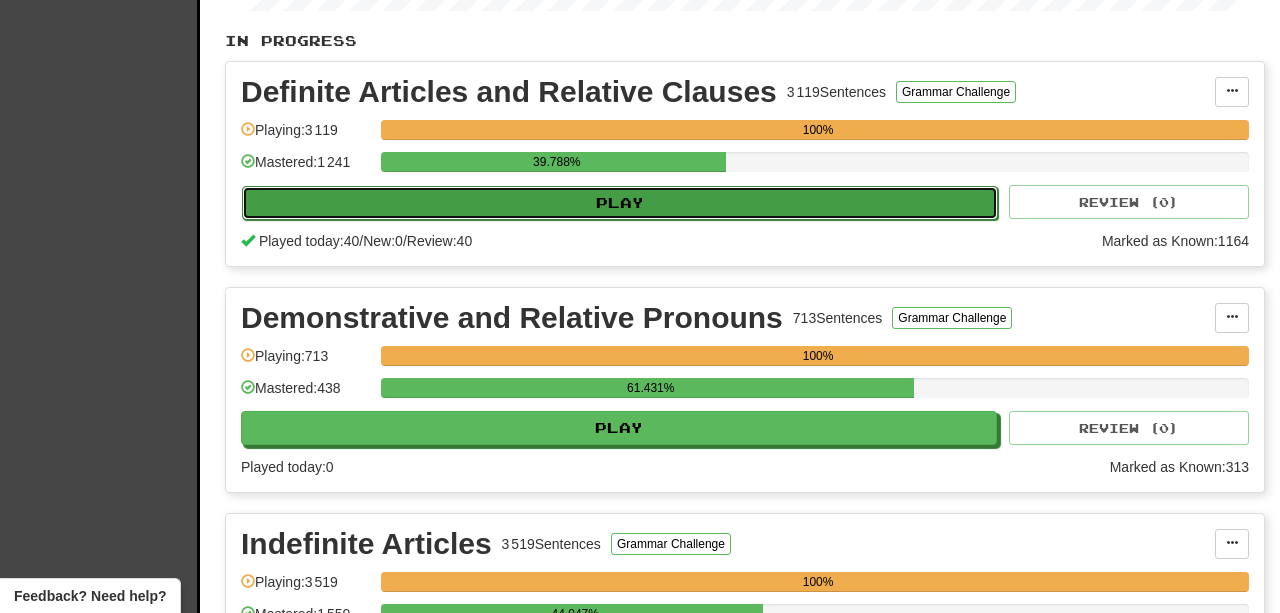 click on "Play" at bounding box center [620, 203] 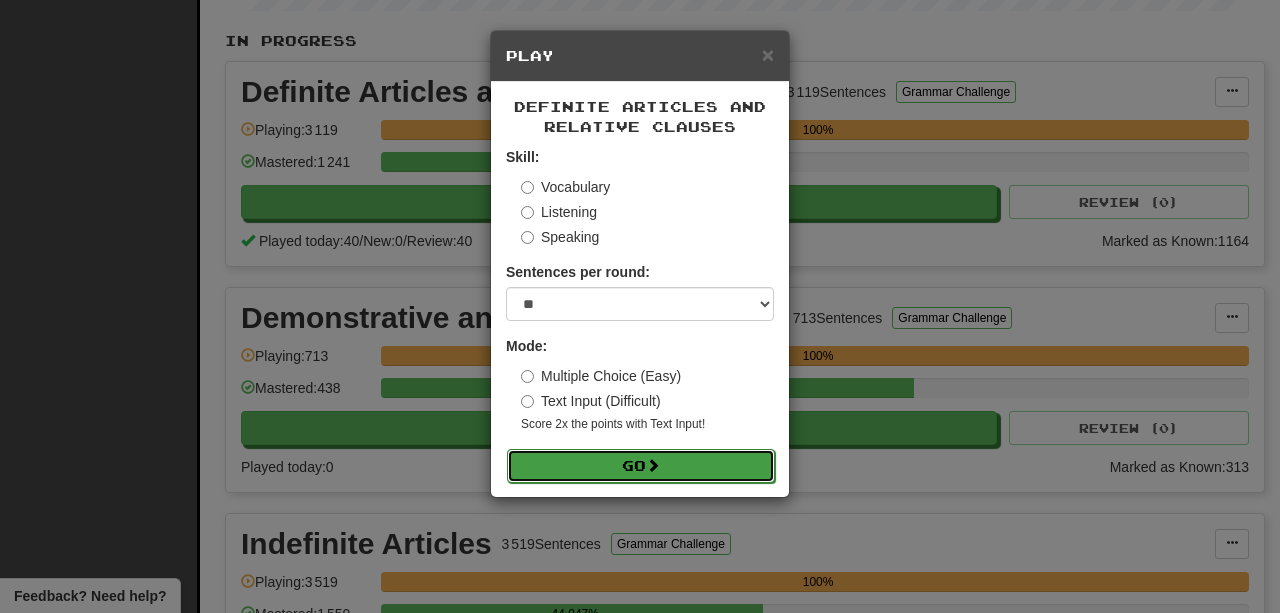 click on "Go" at bounding box center [641, 466] 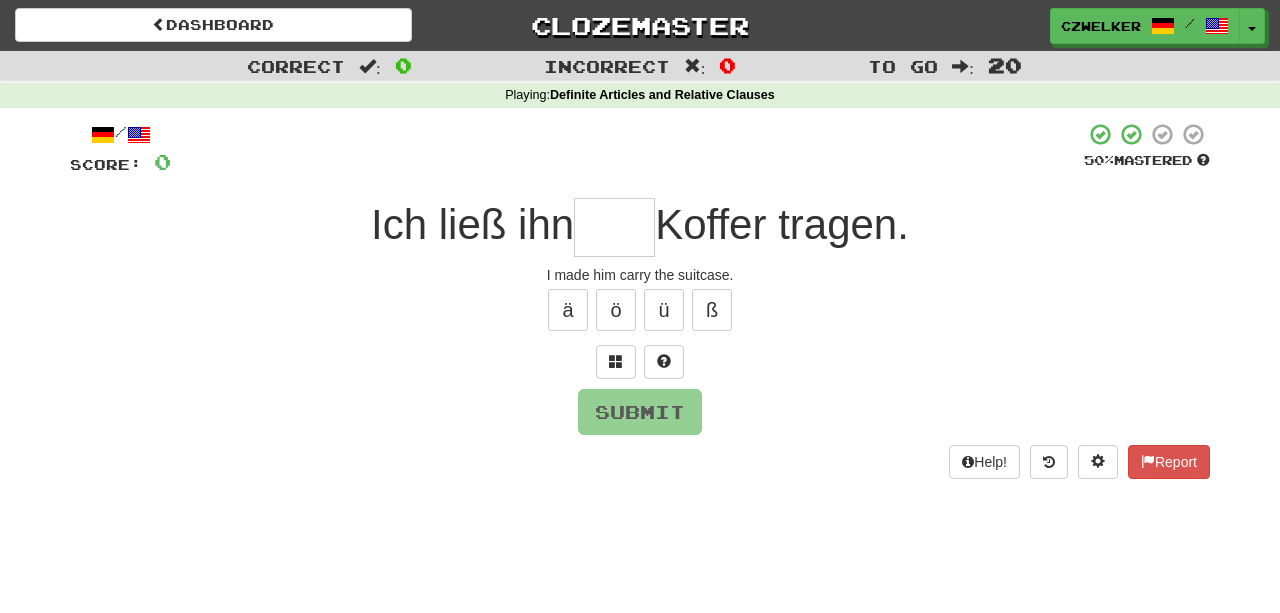 scroll, scrollTop: 0, scrollLeft: 0, axis: both 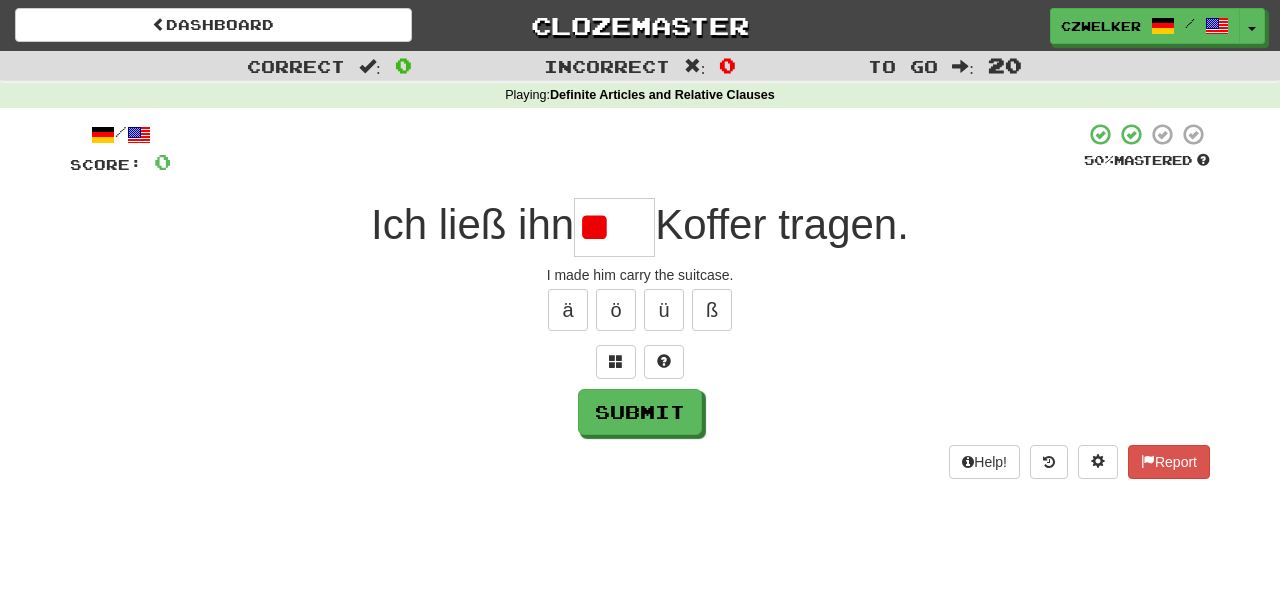 type on "*" 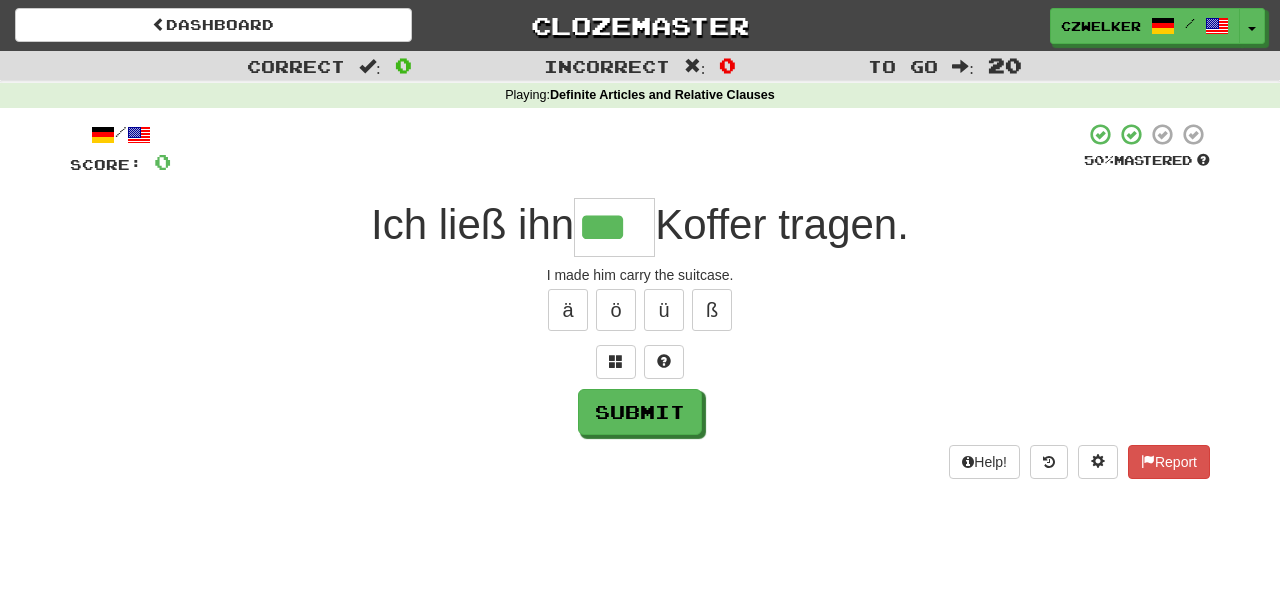 type on "***" 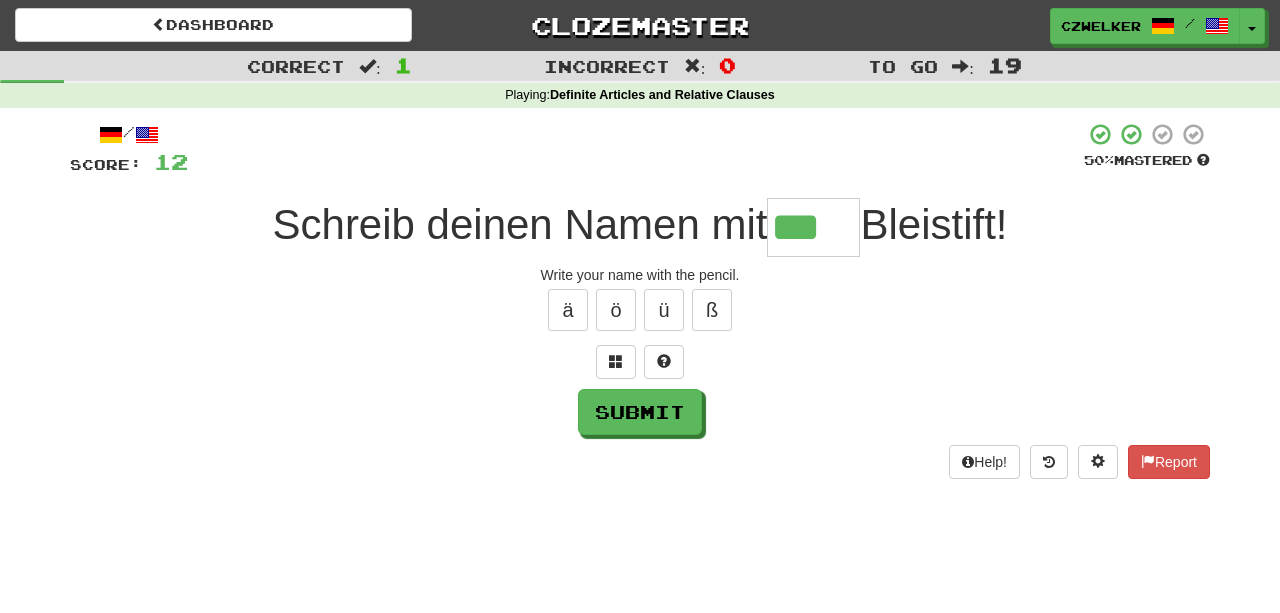 type on "***" 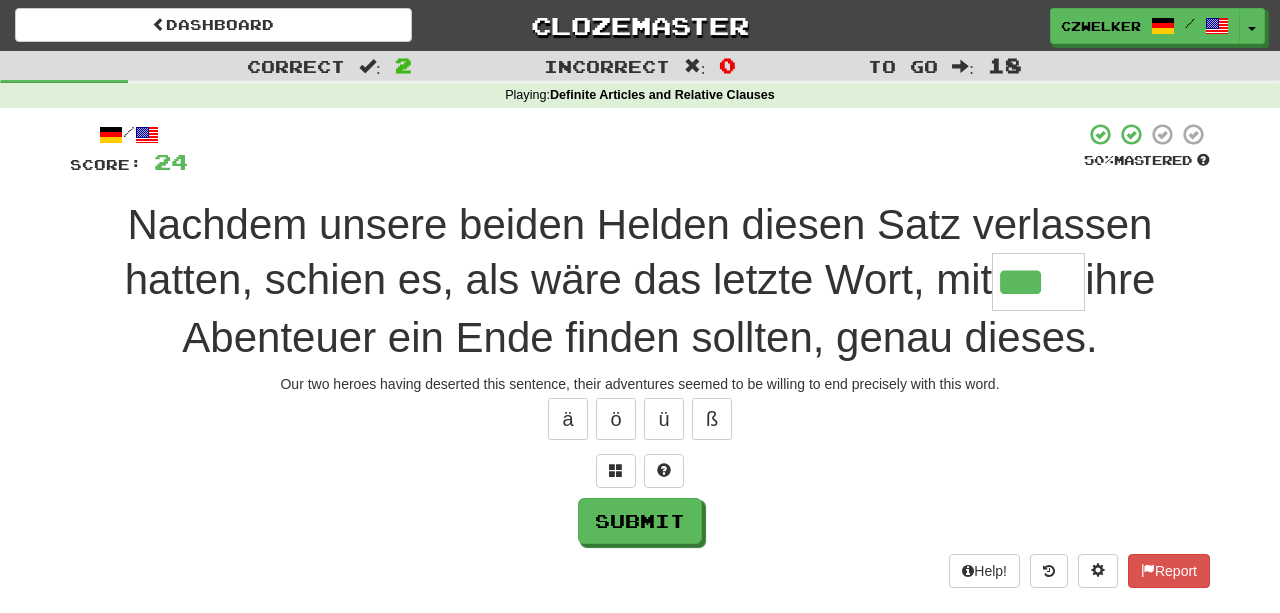 type on "***" 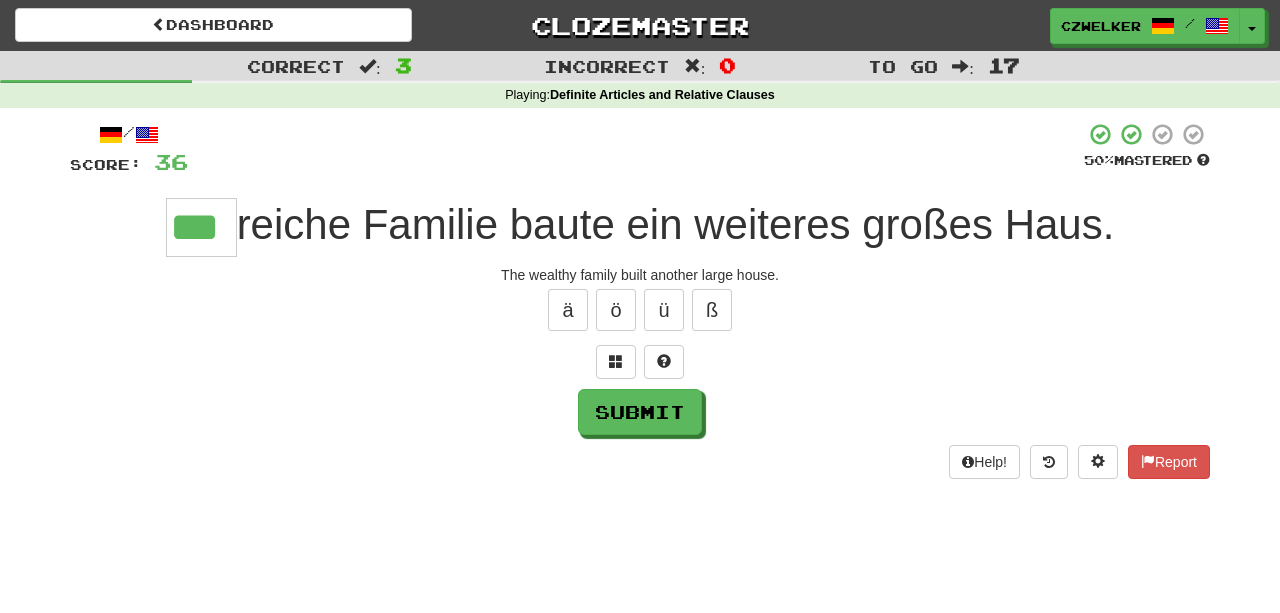type on "***" 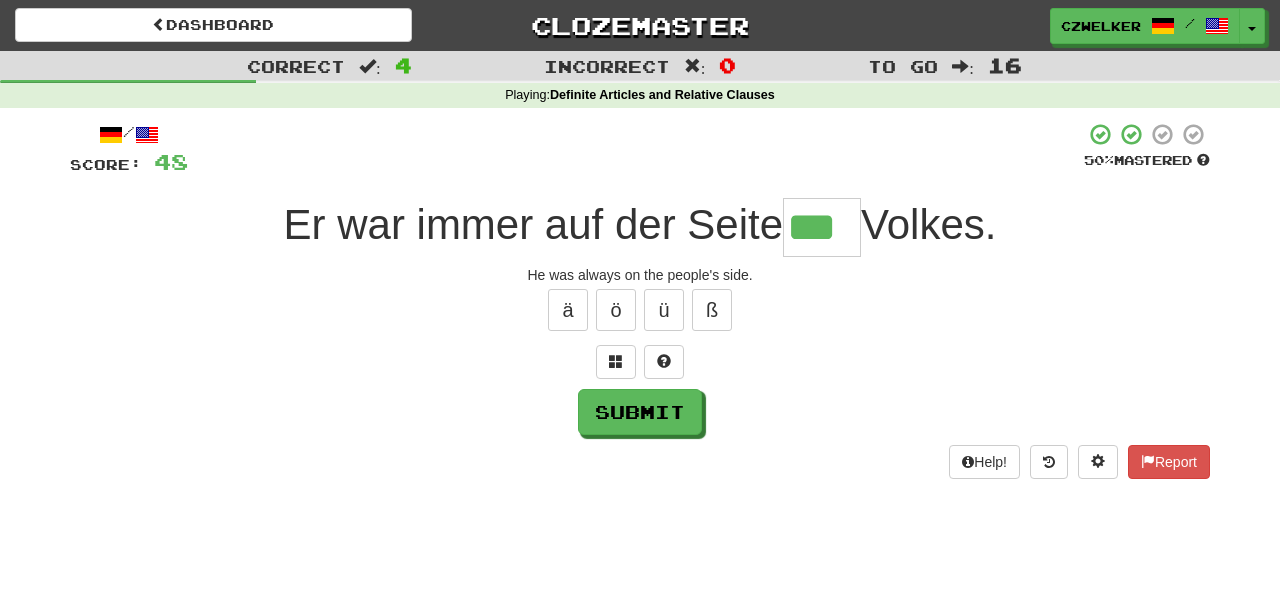 type on "***" 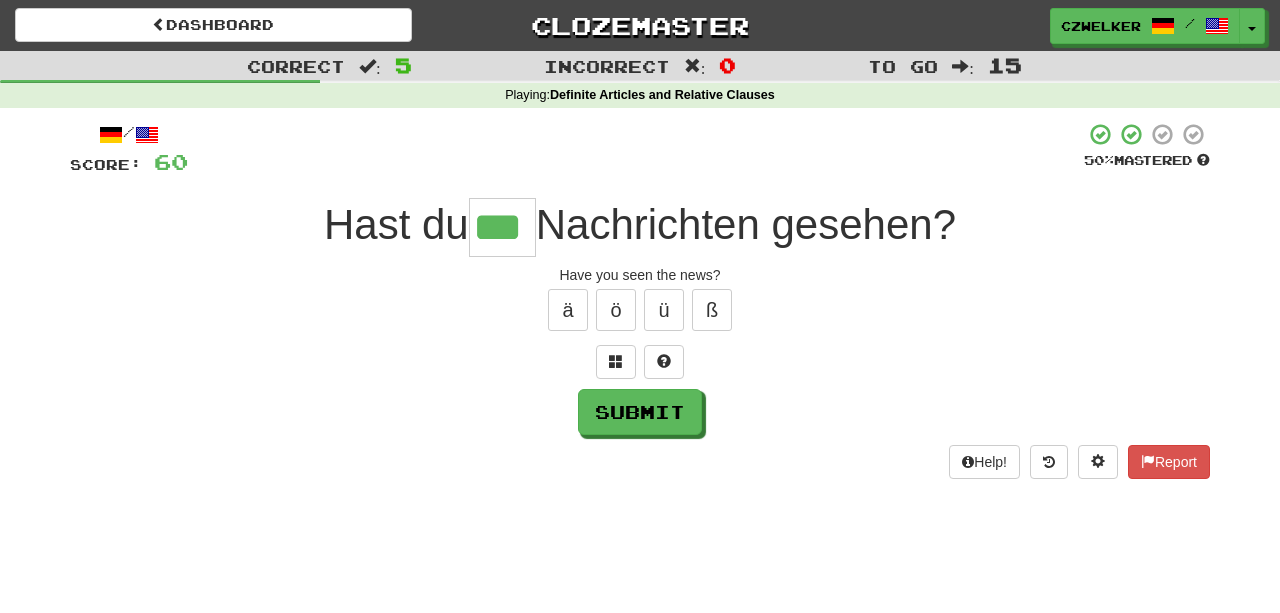 type on "***" 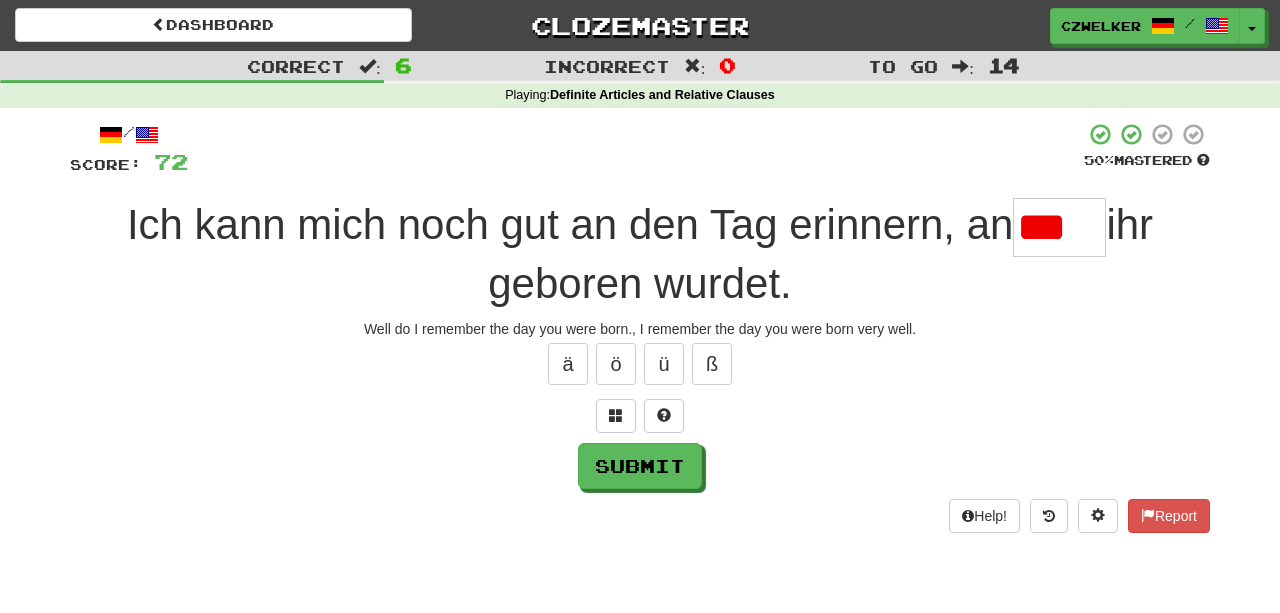scroll, scrollTop: 0, scrollLeft: 0, axis: both 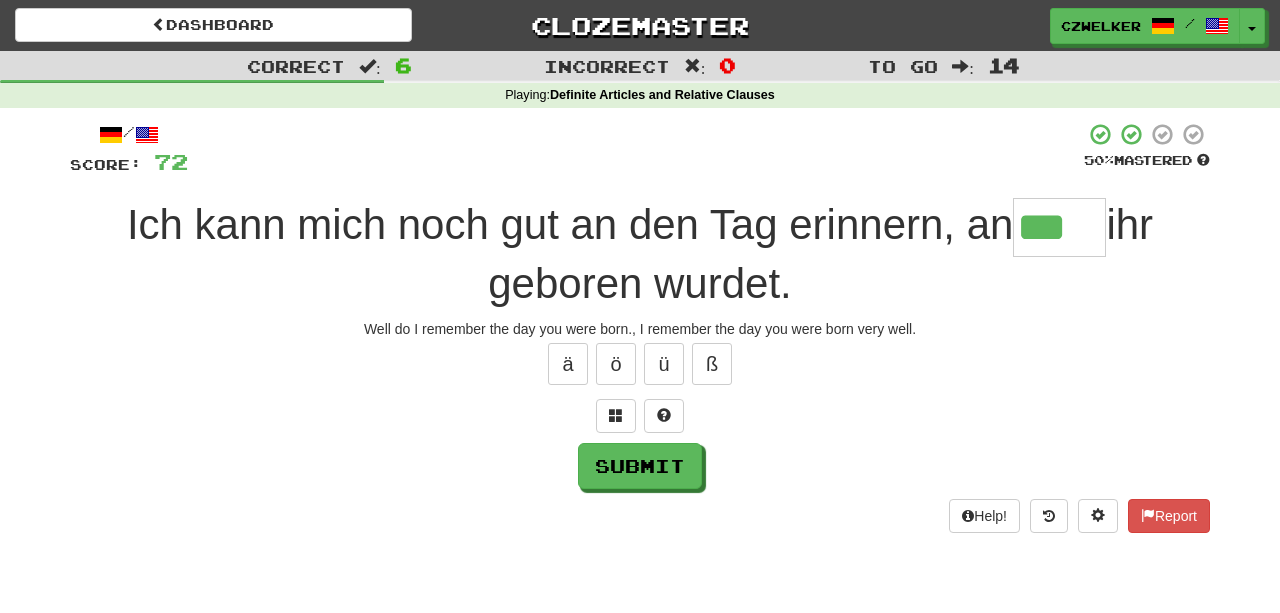 type on "***" 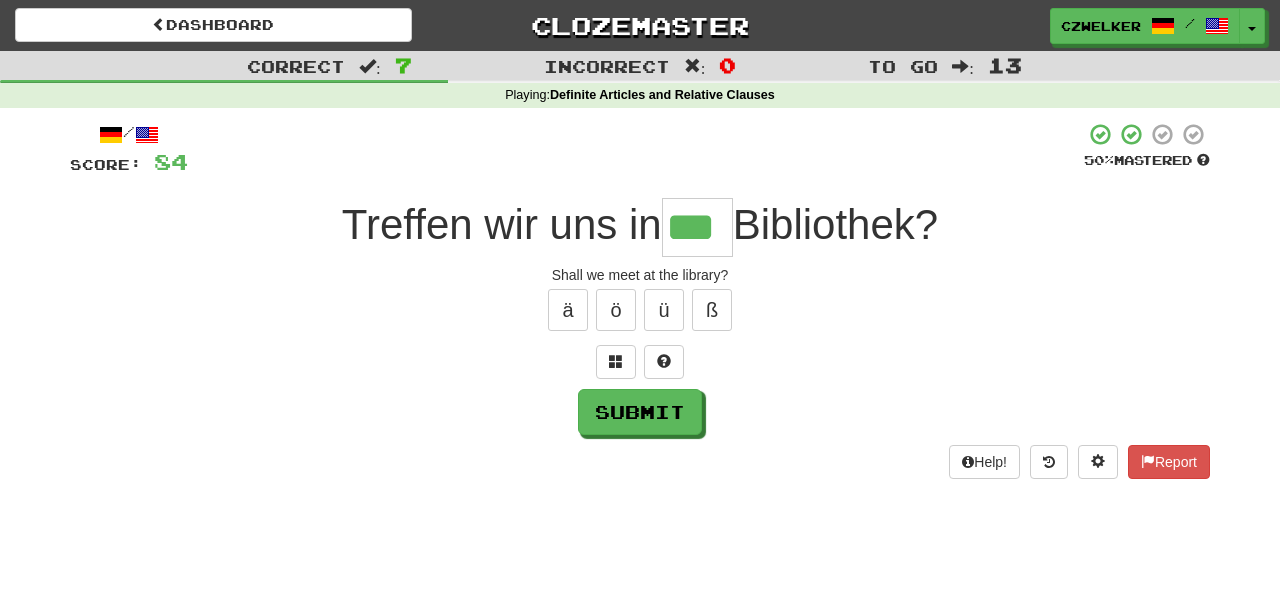 type on "***" 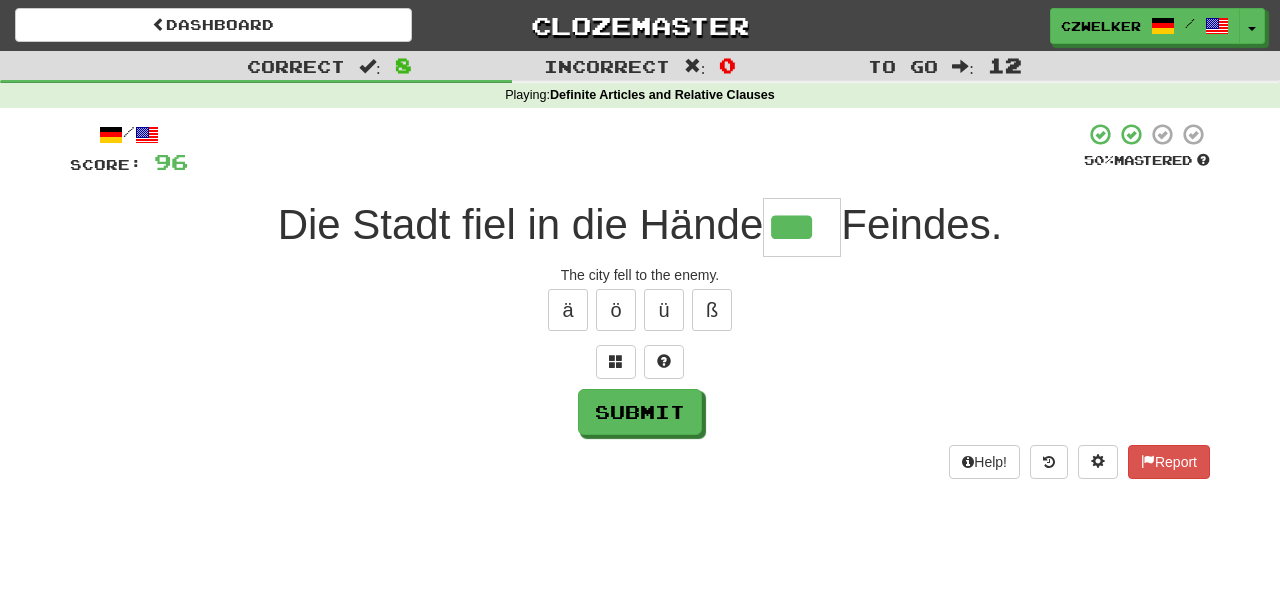 type on "***" 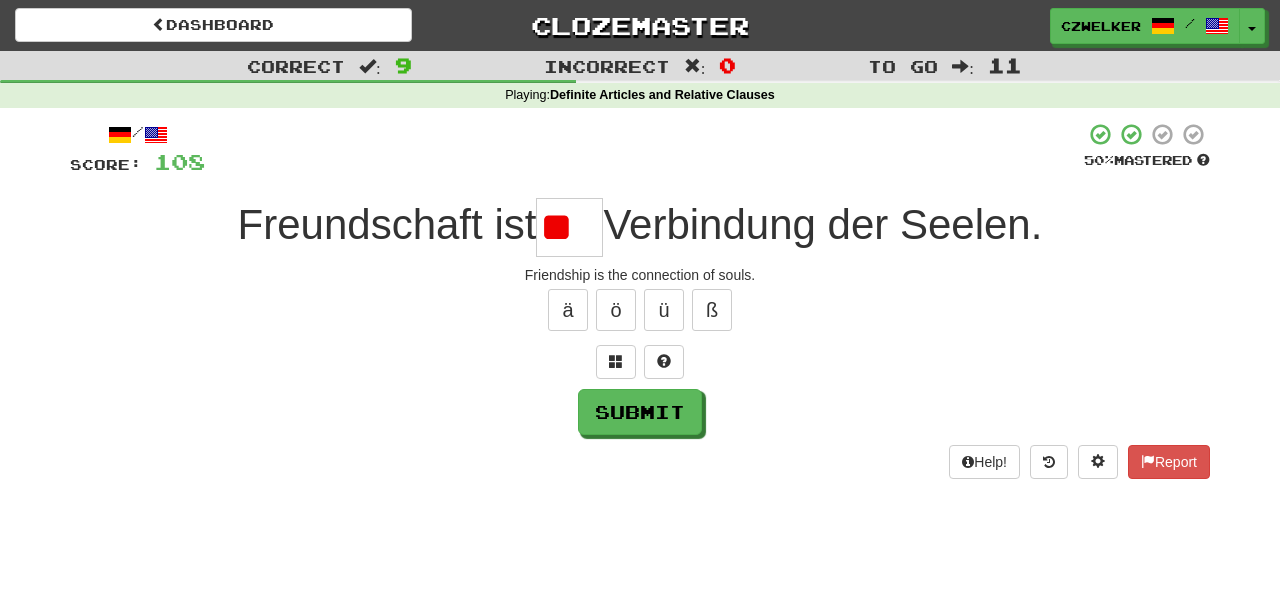 scroll, scrollTop: 0, scrollLeft: 0, axis: both 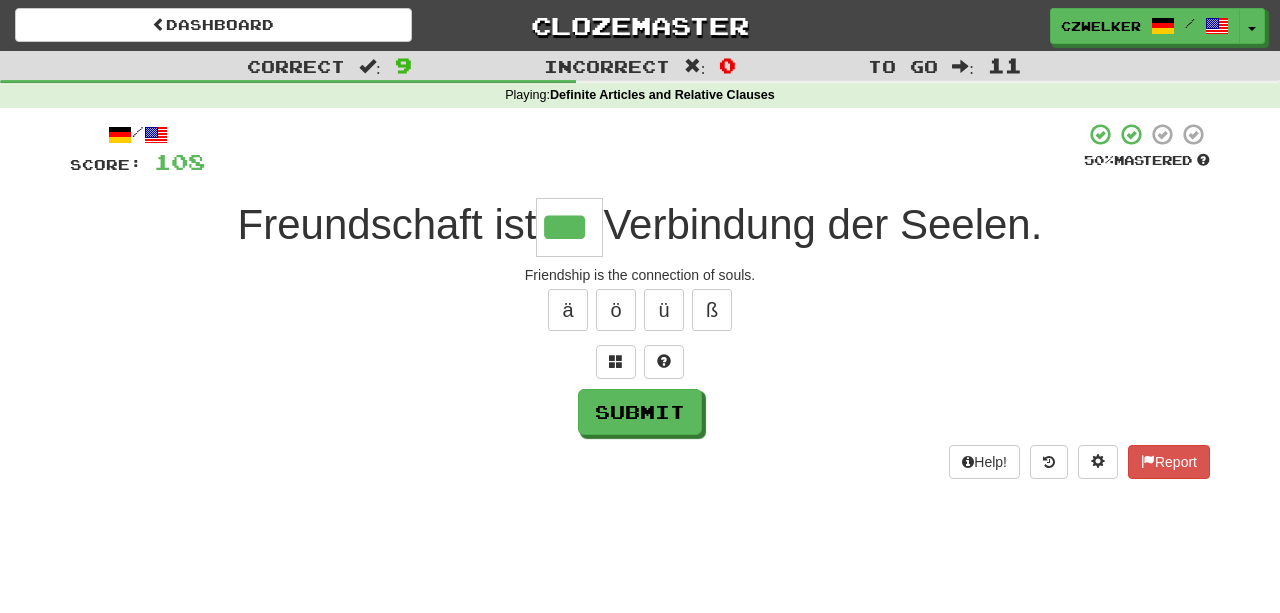 type on "***" 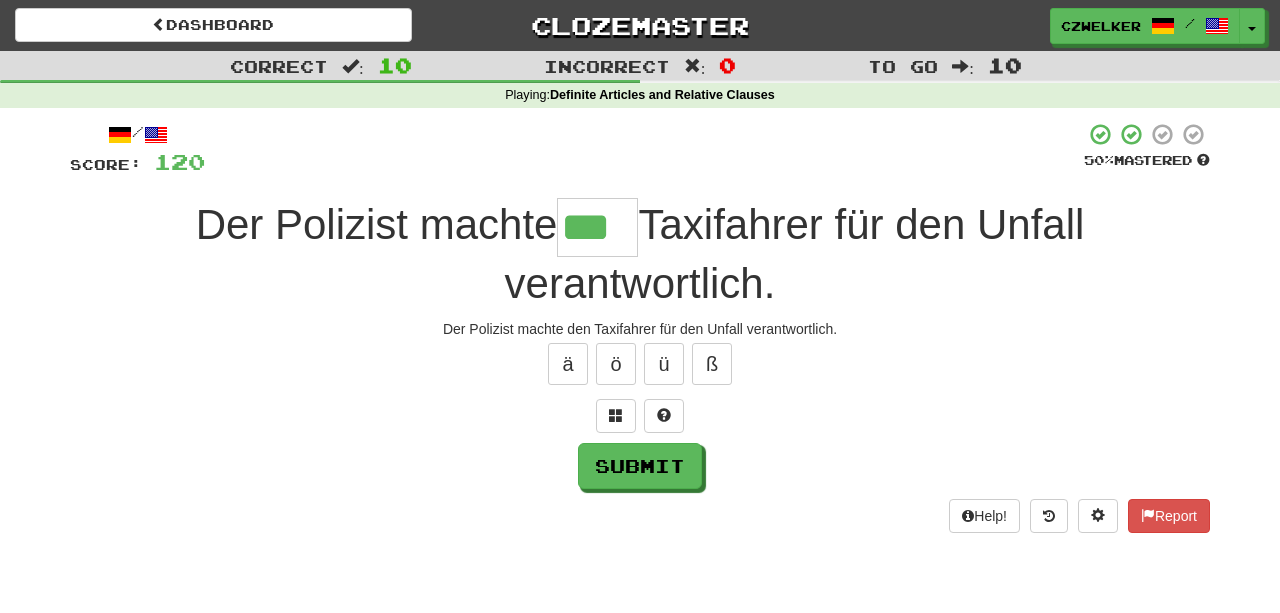 type on "***" 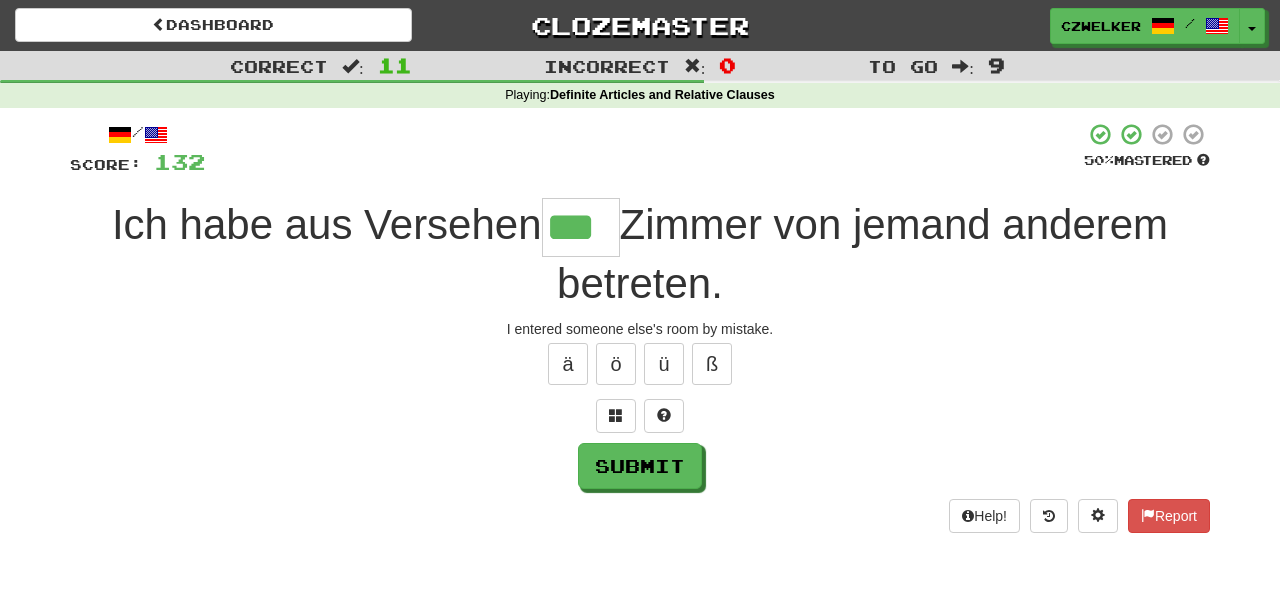 type on "***" 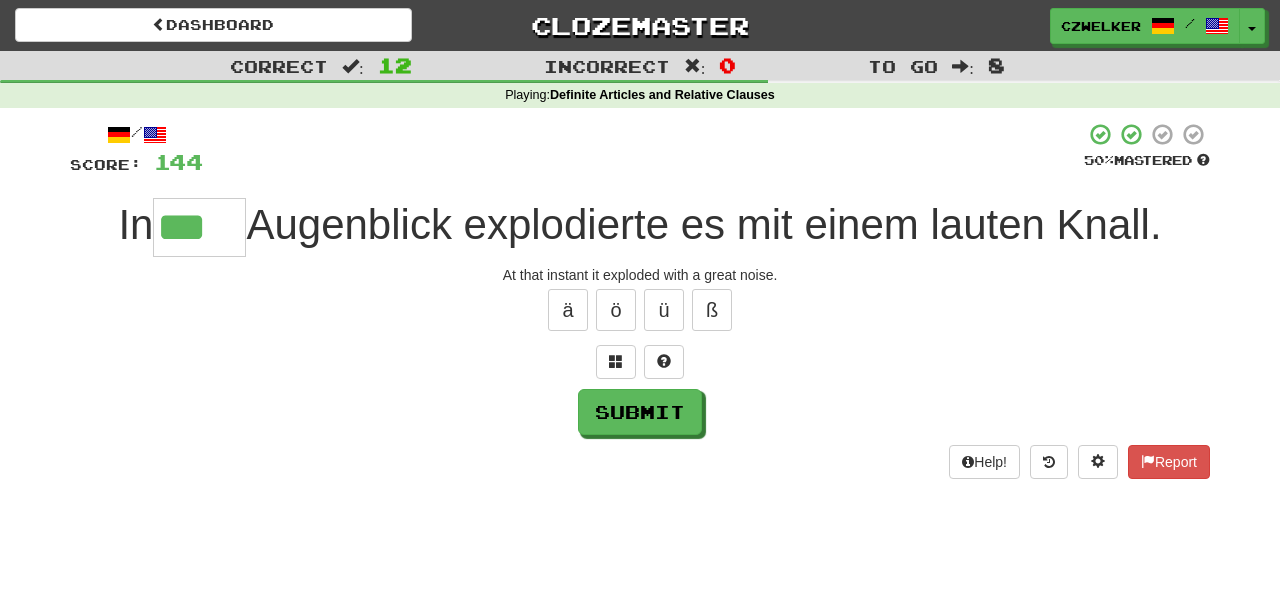 type on "***" 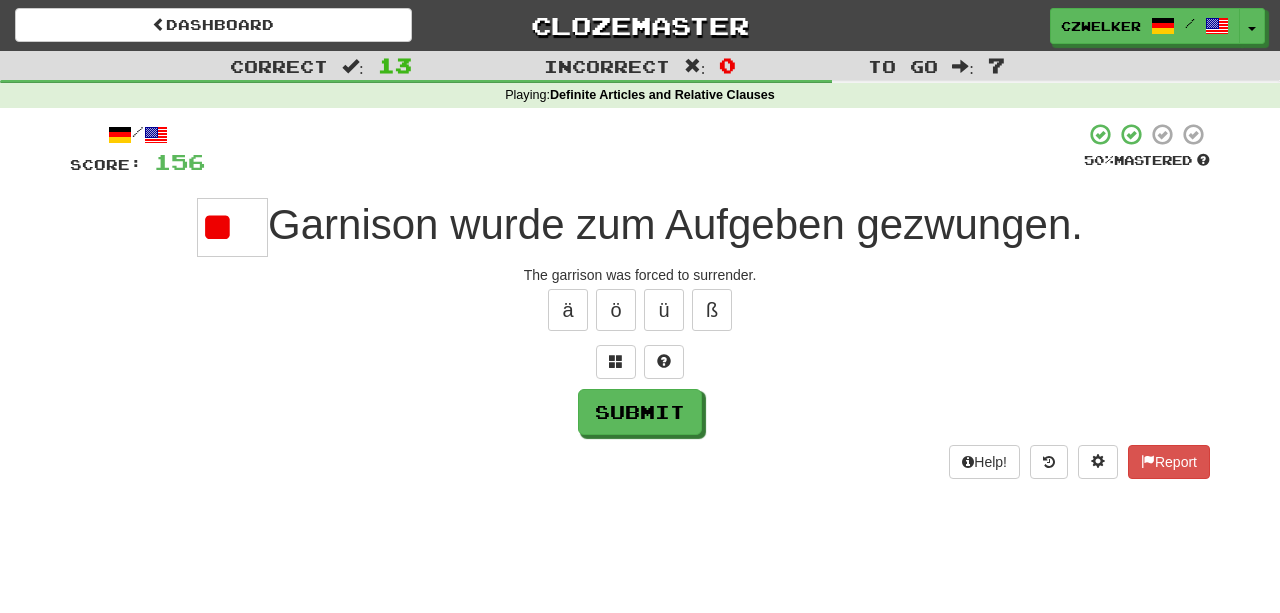 scroll, scrollTop: 0, scrollLeft: 0, axis: both 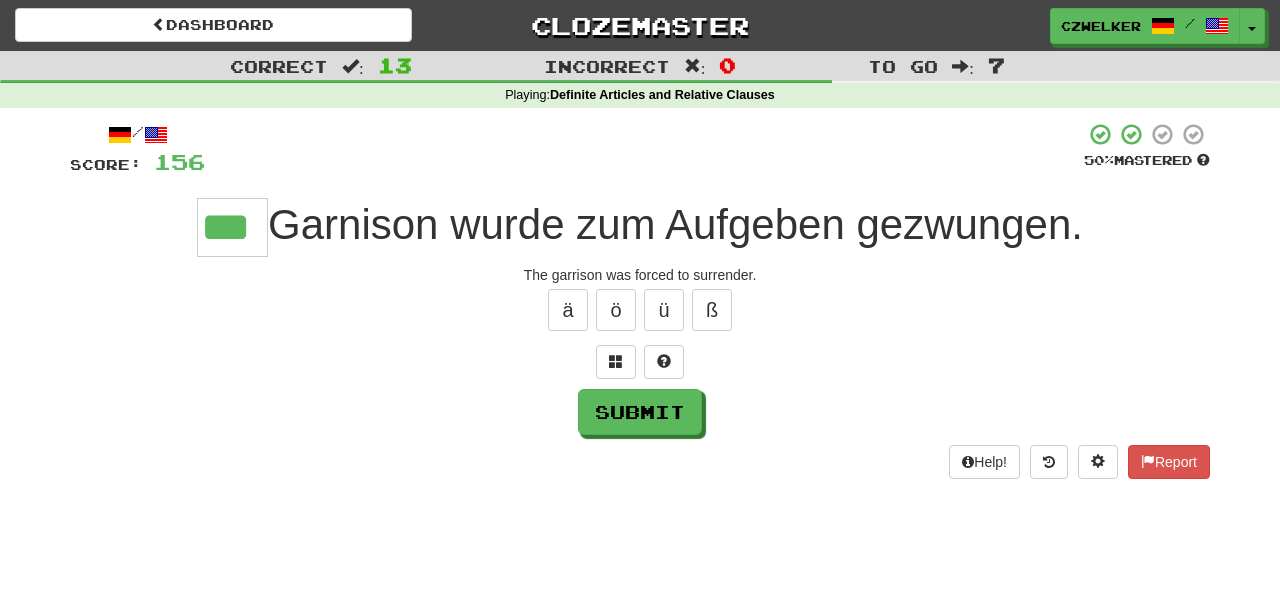 type on "***" 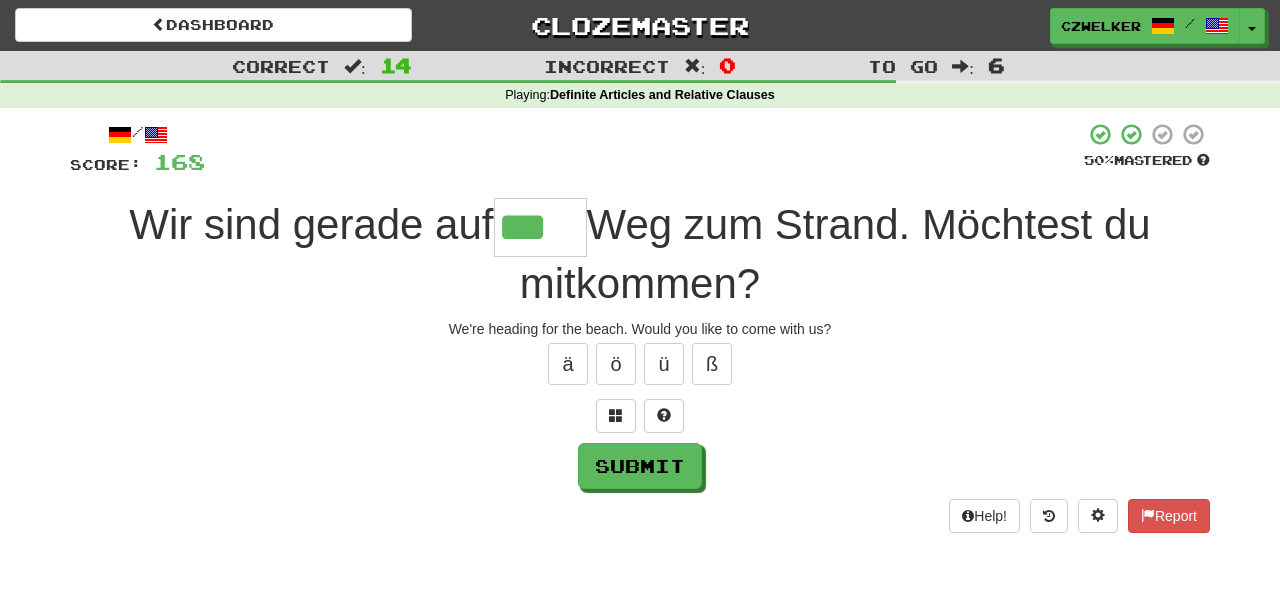 type on "***" 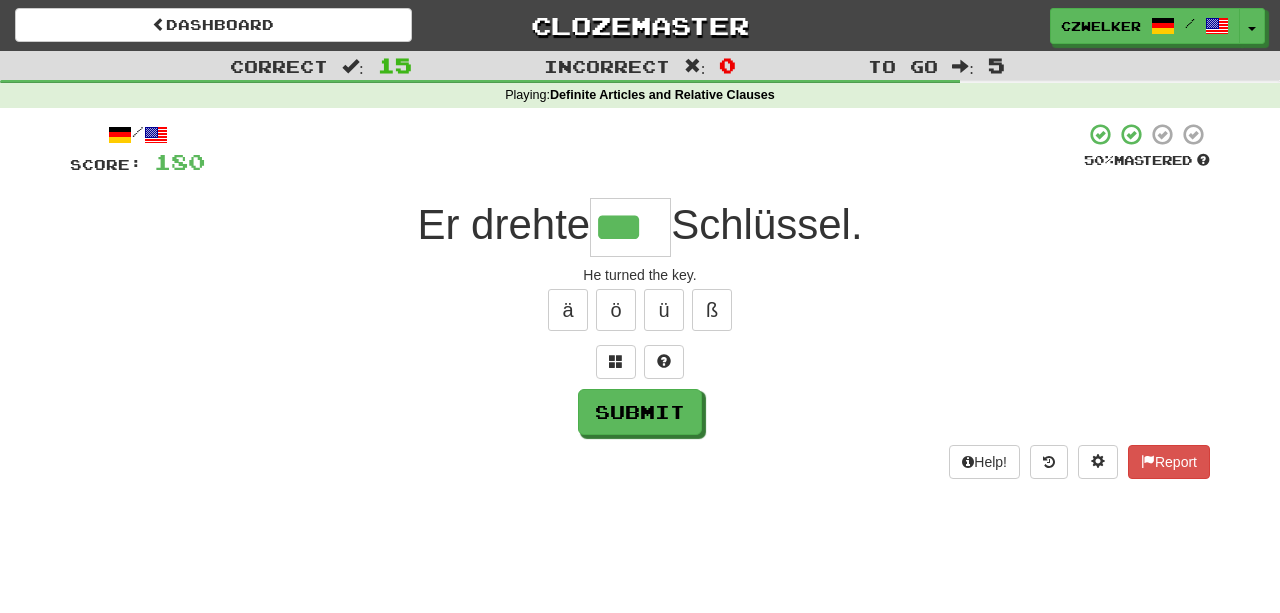 type on "***" 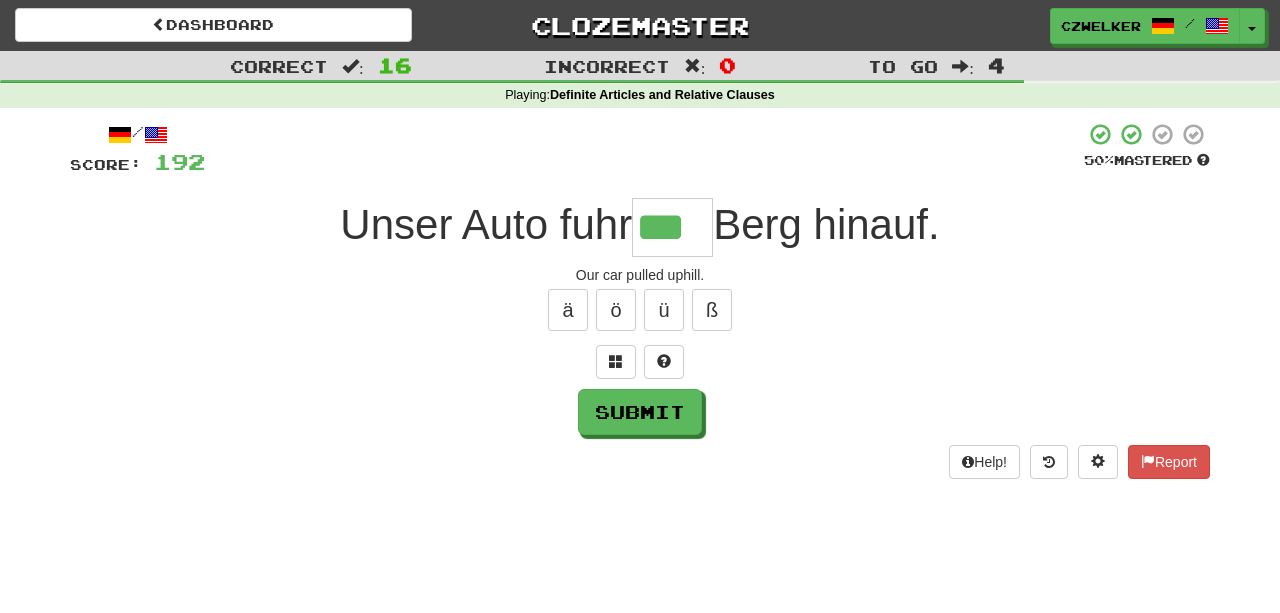 type on "***" 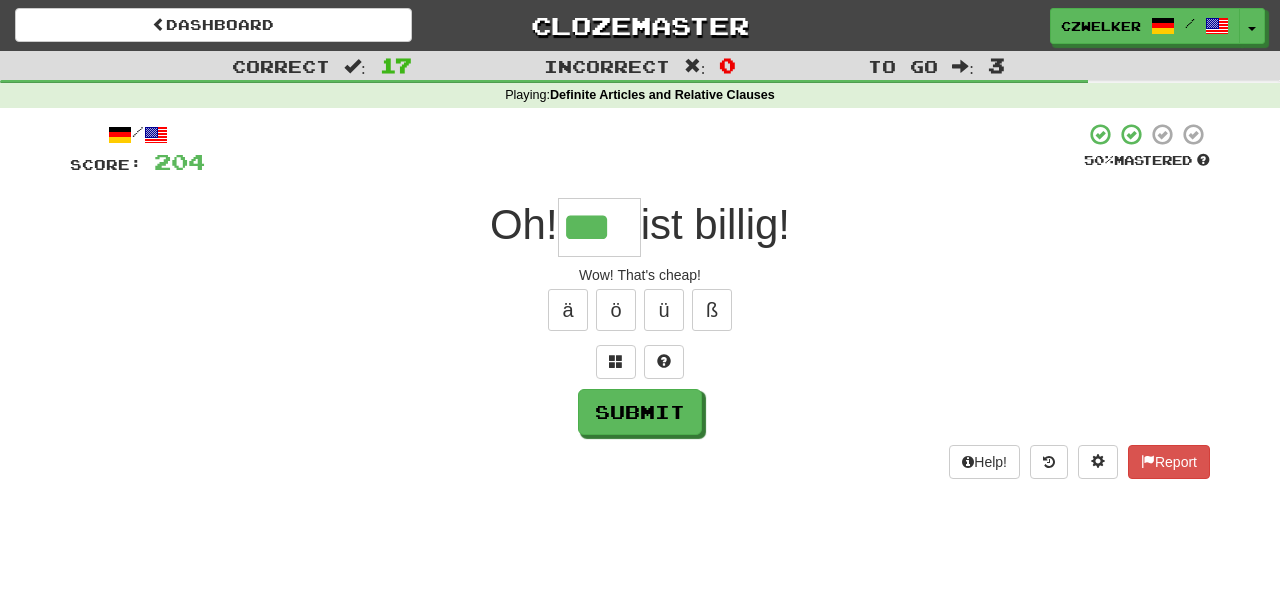 type on "***" 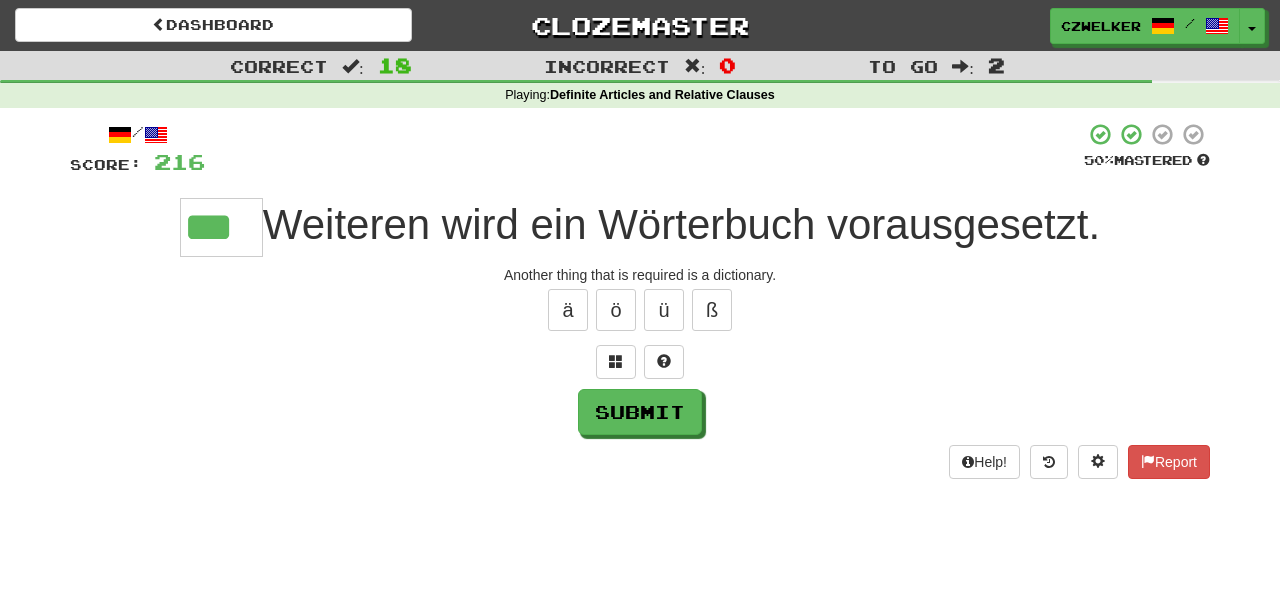 type on "***" 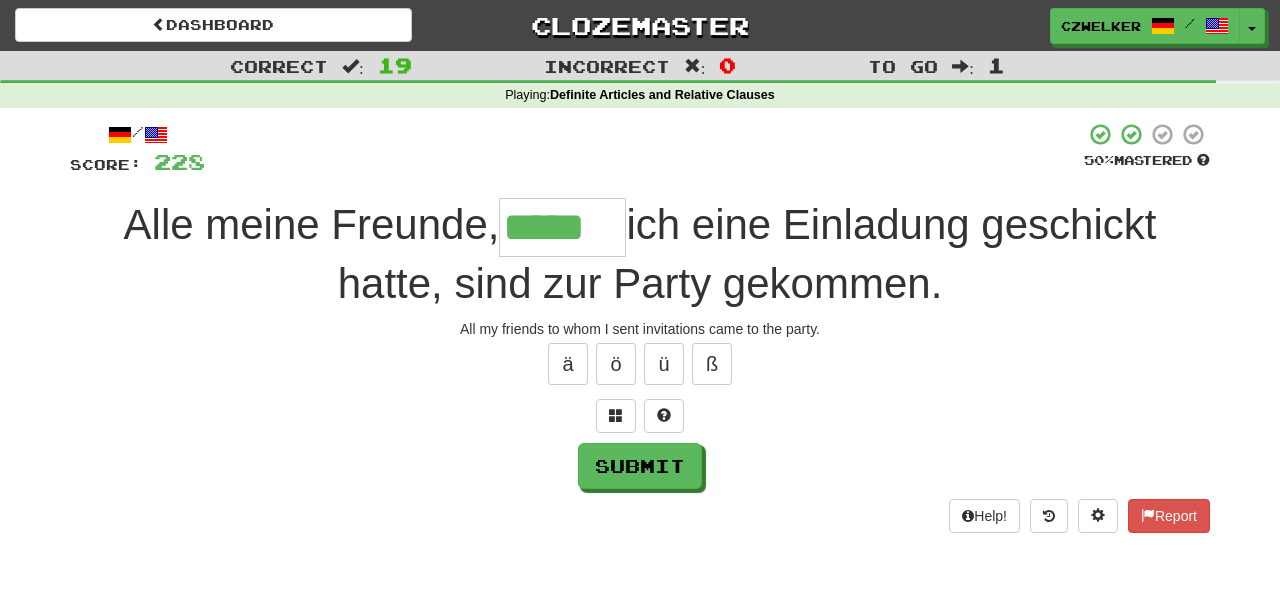 type on "*****" 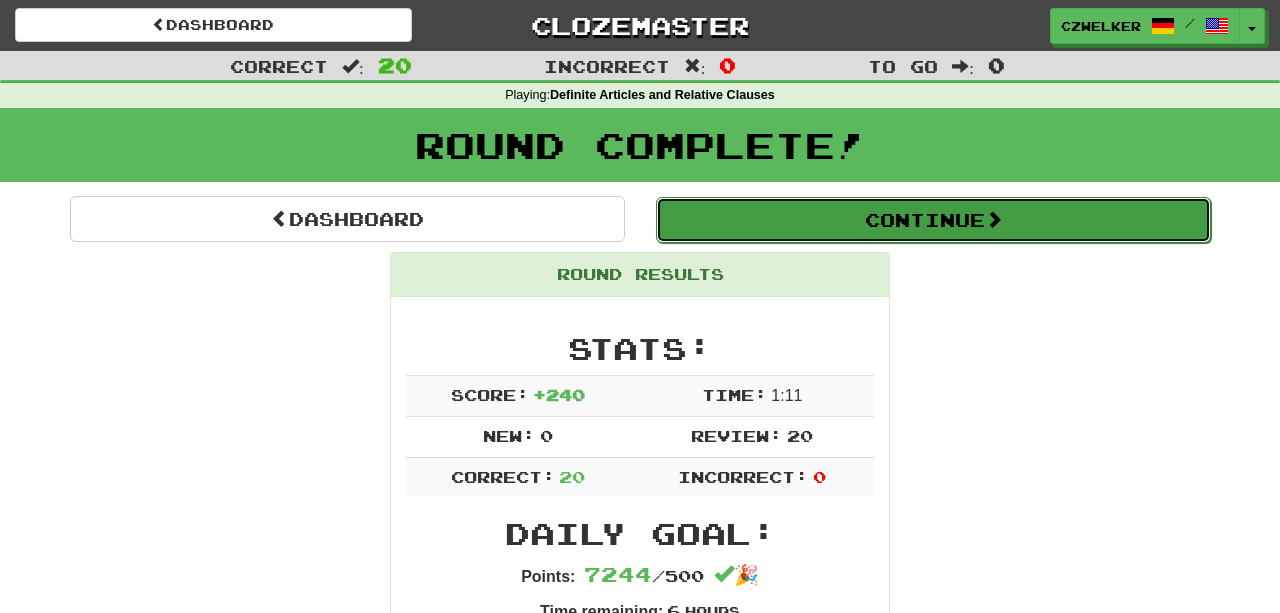 click on "Continue" at bounding box center (933, 220) 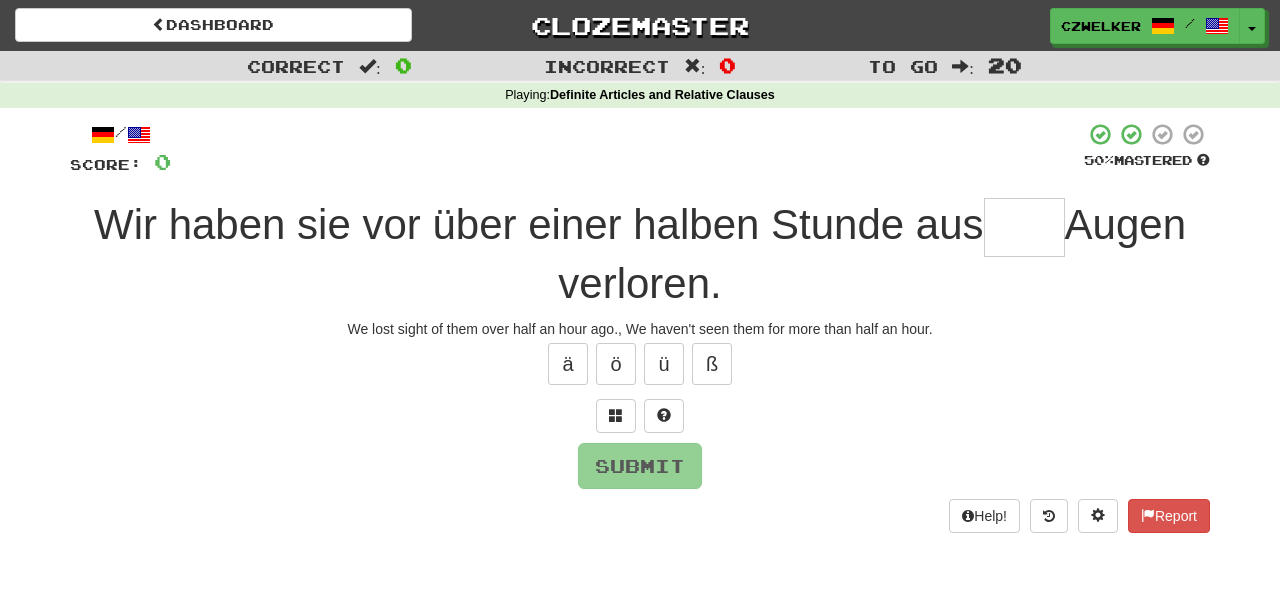 click at bounding box center [1024, 227] 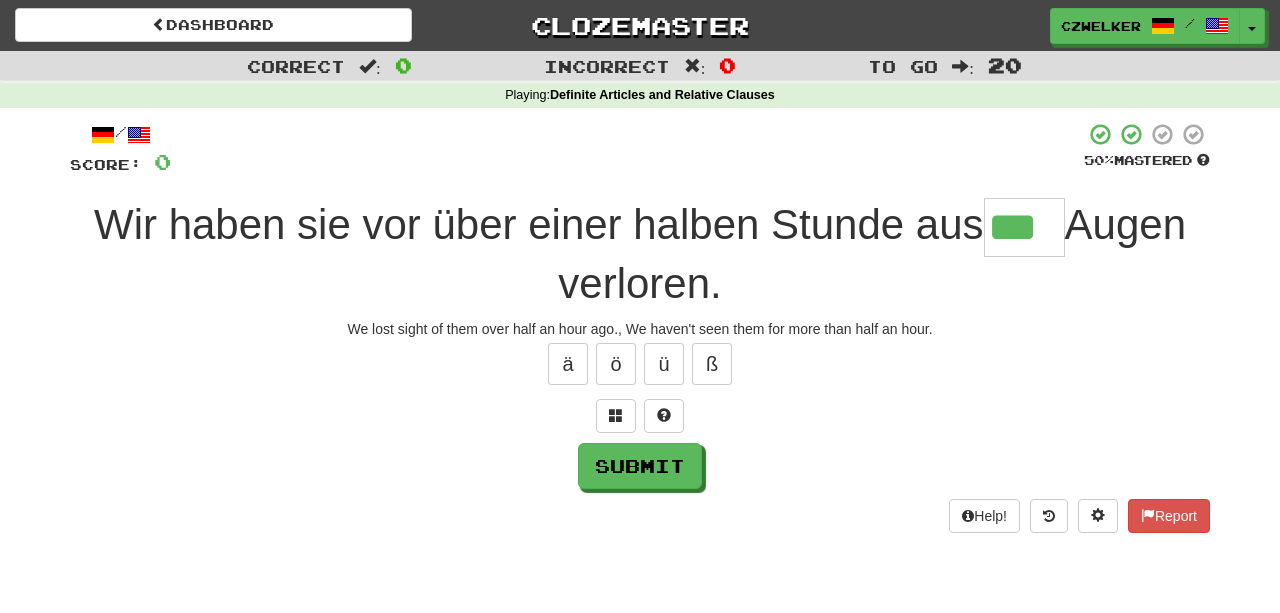 type on "***" 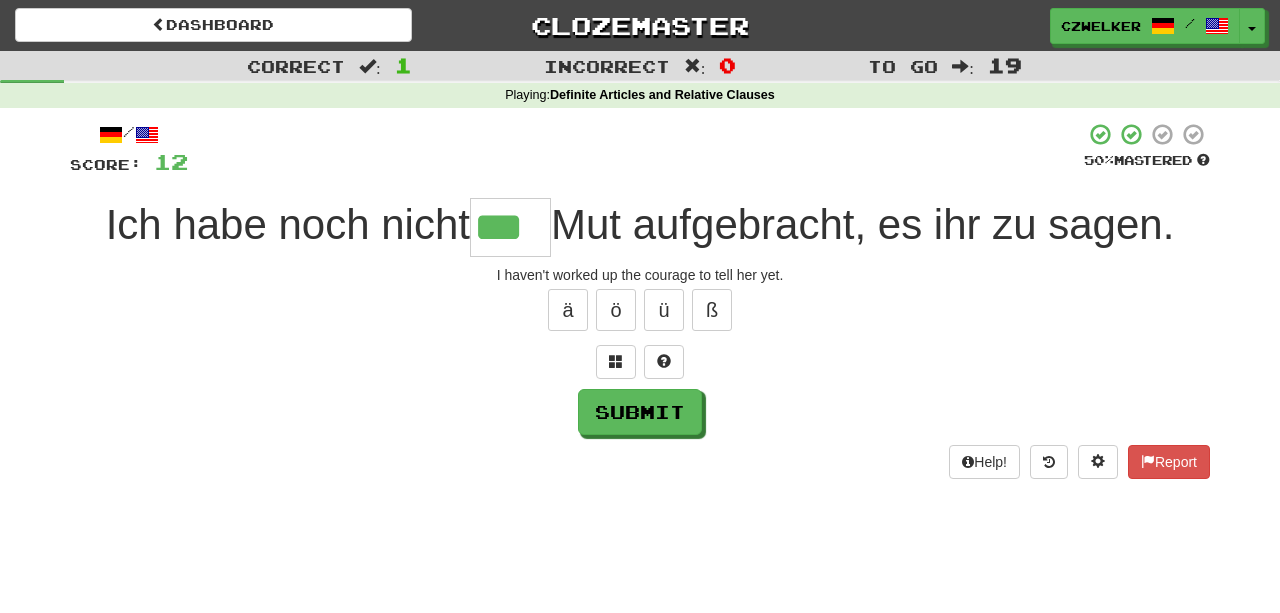 type on "***" 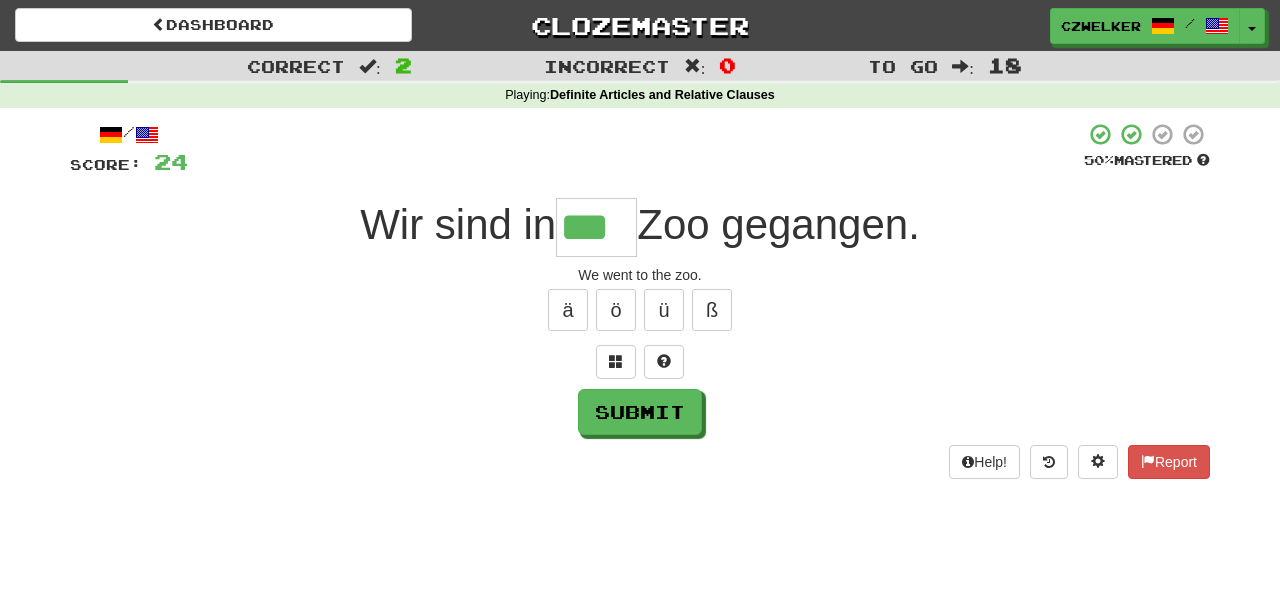 type on "***" 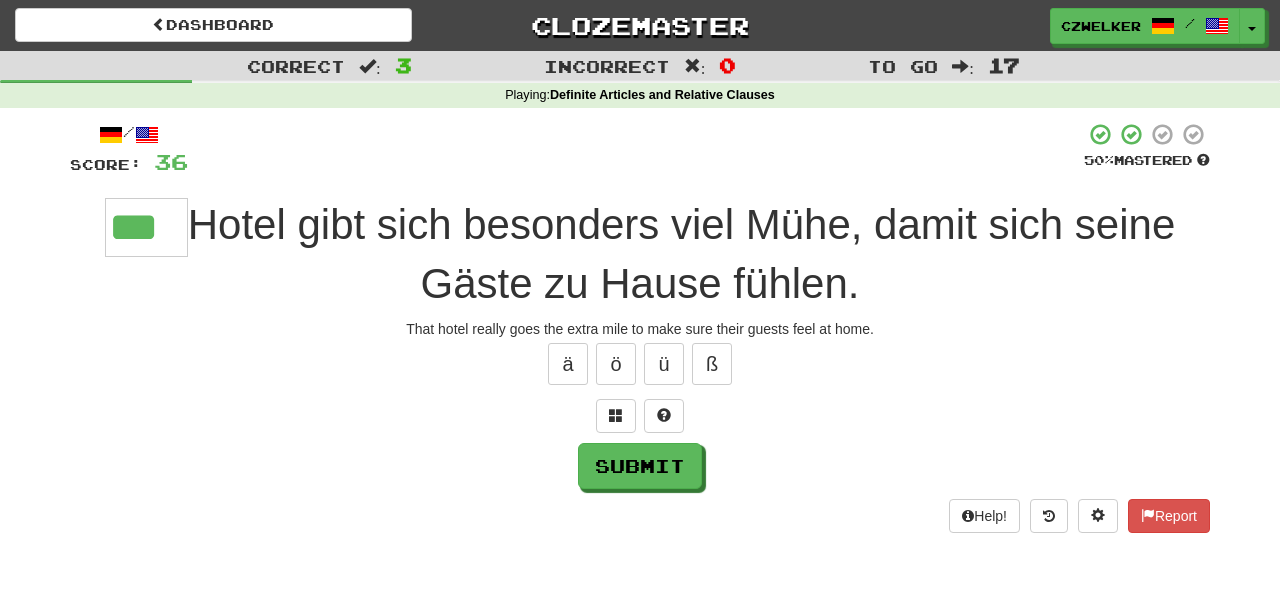 type on "***" 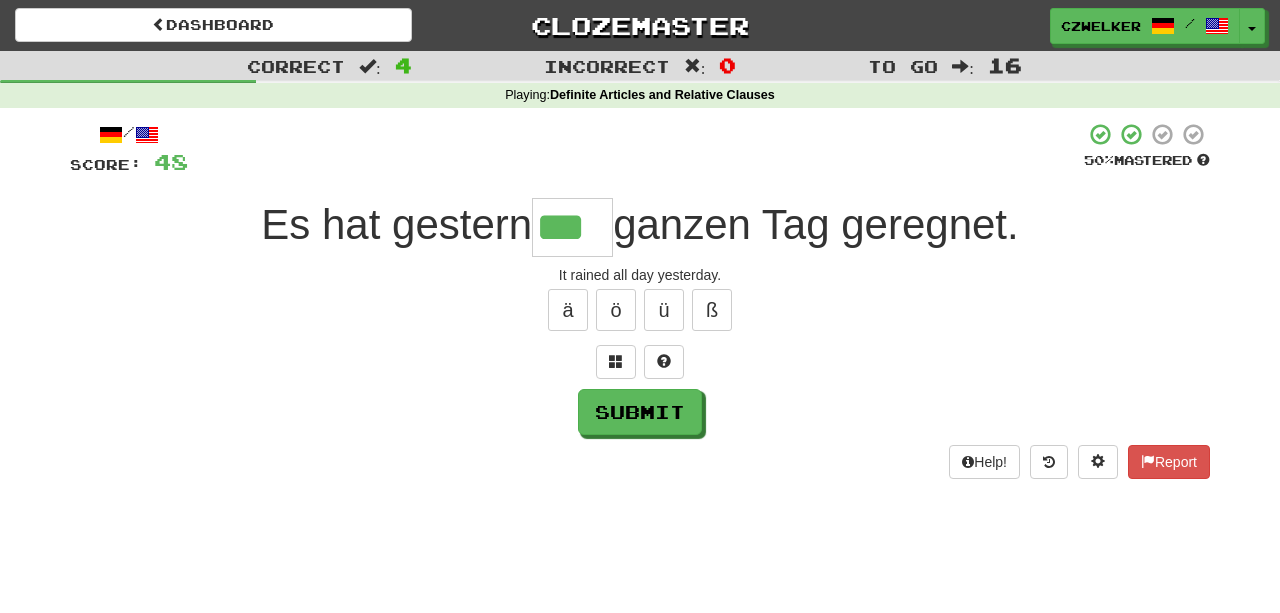 type on "***" 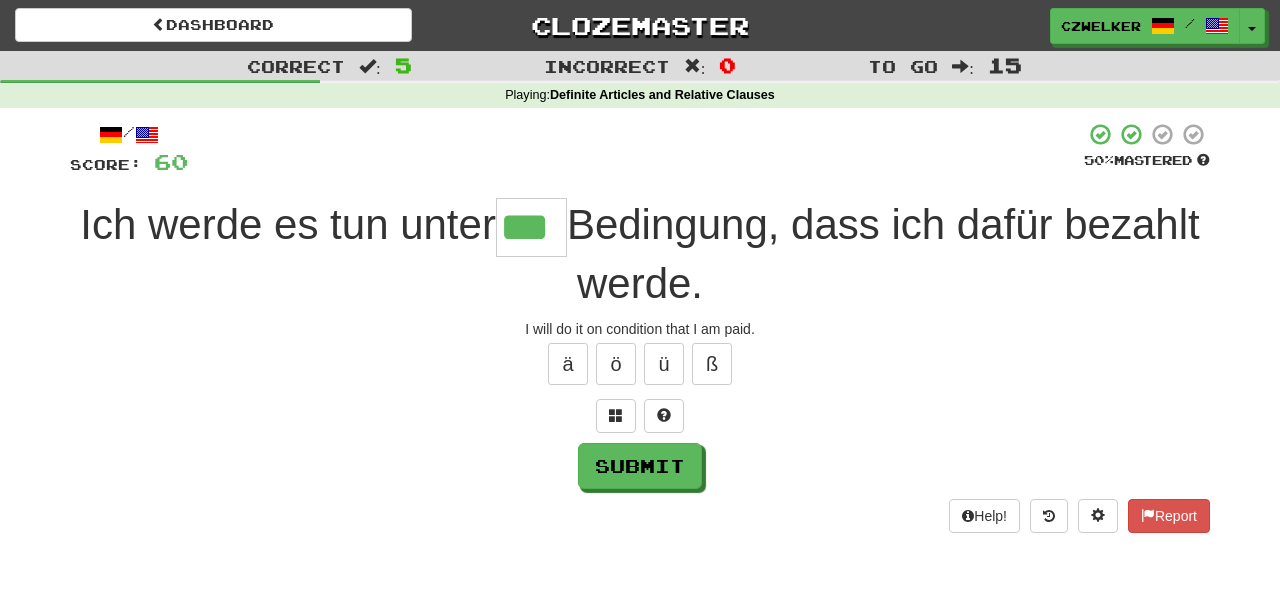 type on "***" 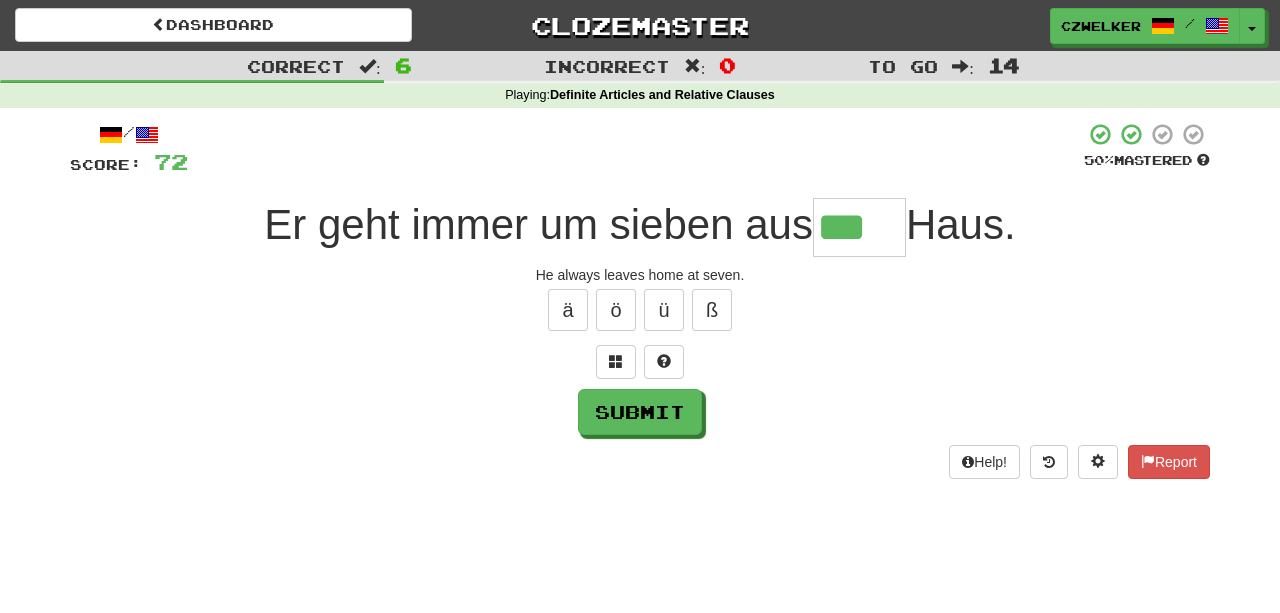 type on "***" 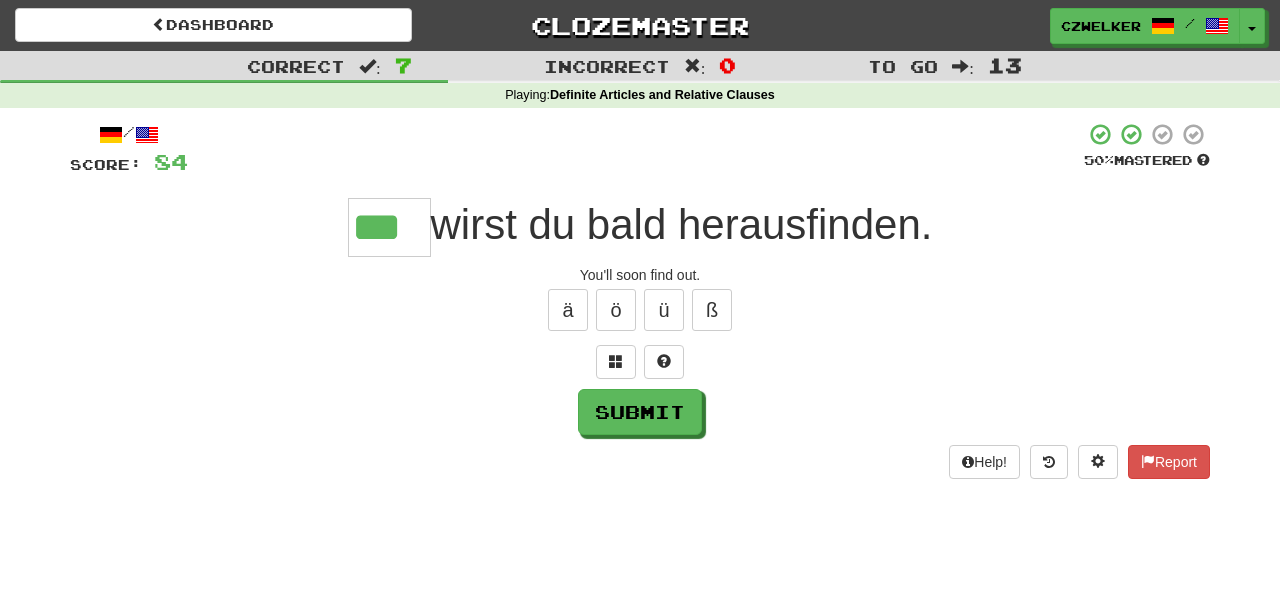type on "***" 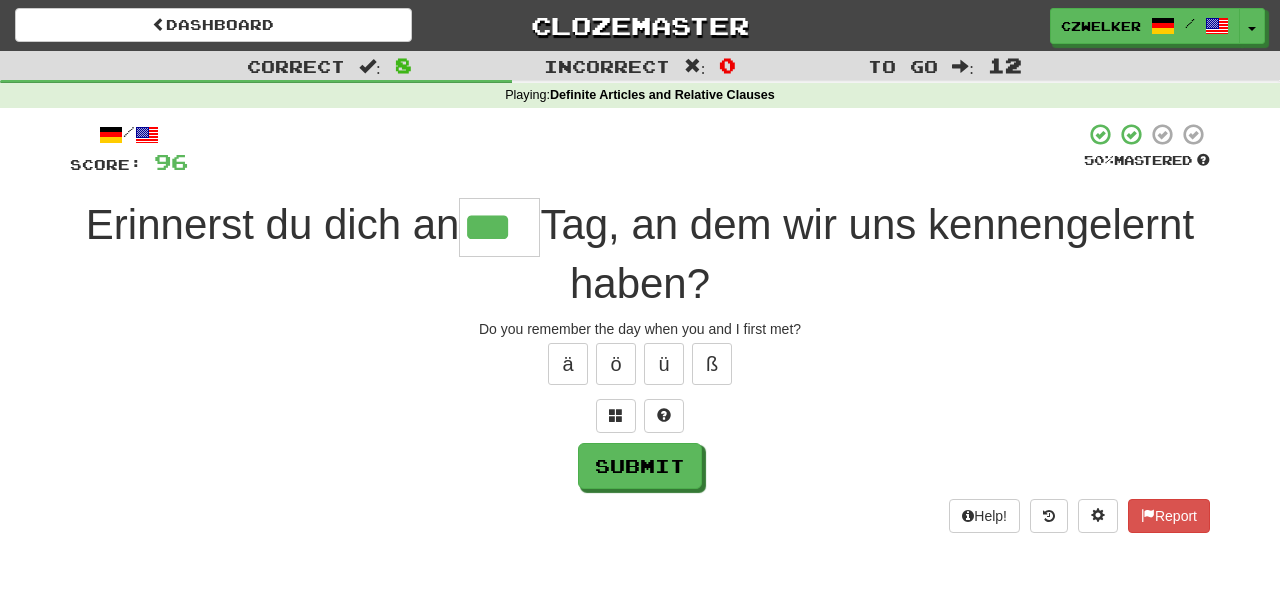 type on "***" 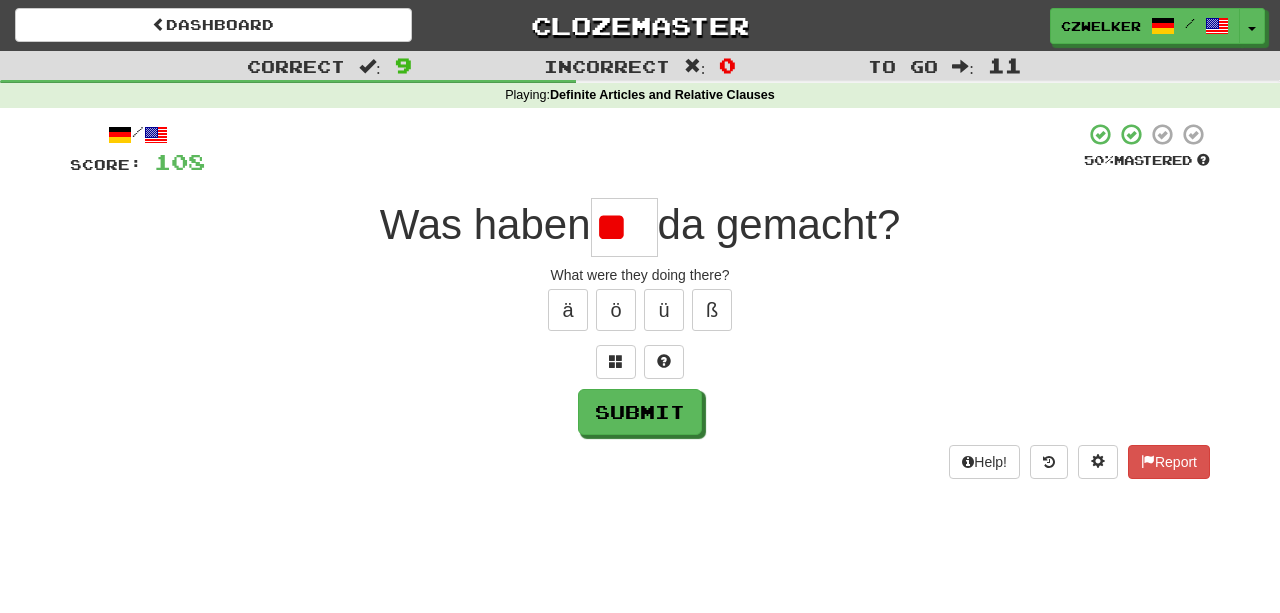 scroll, scrollTop: 0, scrollLeft: 0, axis: both 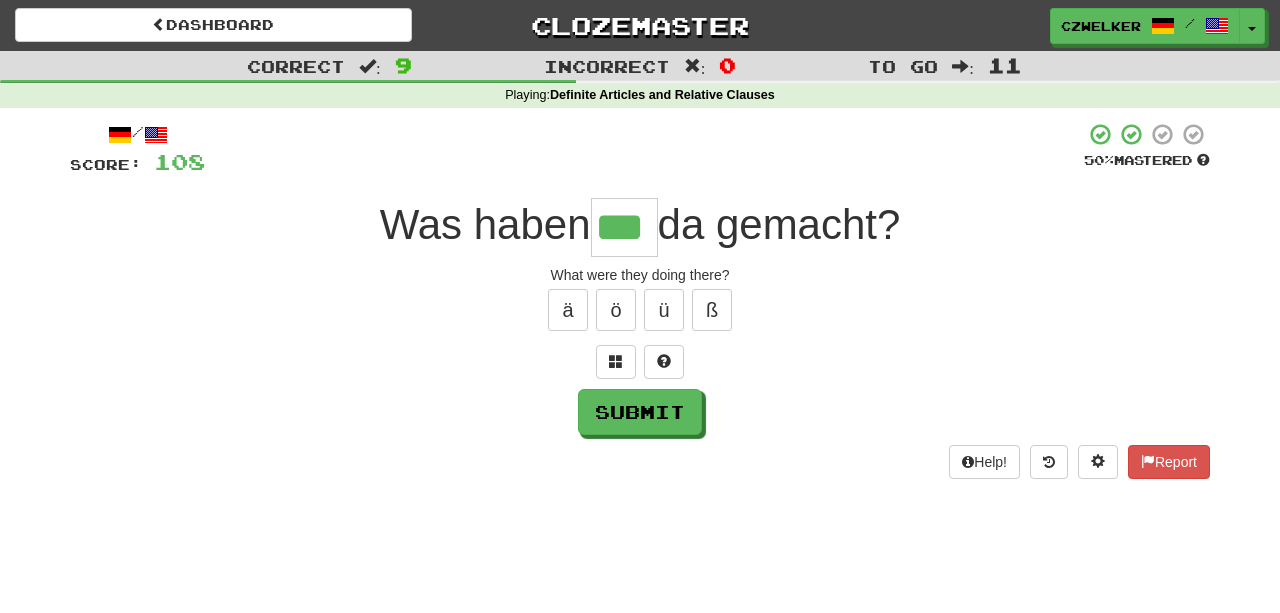 type on "***" 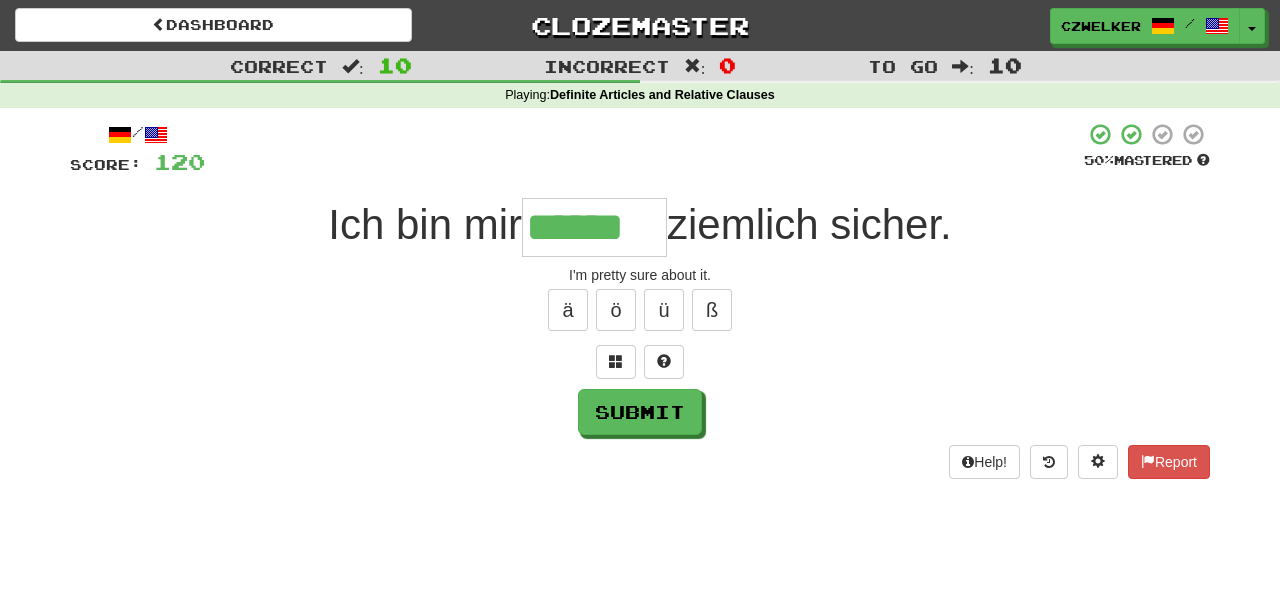 type on "******" 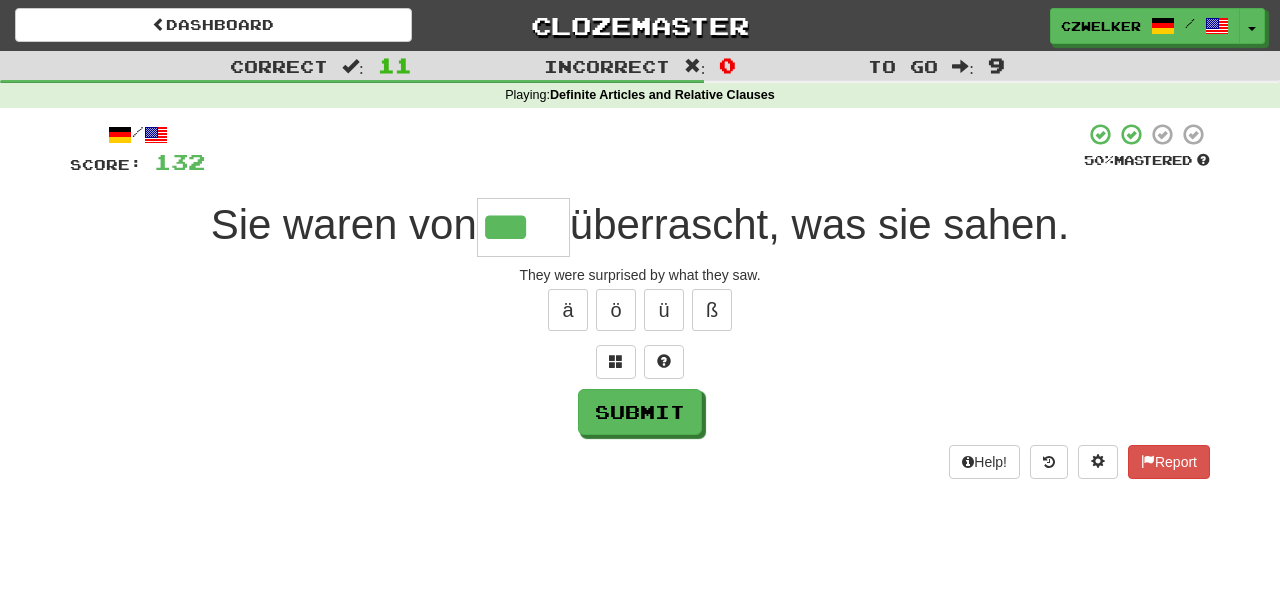type on "***" 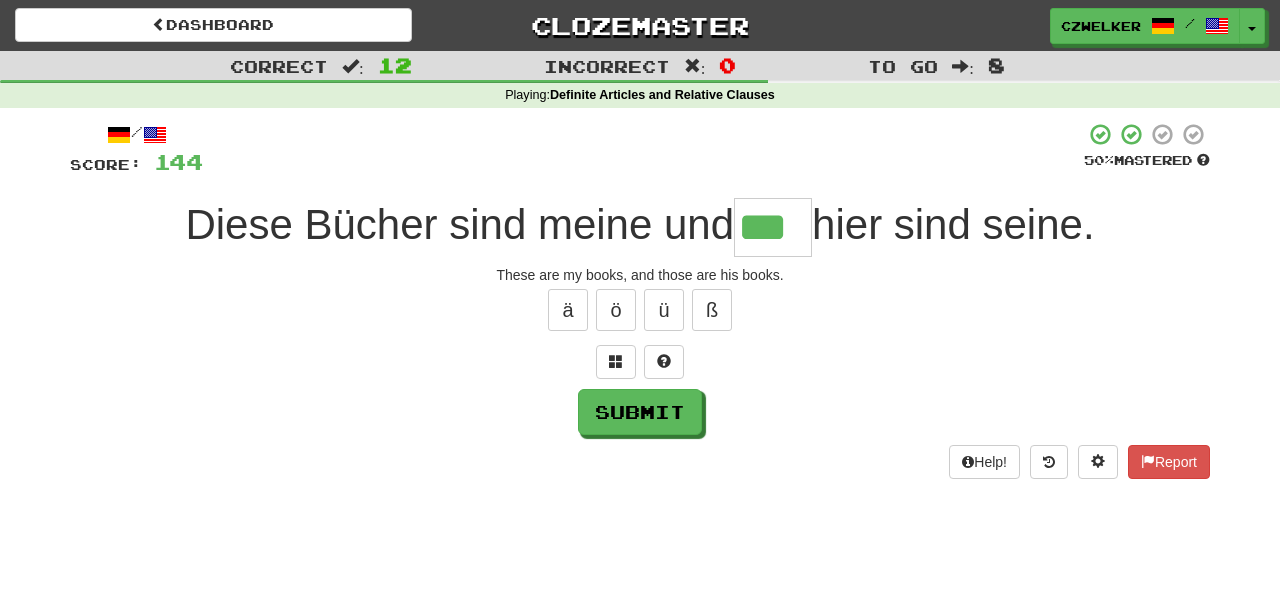 type on "***" 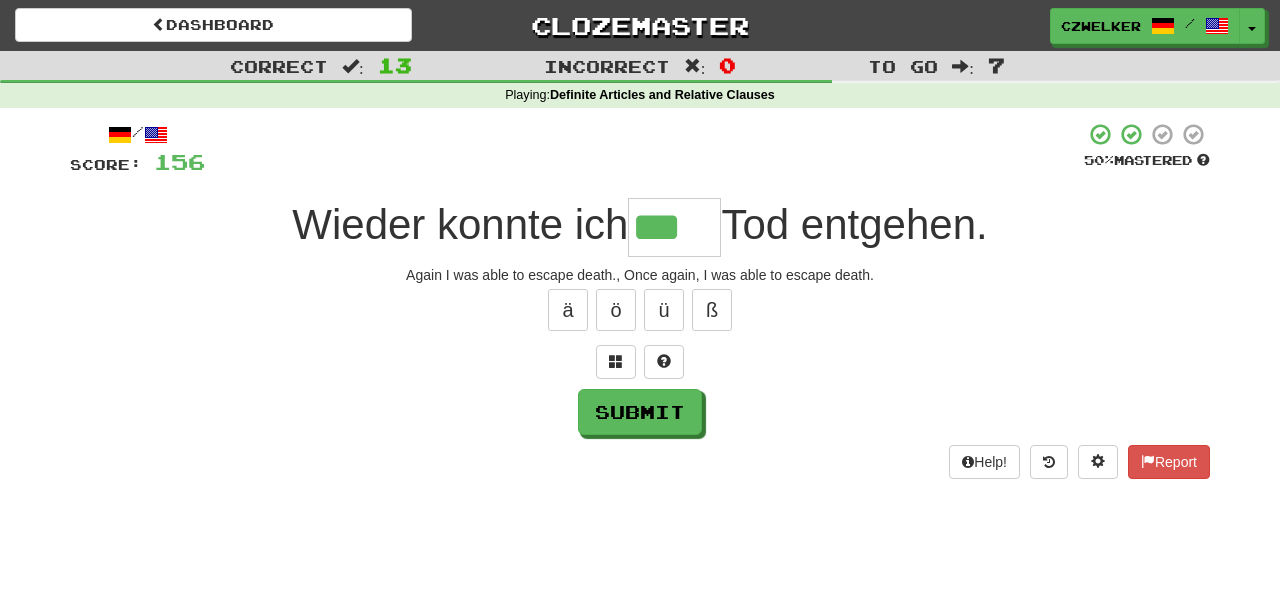type on "***" 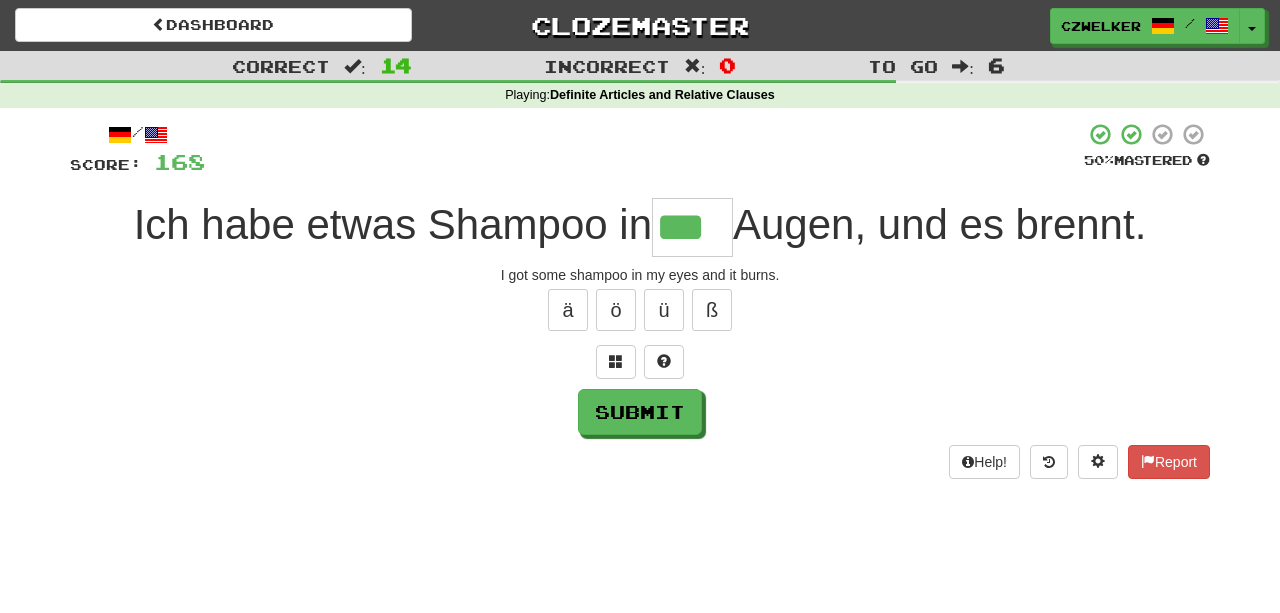 type on "***" 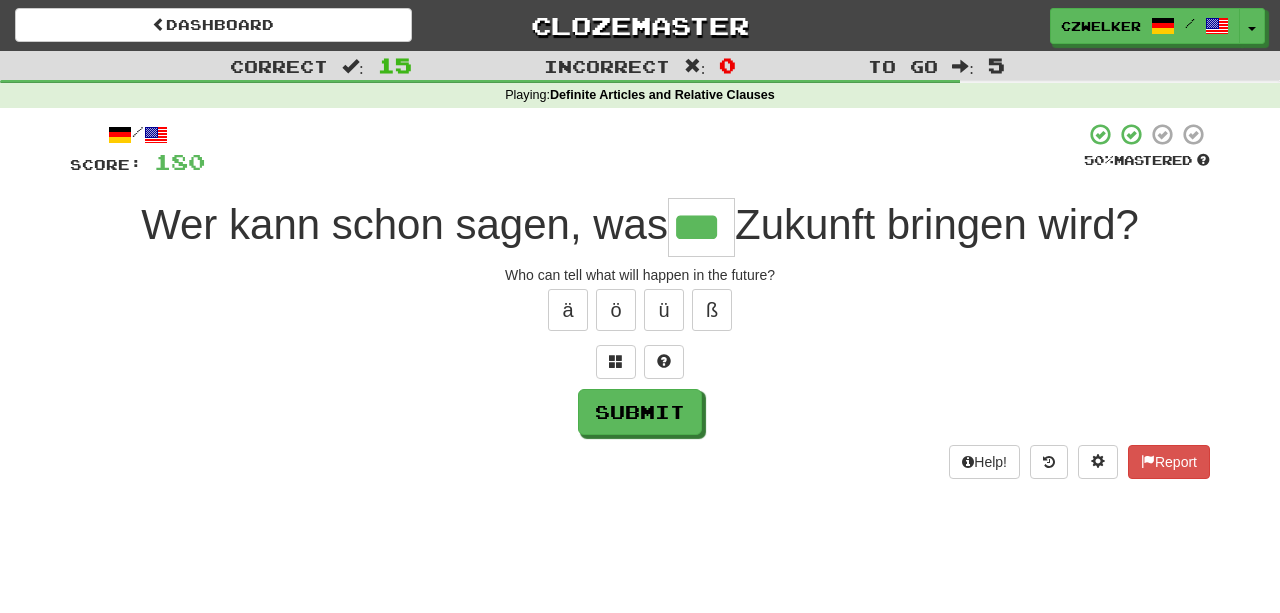 type on "***" 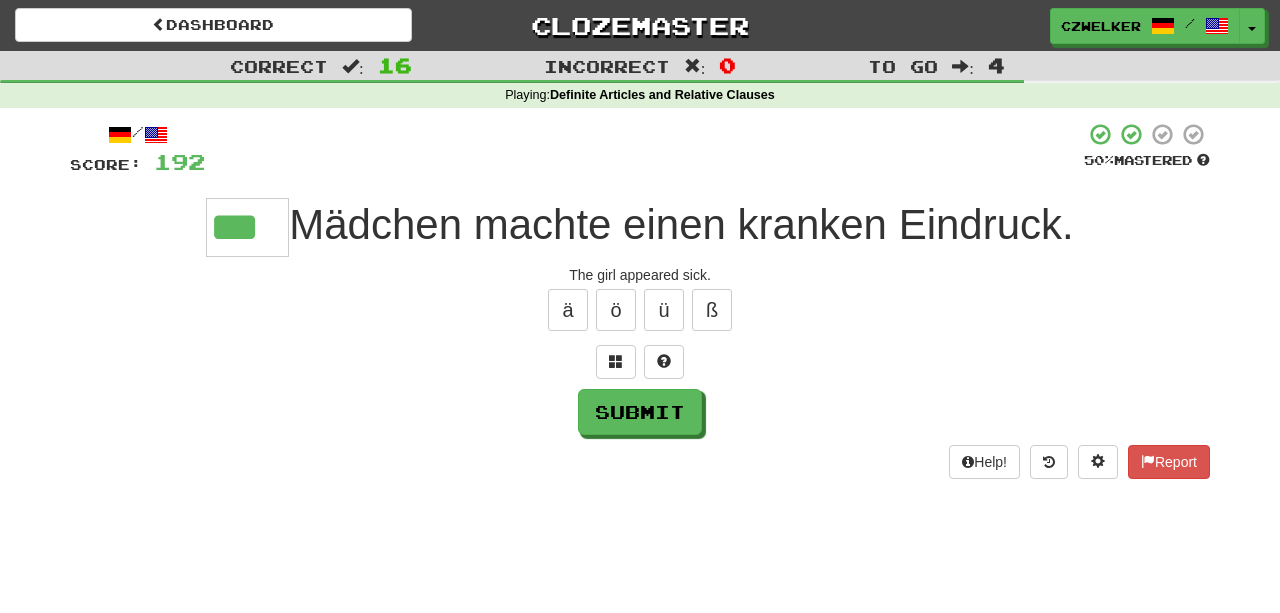 type on "***" 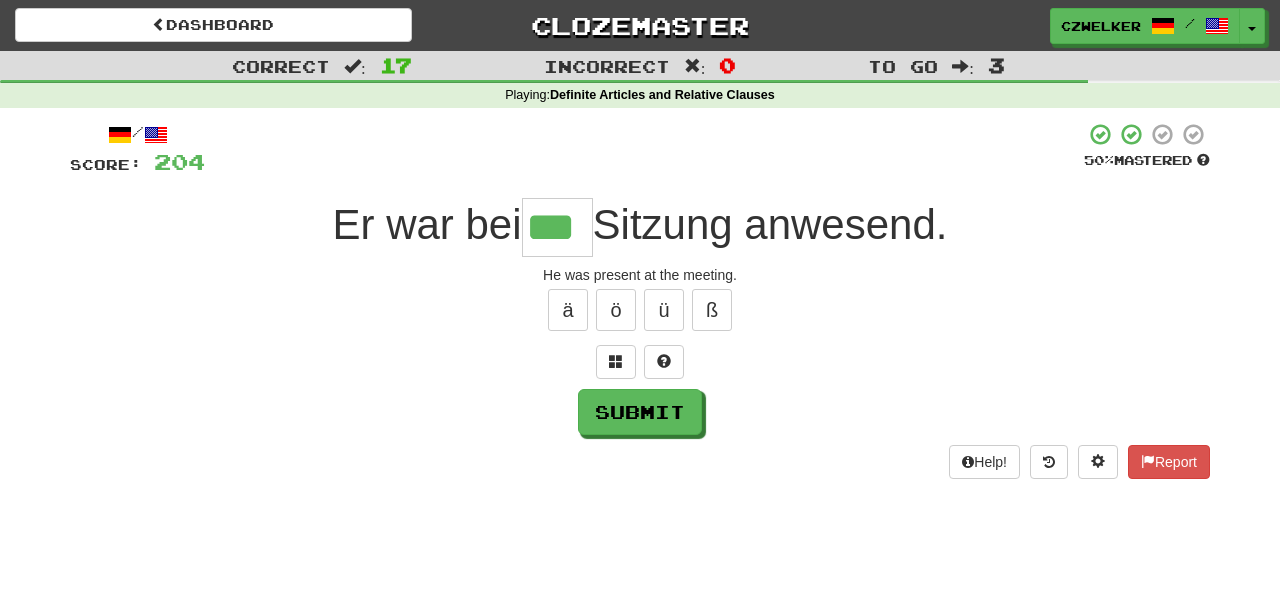 type on "***" 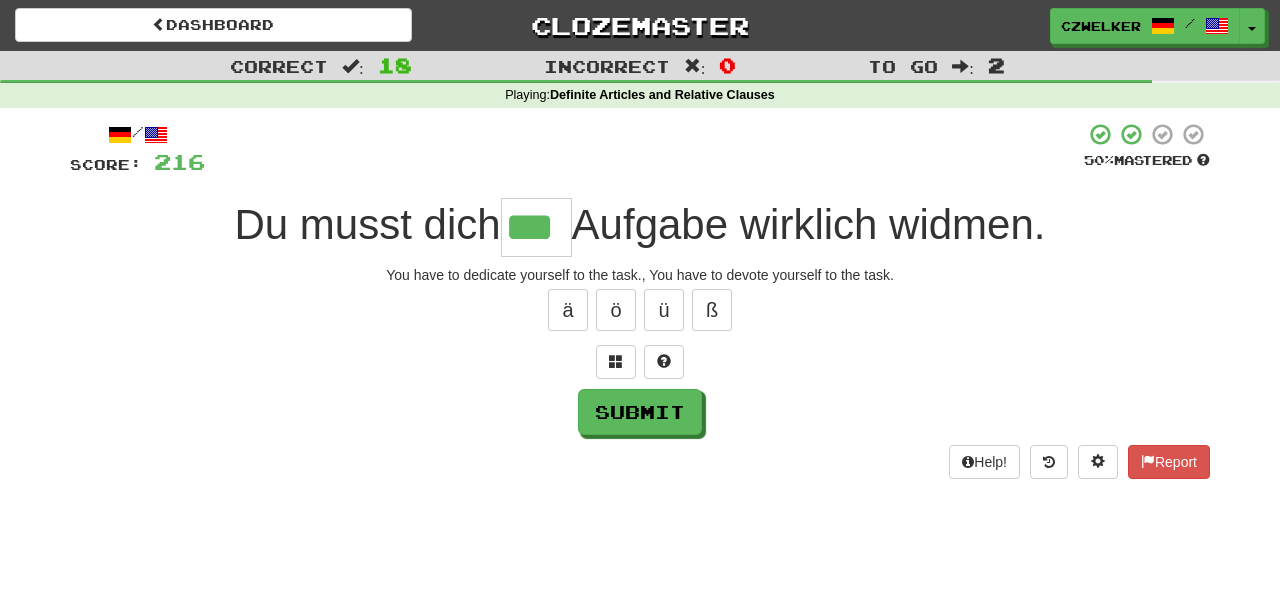type on "***" 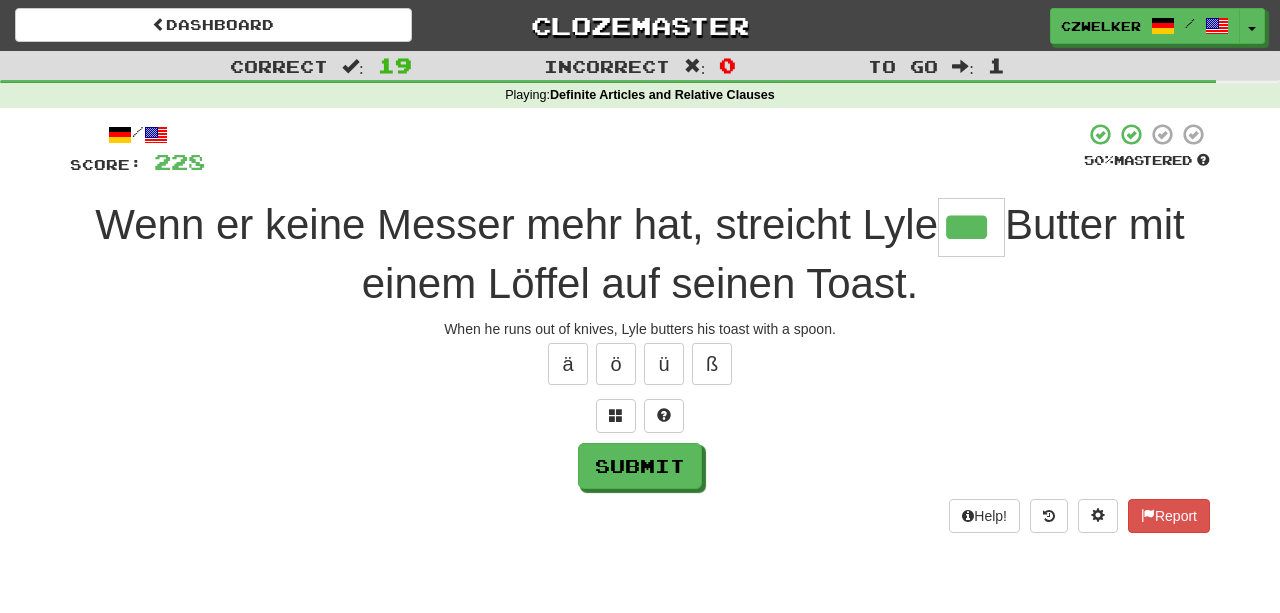 type on "***" 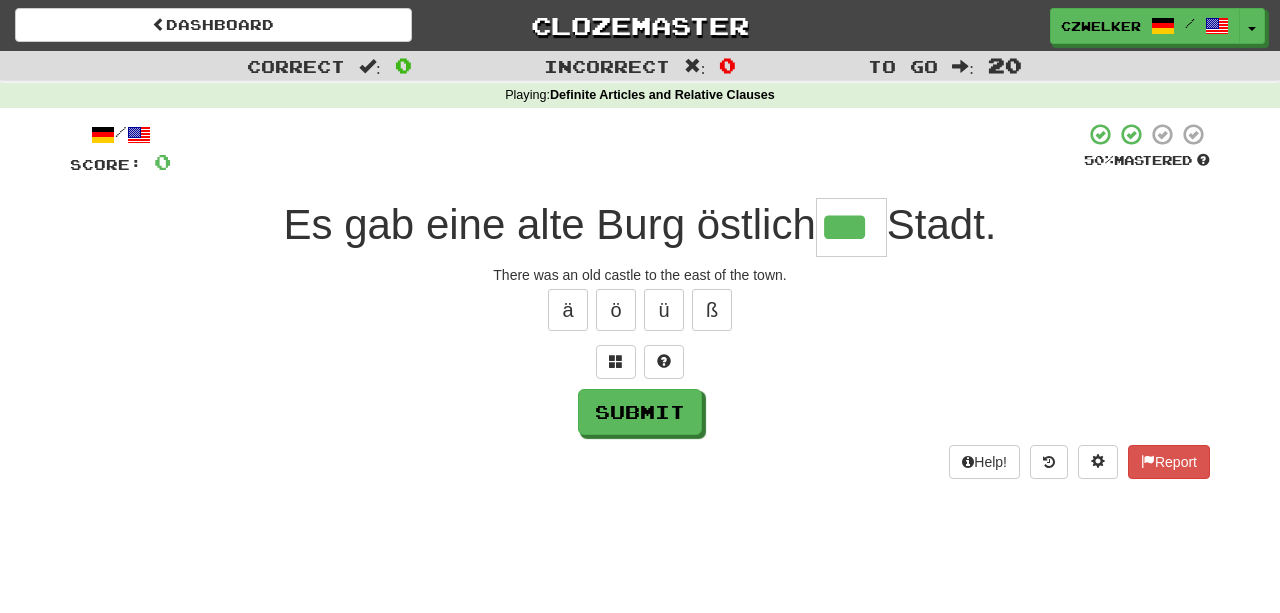 type on "***" 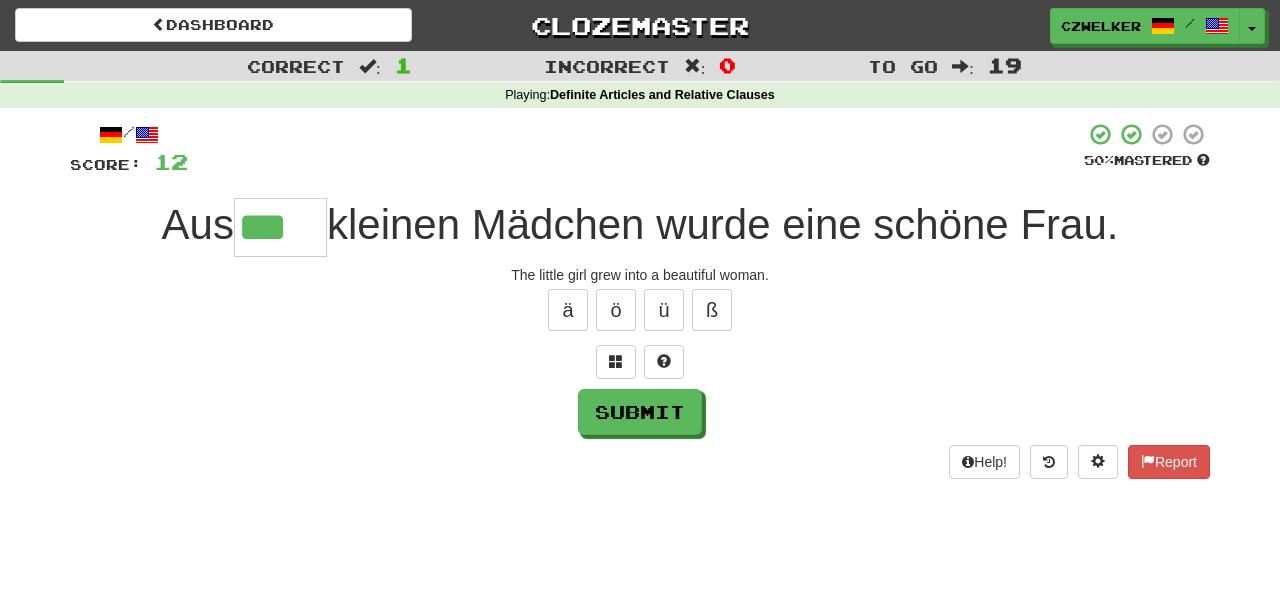 type on "***" 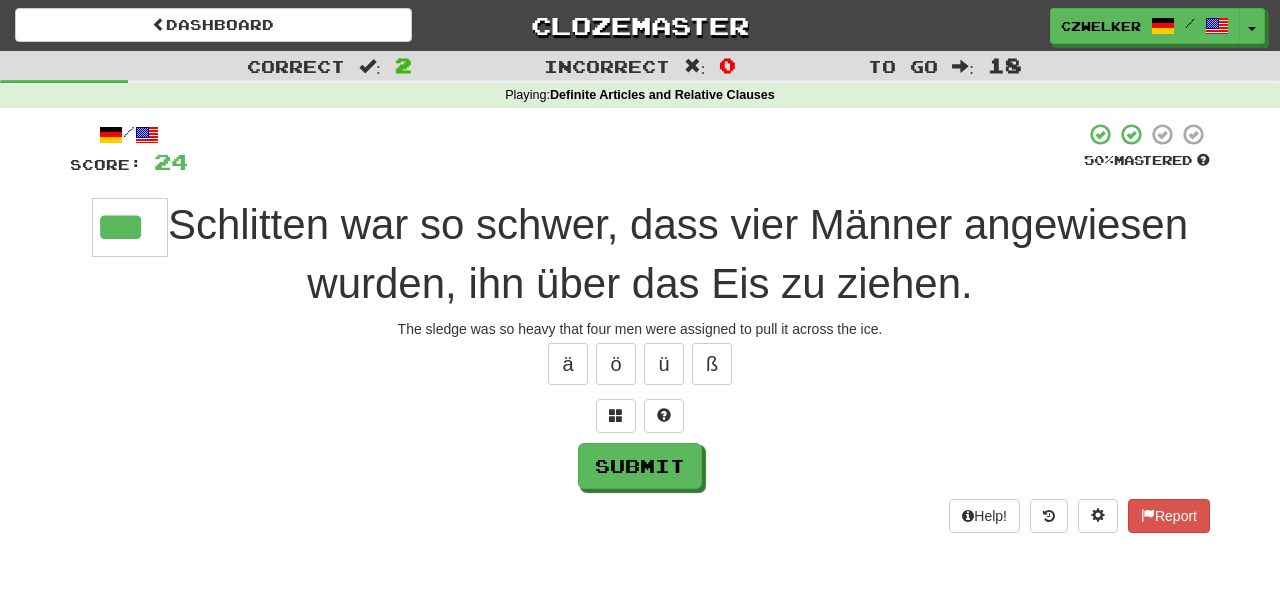 type on "***" 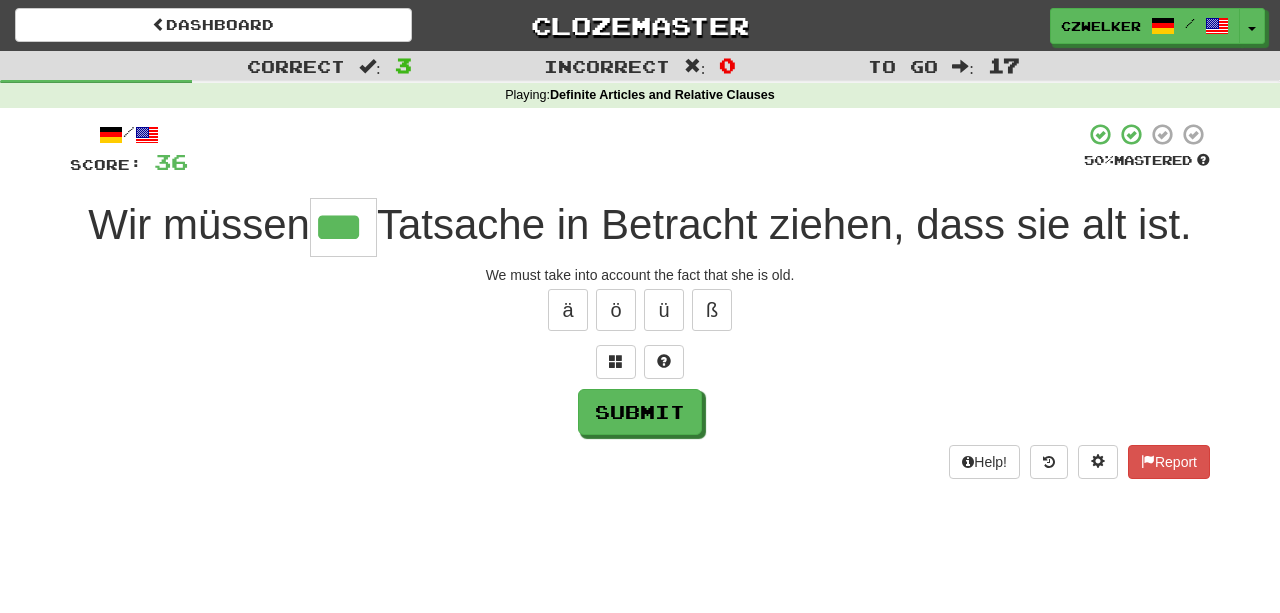 type on "***" 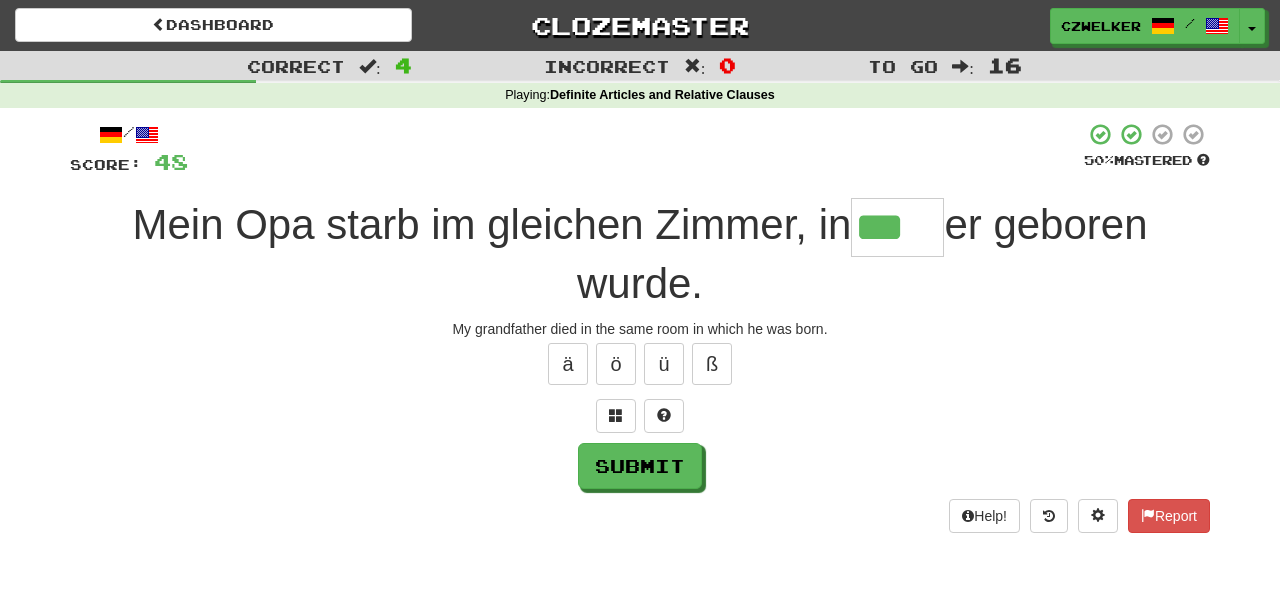 type on "***" 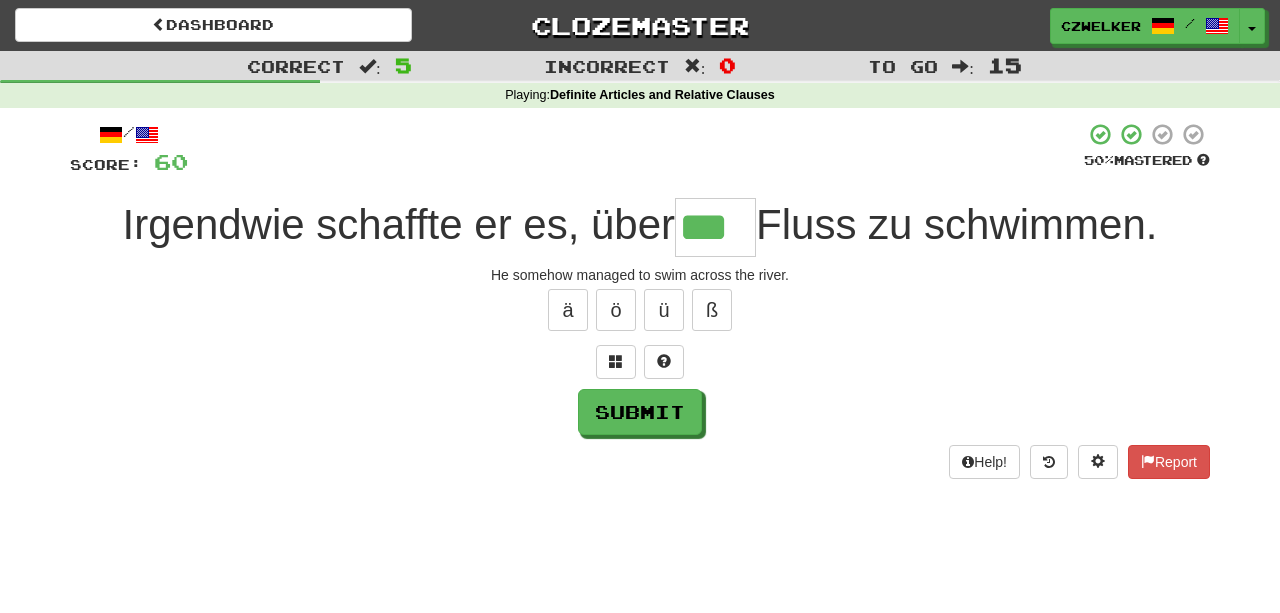type on "***" 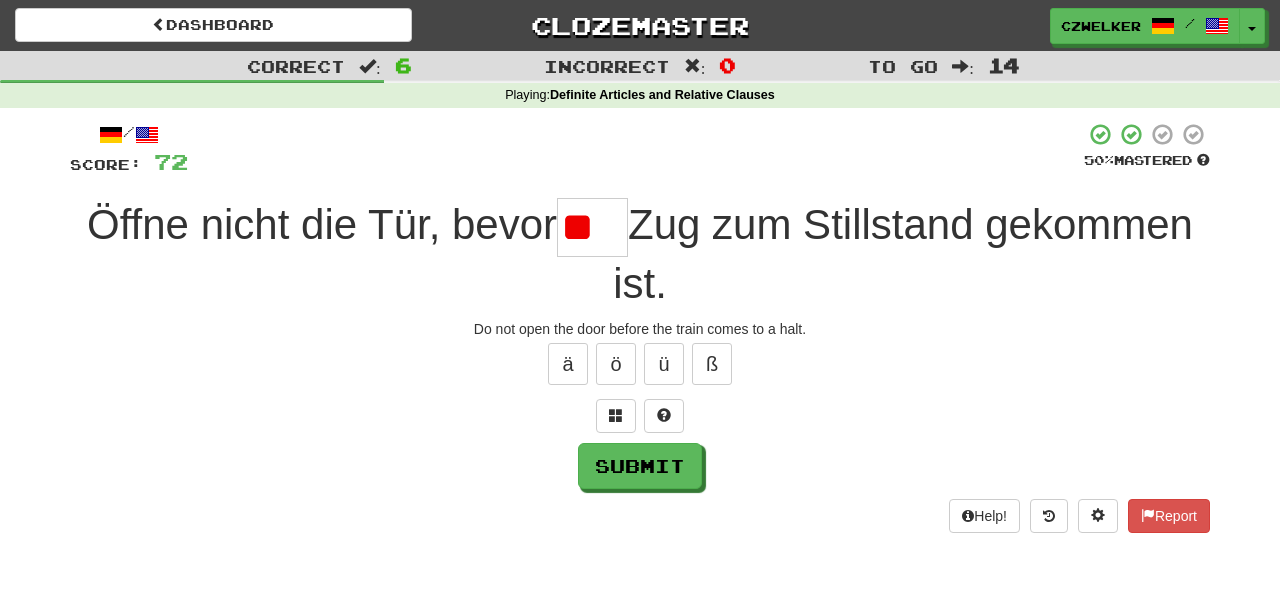 scroll, scrollTop: 0, scrollLeft: 0, axis: both 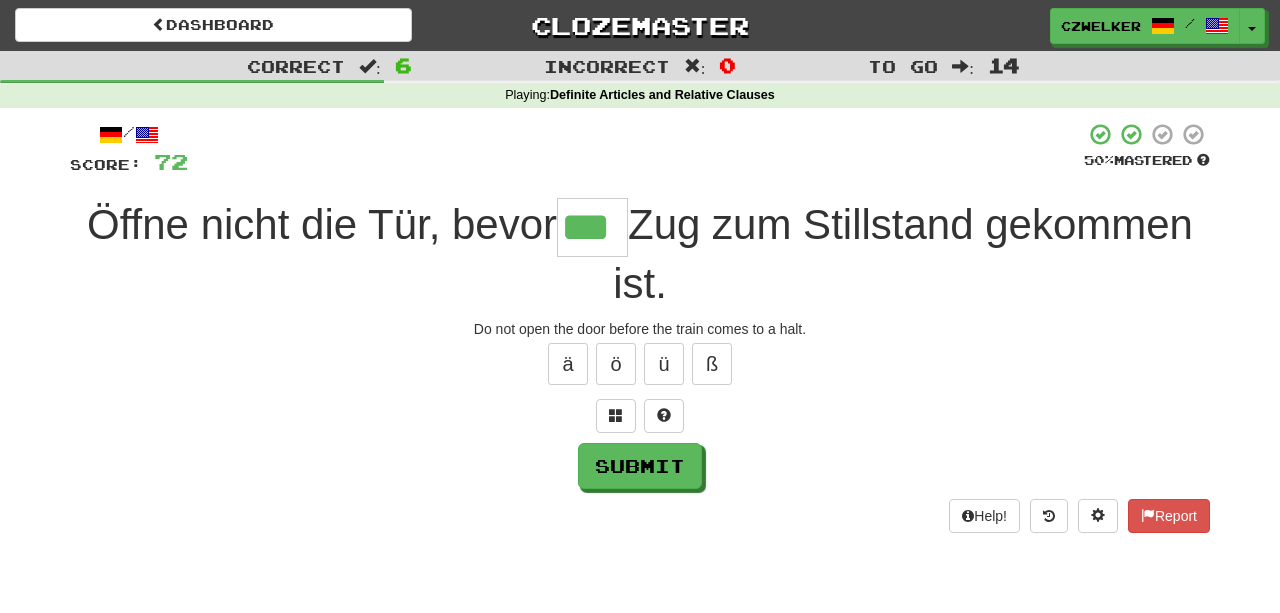 type on "***" 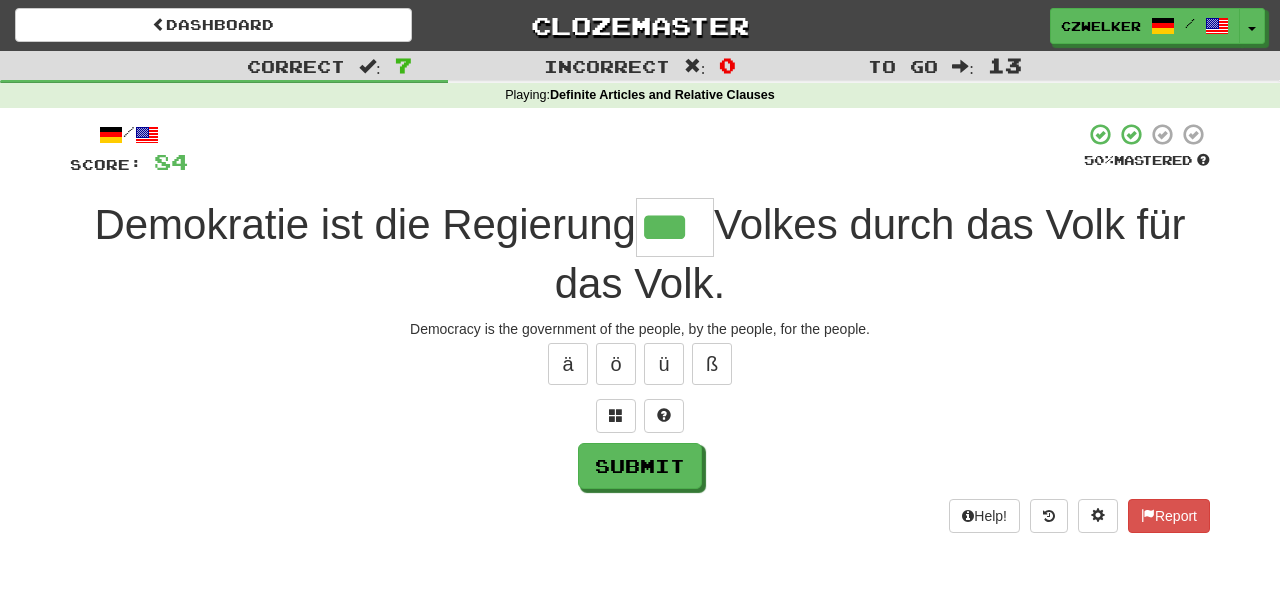 type on "***" 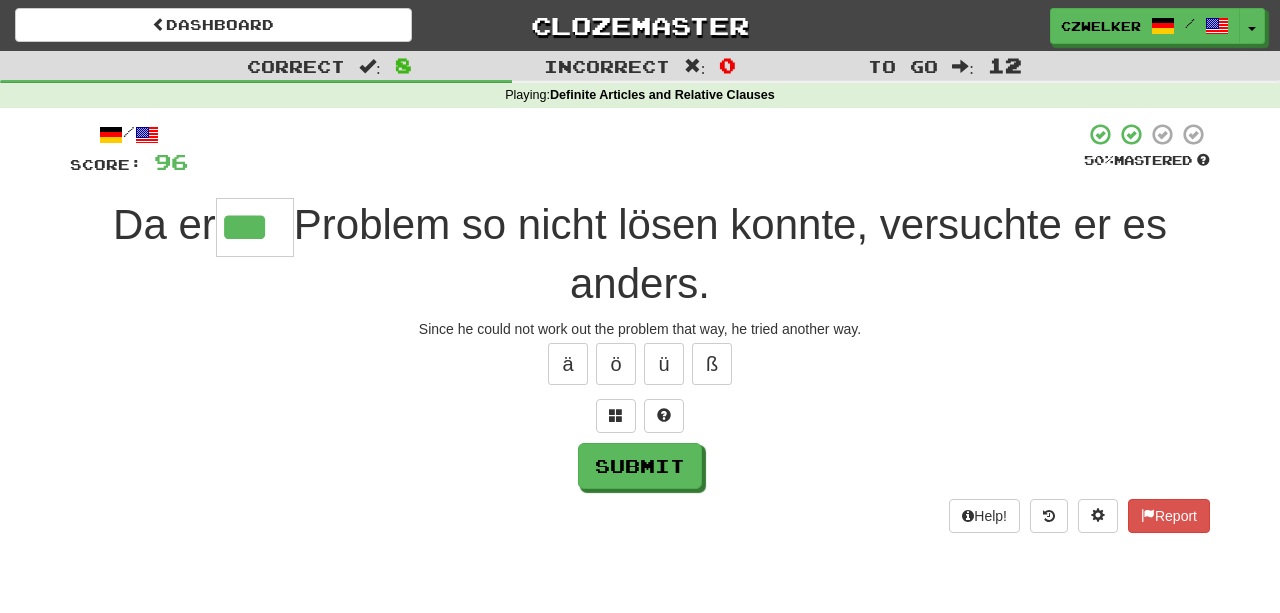 type on "***" 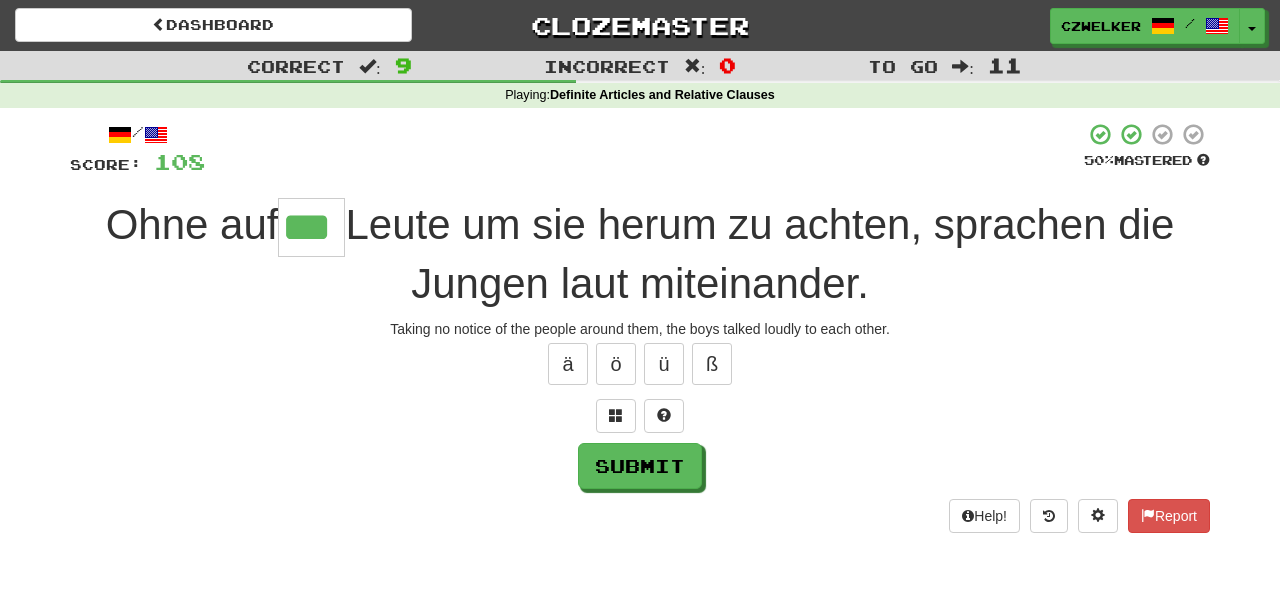 type on "***" 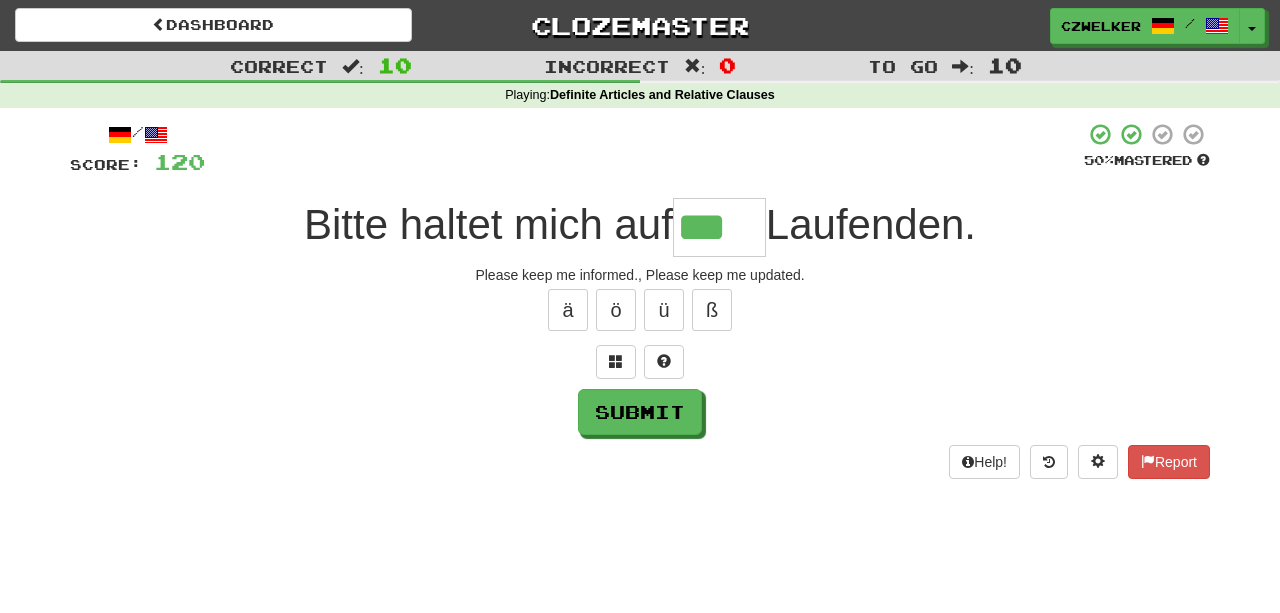 type on "***" 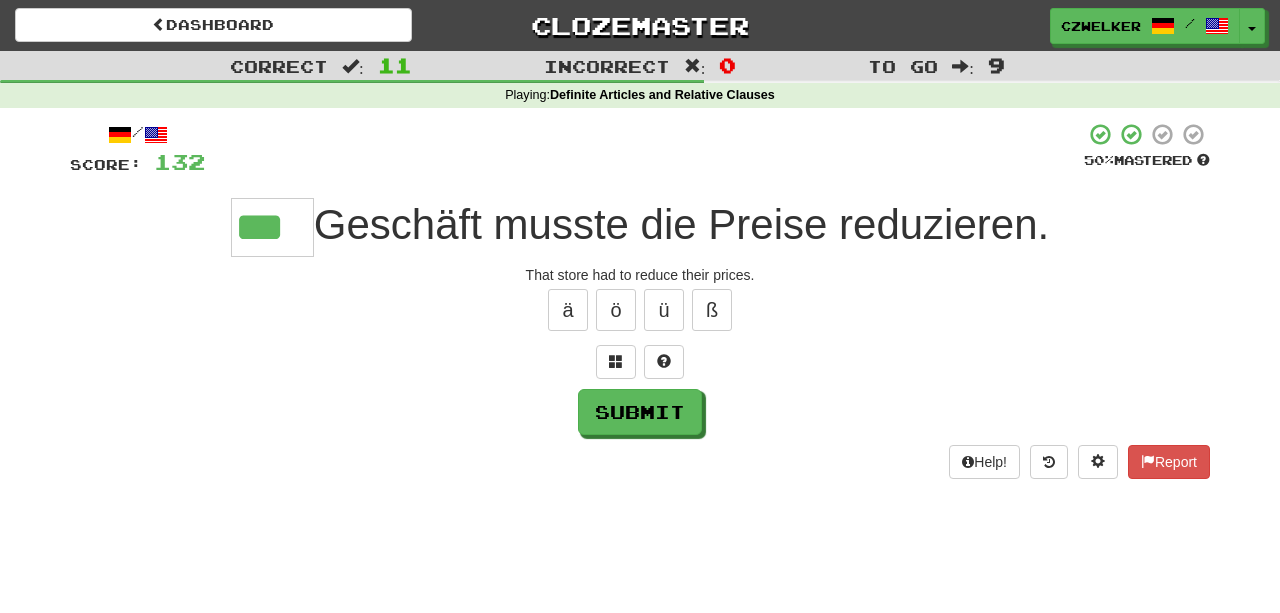 type on "***" 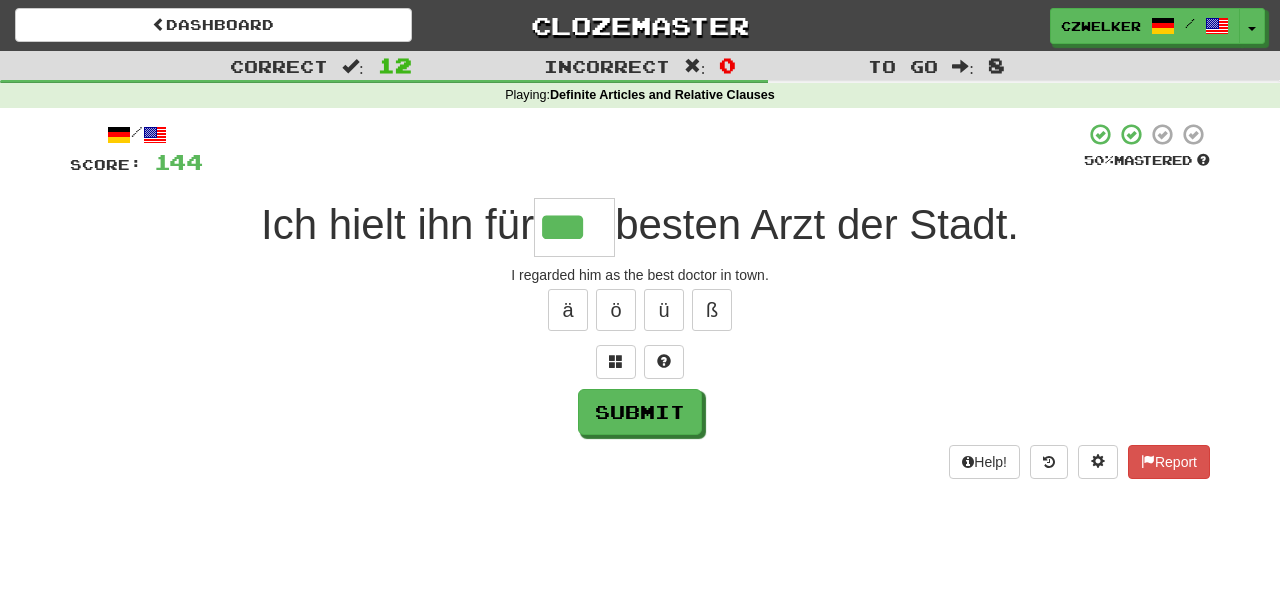 type on "***" 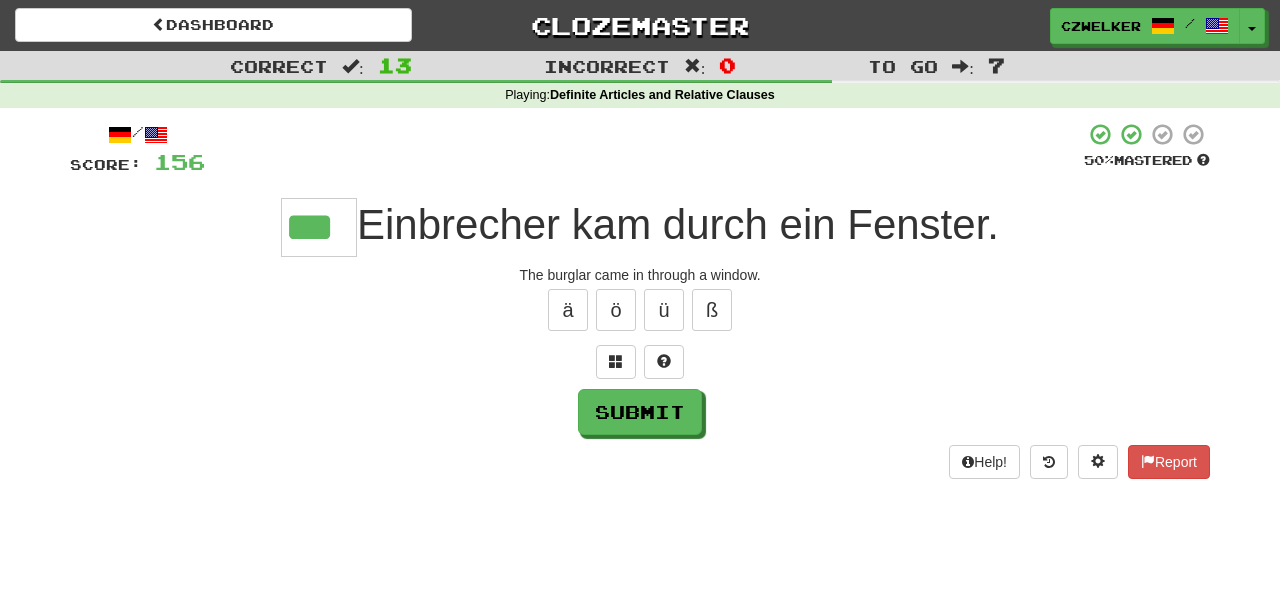 type on "***" 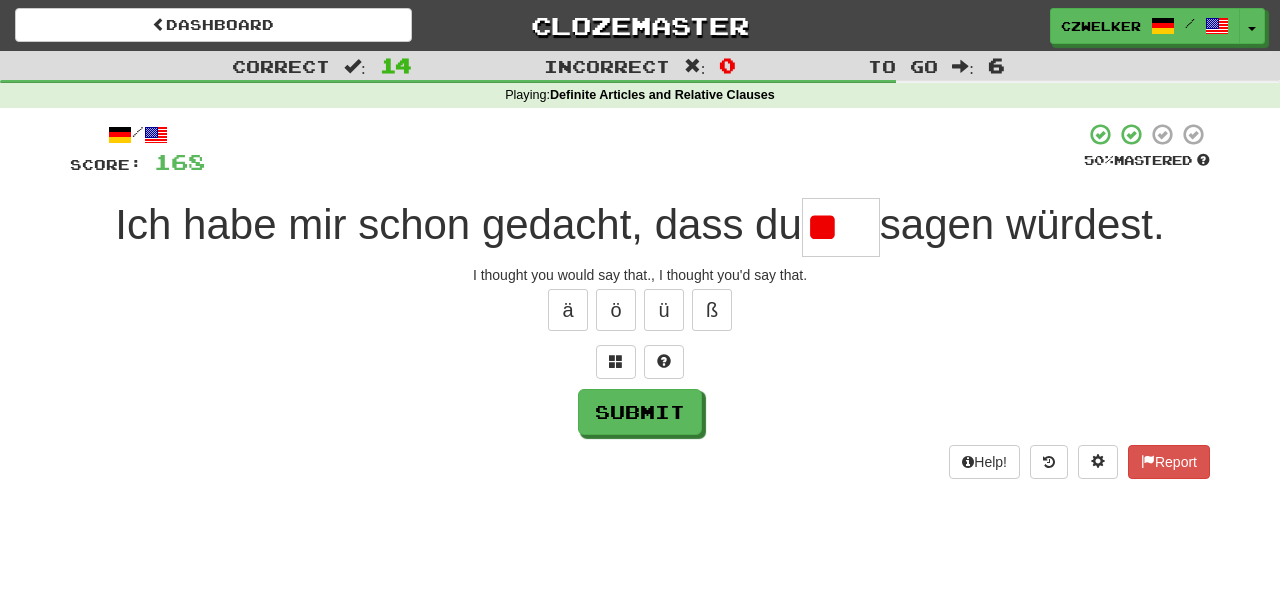 scroll, scrollTop: 0, scrollLeft: 0, axis: both 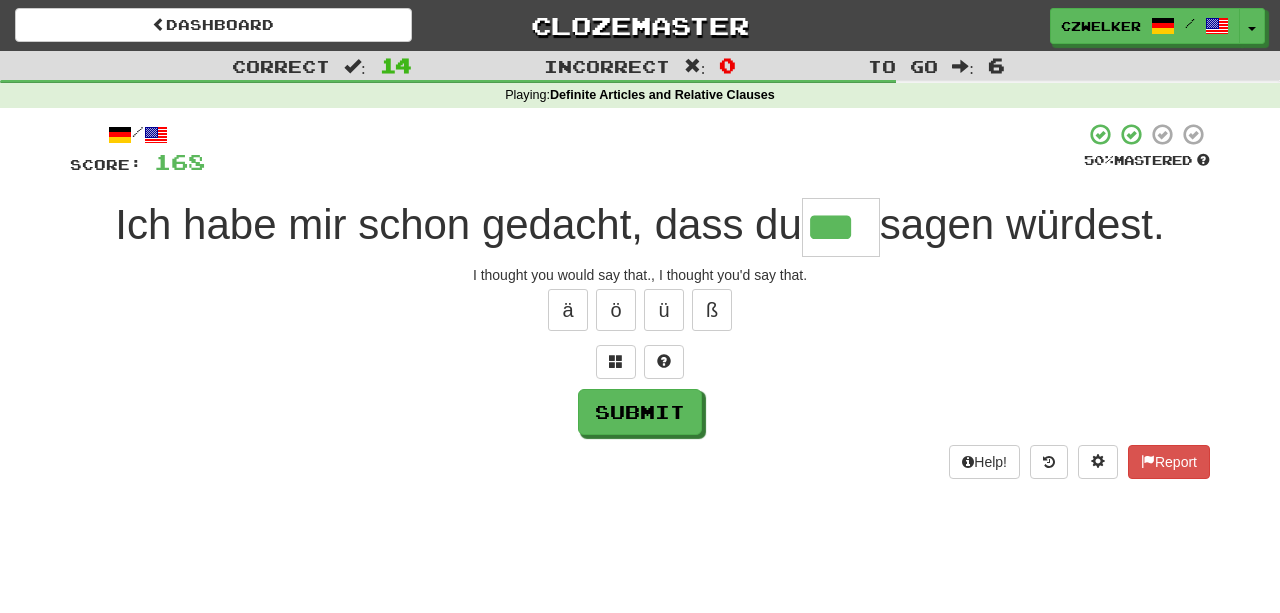 type on "***" 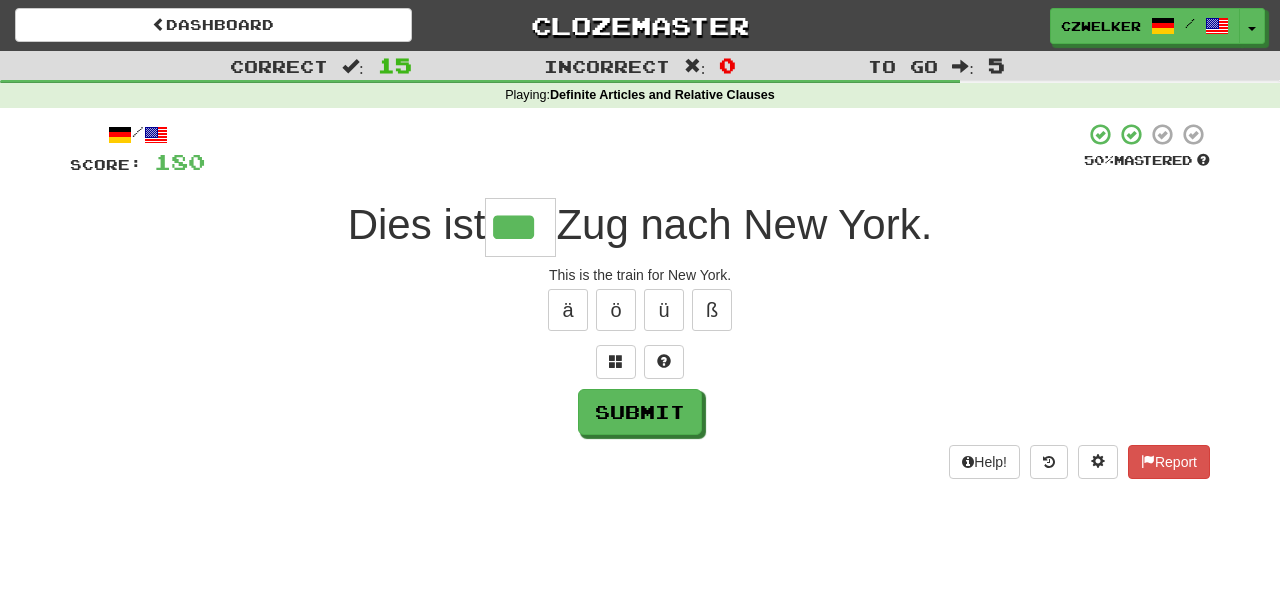 type on "***" 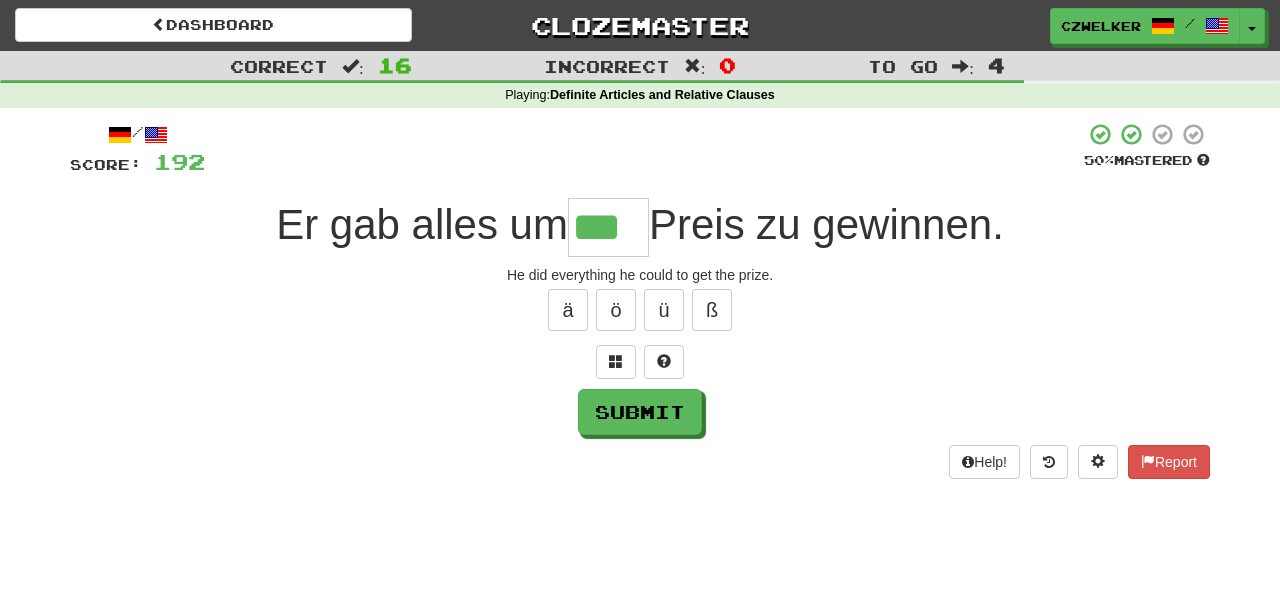 type on "***" 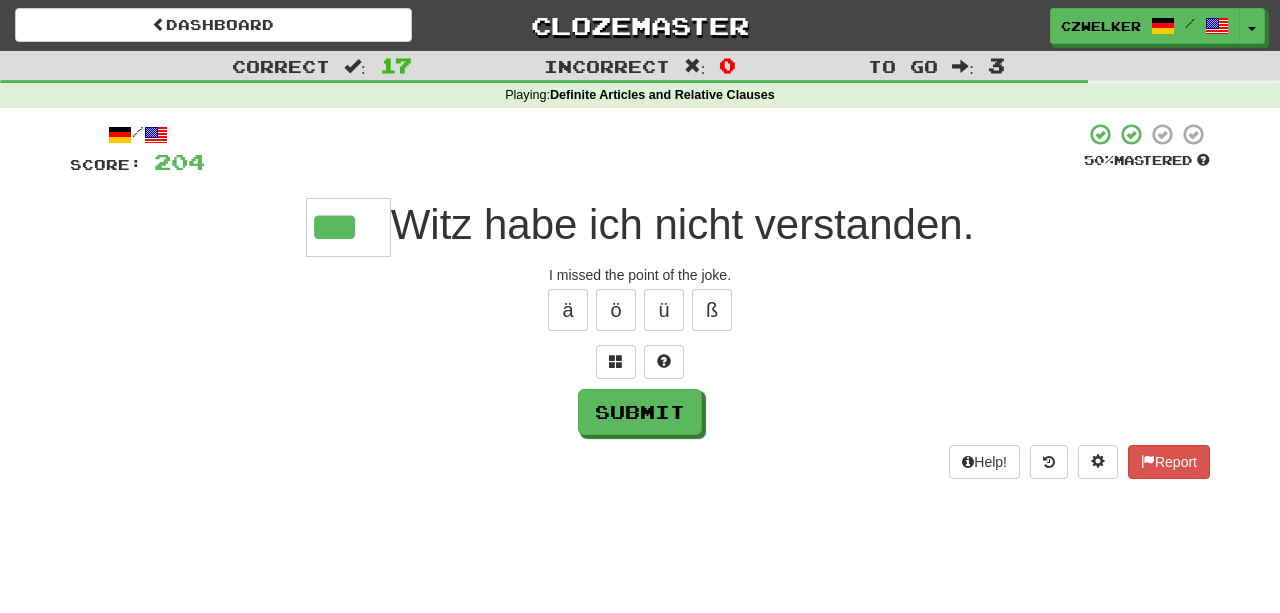 type on "***" 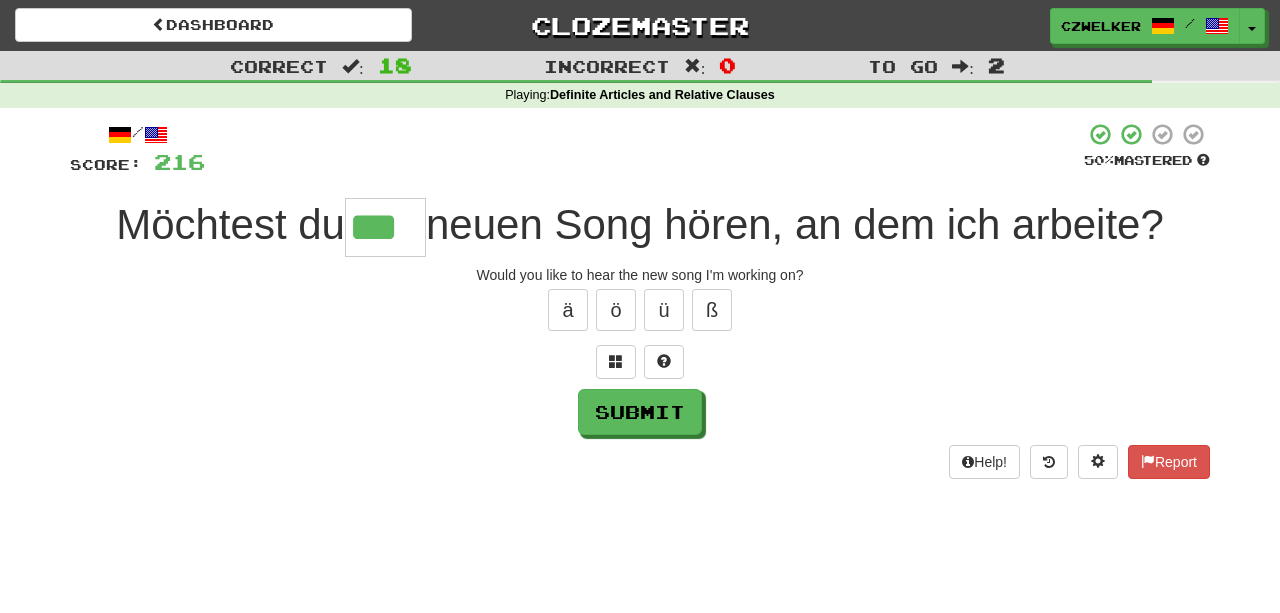 type on "***" 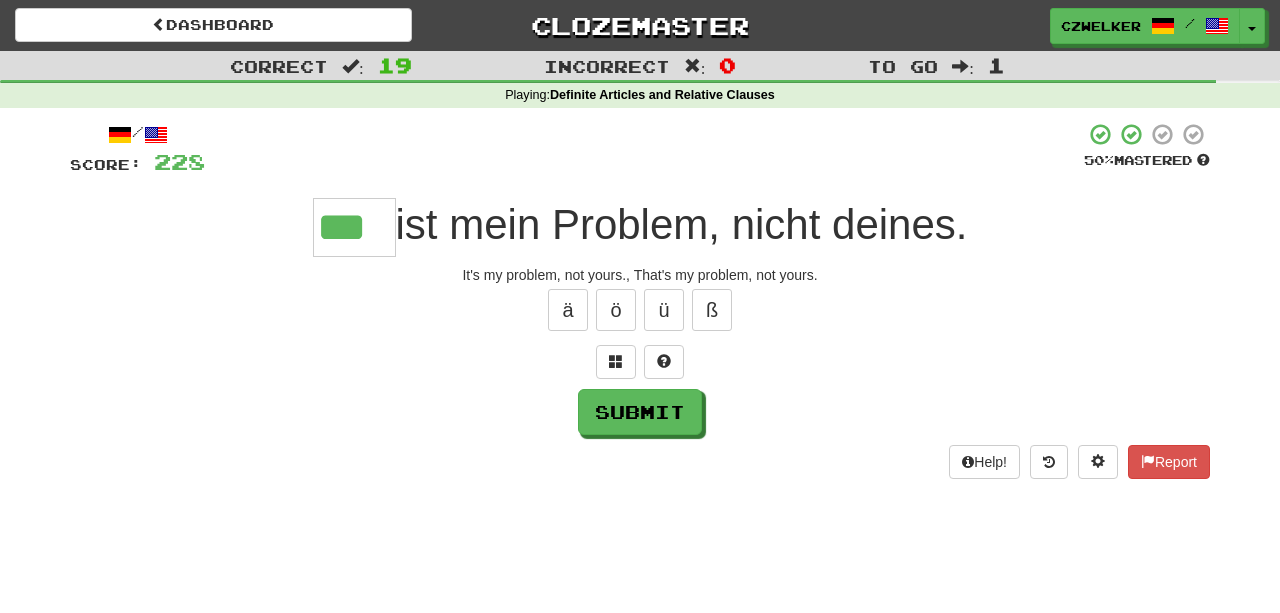 type on "***" 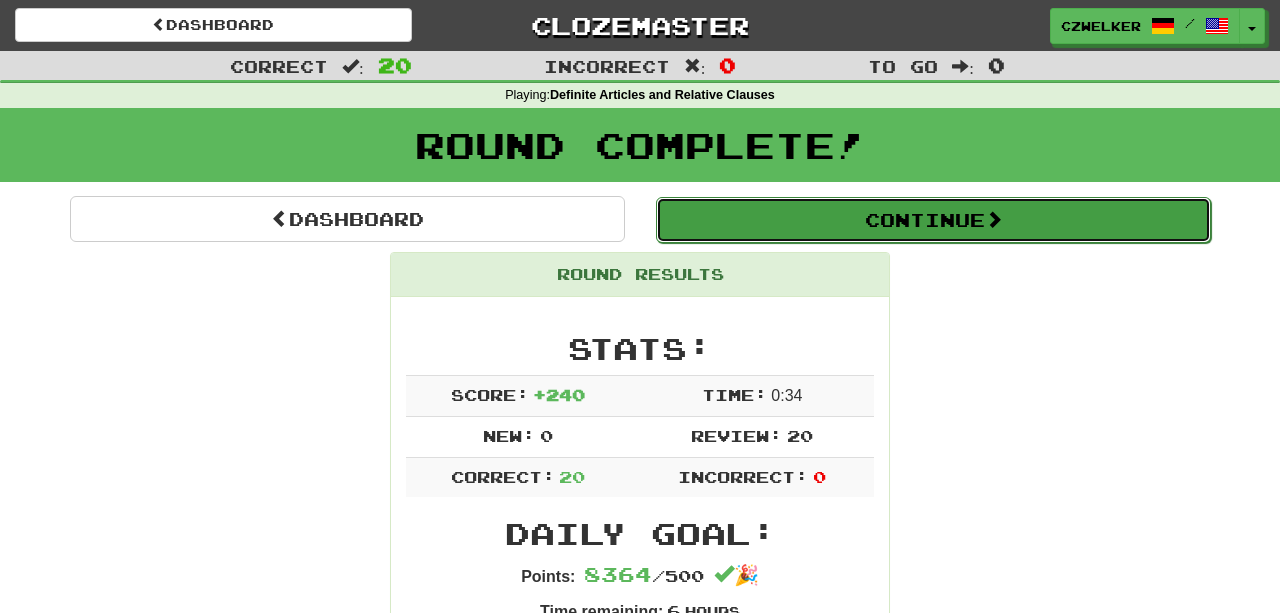 click on "Continue" at bounding box center (933, 220) 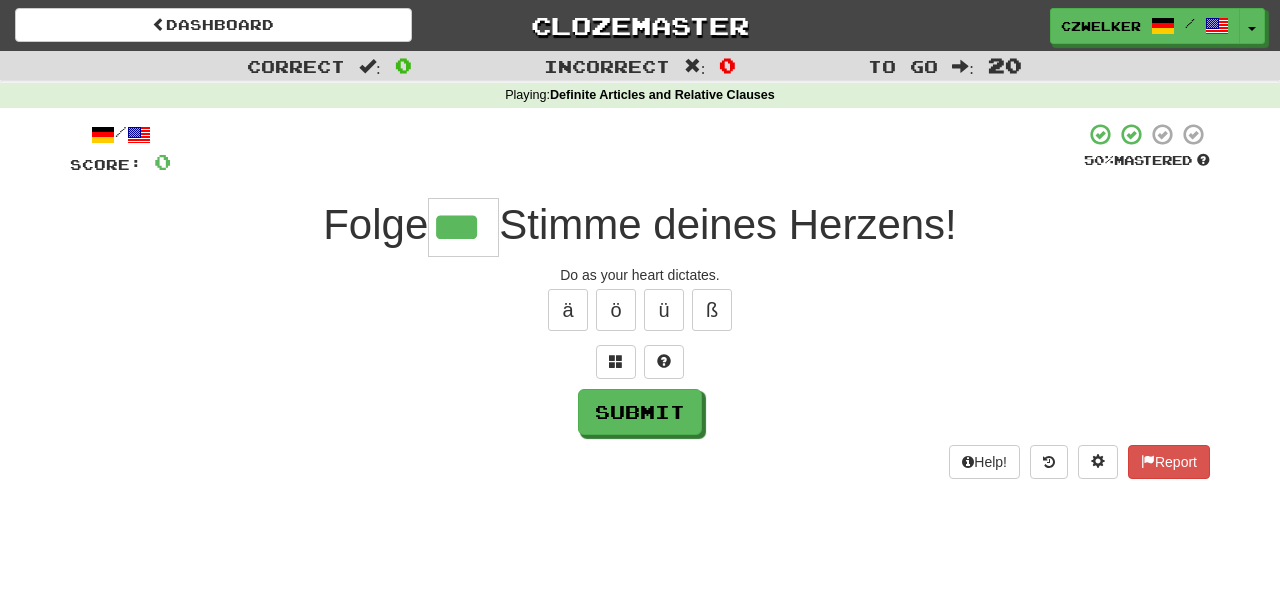 type on "***" 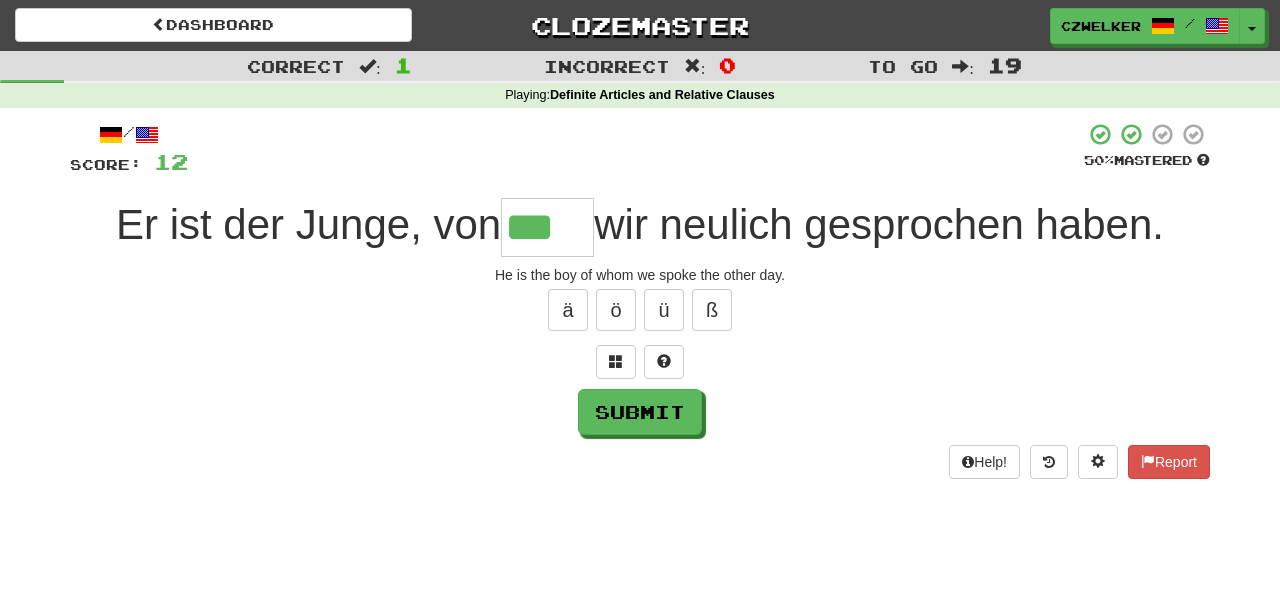 type on "***" 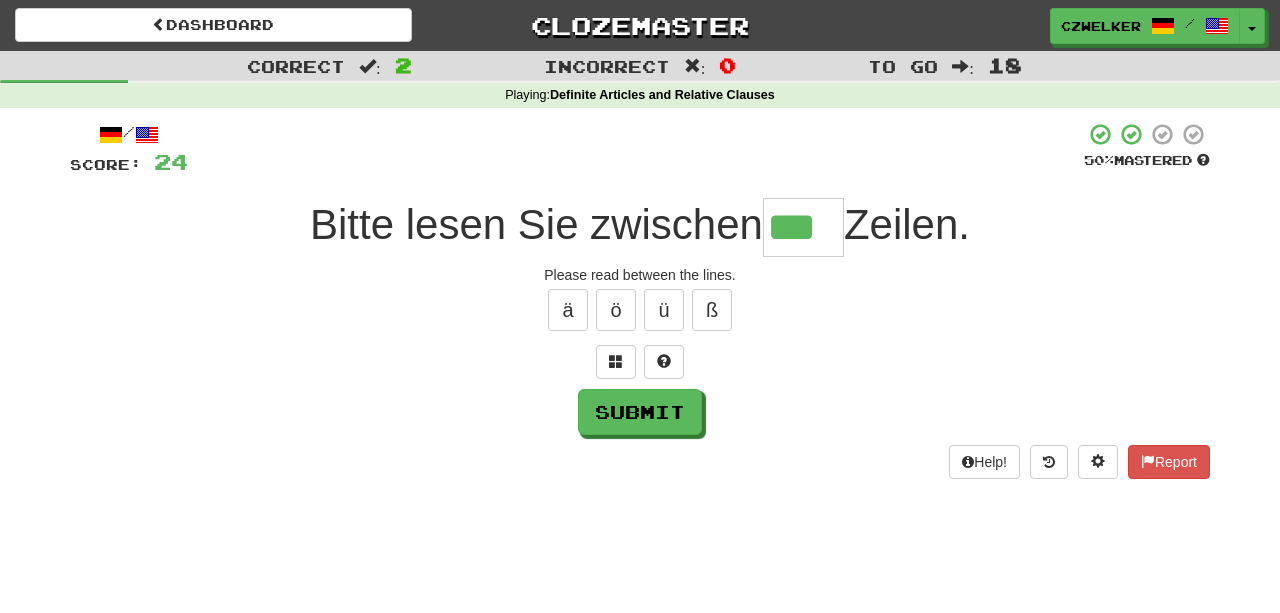 type on "***" 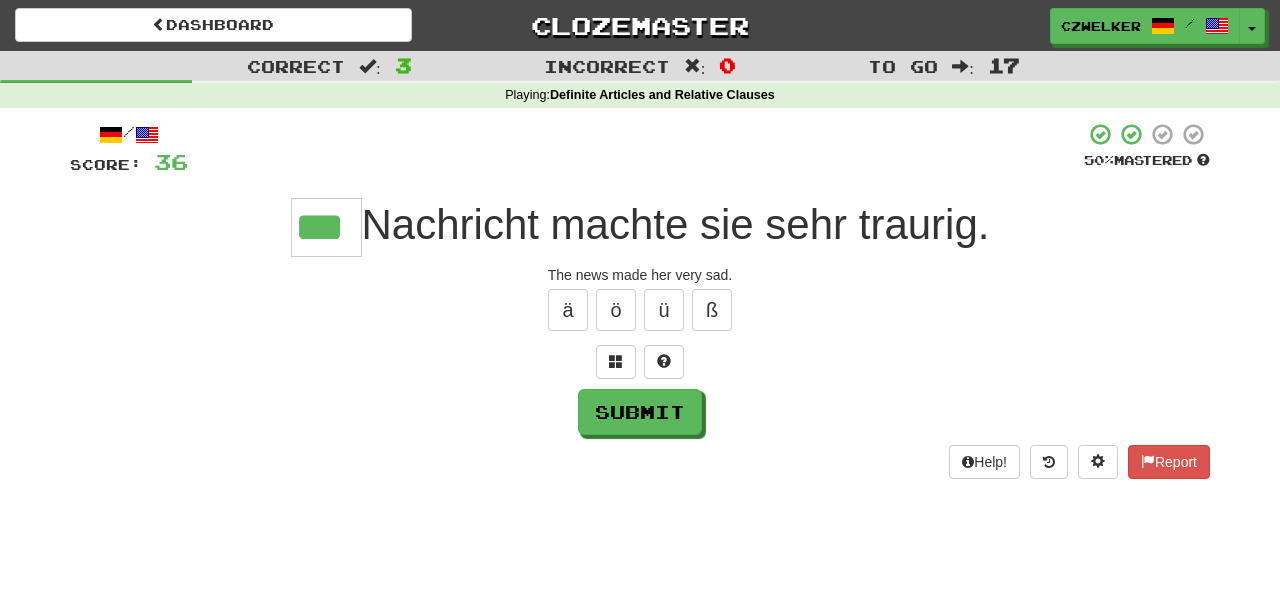 type on "***" 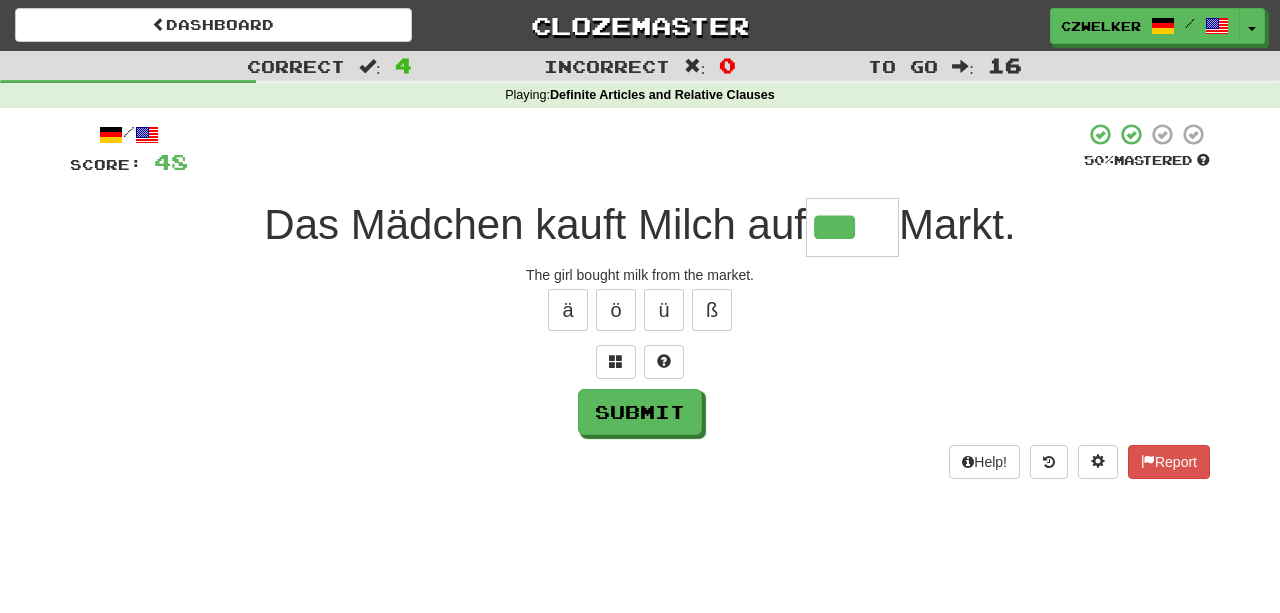 type on "***" 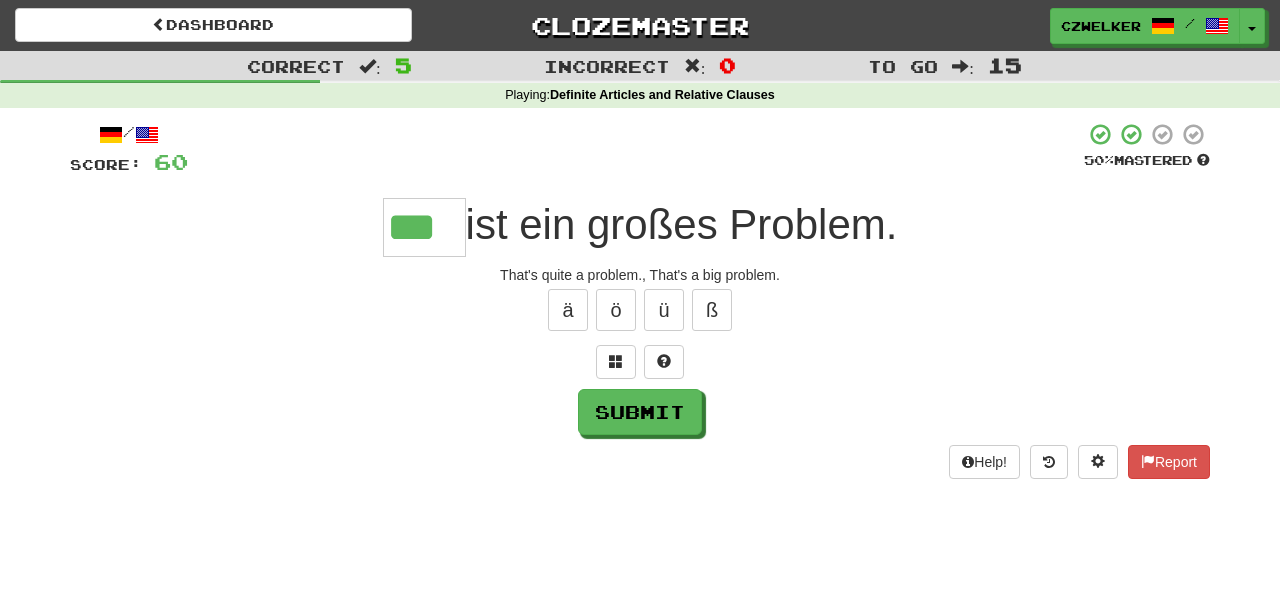 type on "***" 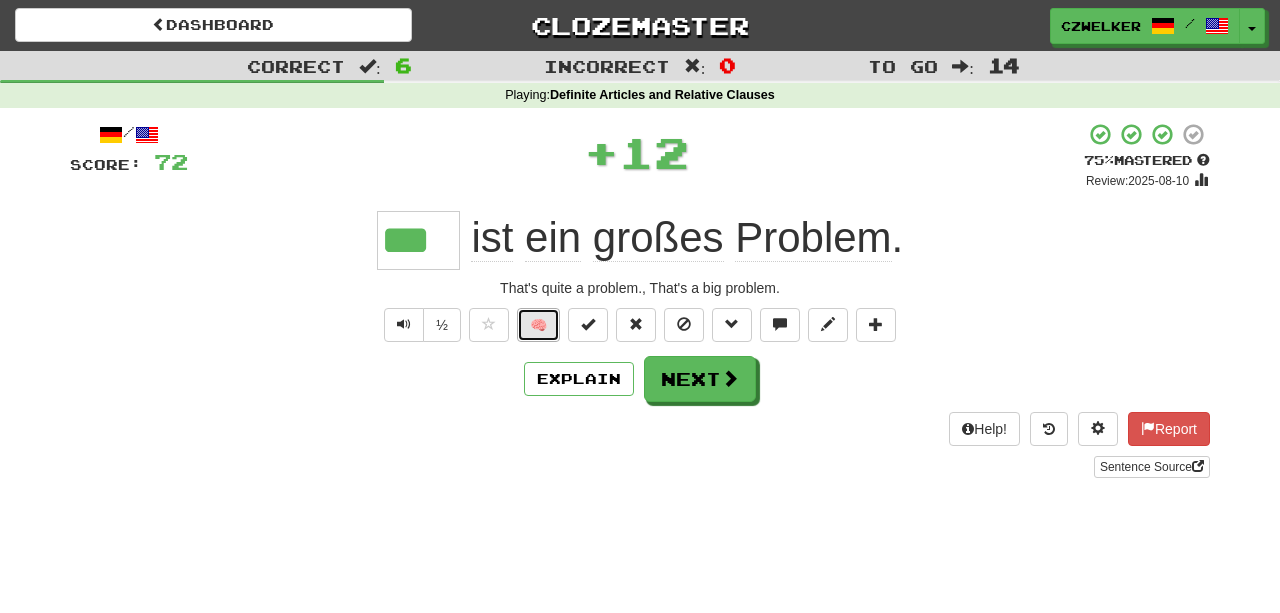 click on "🧠" at bounding box center [538, 325] 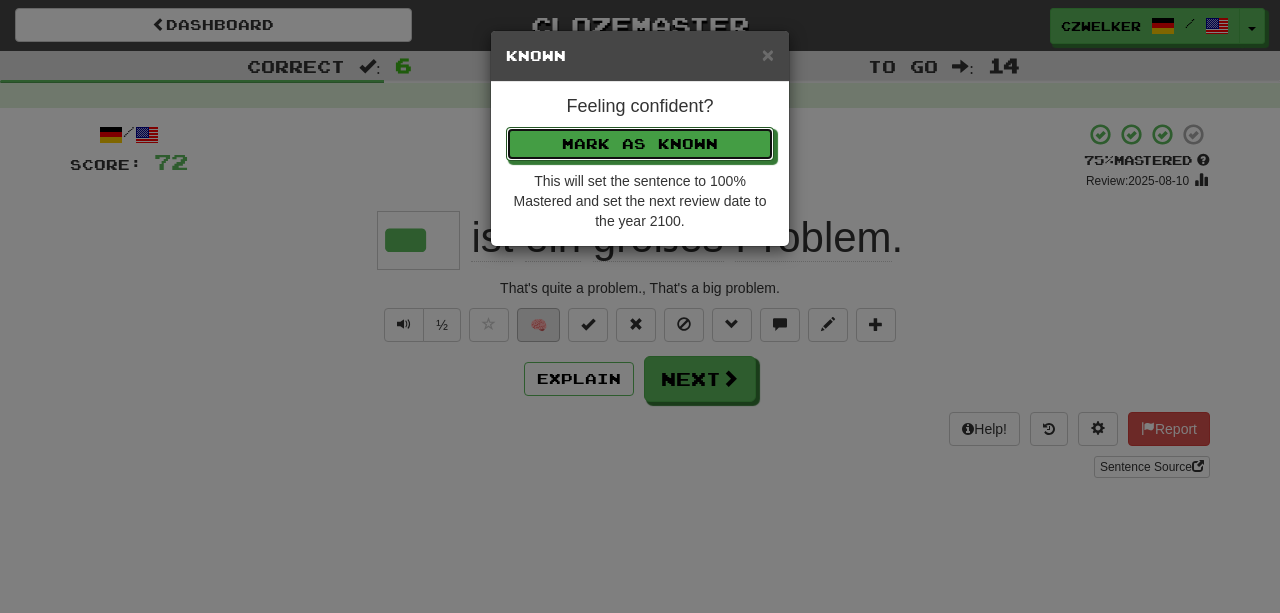 type 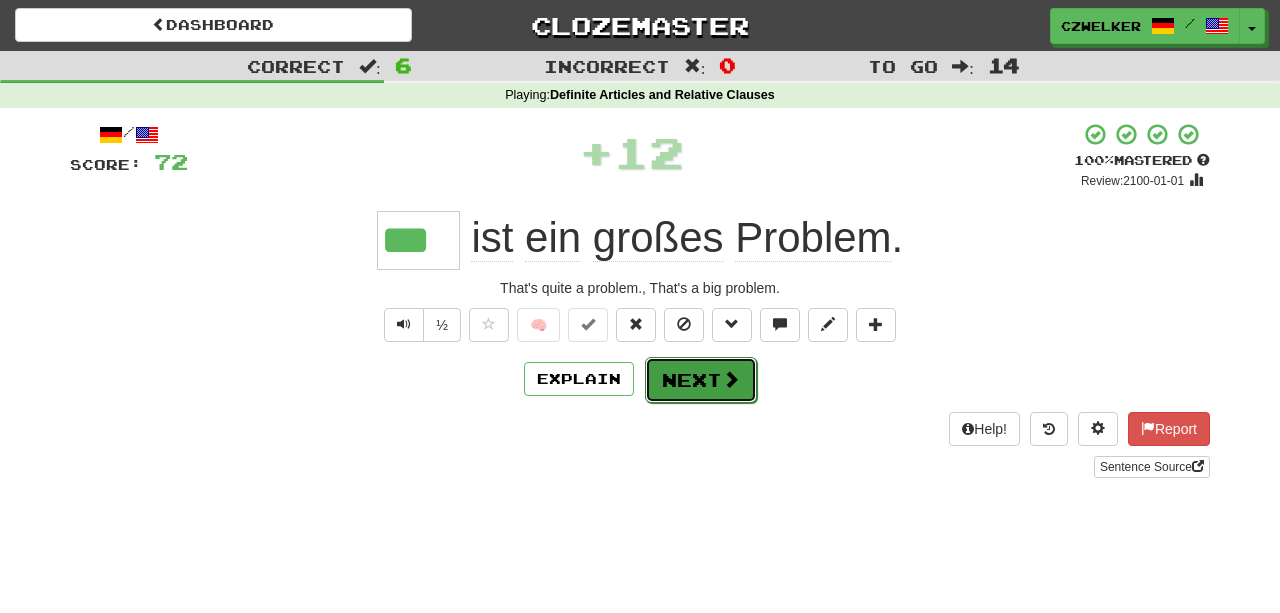 click on "Next" at bounding box center (701, 380) 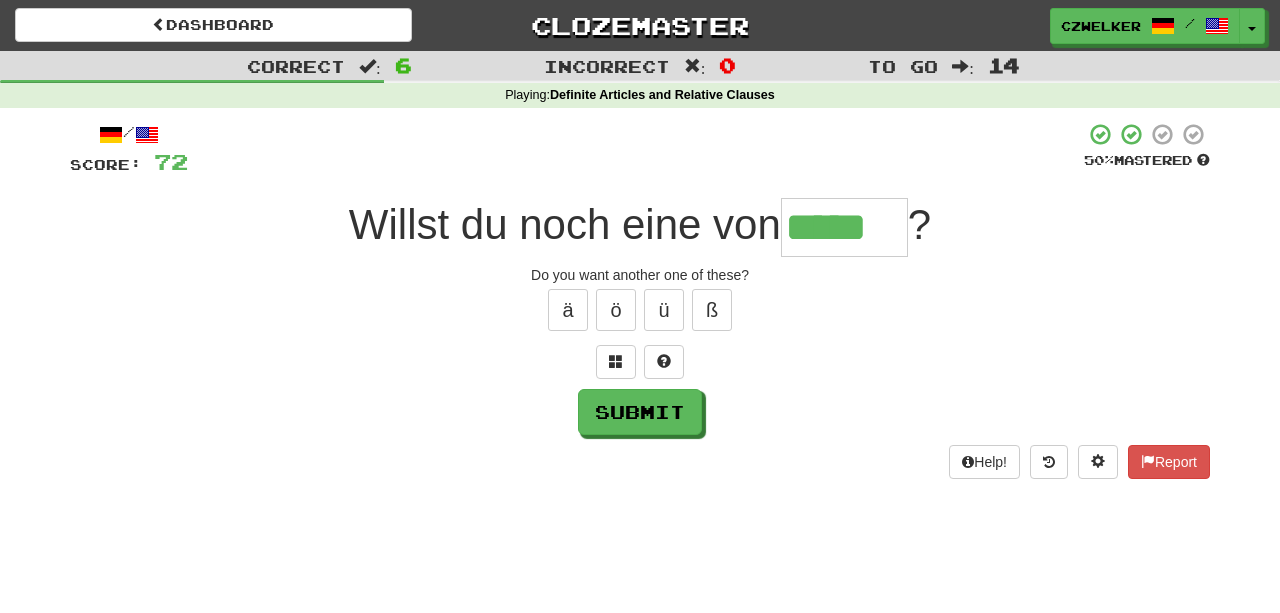 type on "*****" 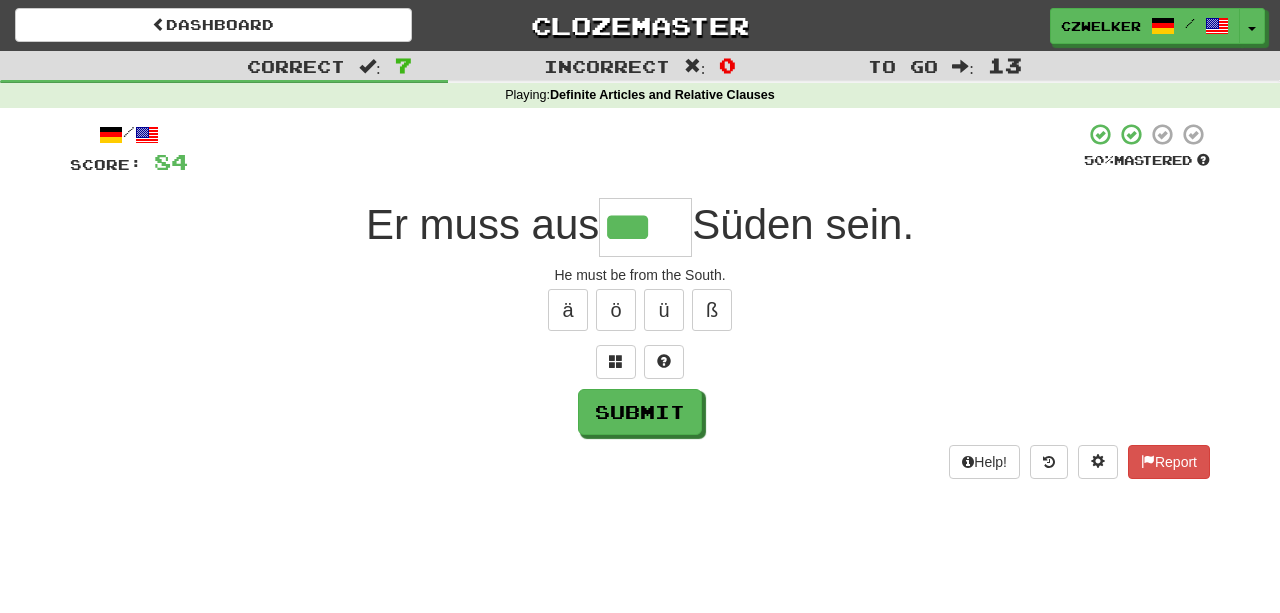 type on "***" 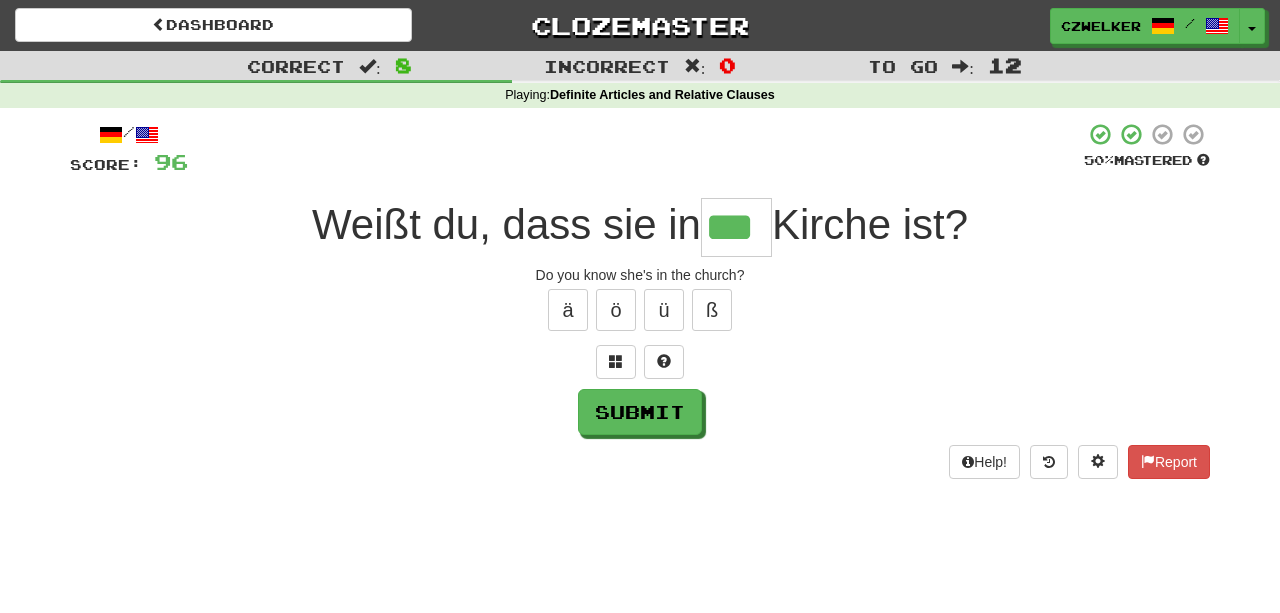 type on "***" 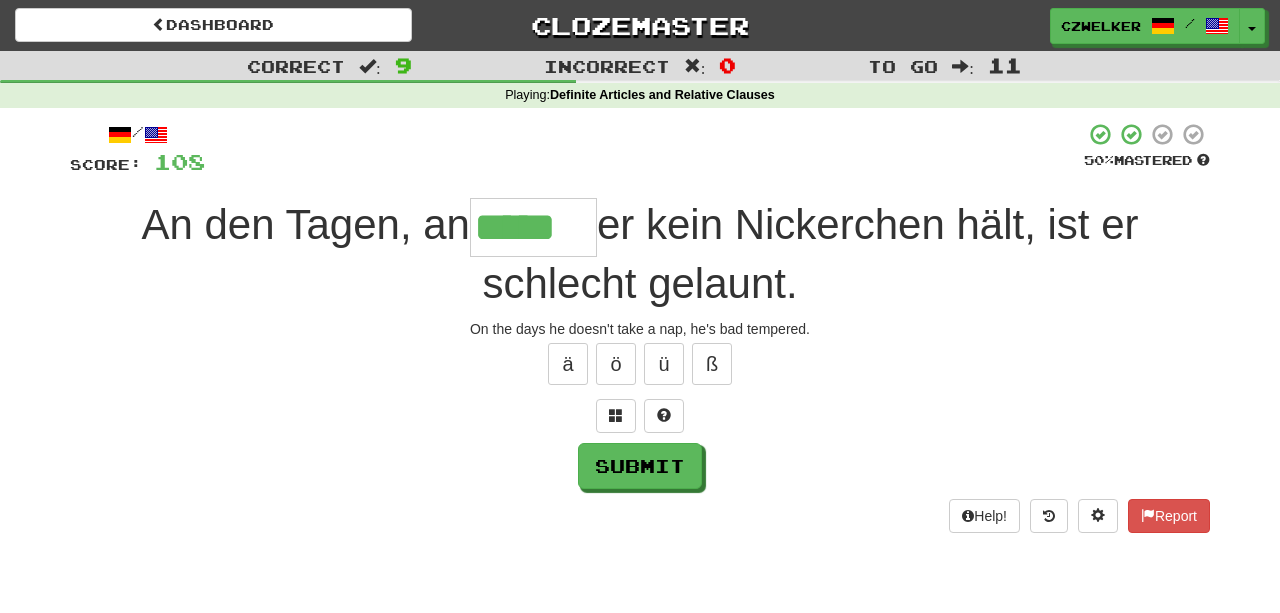 type on "*****" 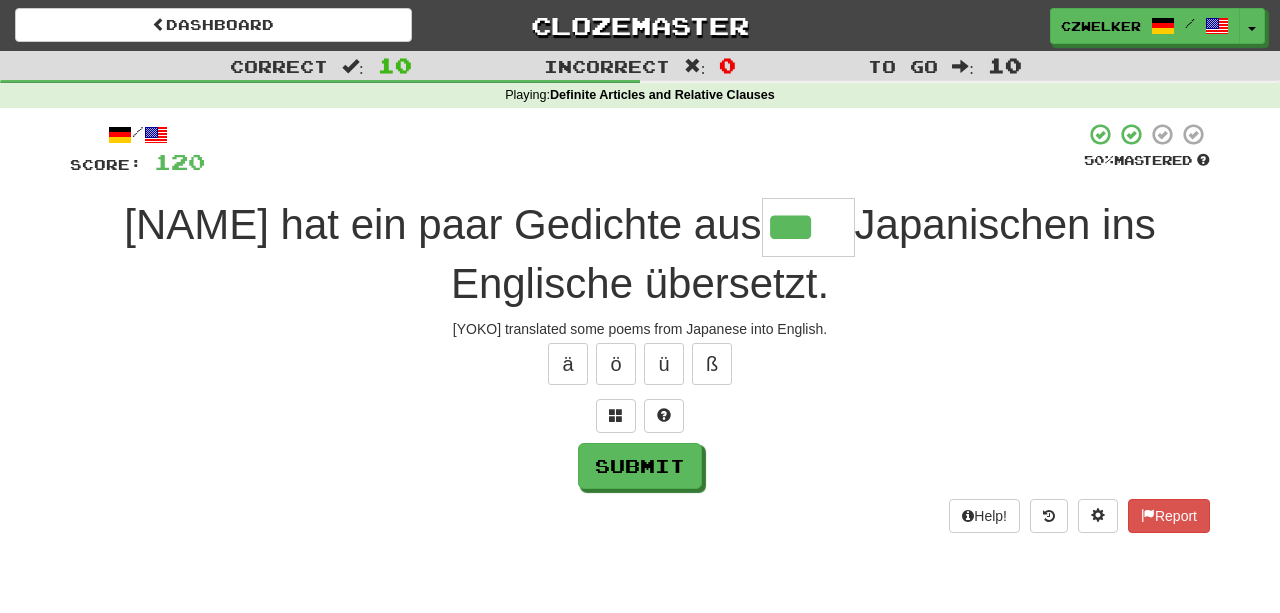 type on "***" 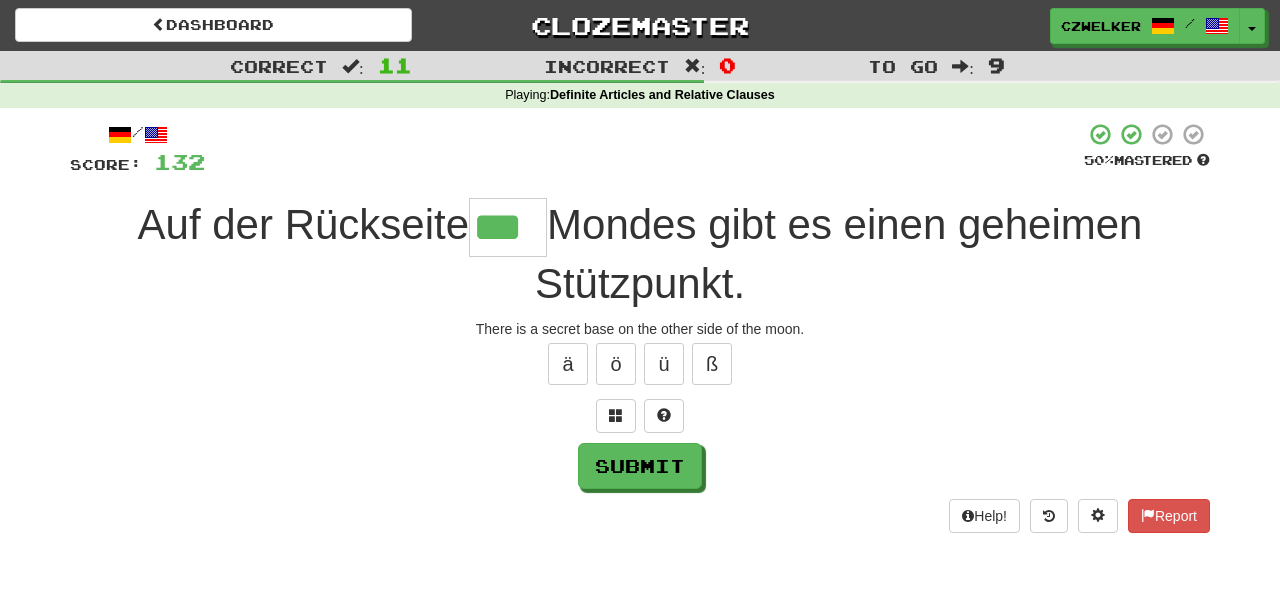 type on "***" 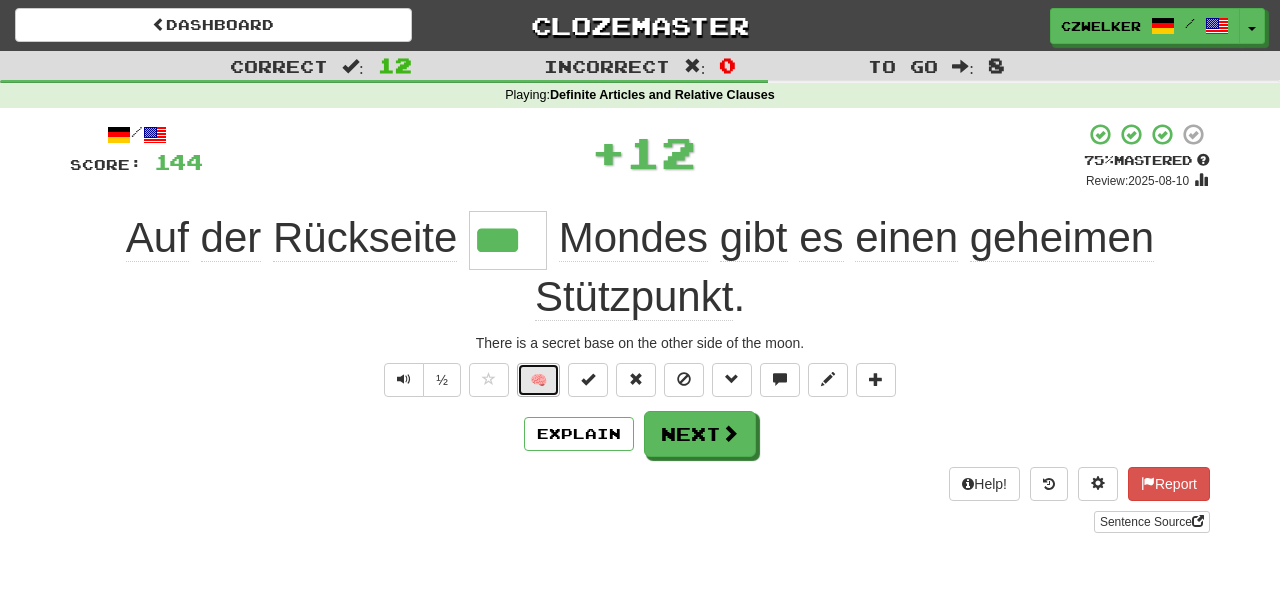 click on "🧠" at bounding box center [538, 380] 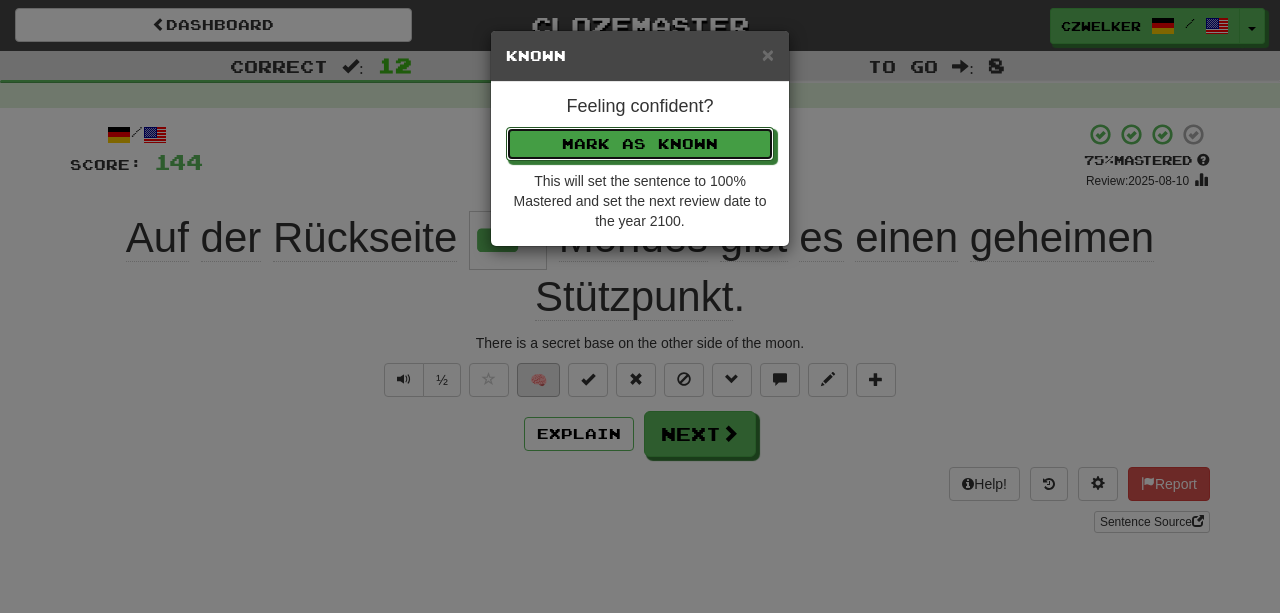 click on "Mark as Known" at bounding box center [640, 144] 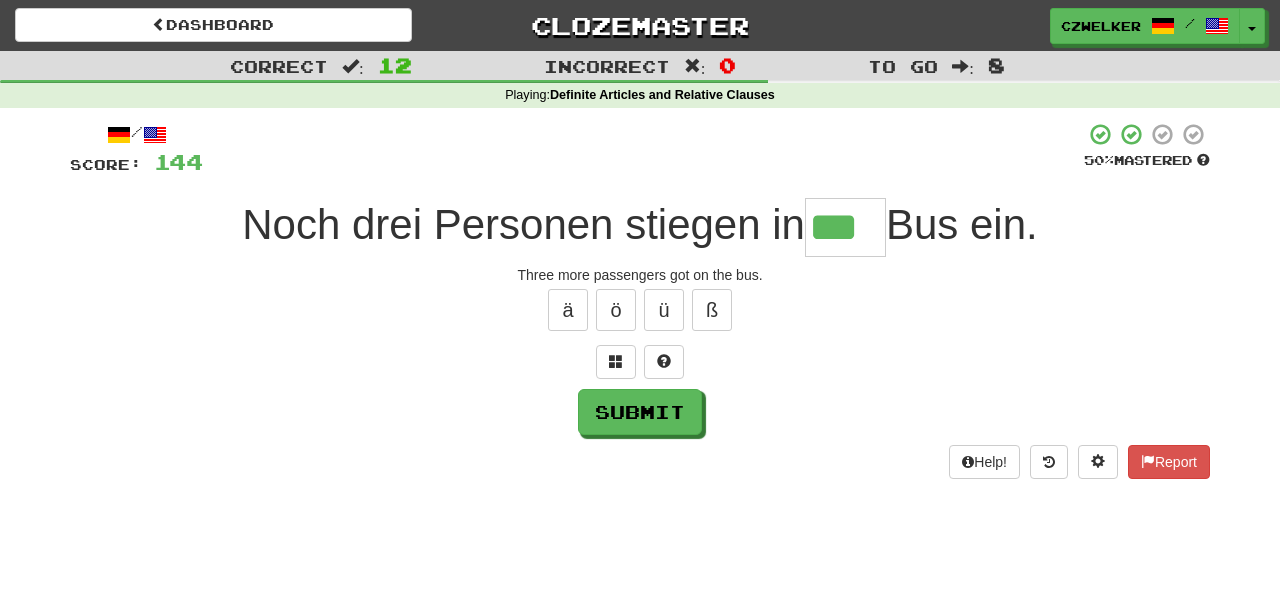 type on "***" 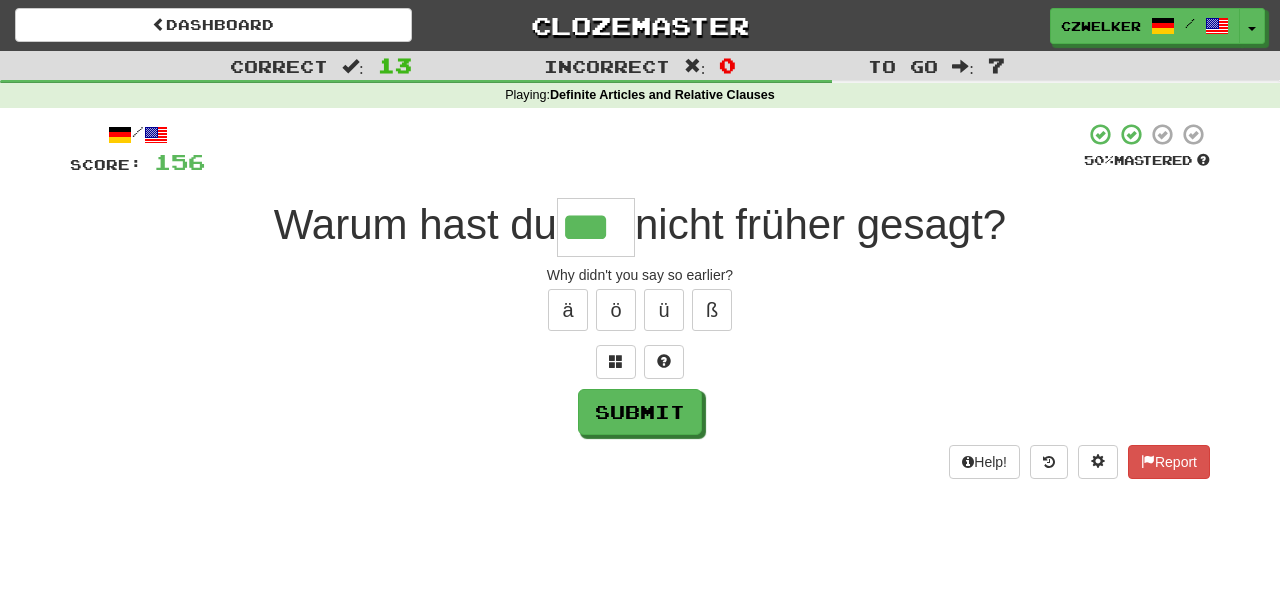 type on "***" 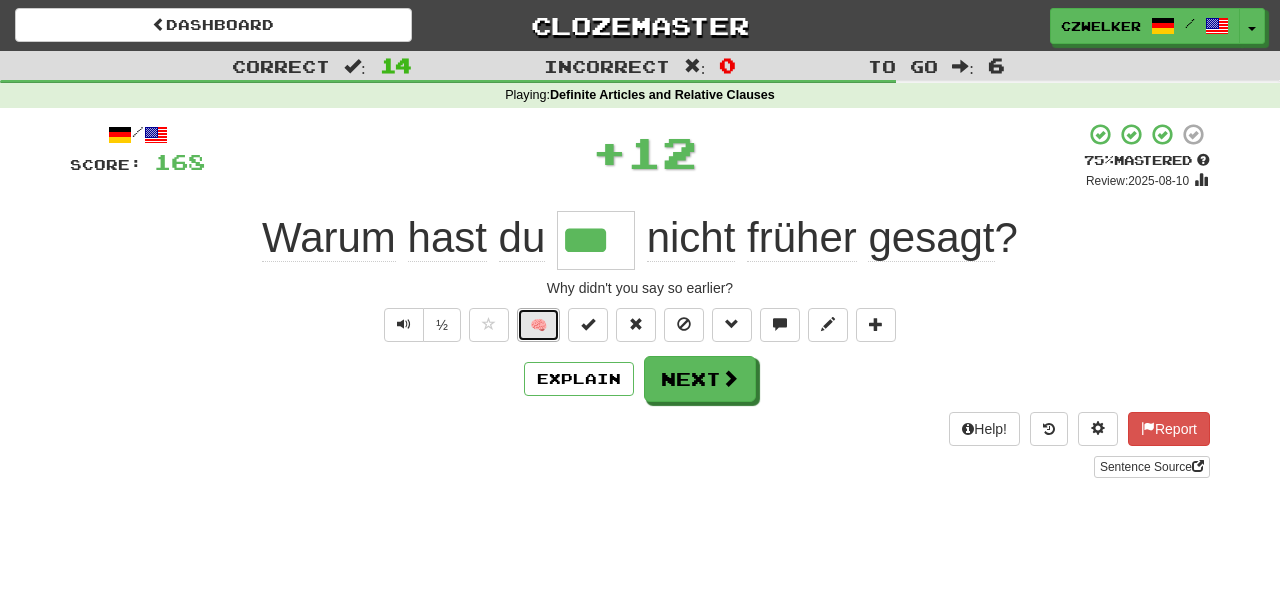 click on "🧠" at bounding box center (538, 325) 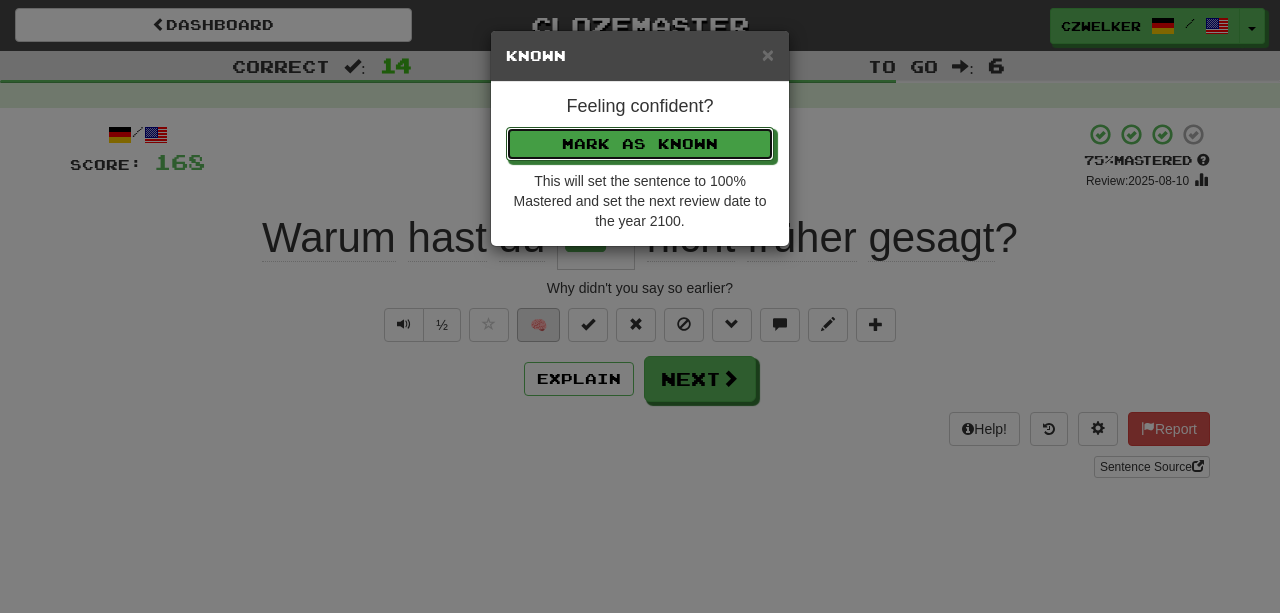 click on "Mark as Known" at bounding box center (640, 144) 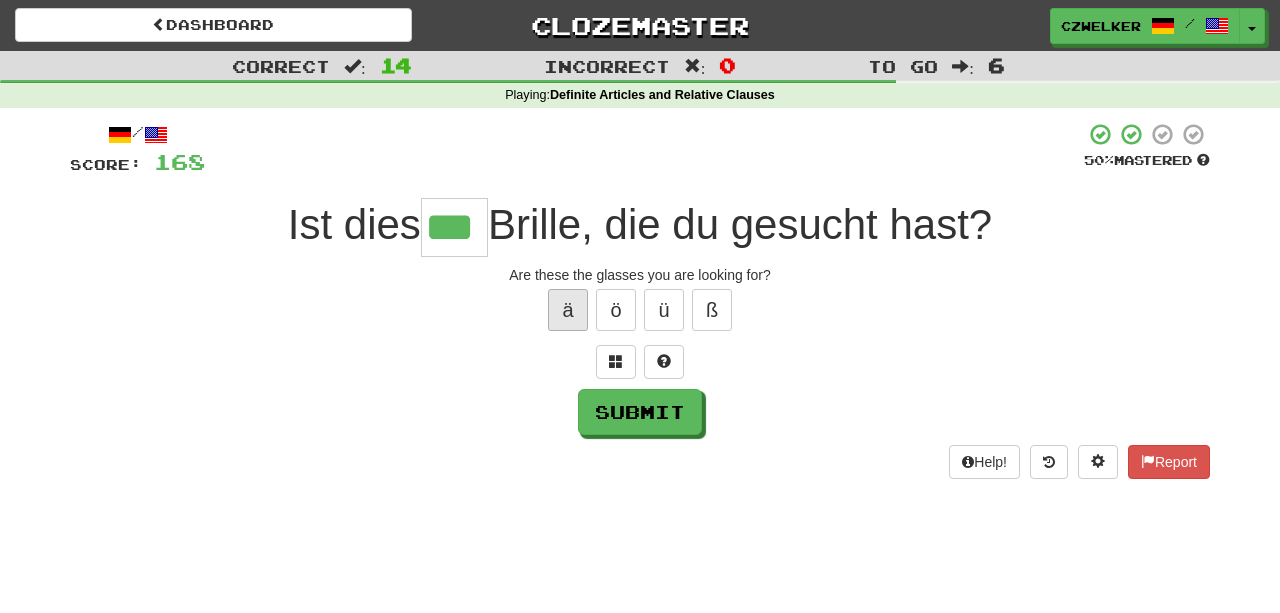 type on "***" 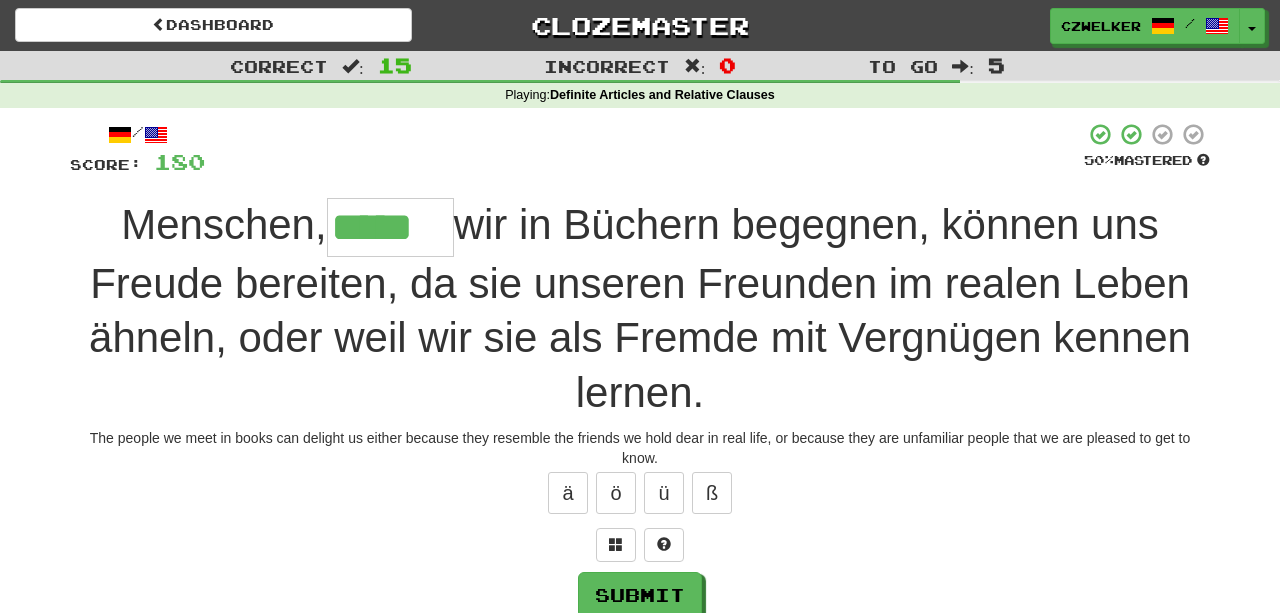 type on "*****" 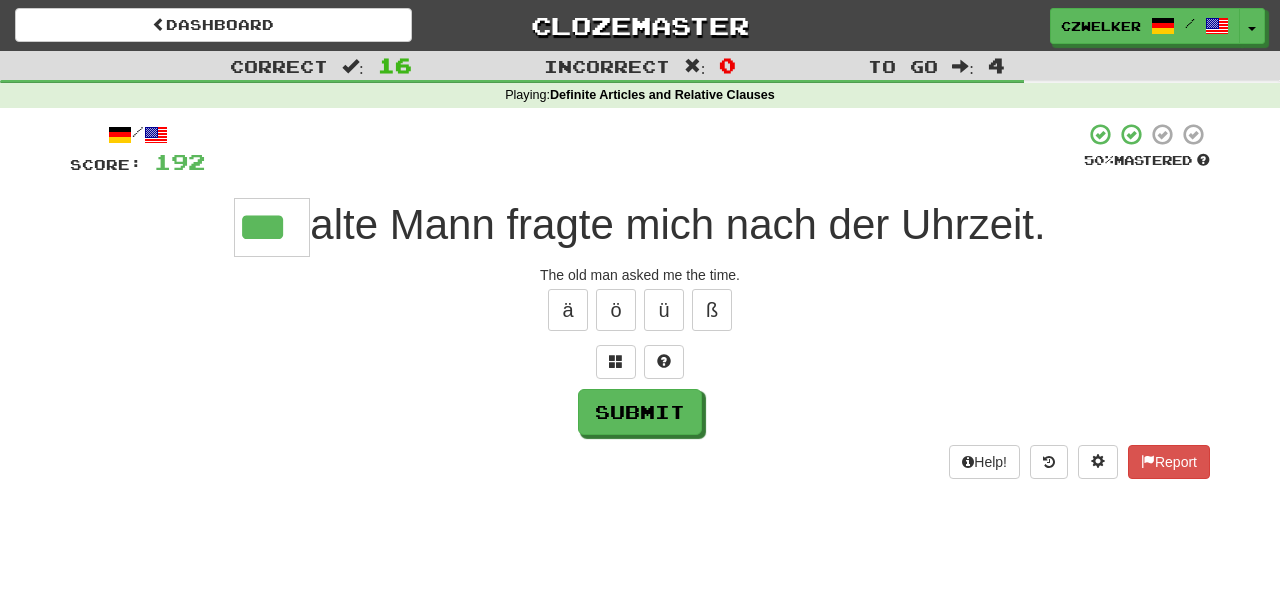 type on "***" 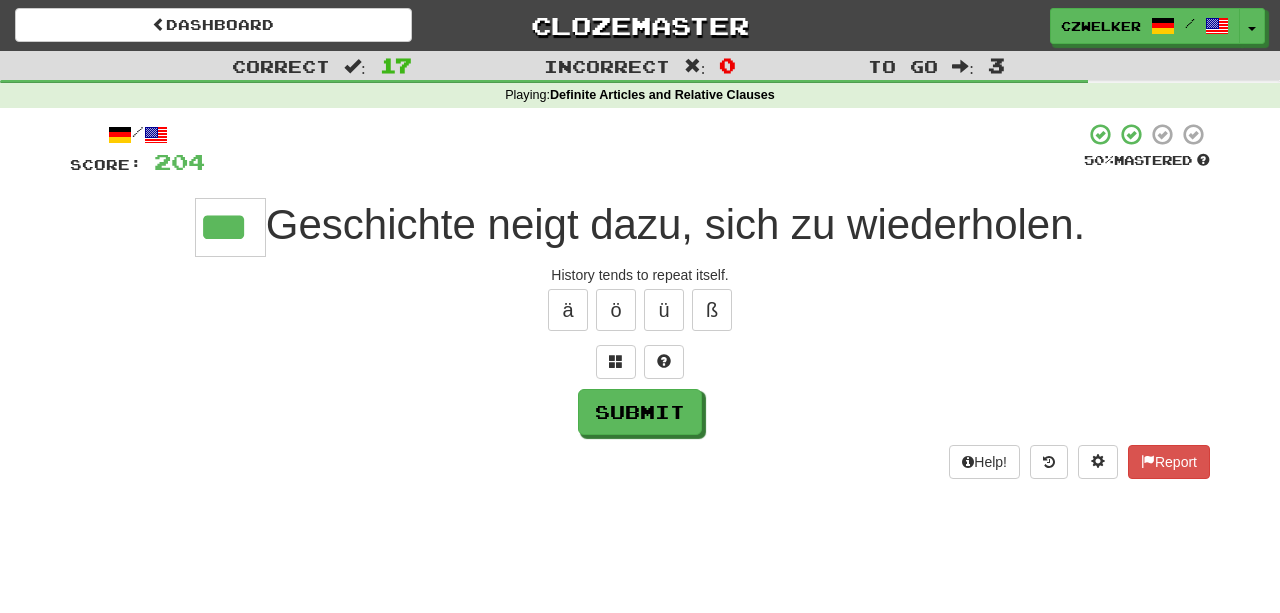 type on "***" 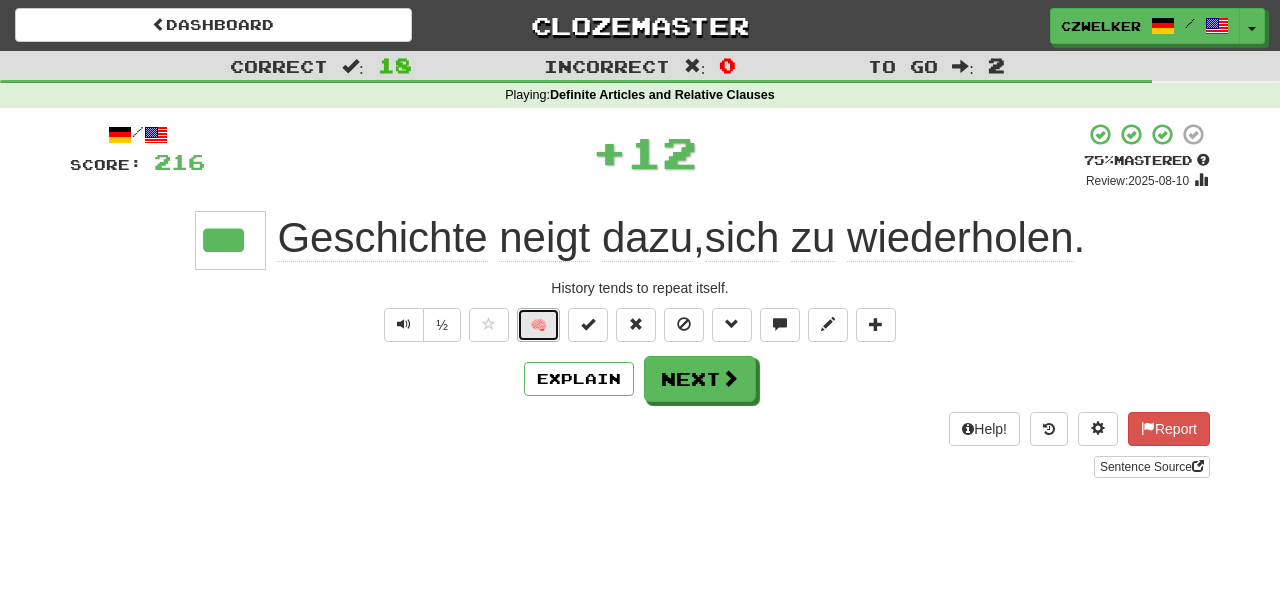 click on "🧠" at bounding box center (538, 325) 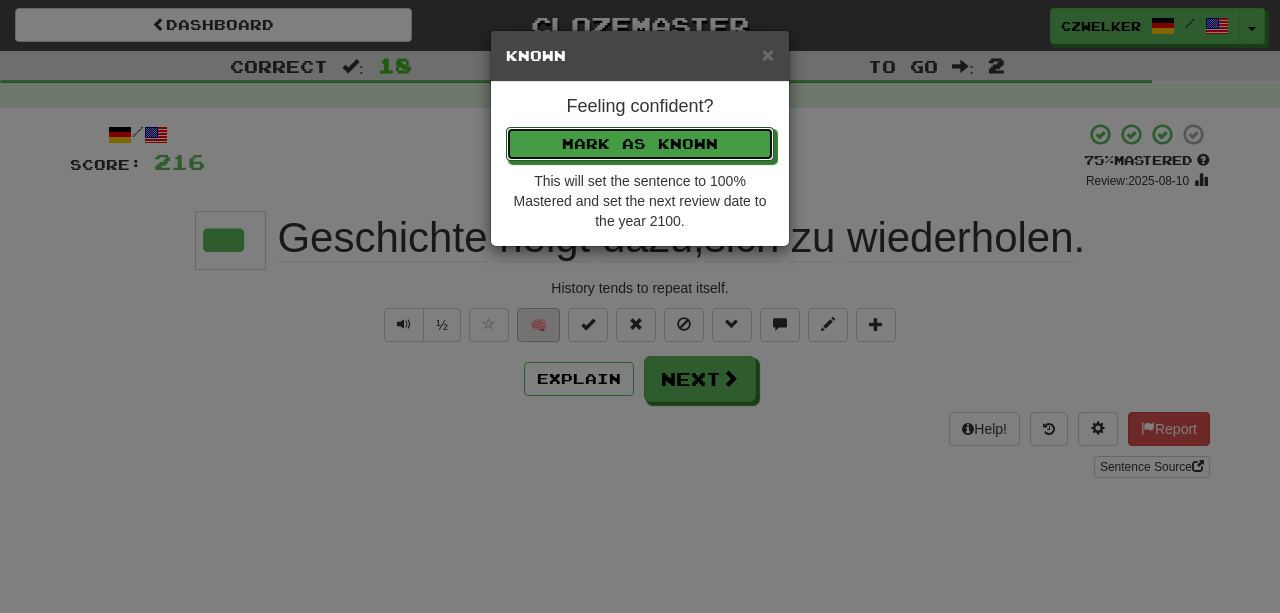 click on "Mark as Known" at bounding box center [640, 144] 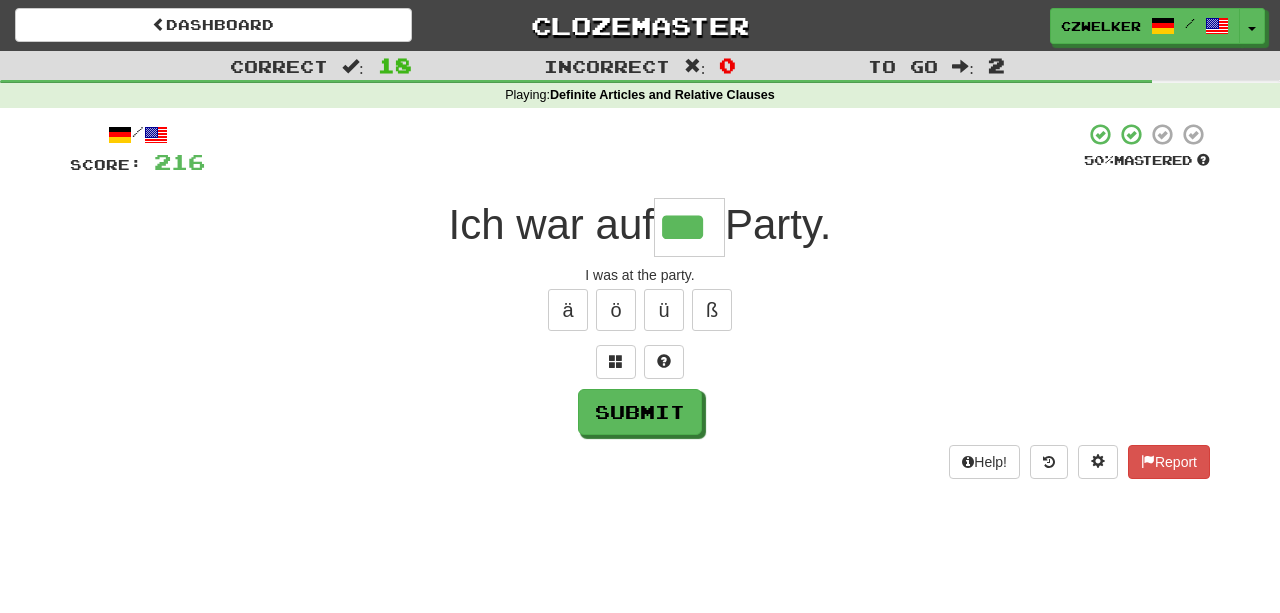 type on "***" 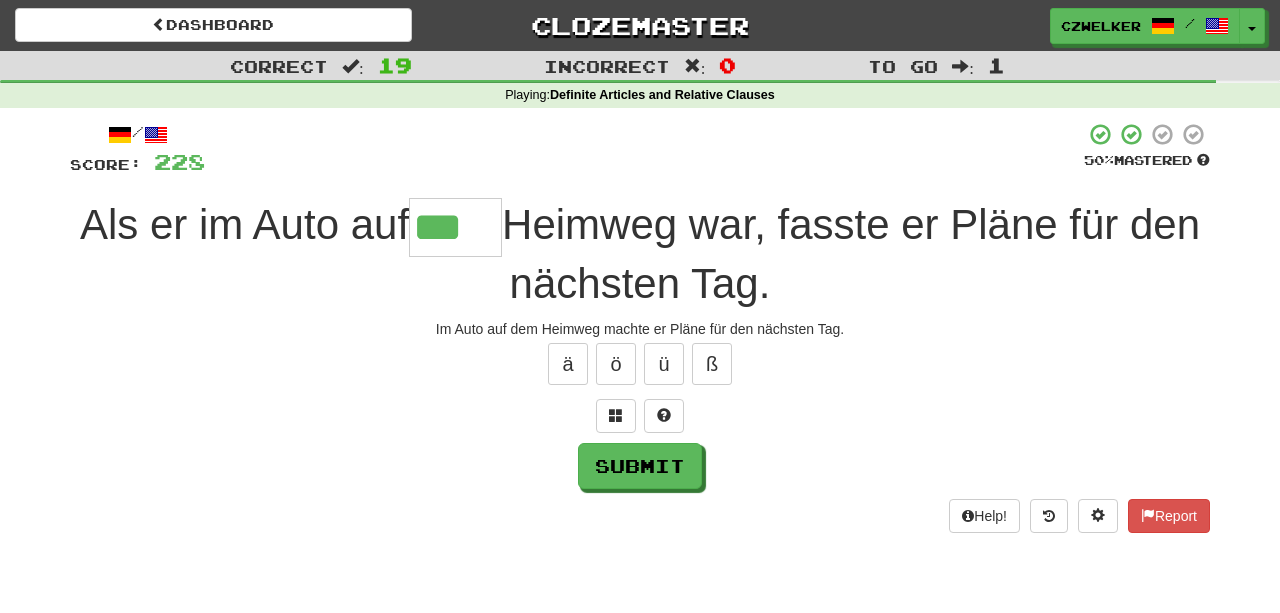 type on "***" 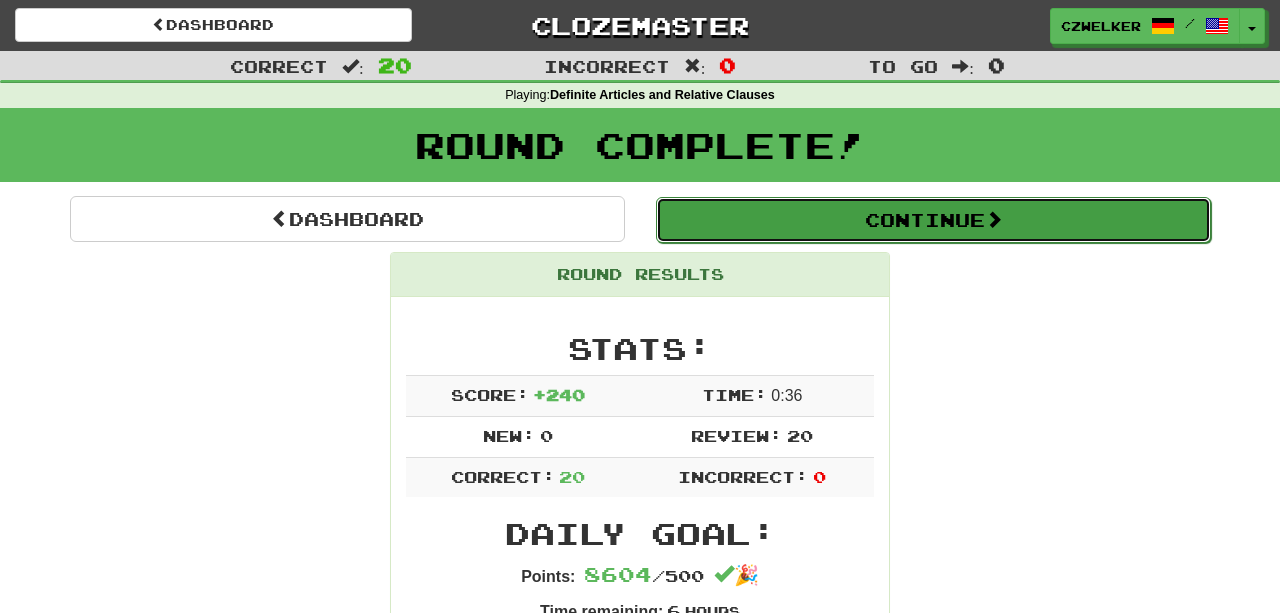 click on "Continue" at bounding box center (933, 220) 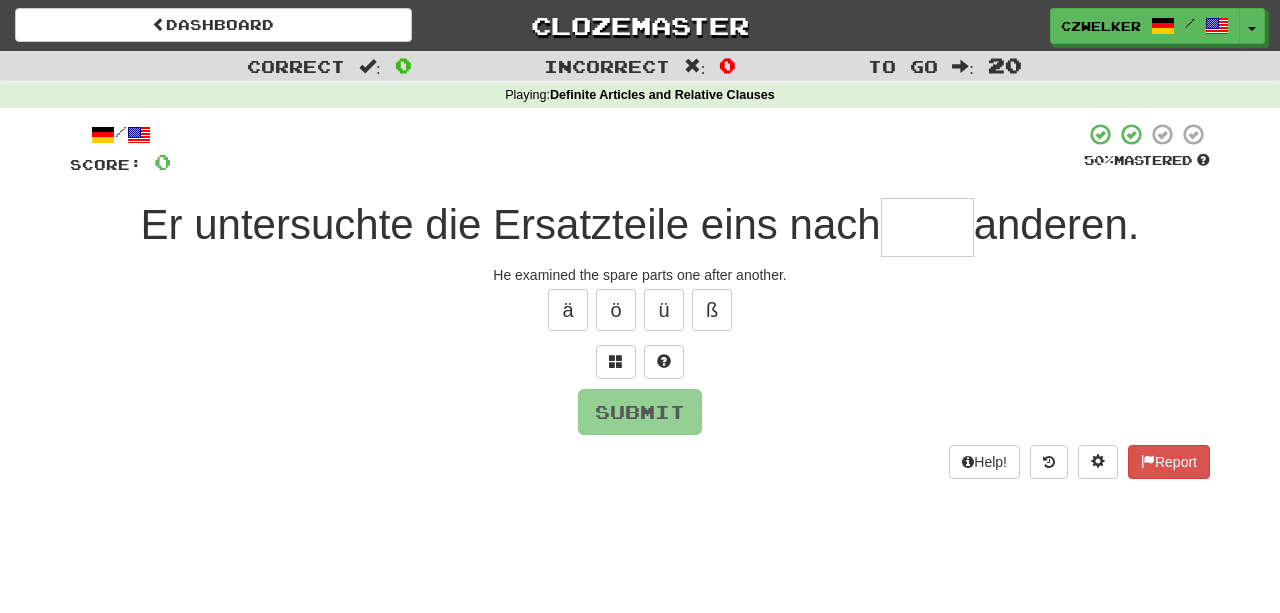 click at bounding box center (927, 227) 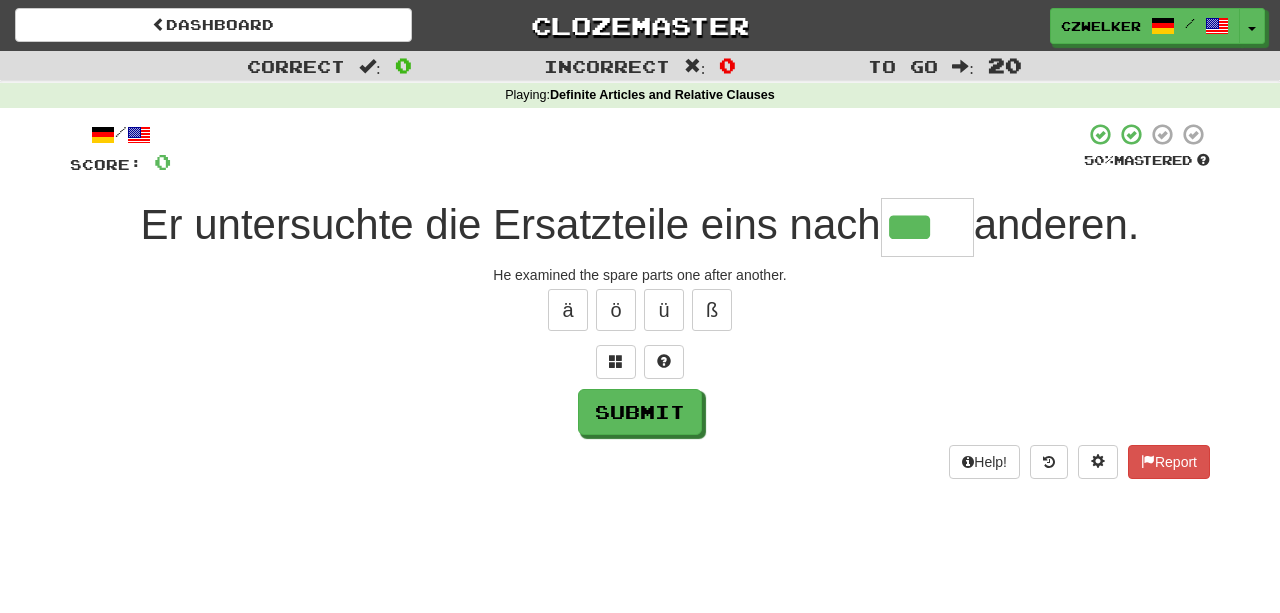 type on "***" 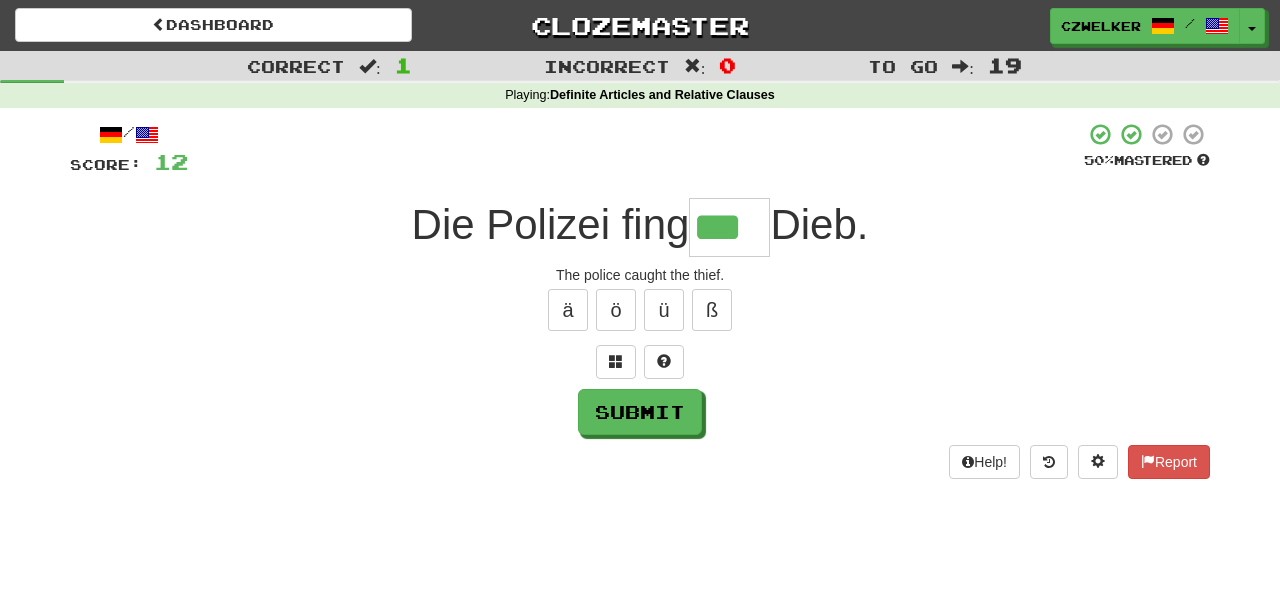 type on "***" 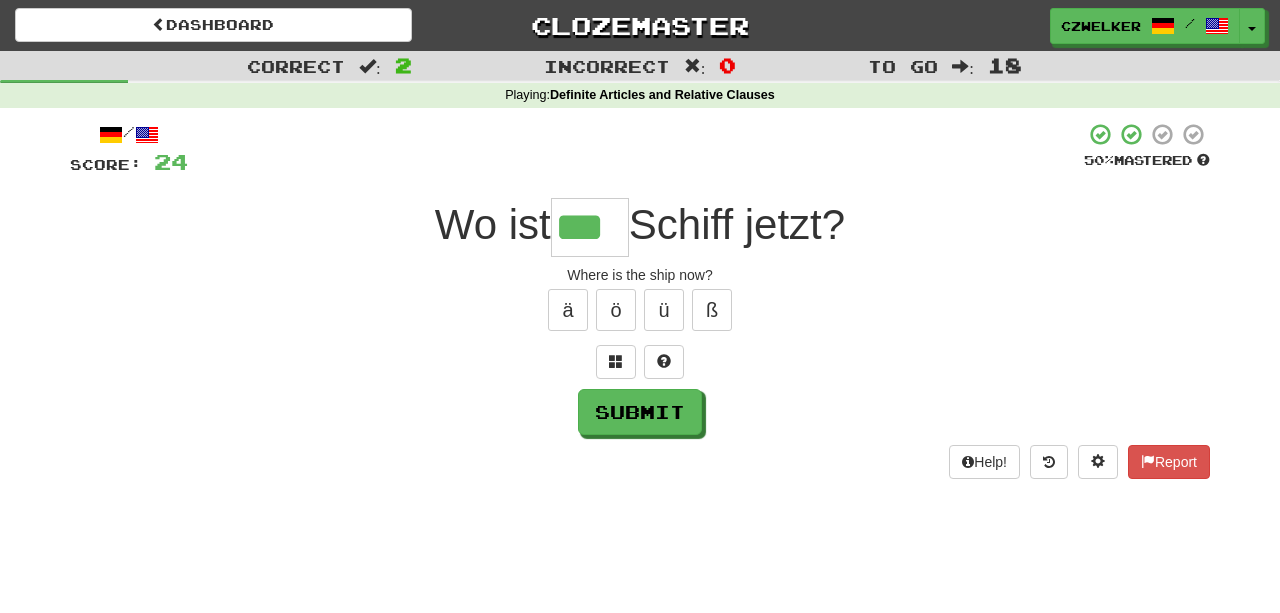 type on "***" 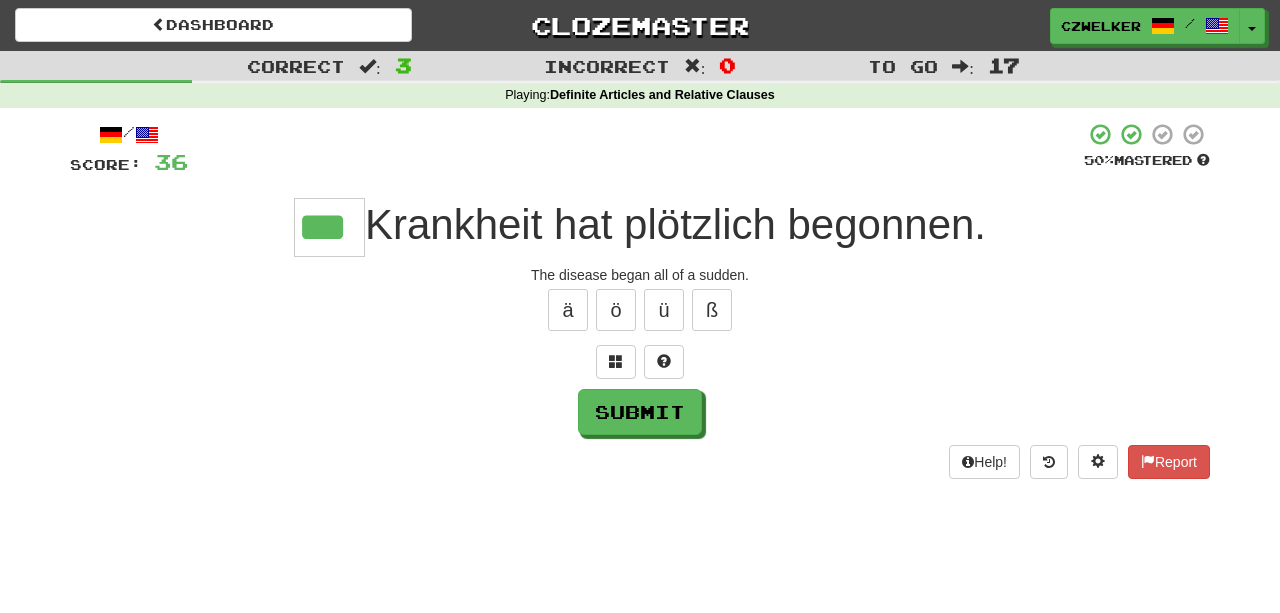type on "***" 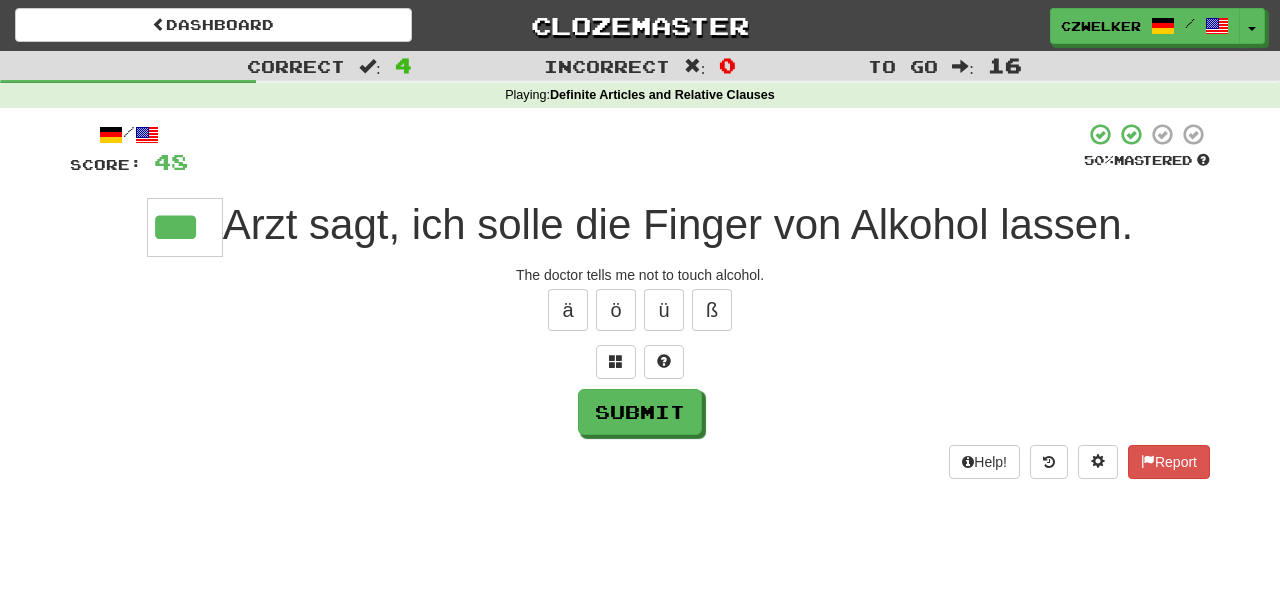 type on "***" 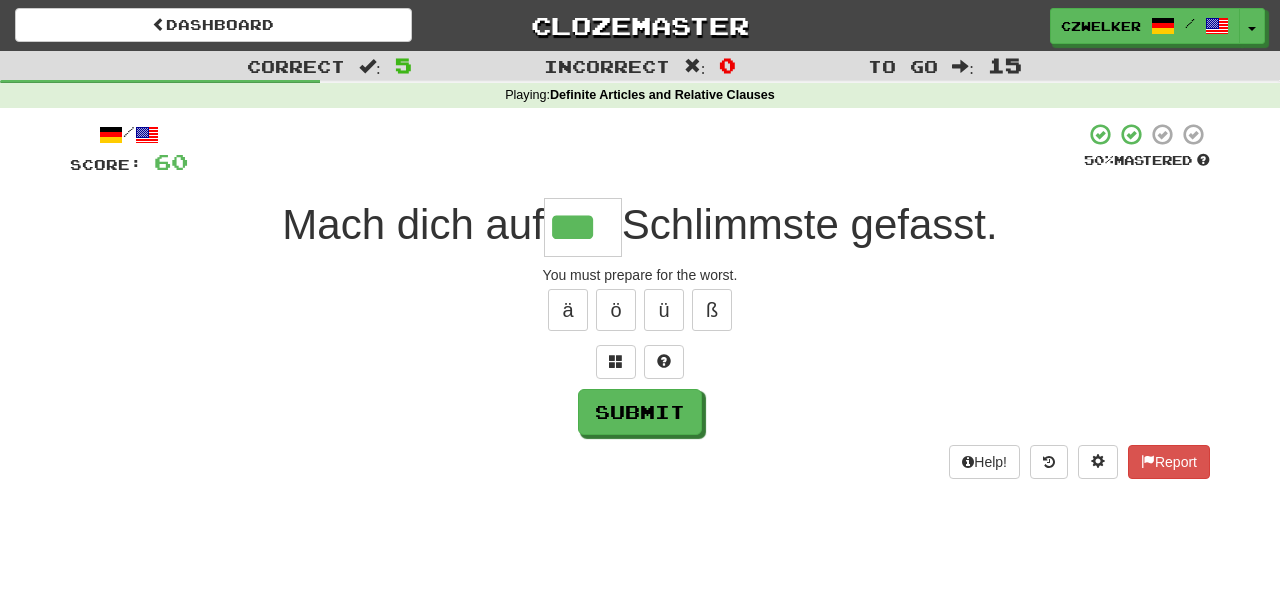 type on "***" 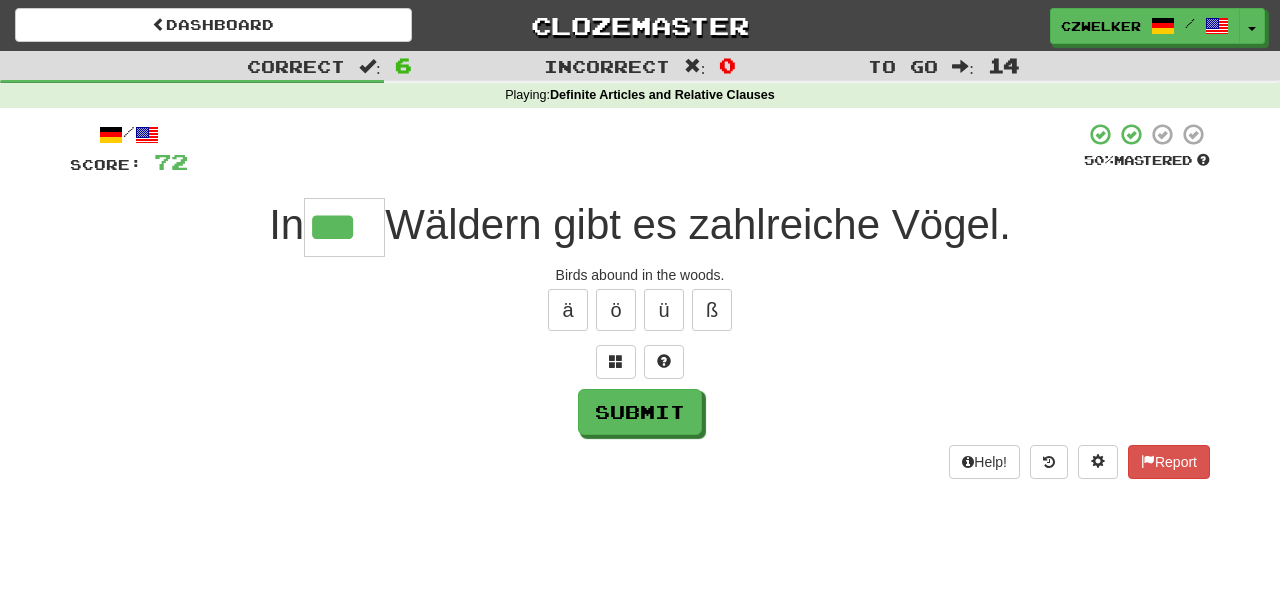 type on "***" 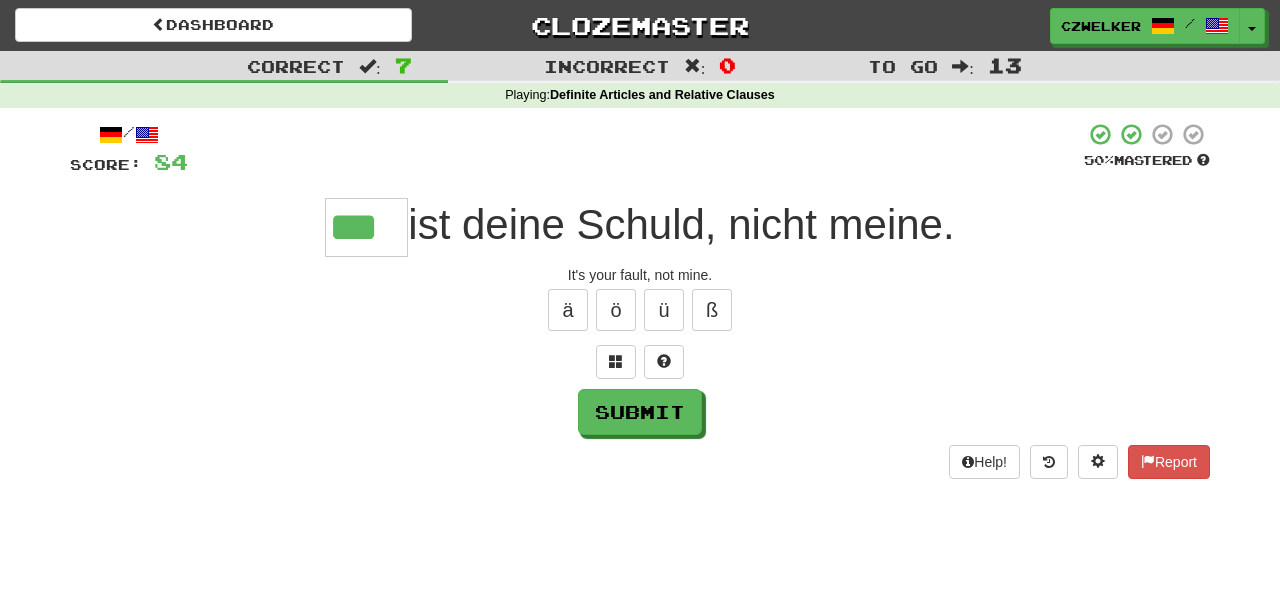 type on "***" 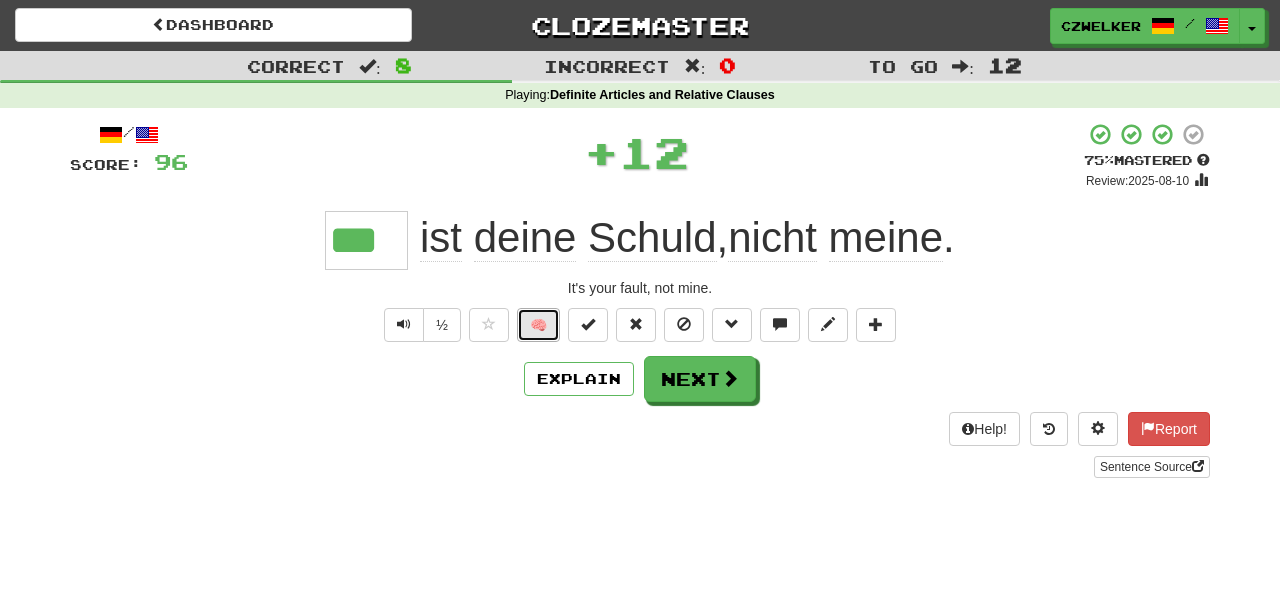 click on "🧠" at bounding box center [538, 325] 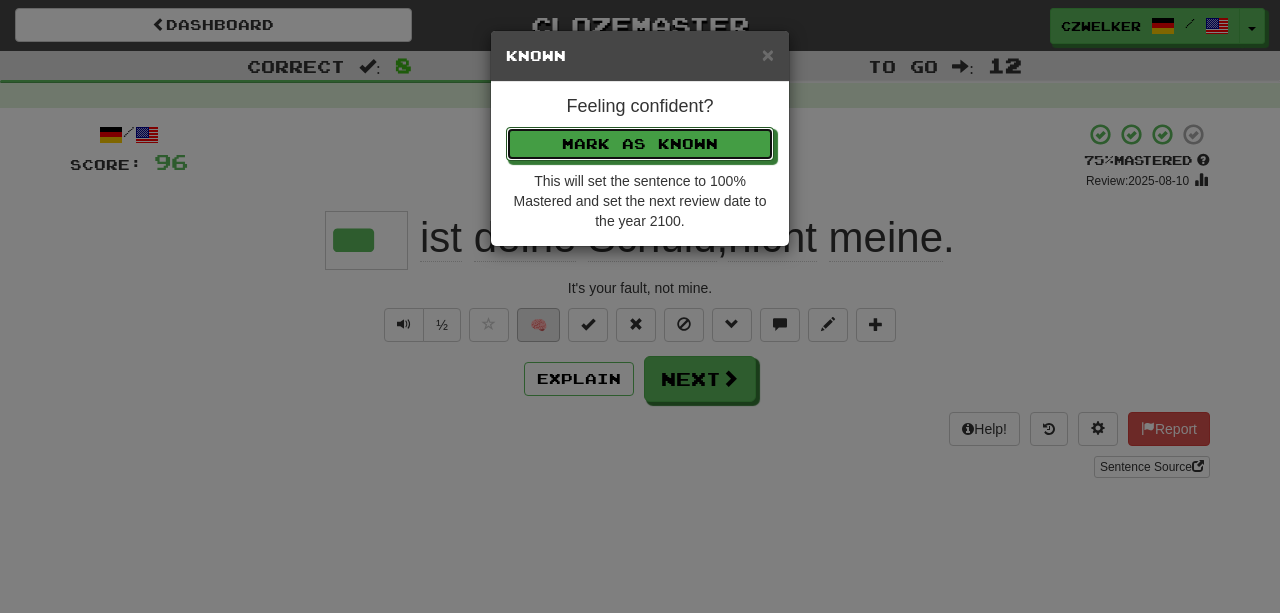 type 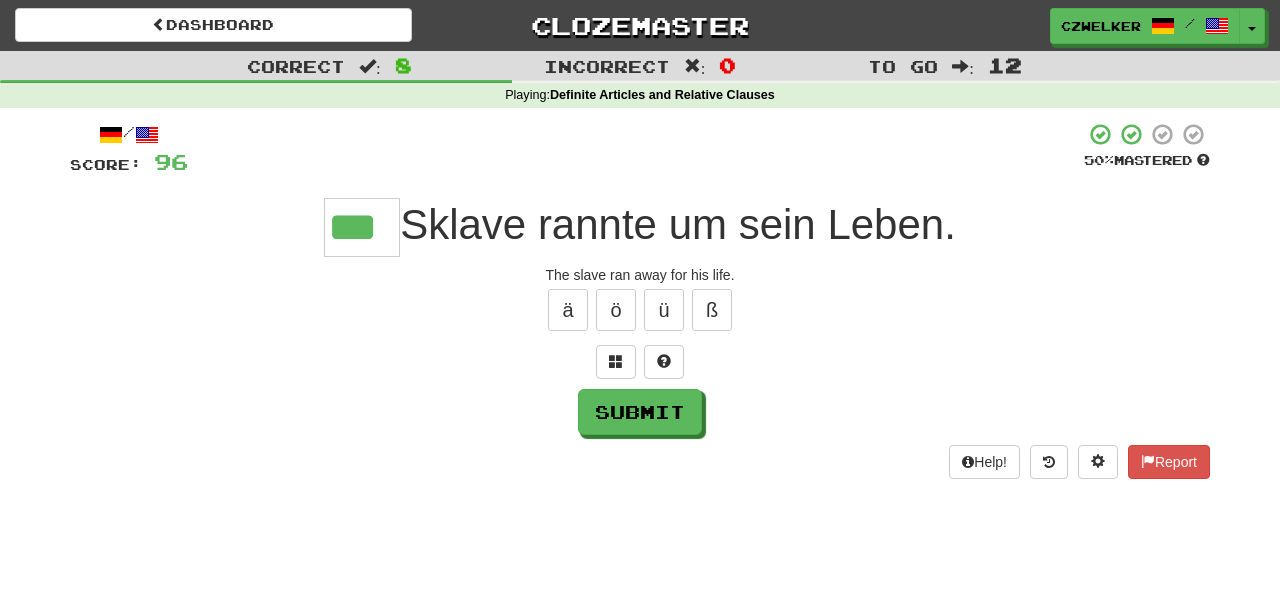type on "***" 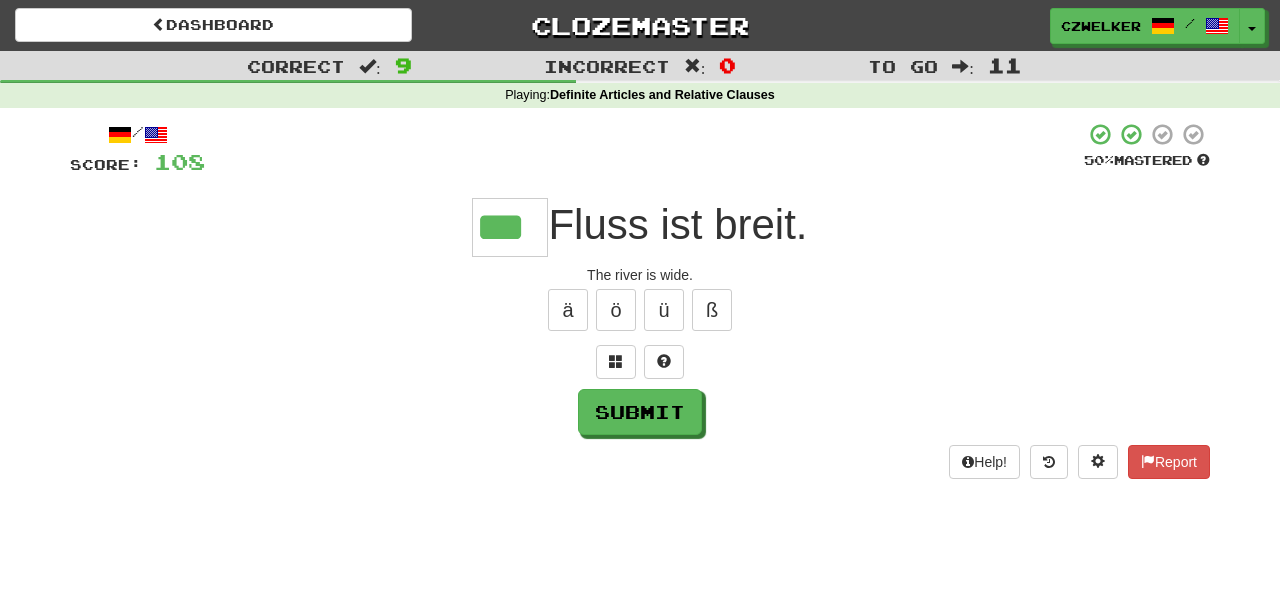 type on "***" 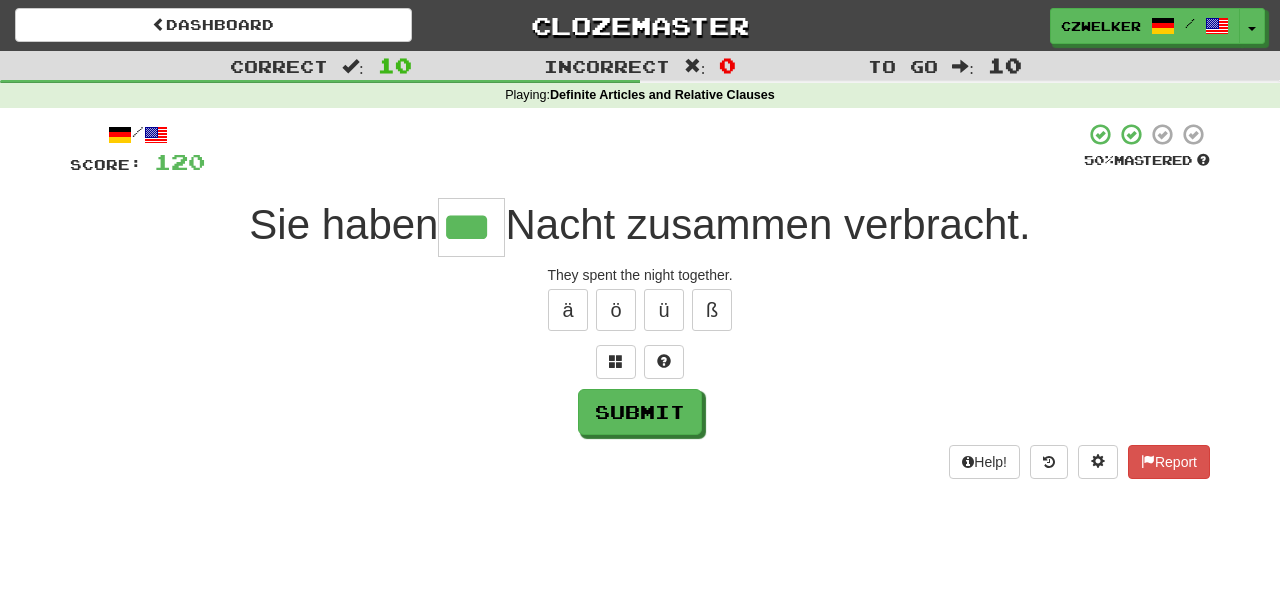 type on "***" 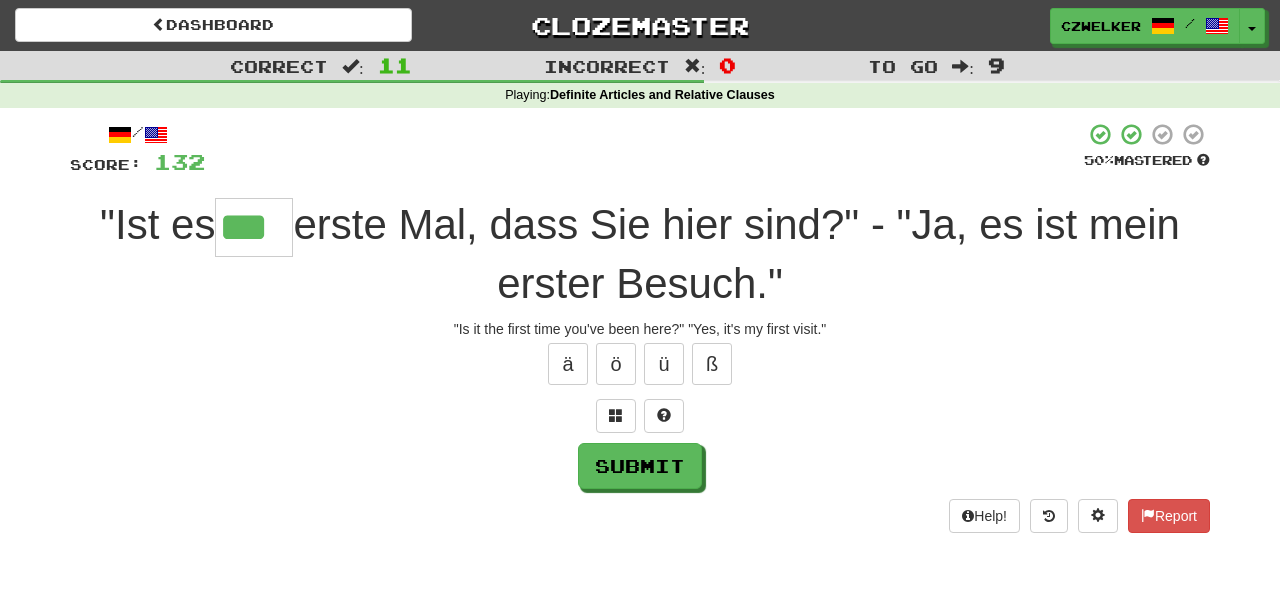 type on "***" 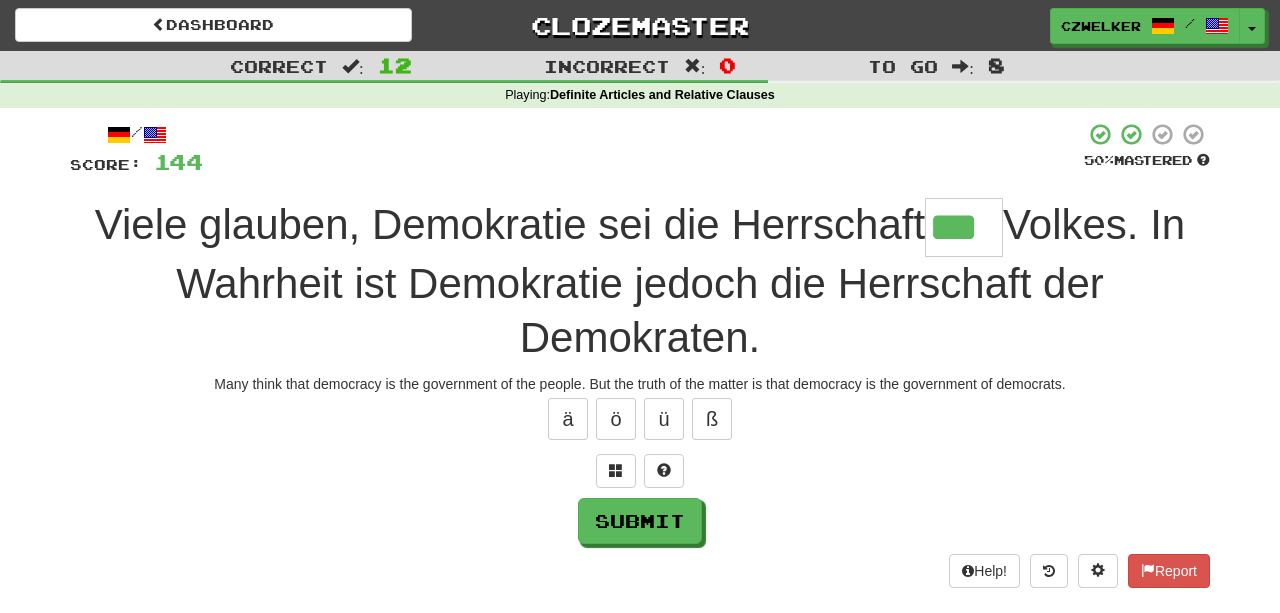 type on "***" 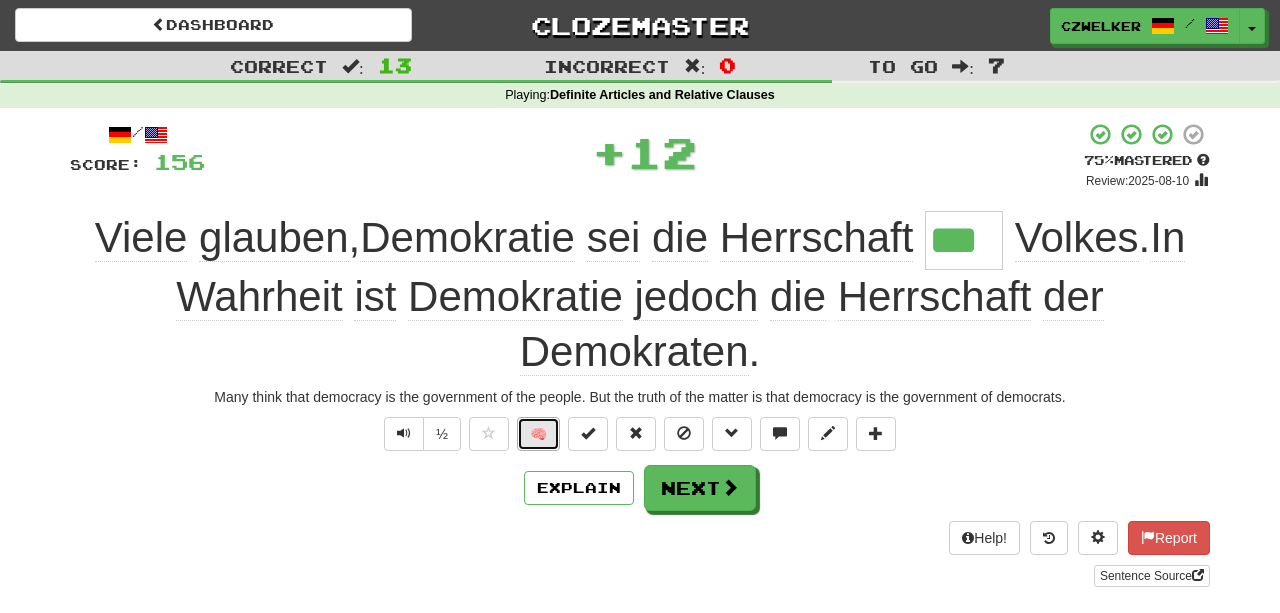 click on "🧠" at bounding box center [538, 434] 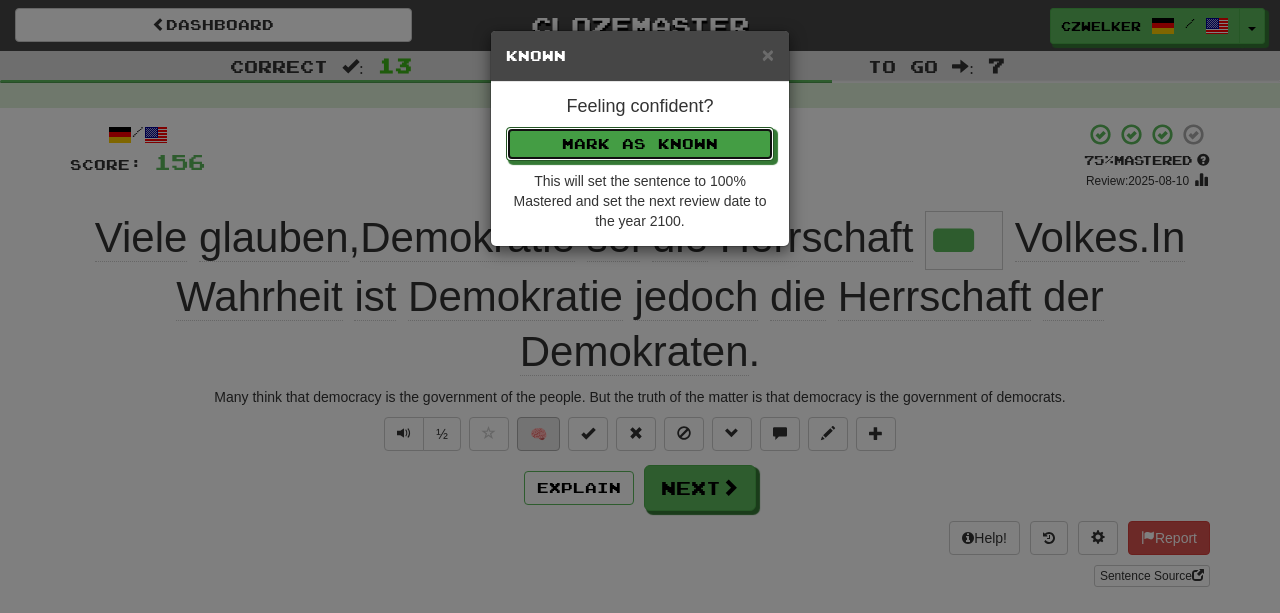 click on "Mark as Known" at bounding box center [640, 144] 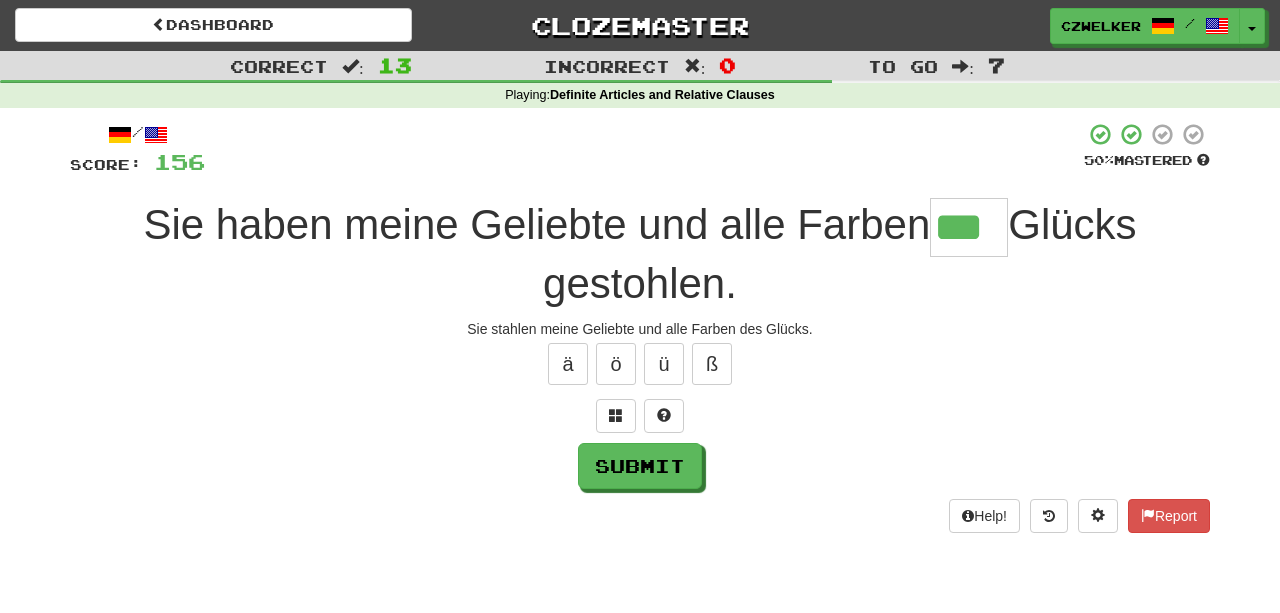 type on "***" 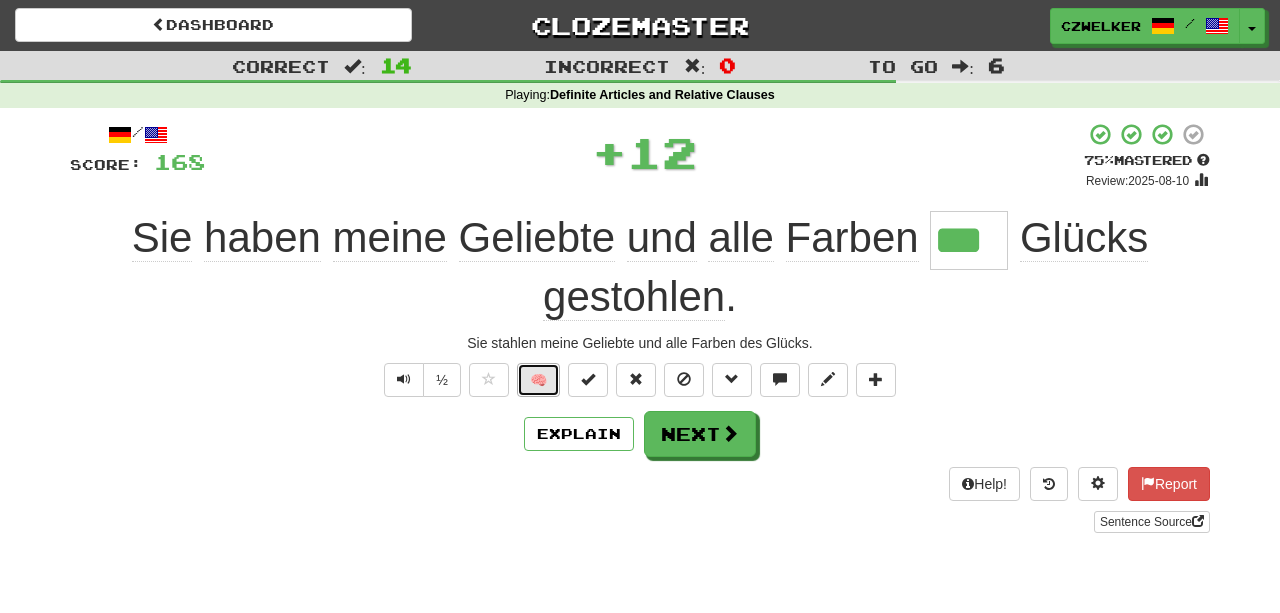 click on "🧠" at bounding box center [538, 380] 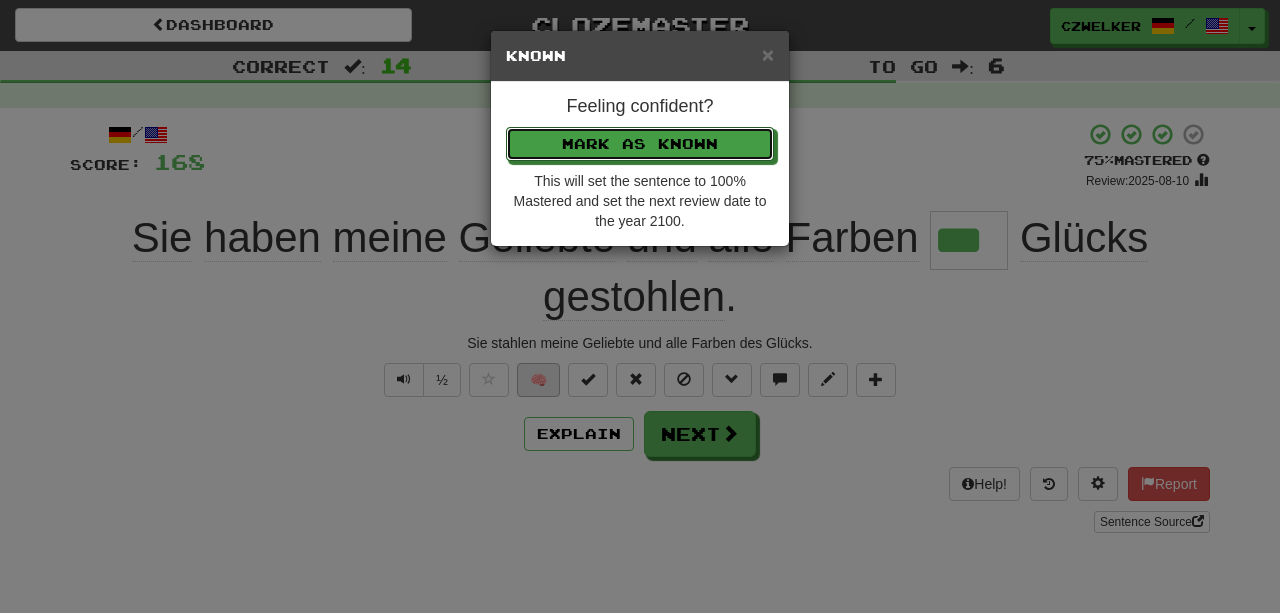 click on "Mark as Known" at bounding box center [640, 144] 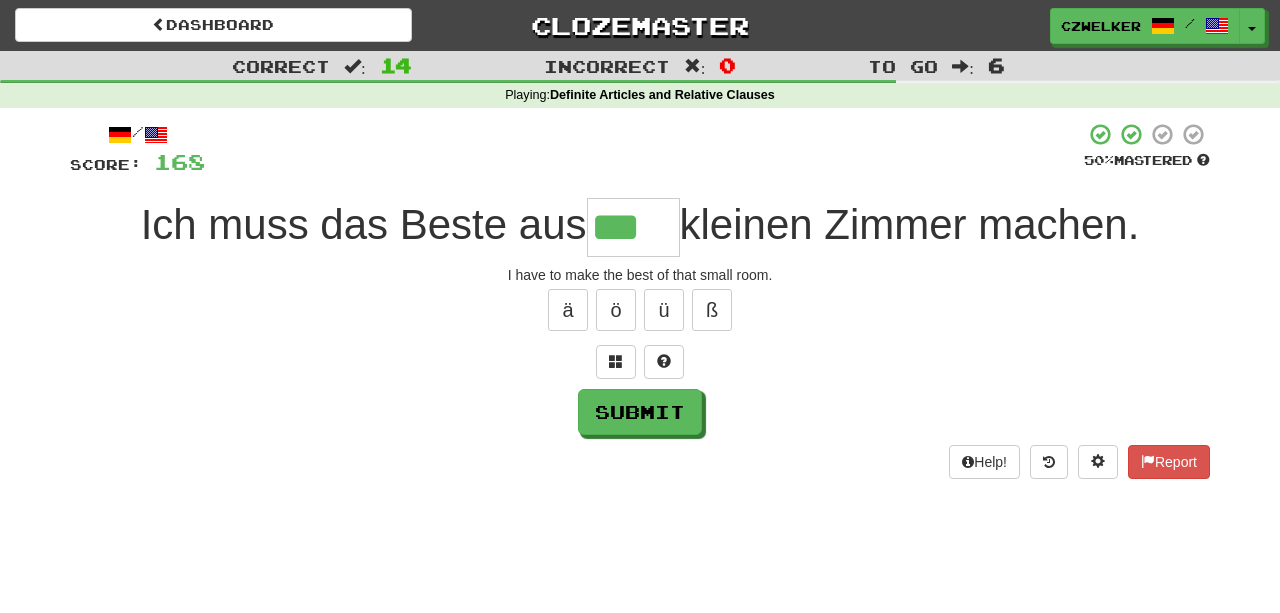 type on "***" 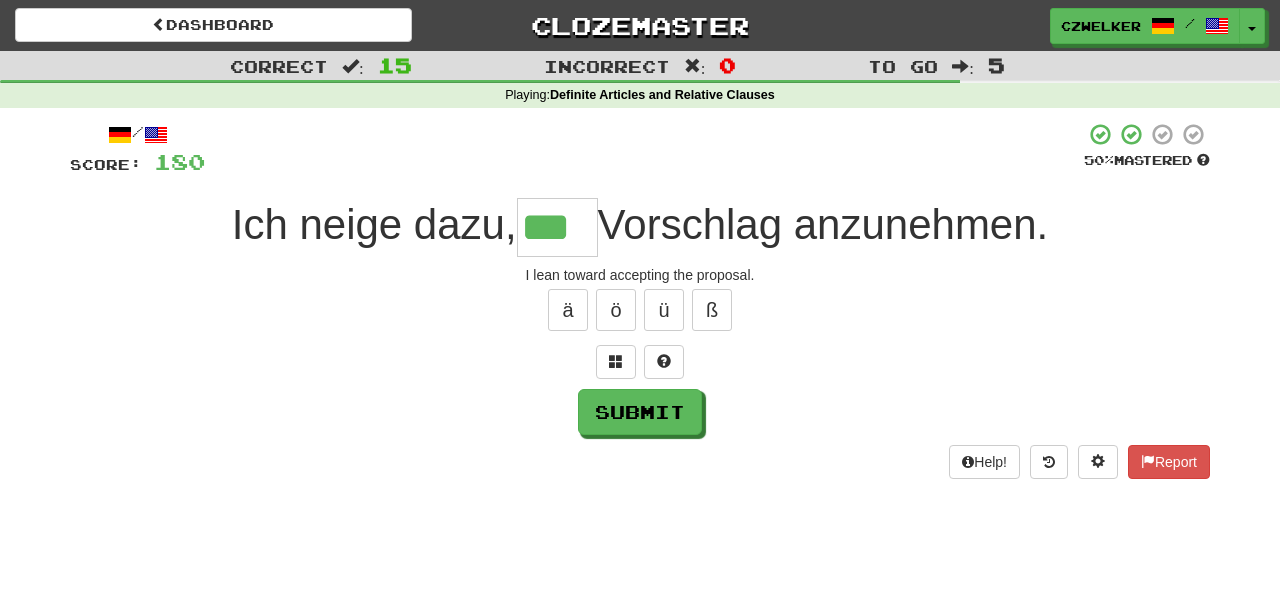 type on "***" 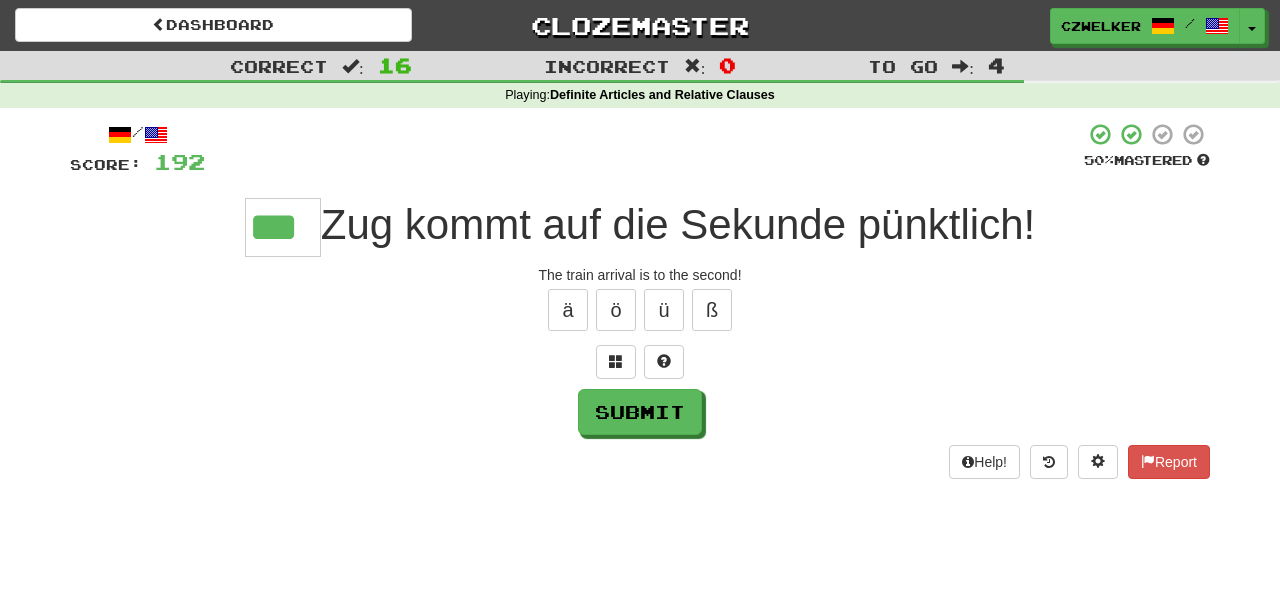 type on "***" 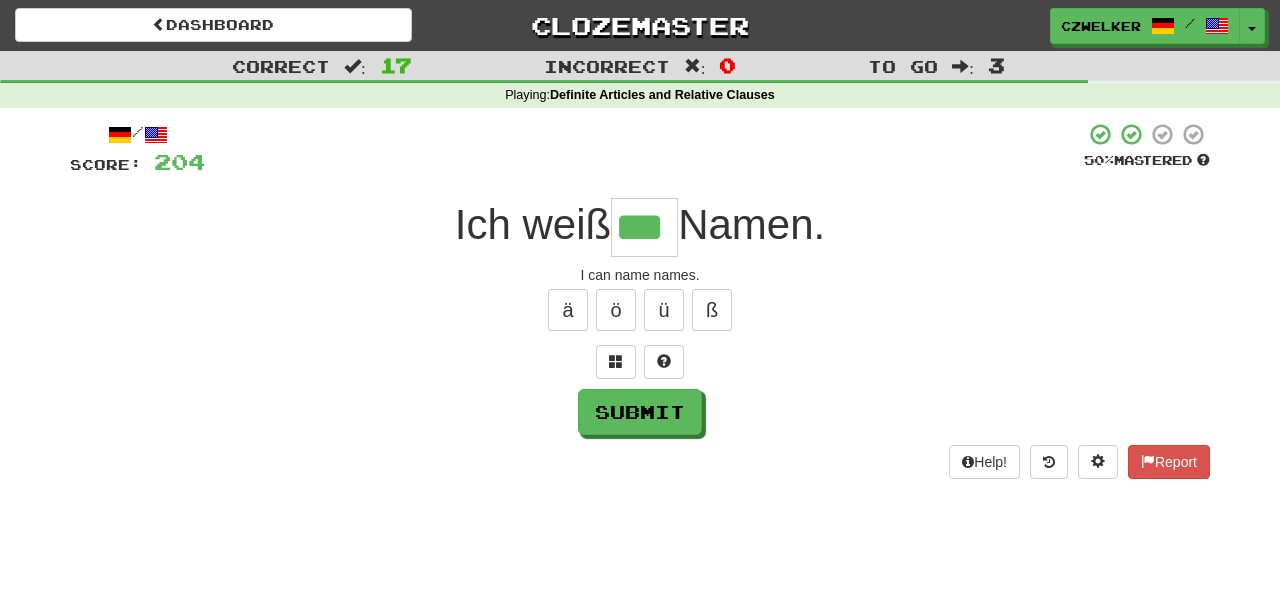 type on "***" 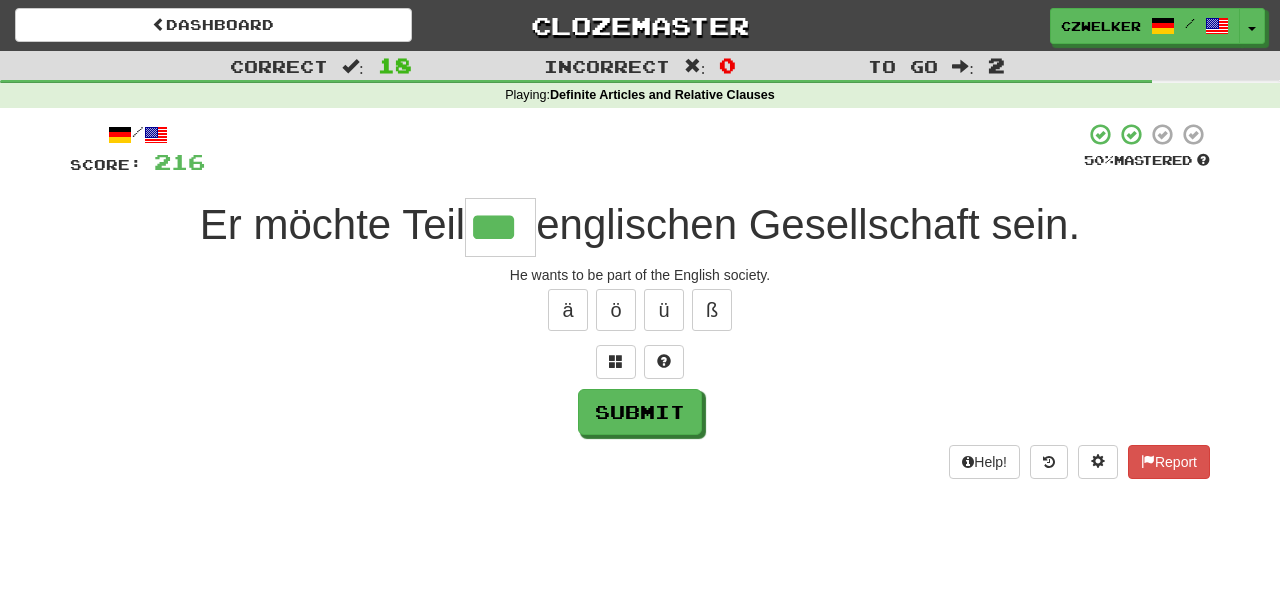 type on "***" 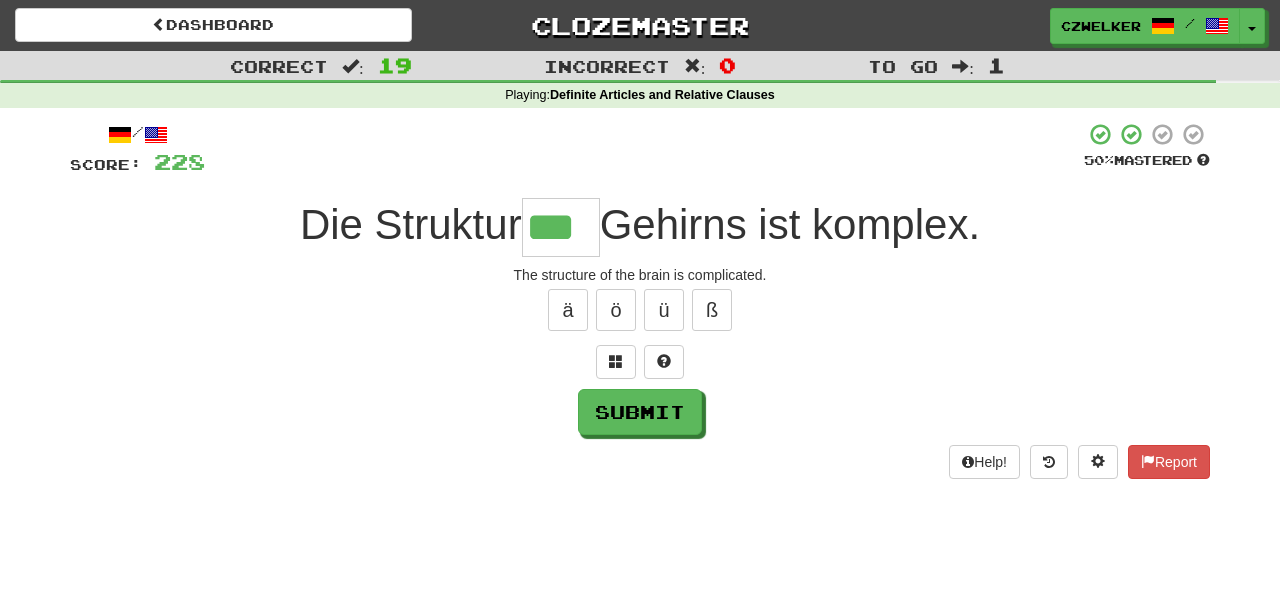 type on "***" 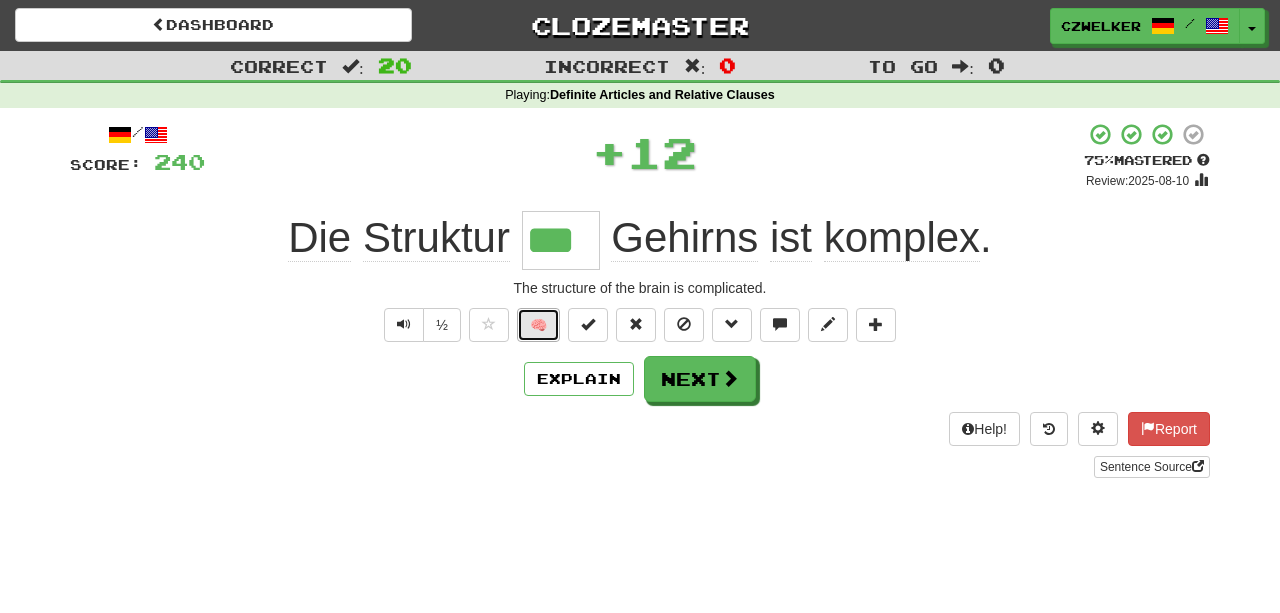 click on "🧠" at bounding box center (538, 325) 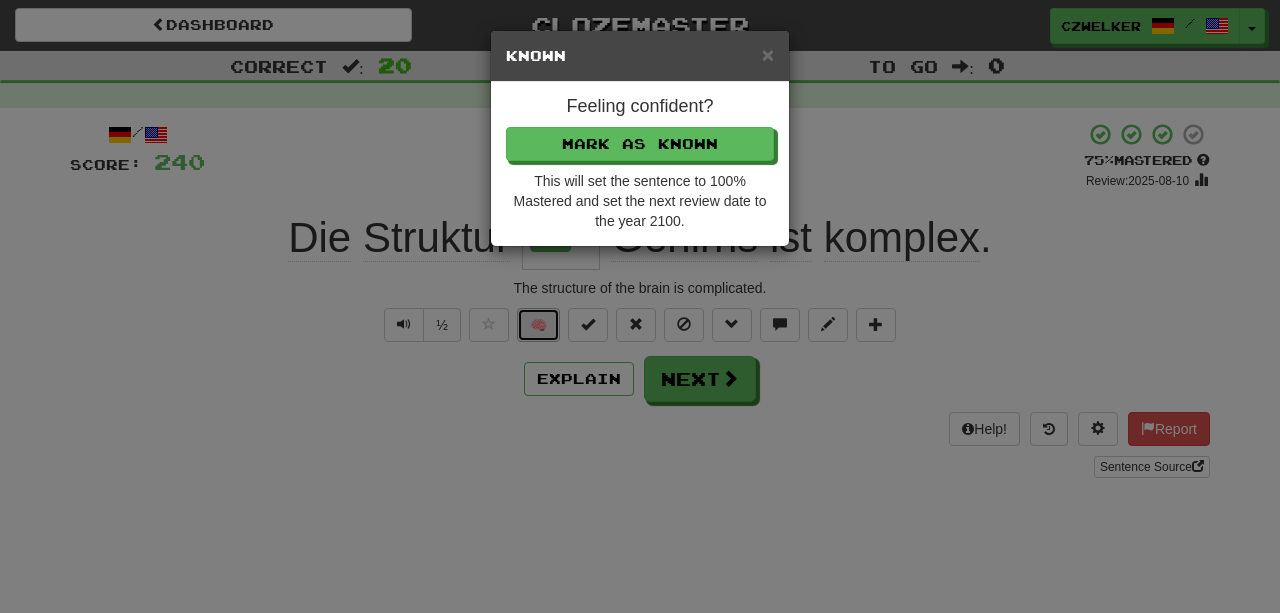 type 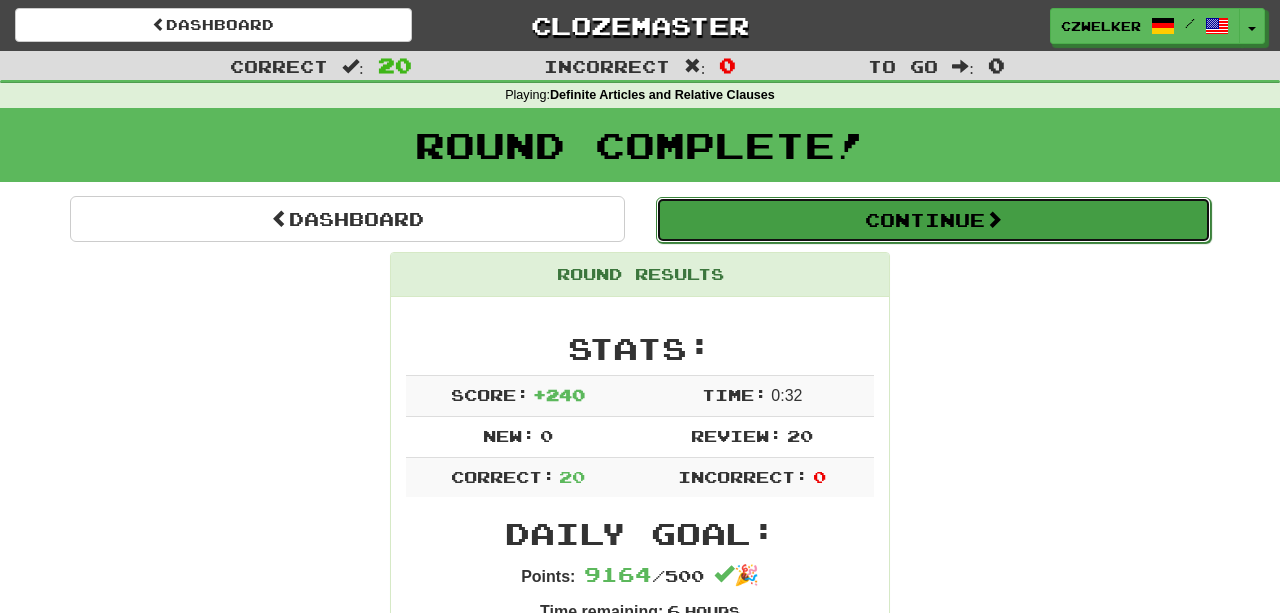 click on "Continue" at bounding box center [933, 220] 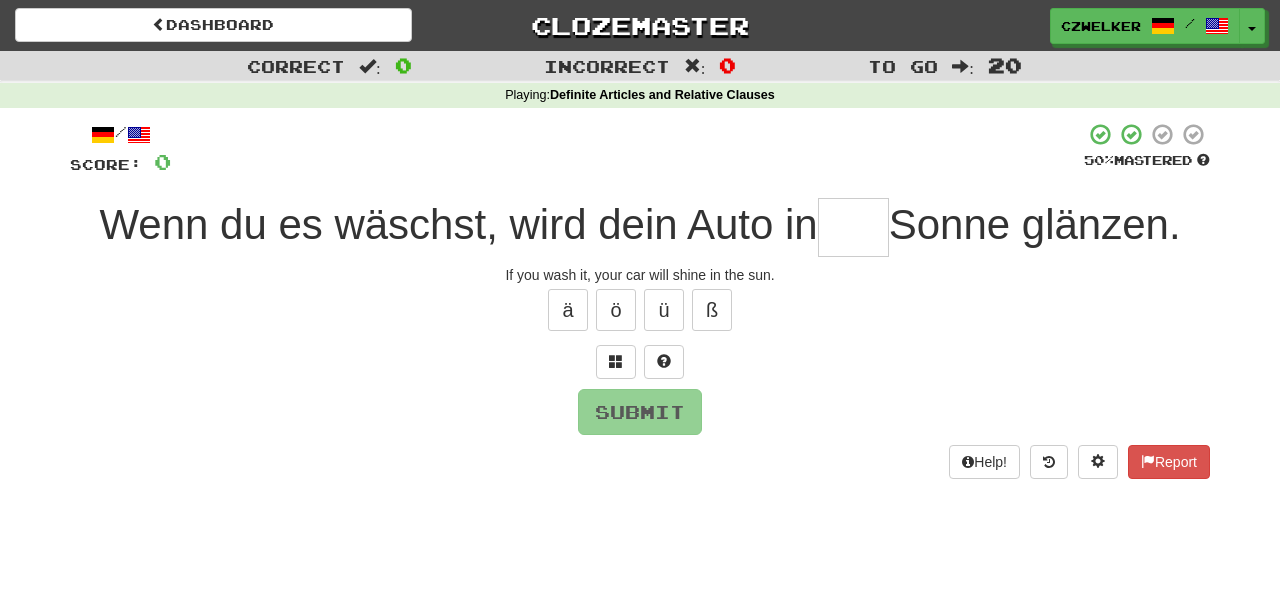 click at bounding box center (853, 227) 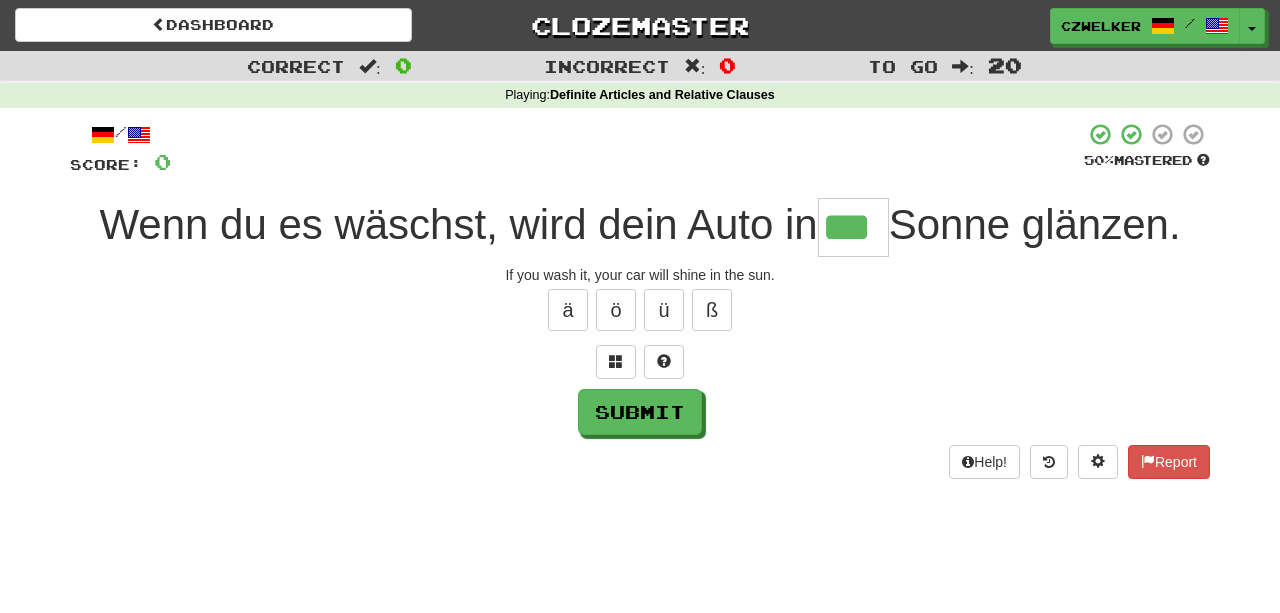 type on "***" 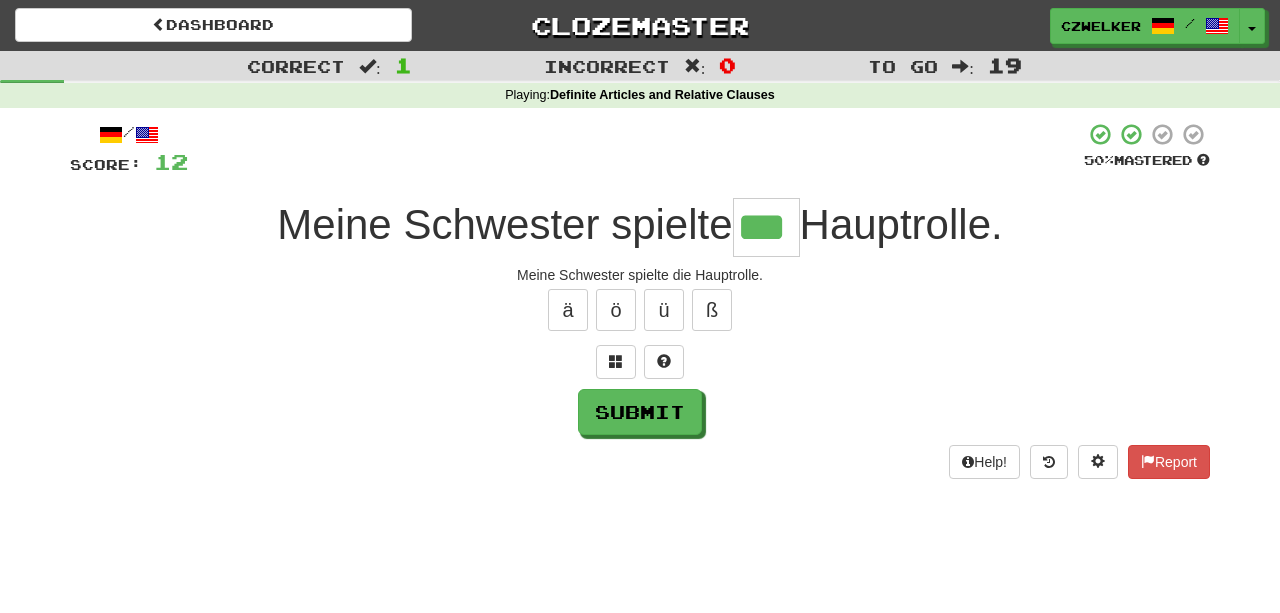 type on "***" 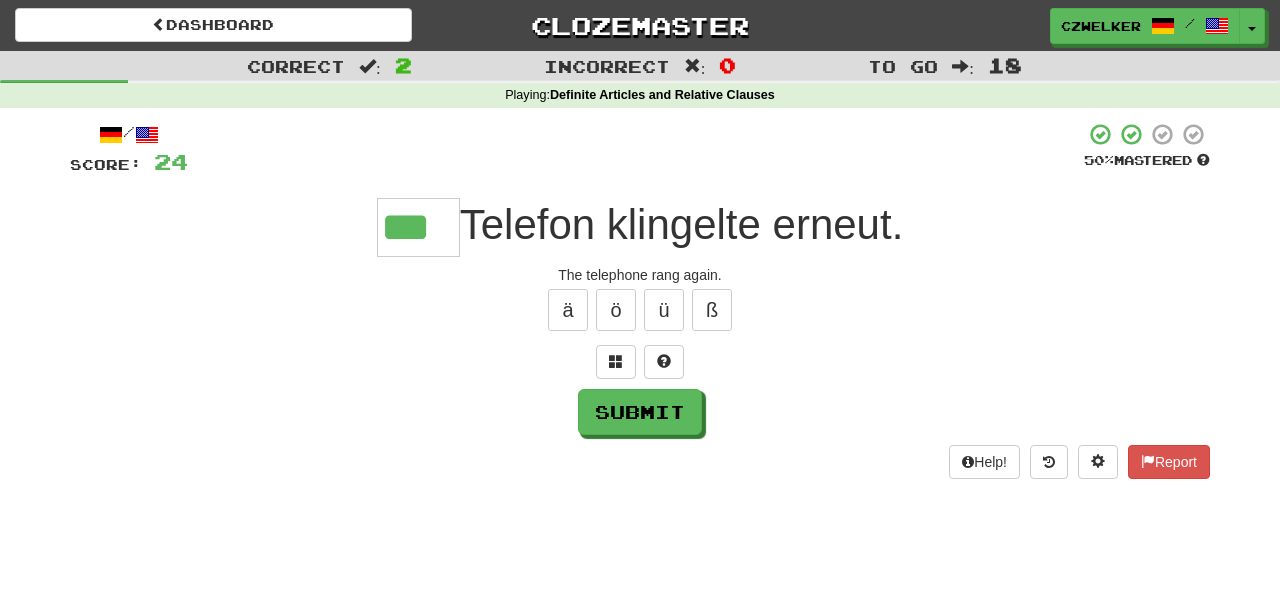 type on "***" 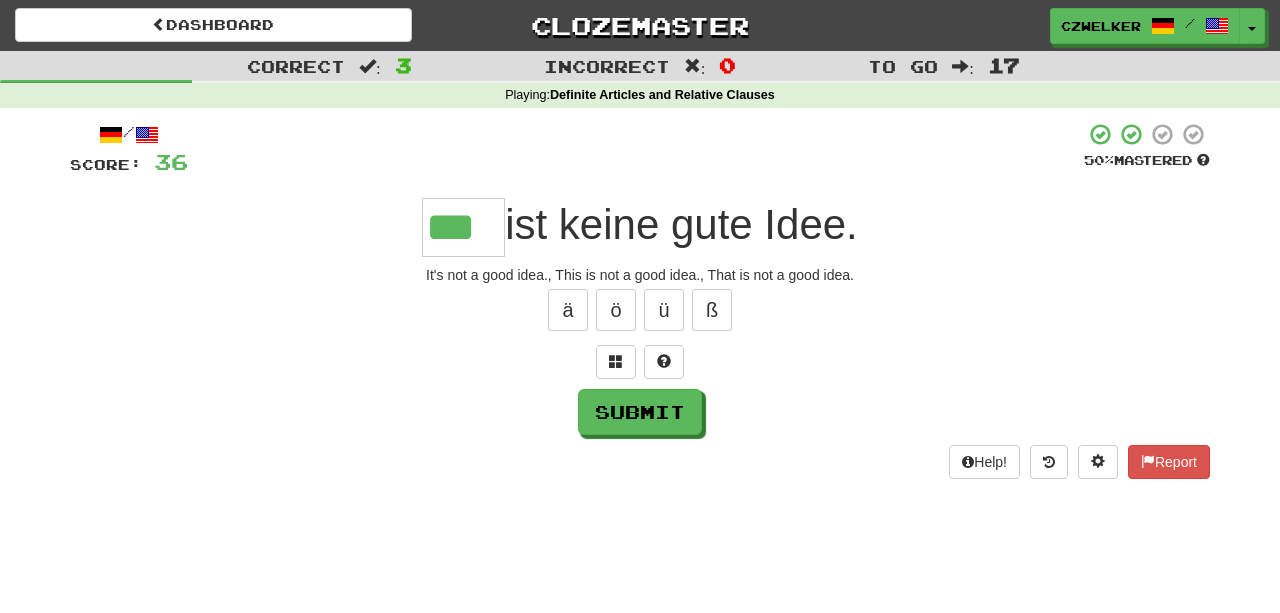 type on "***" 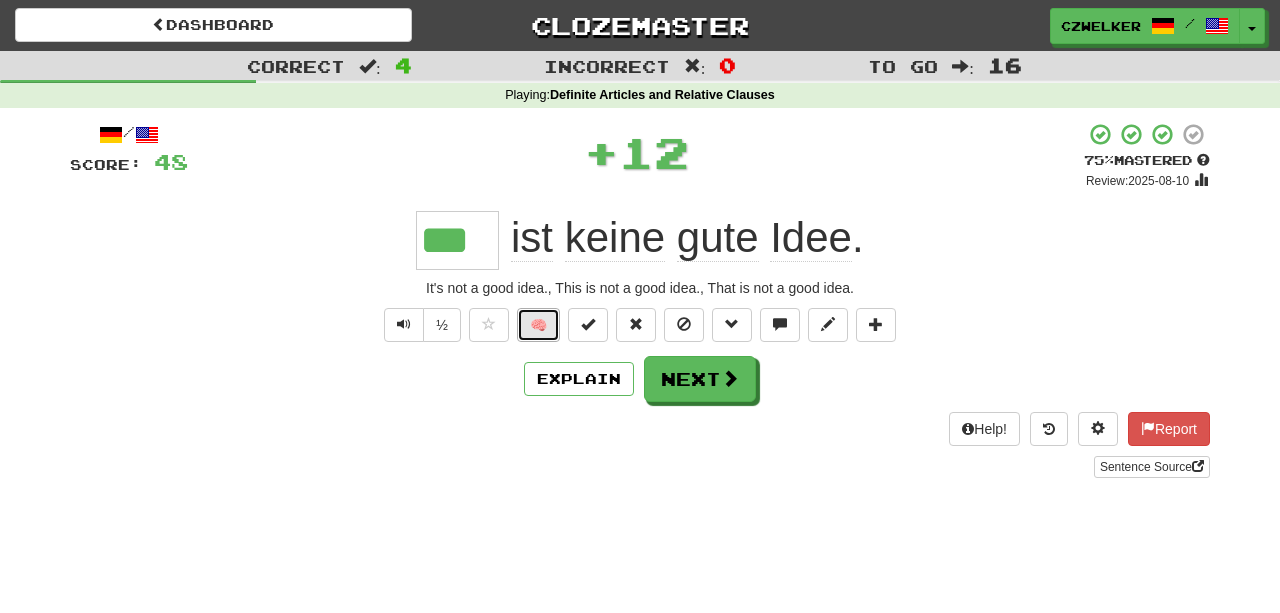 click on "🧠" at bounding box center (538, 325) 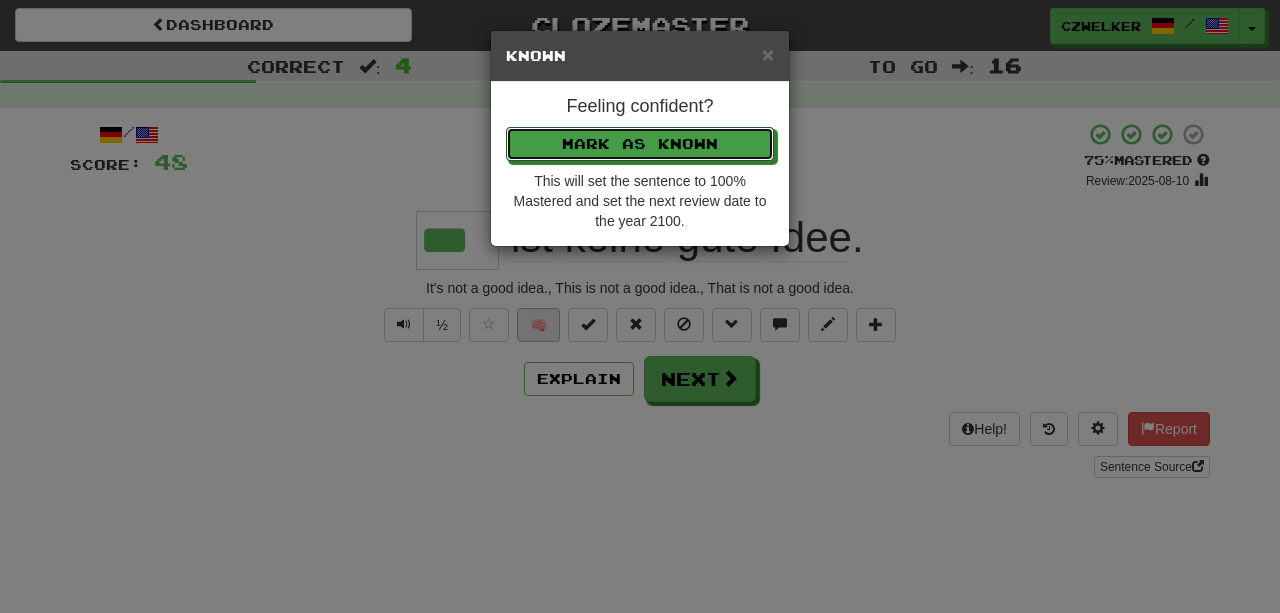 type 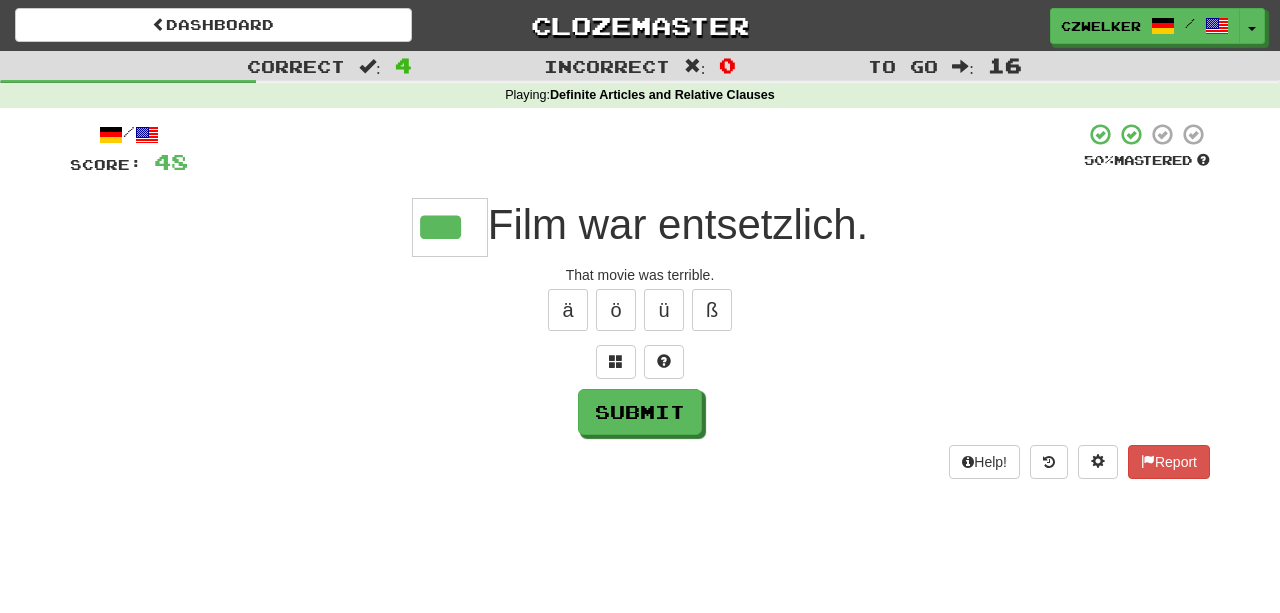 type on "***" 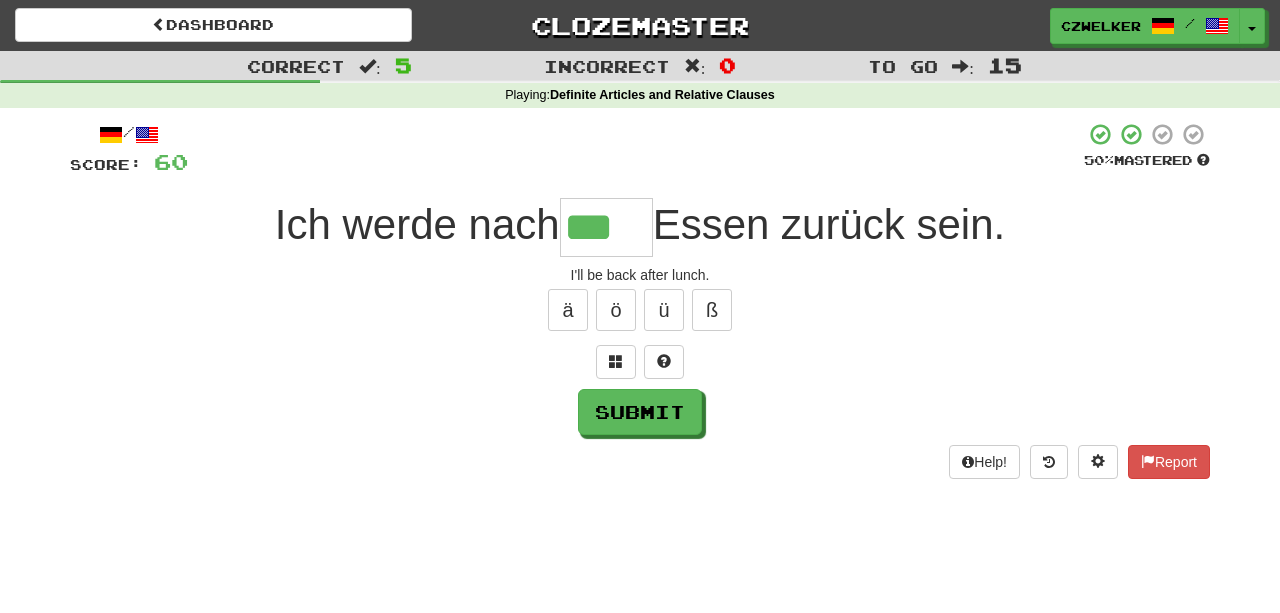 type on "***" 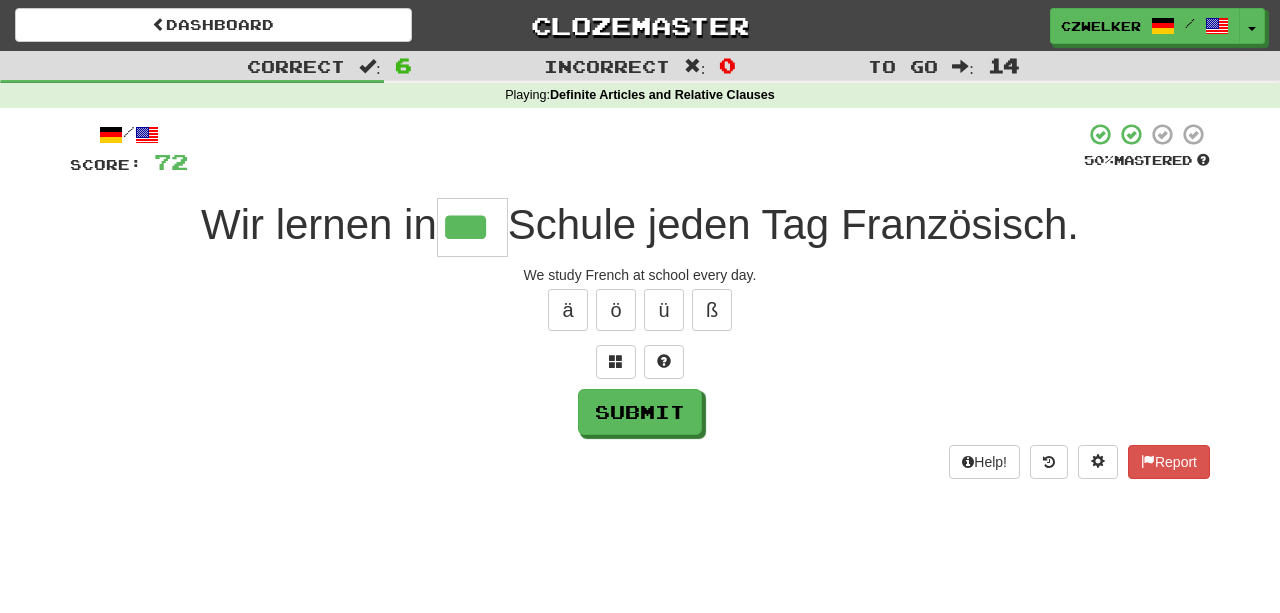 type on "***" 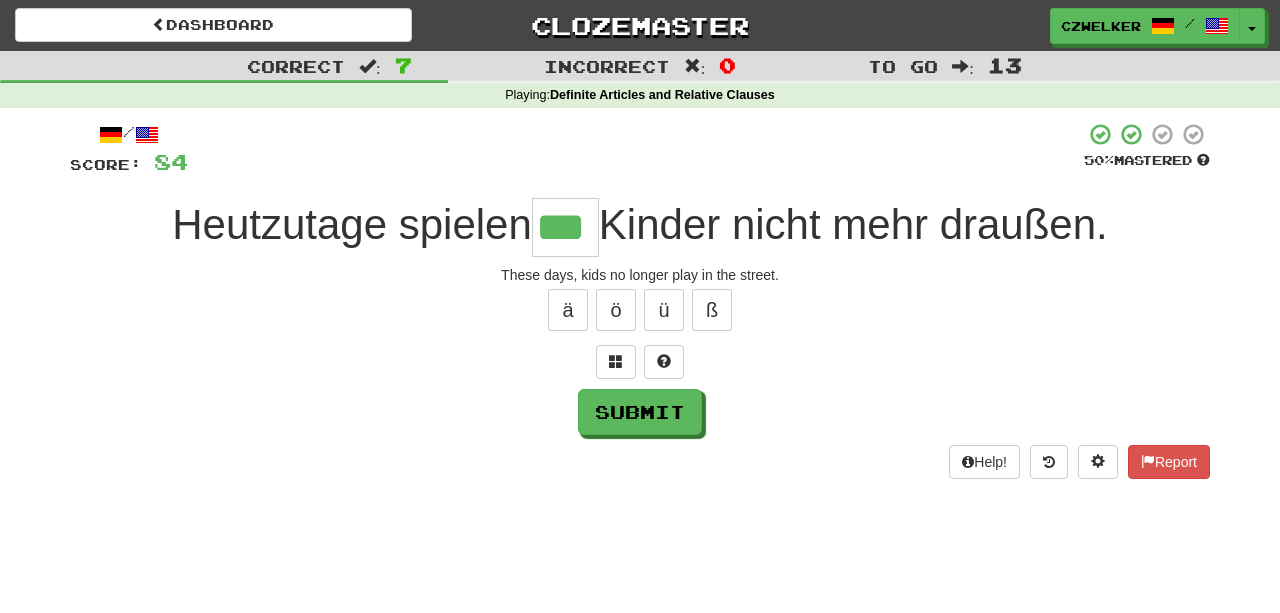 type on "***" 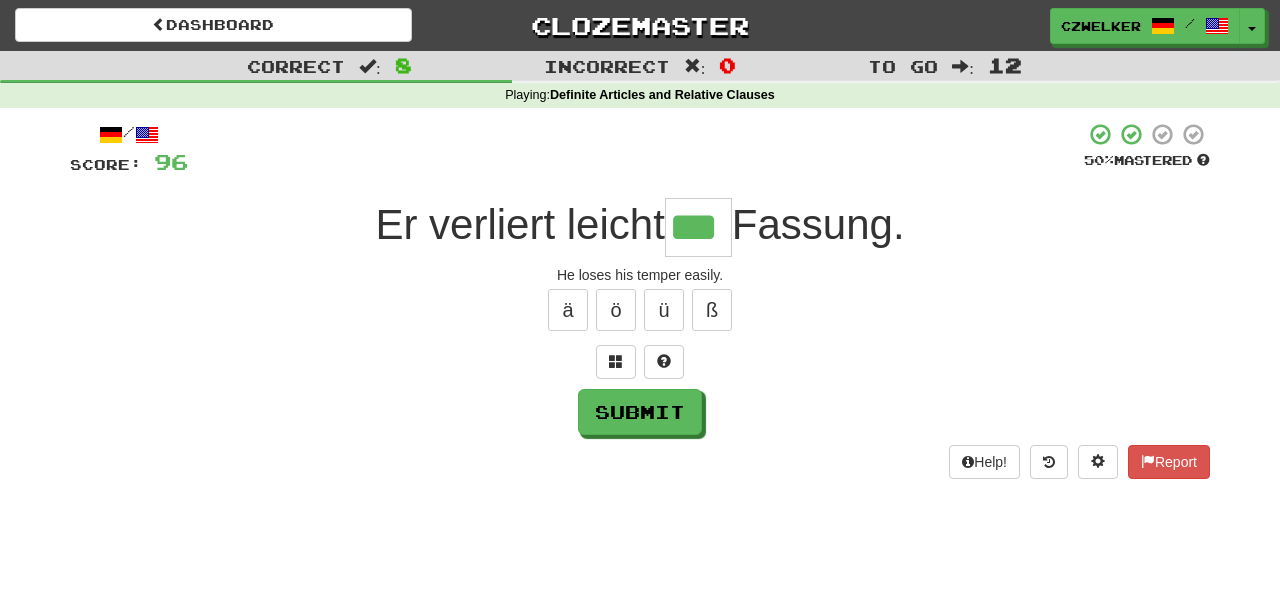 type on "***" 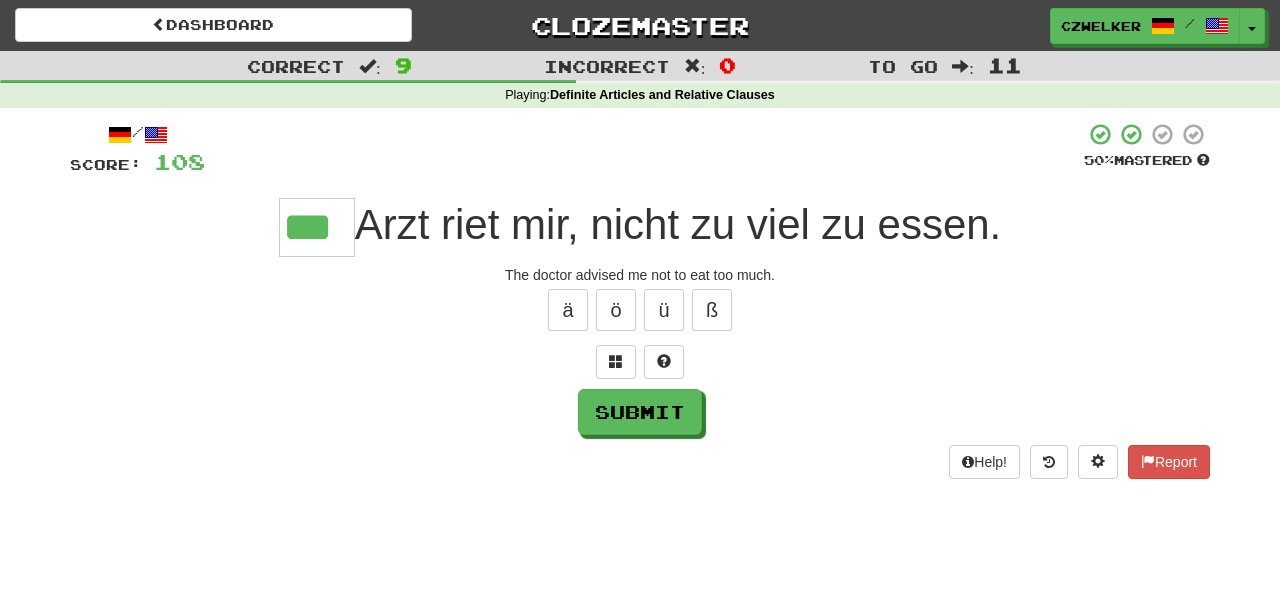 type on "***" 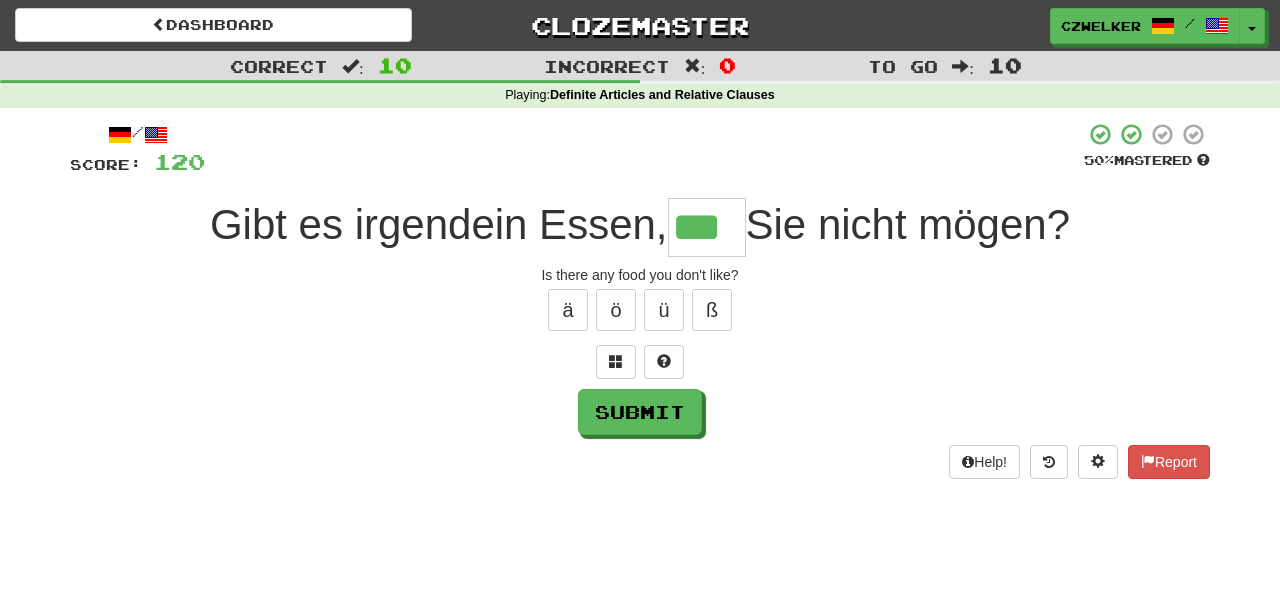 type on "***" 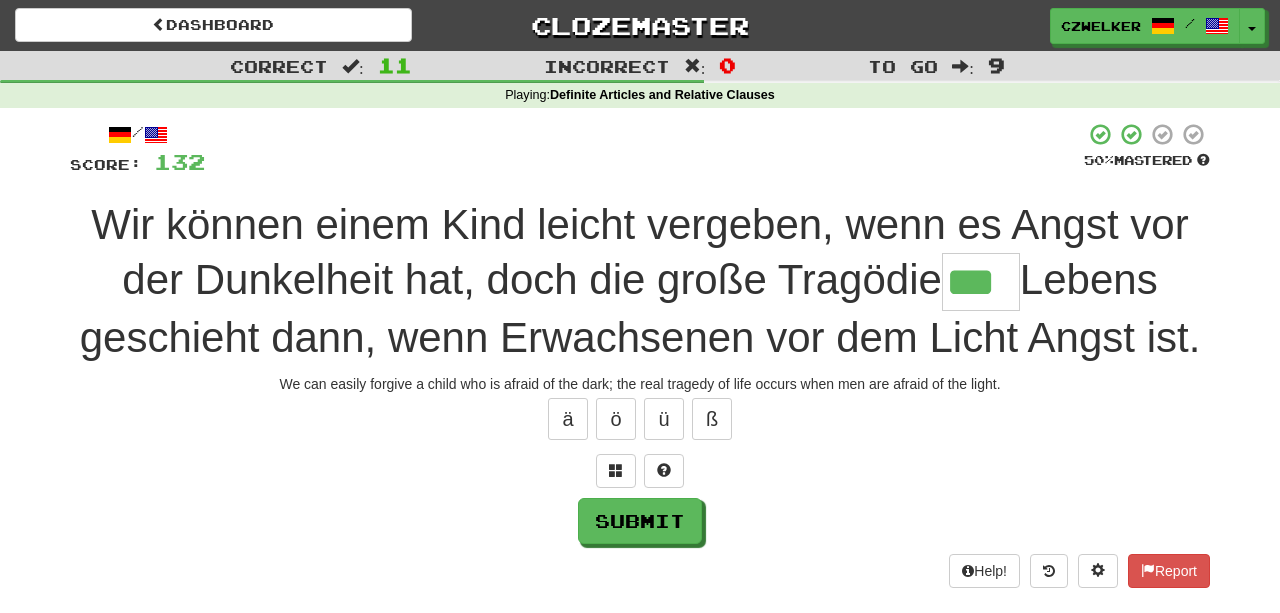 type on "***" 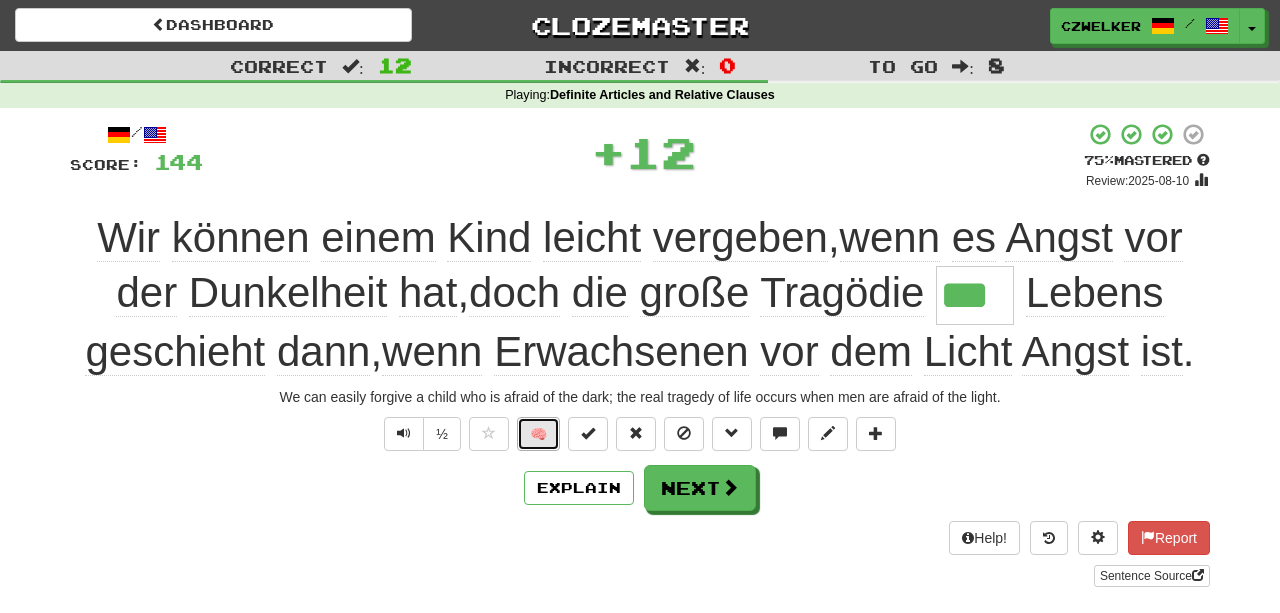 click on "🧠" at bounding box center (538, 434) 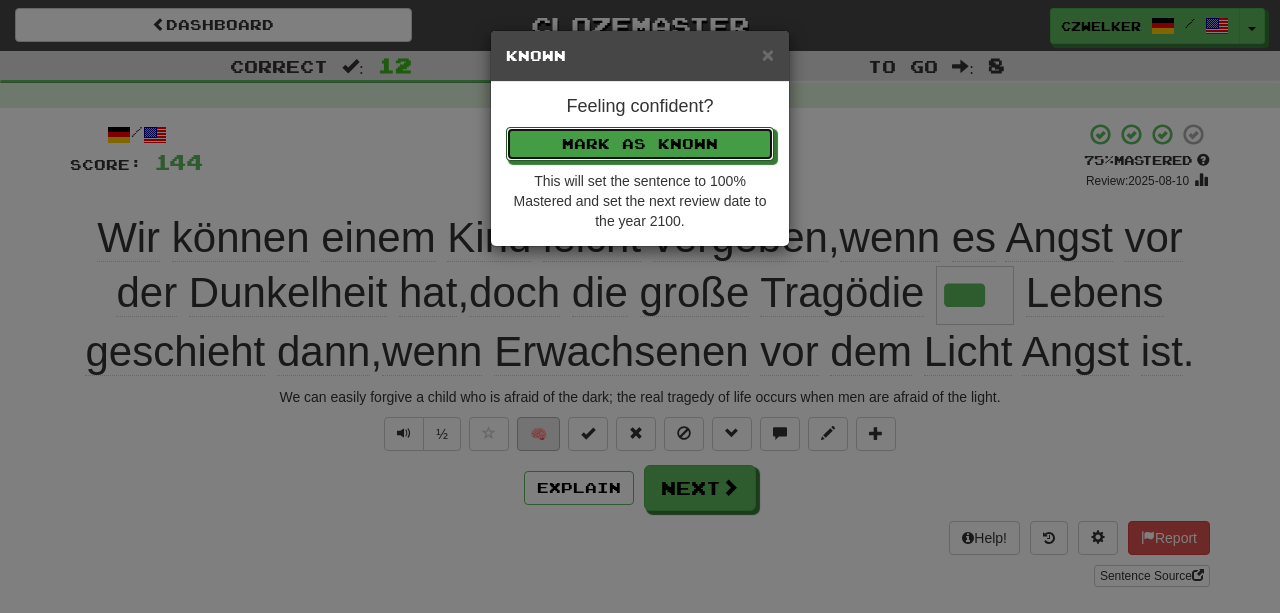 click on "Mark as Known" at bounding box center [640, 144] 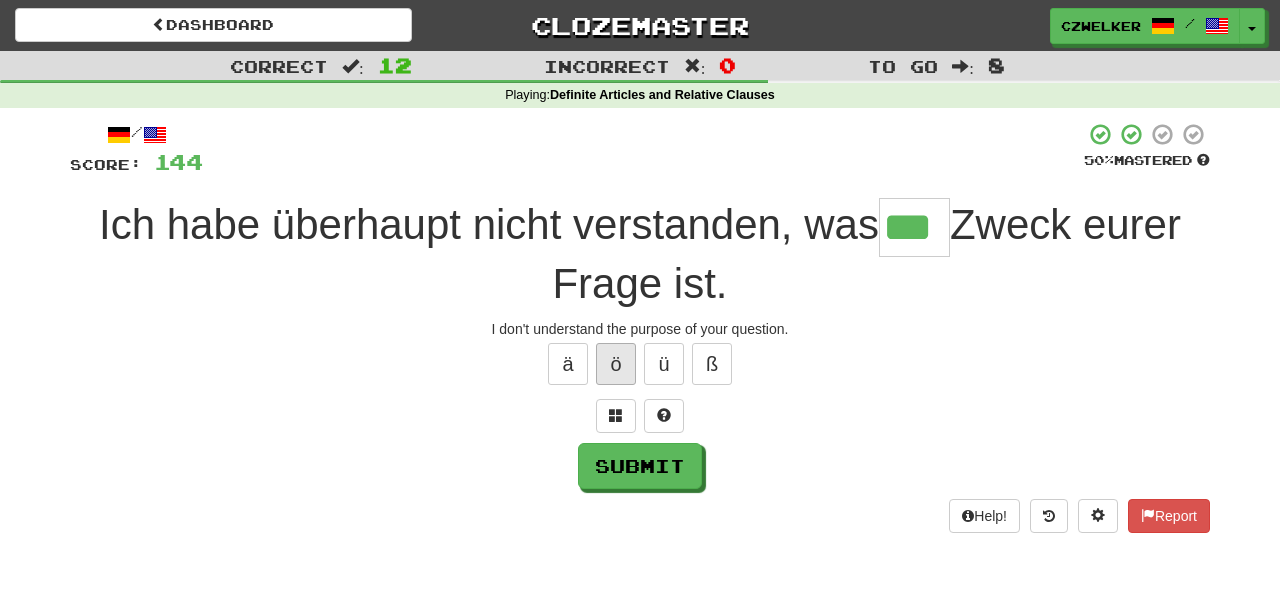 type on "***" 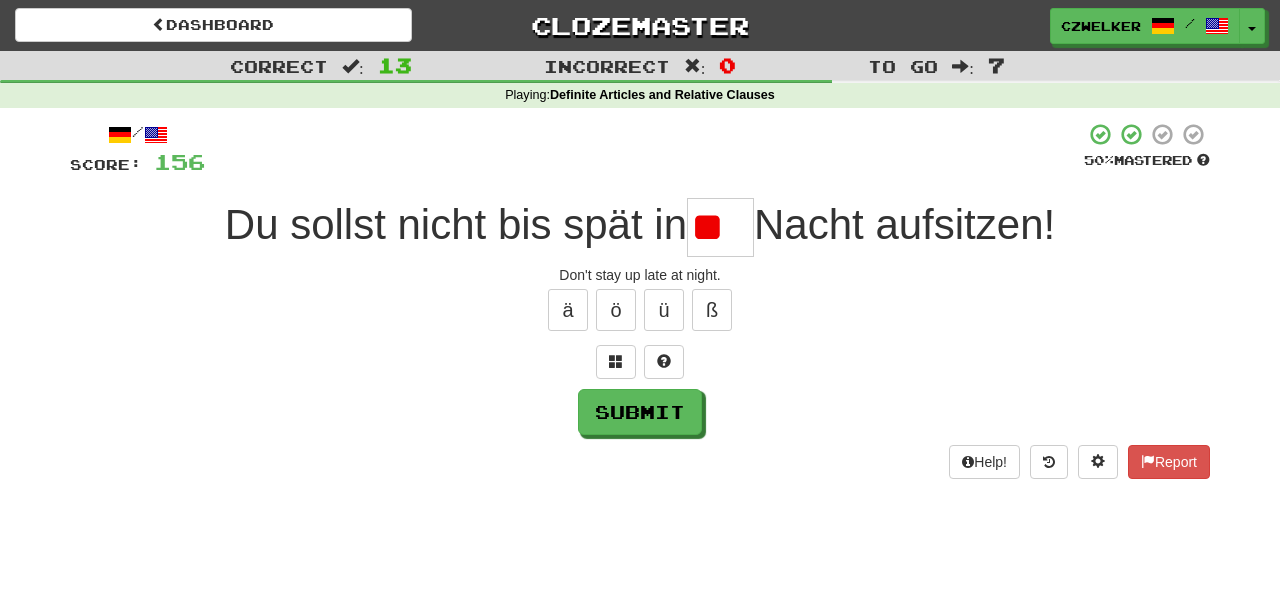 scroll, scrollTop: 0, scrollLeft: 0, axis: both 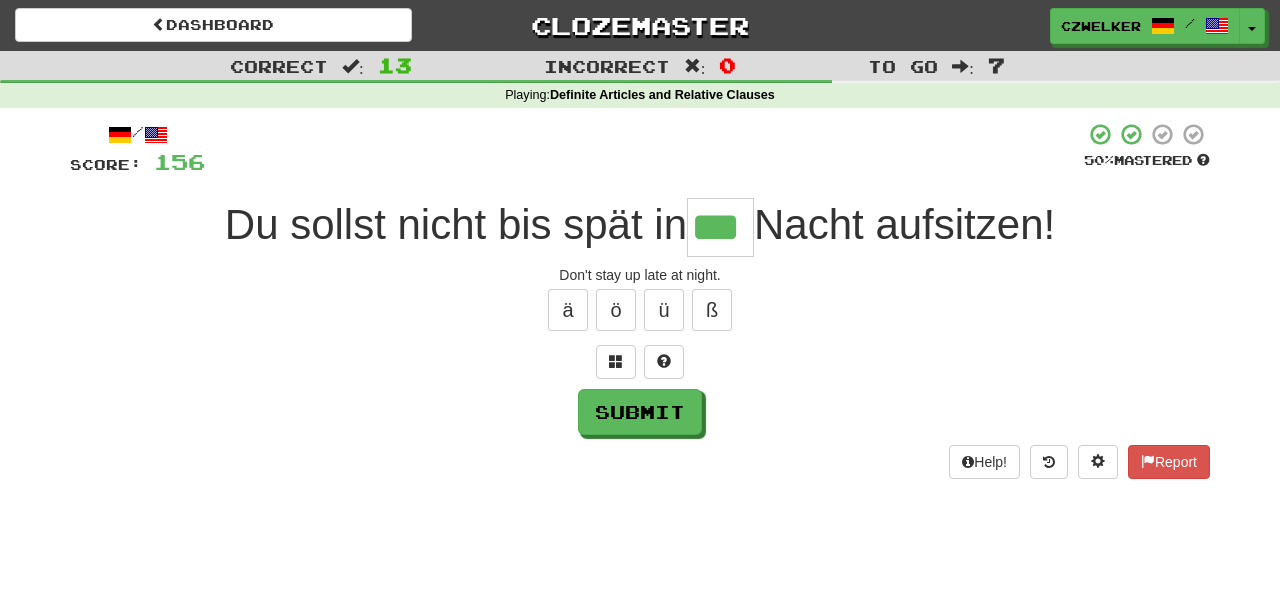 type on "***" 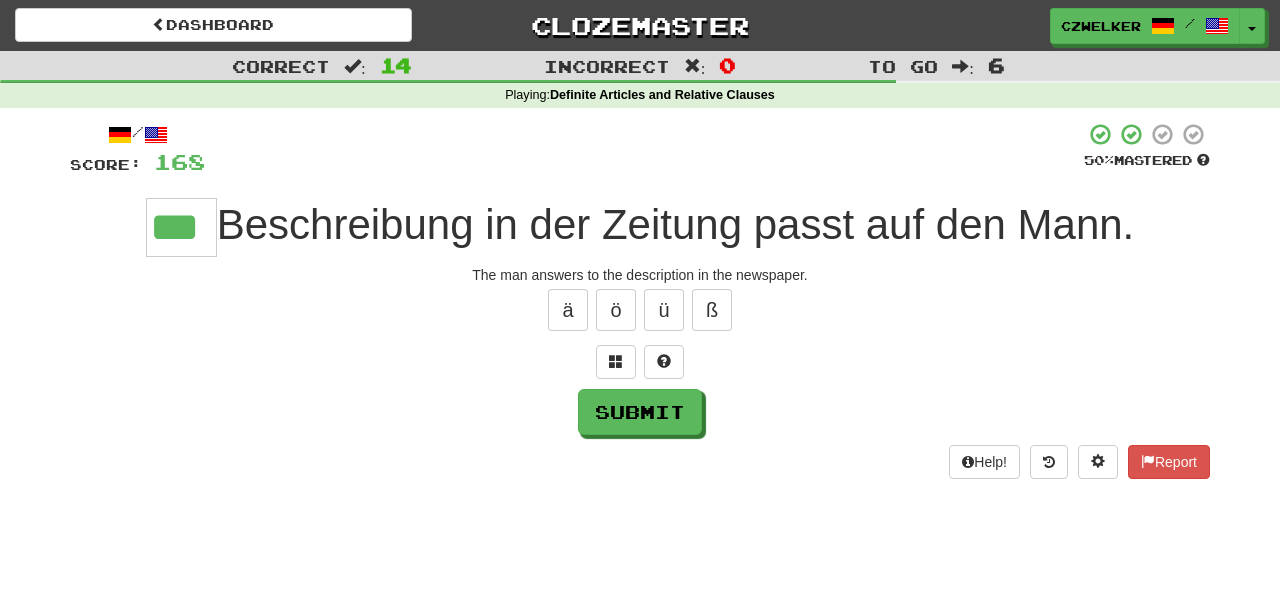 type on "***" 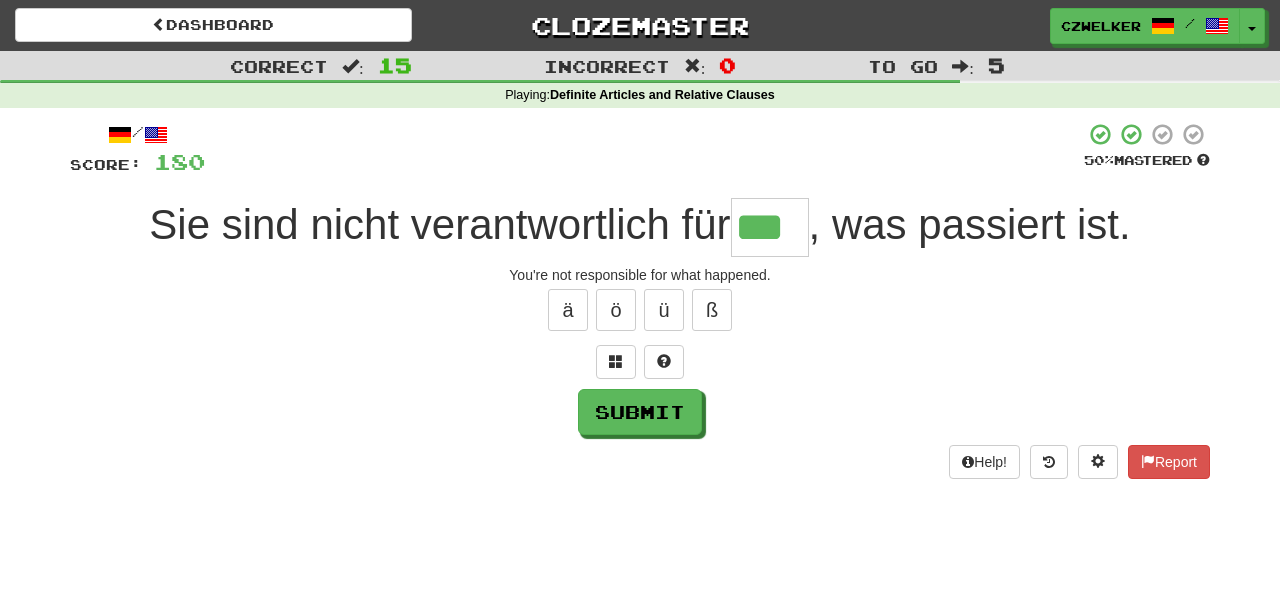 type on "***" 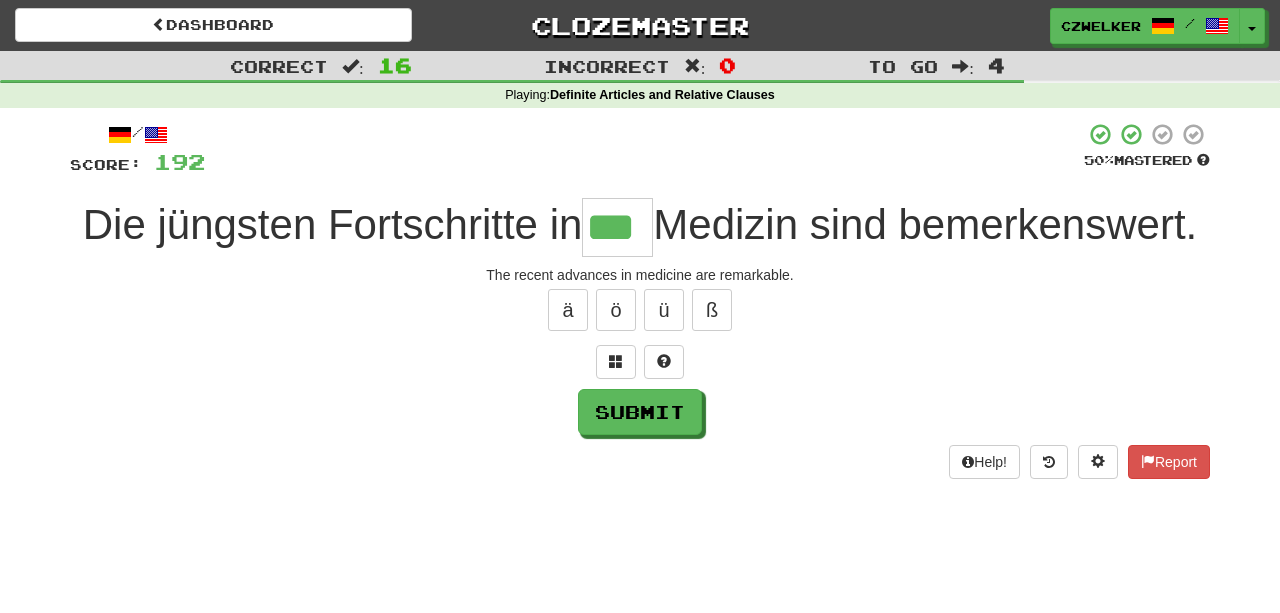 type on "***" 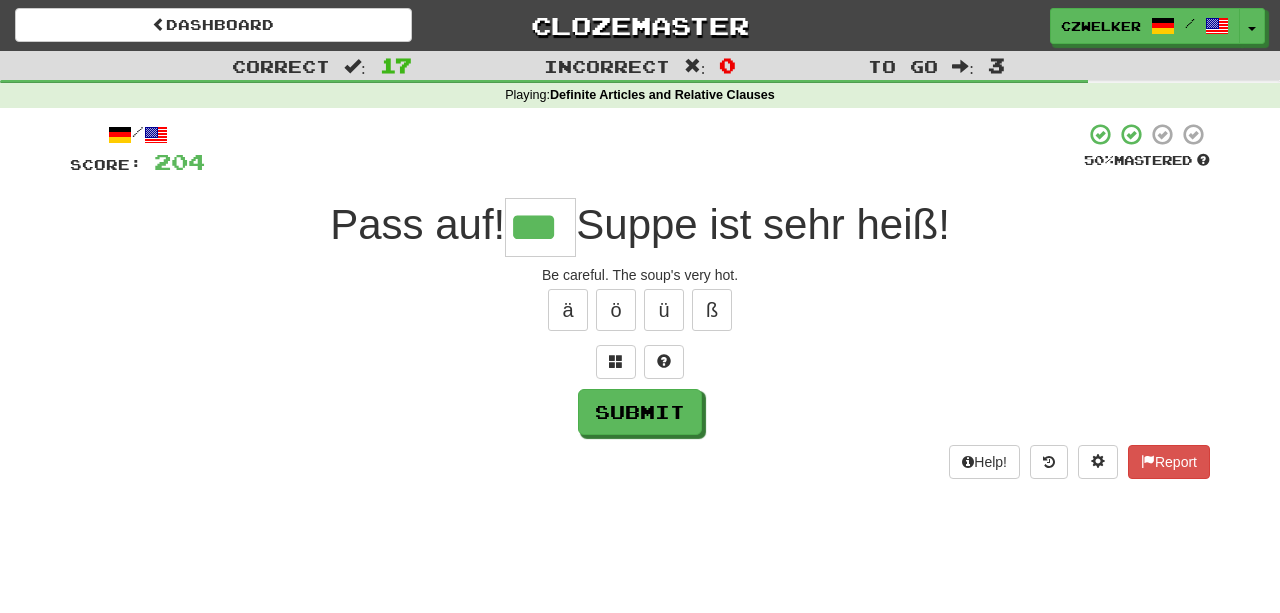 type on "***" 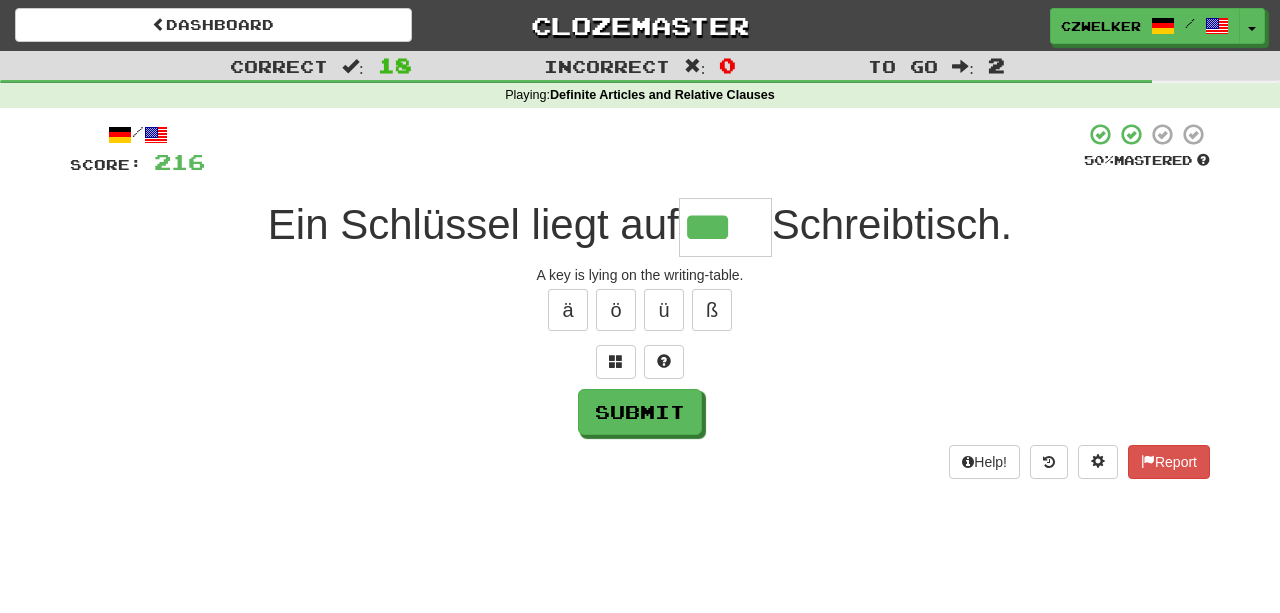 type on "***" 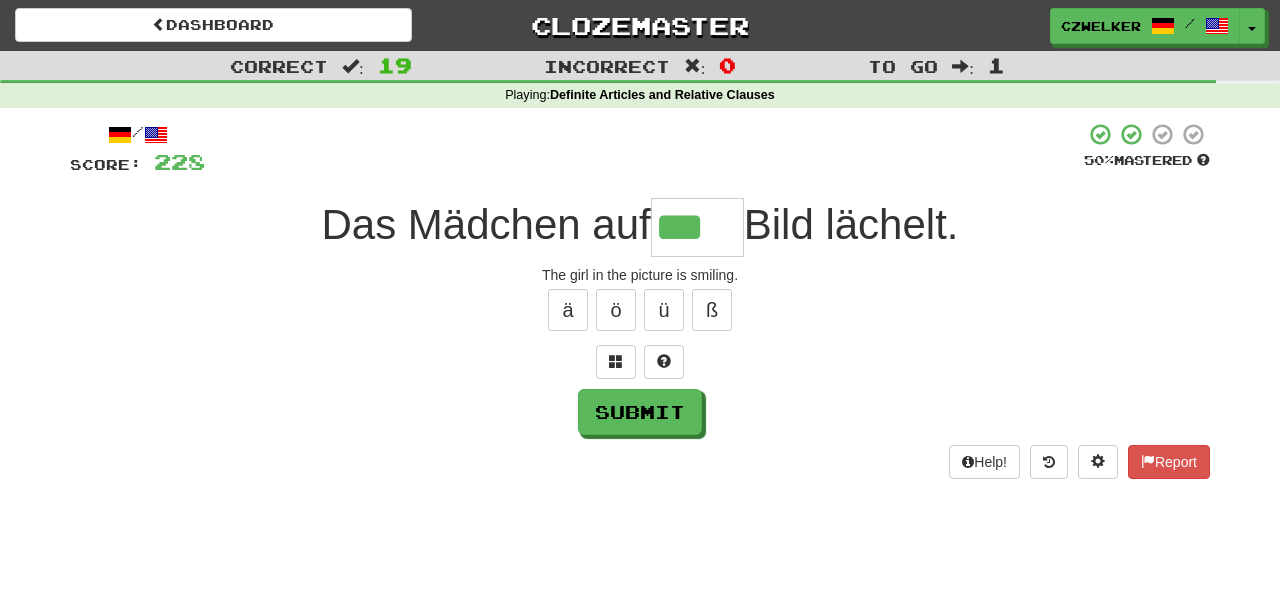 type on "***" 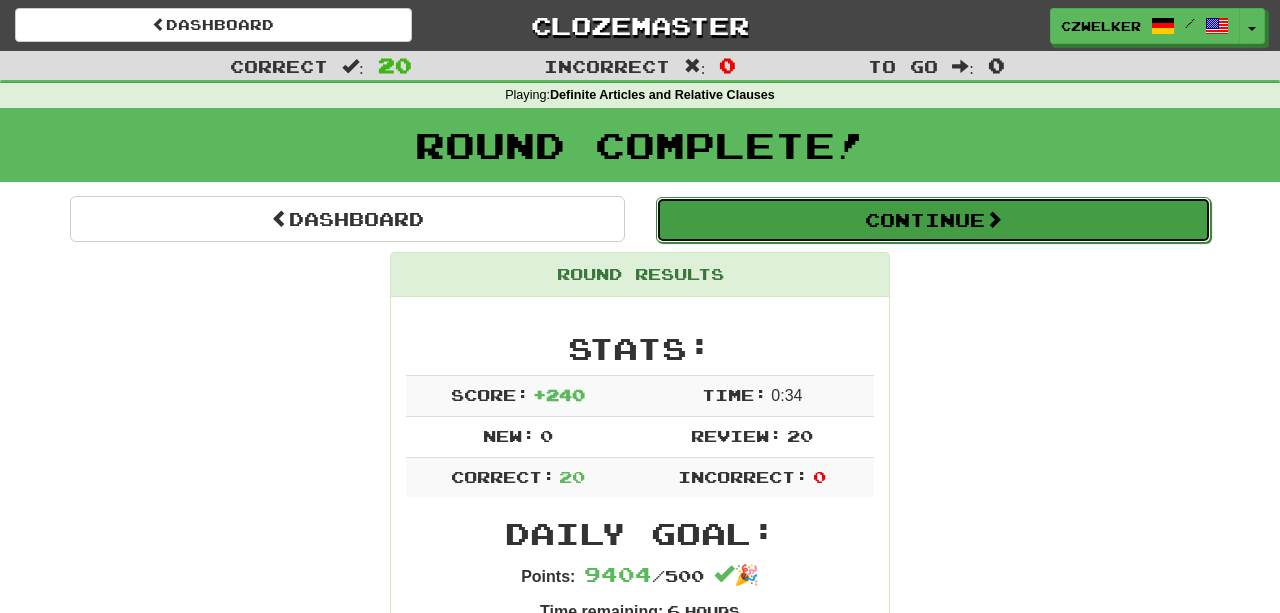 click on "Continue" at bounding box center [933, 220] 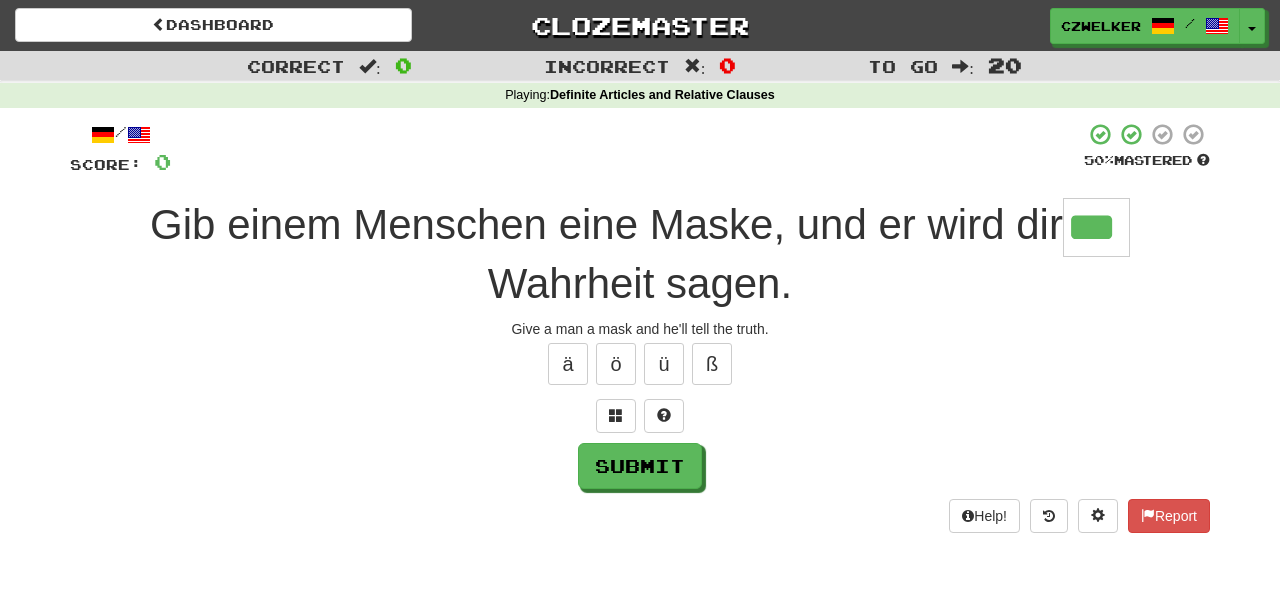 type on "***" 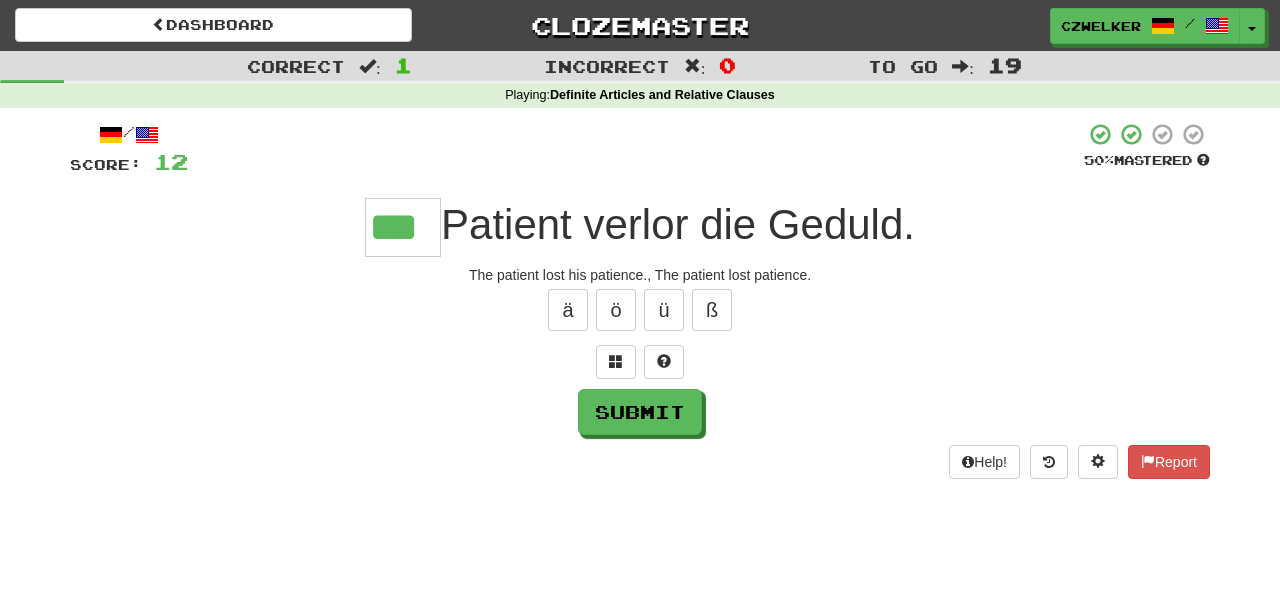type on "***" 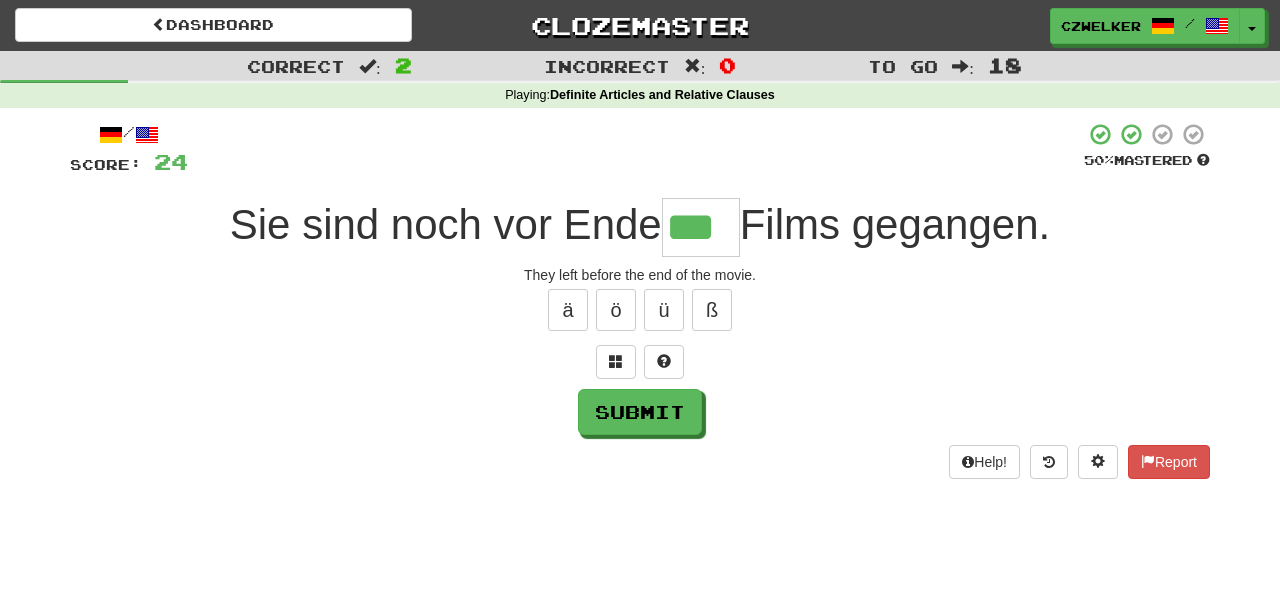type on "***" 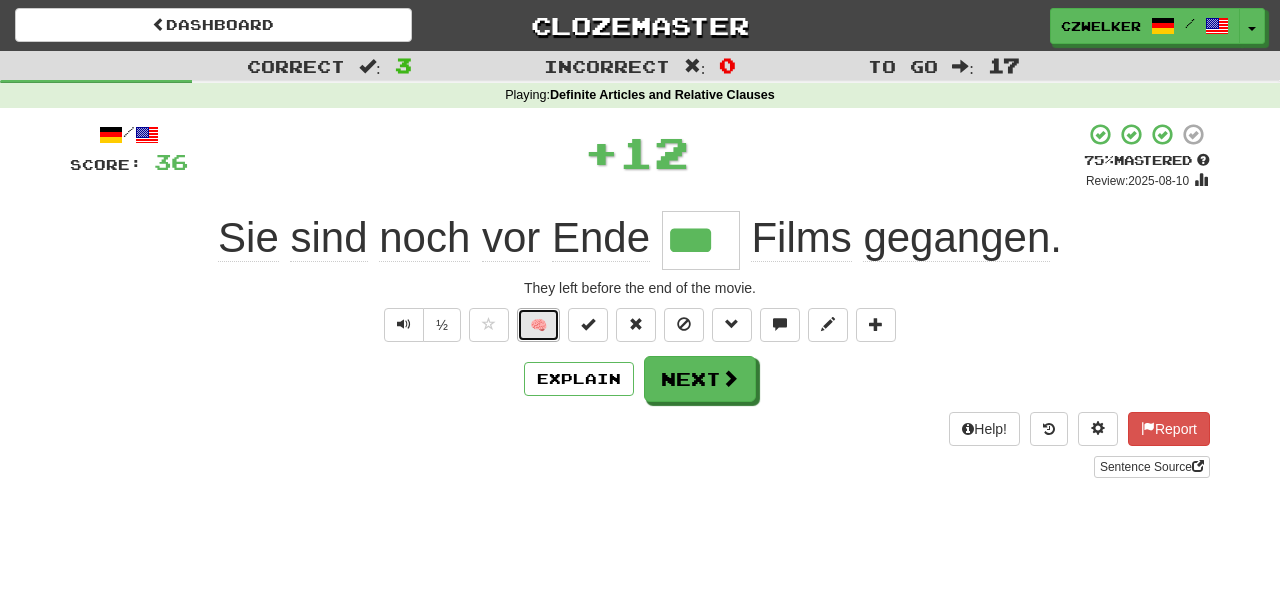 click on "🧠" at bounding box center [538, 325] 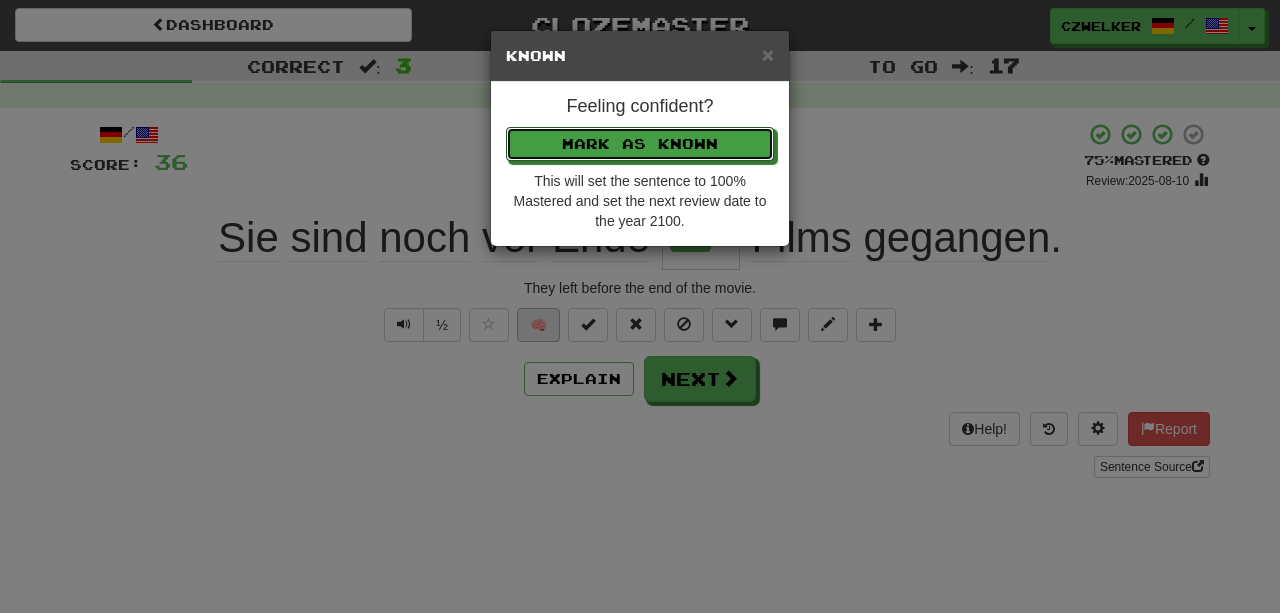 type 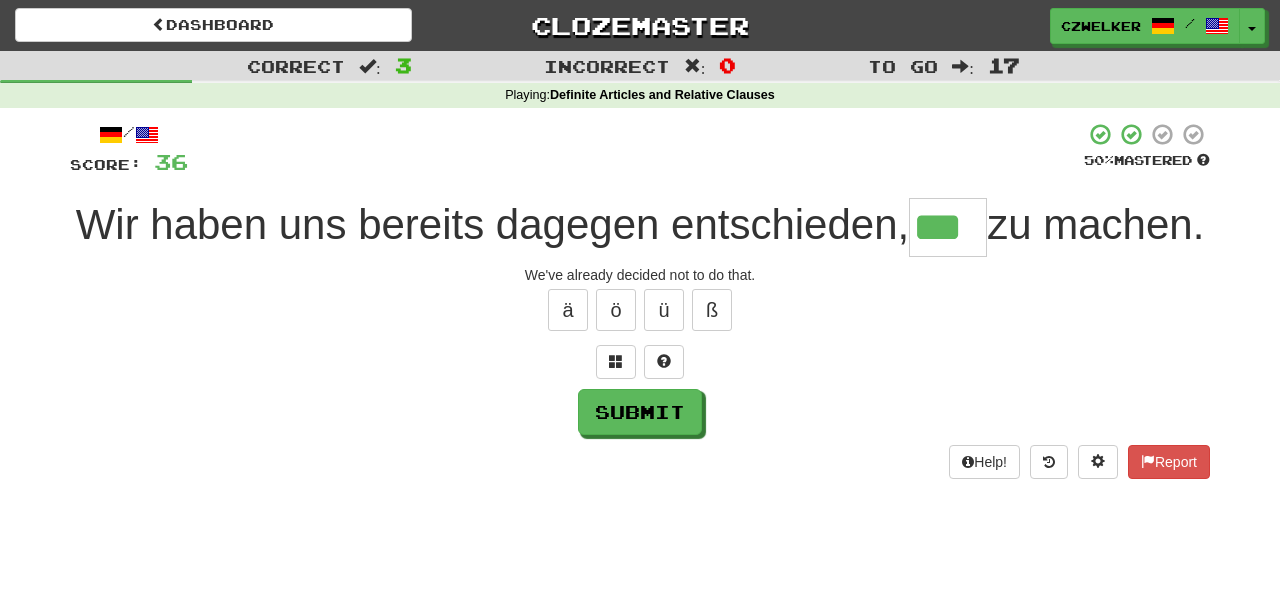 type on "***" 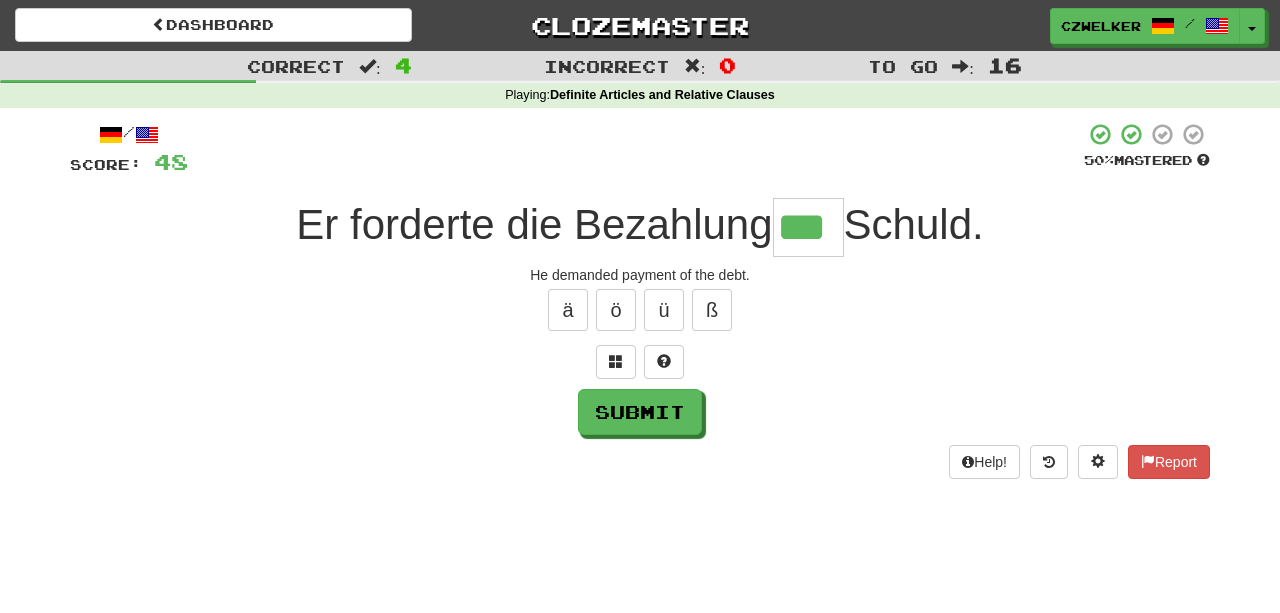 type on "***" 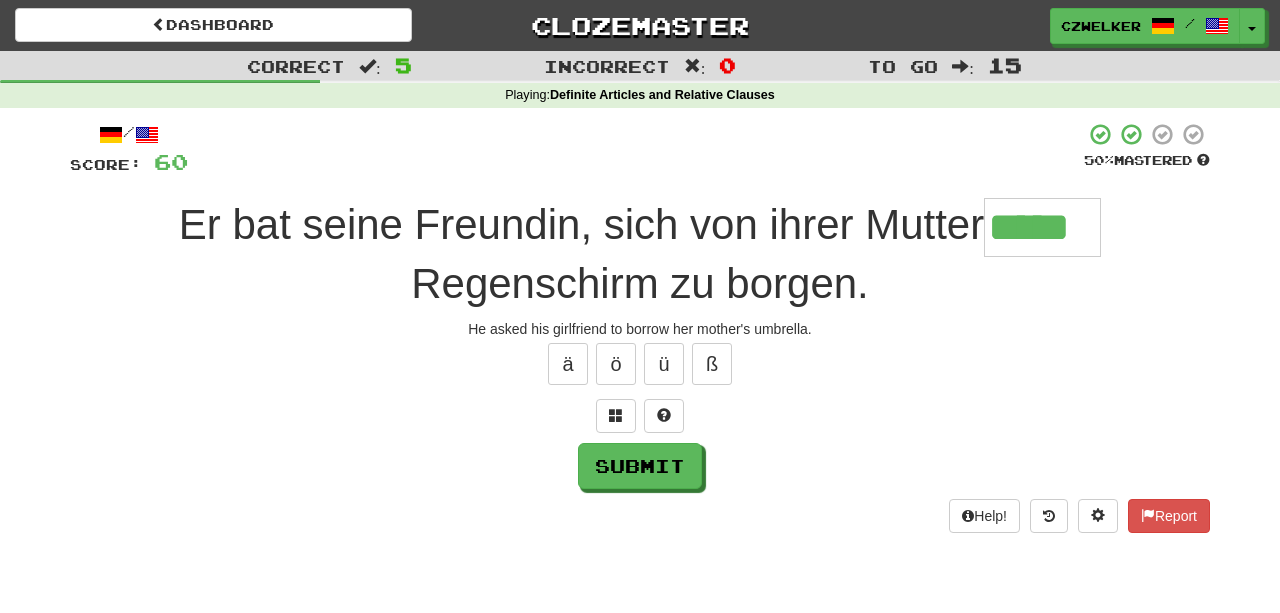 type on "*****" 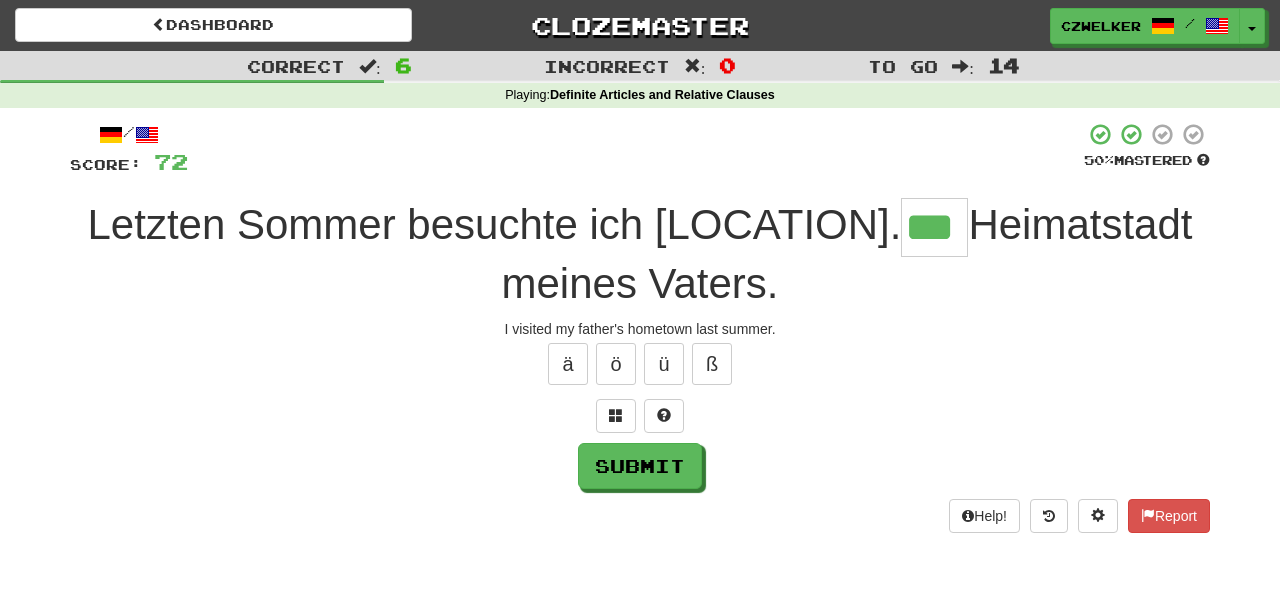 type on "***" 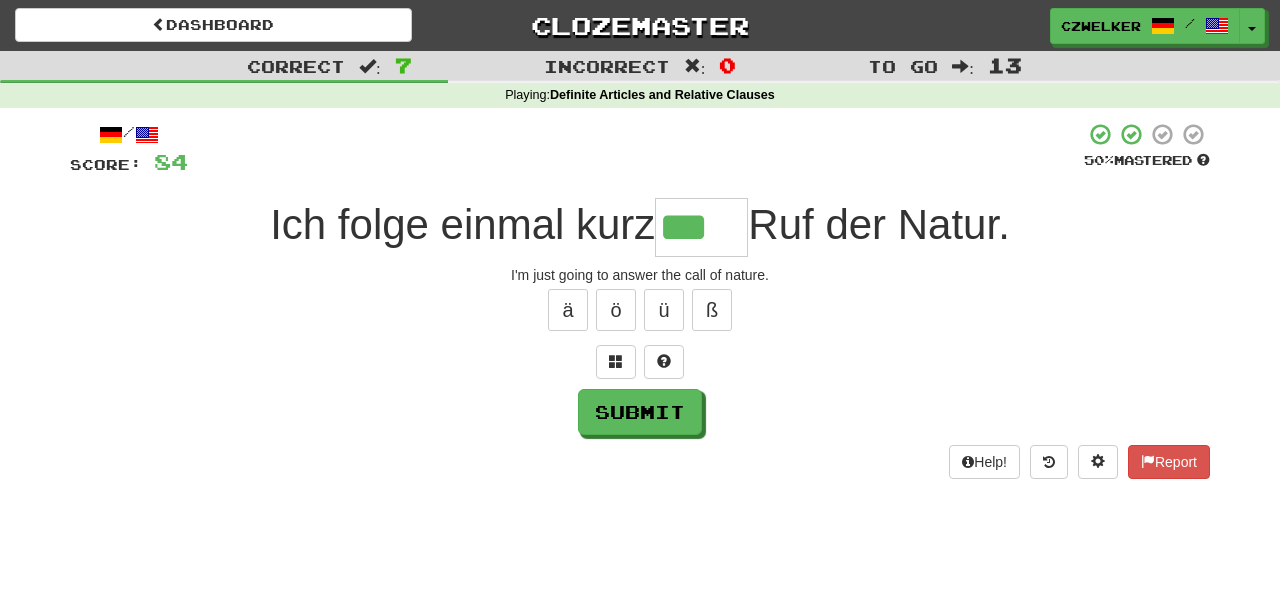 type on "***" 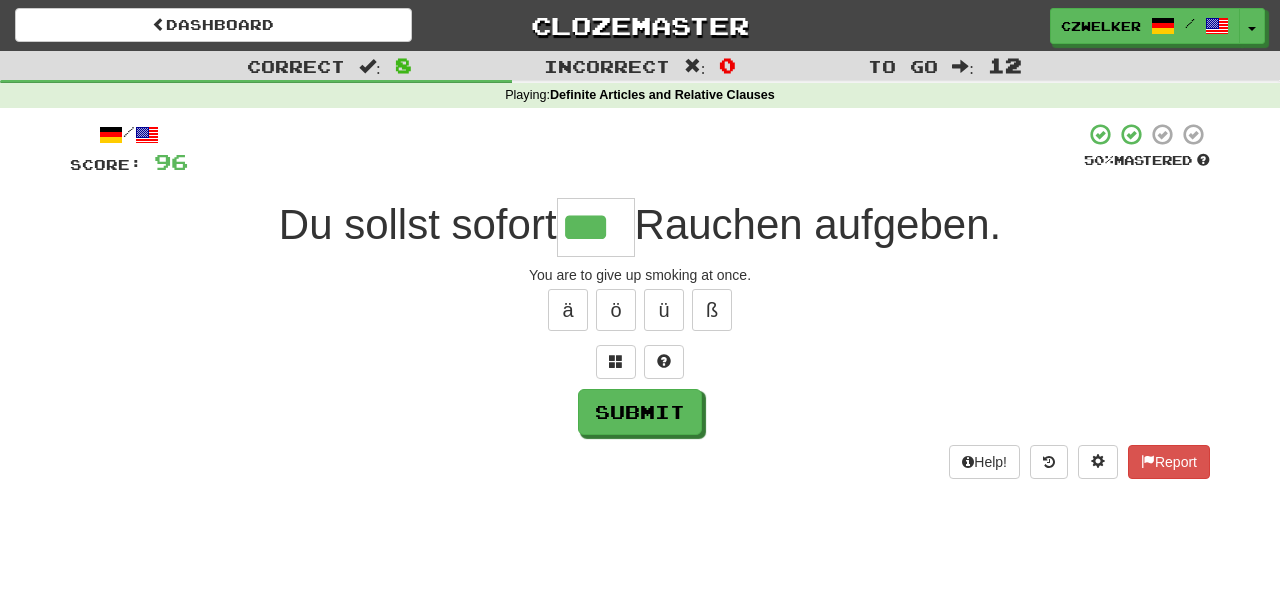type on "***" 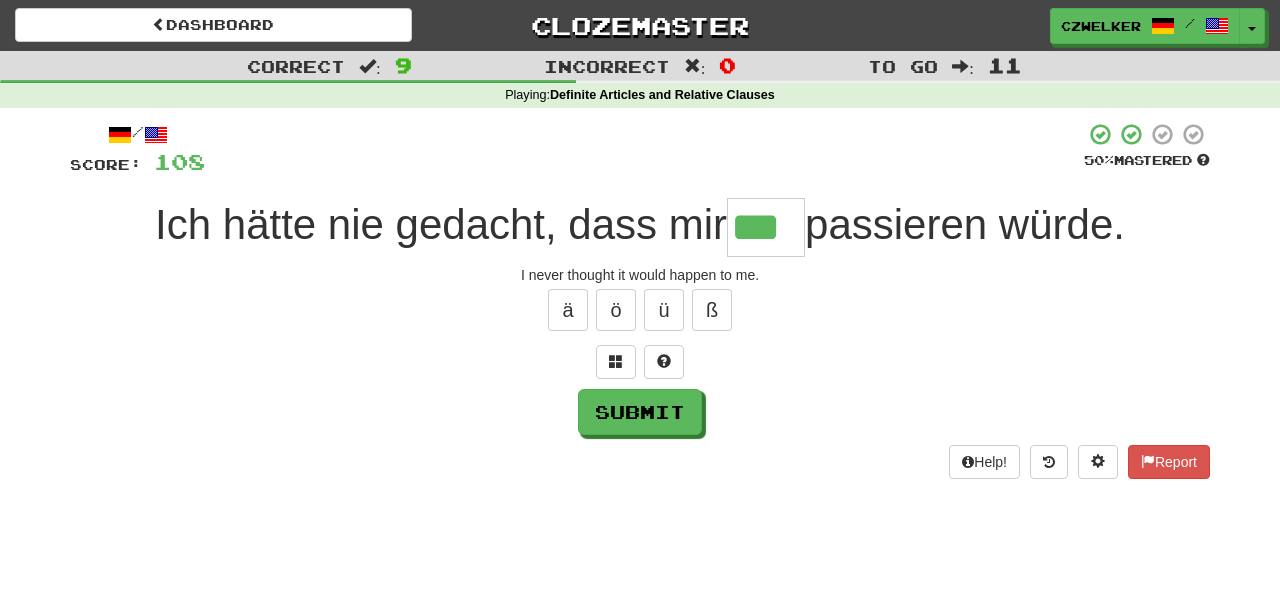 type on "***" 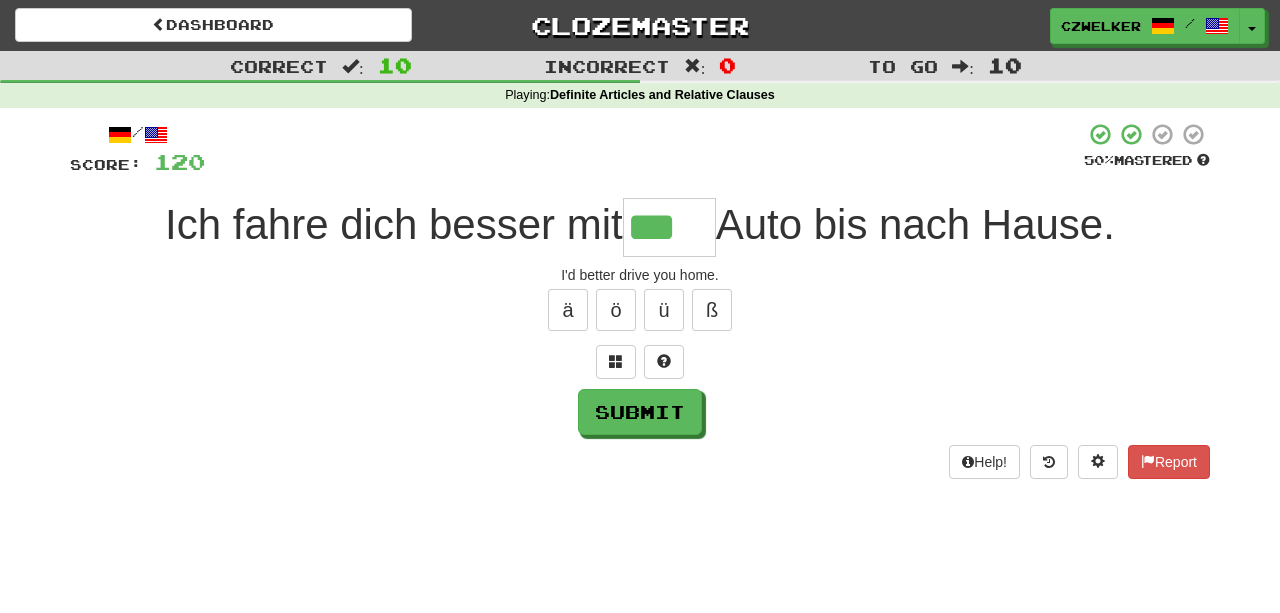 type on "***" 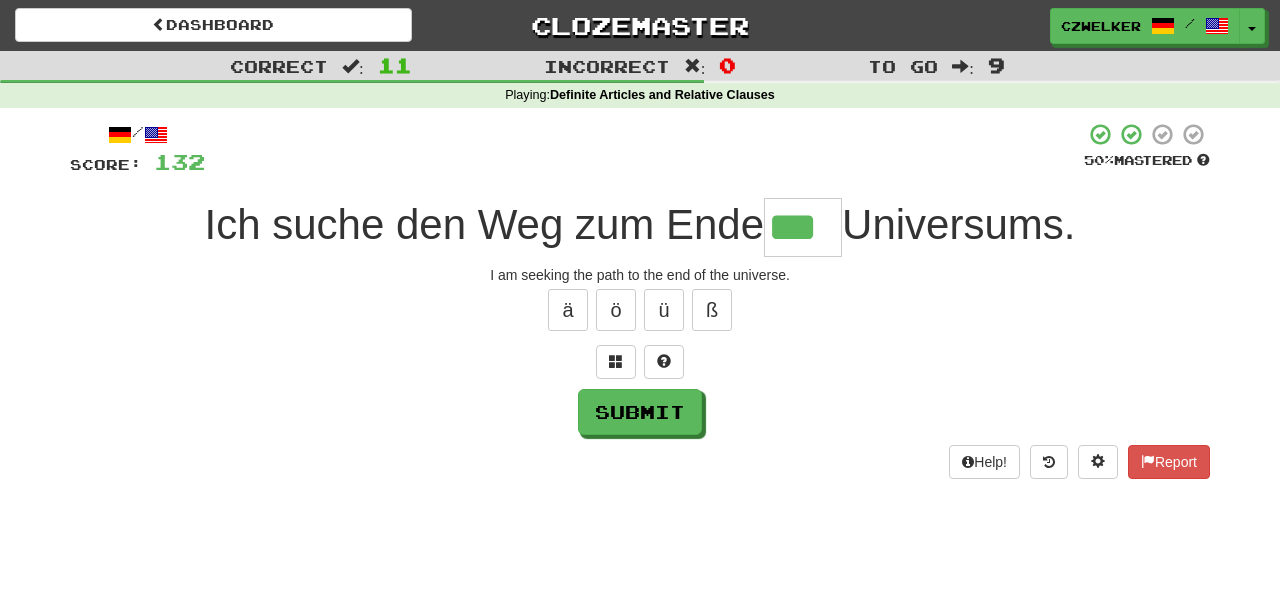 type on "***" 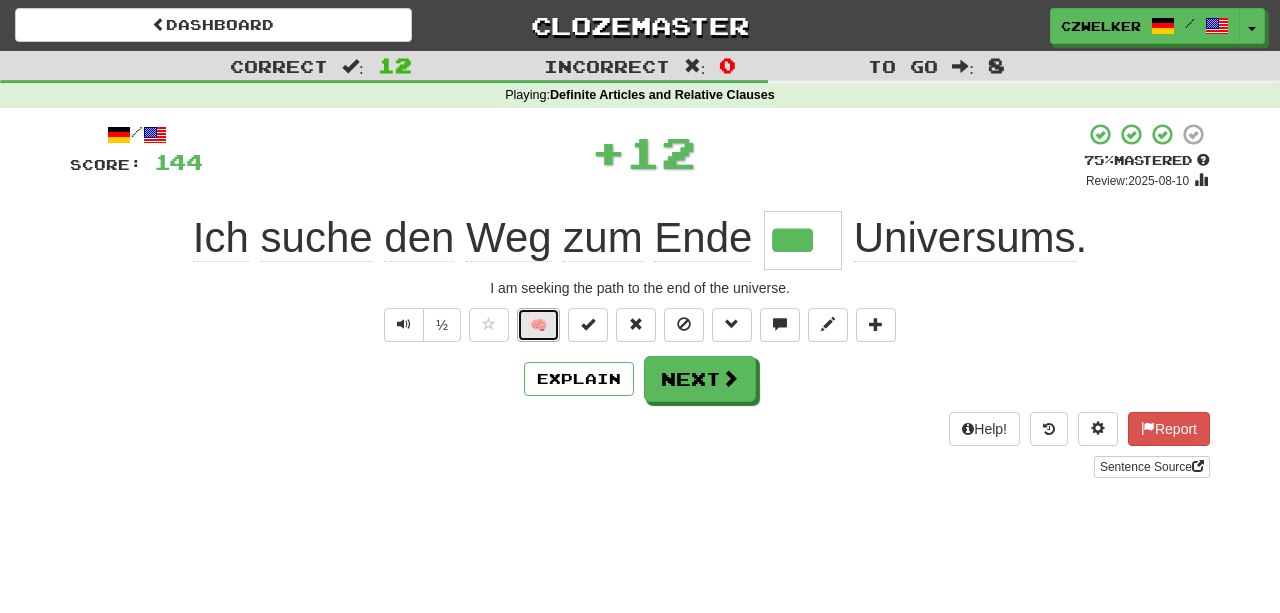 click on "🧠" at bounding box center (538, 325) 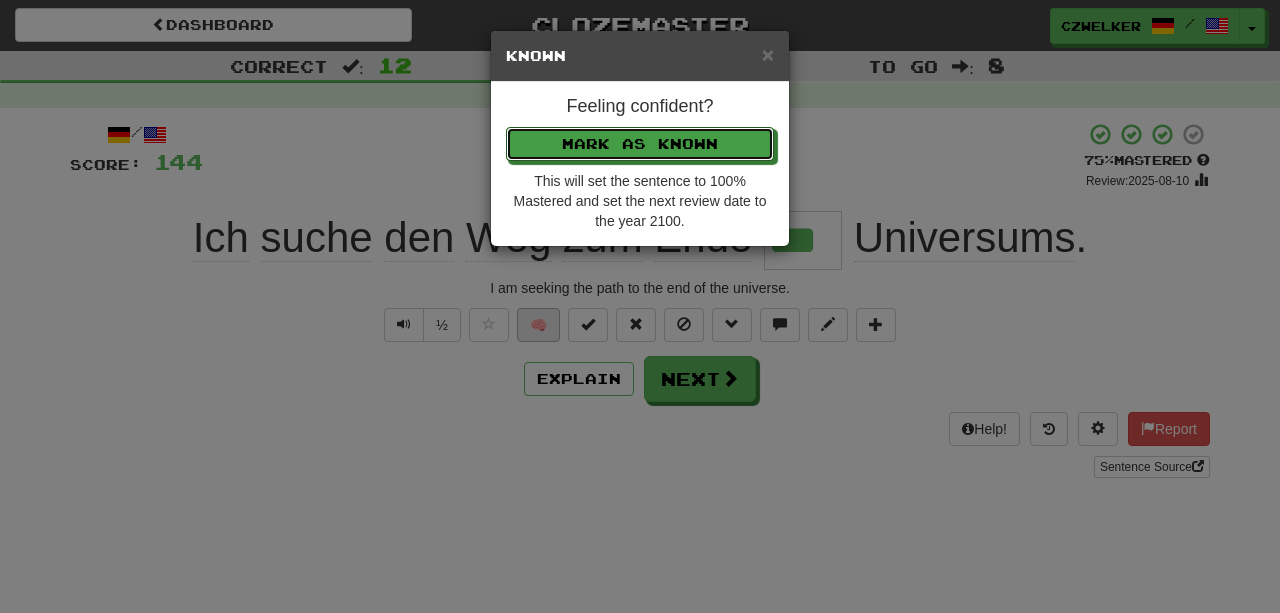 click on "Mark as Known" at bounding box center [640, 144] 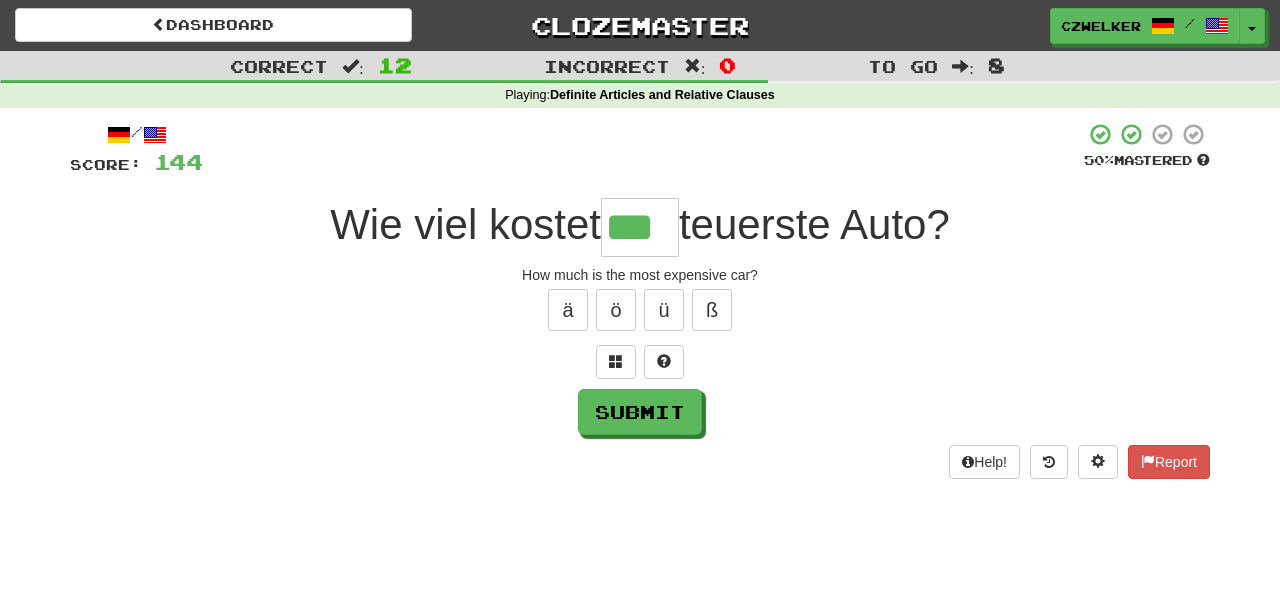 type on "***" 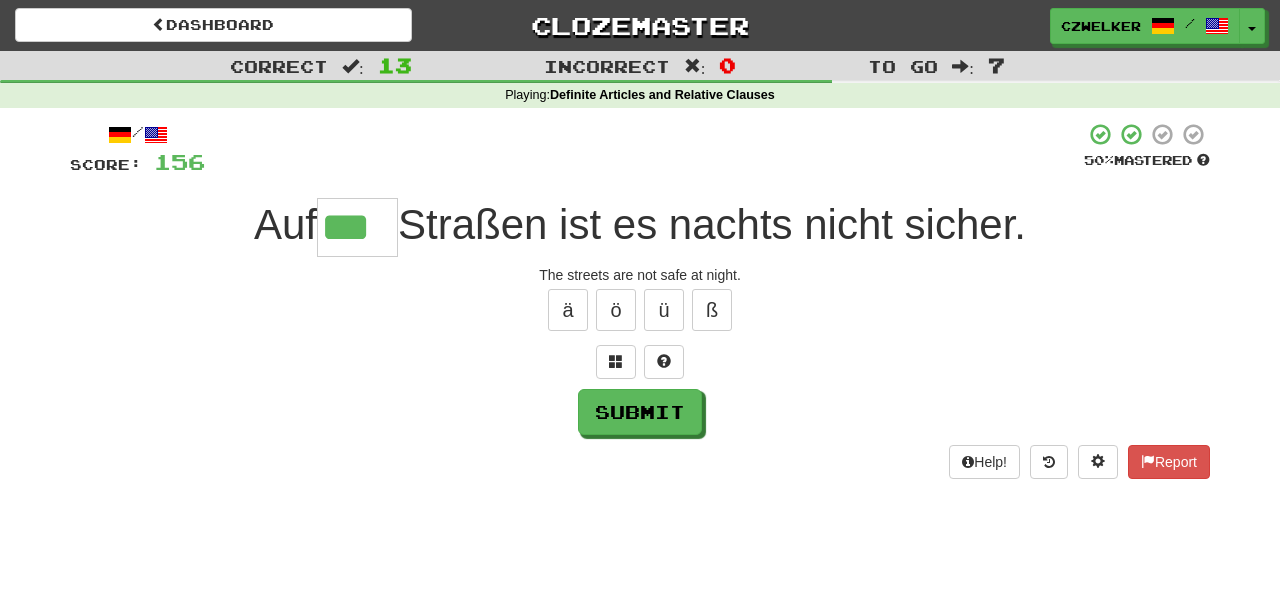 type on "***" 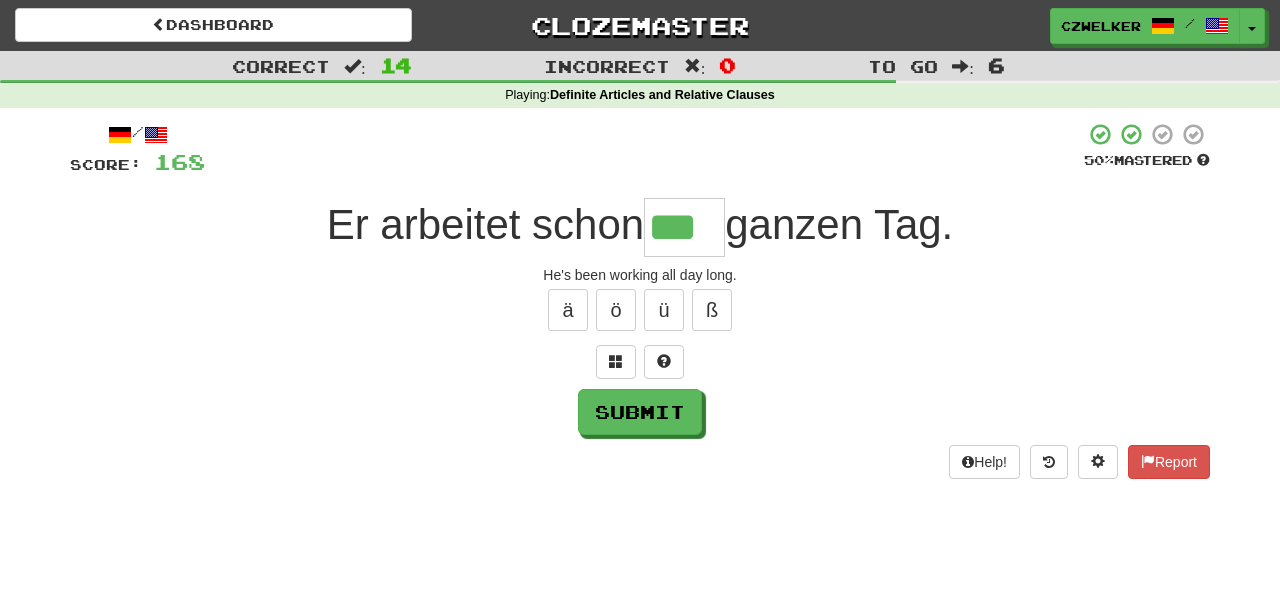 type on "***" 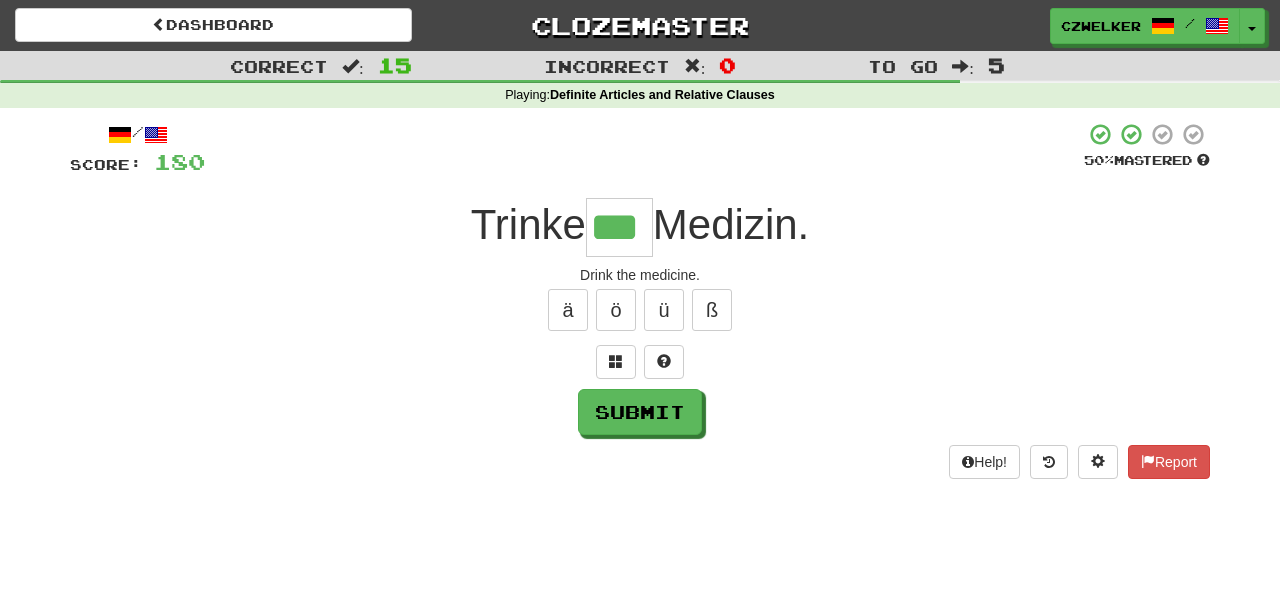 type on "***" 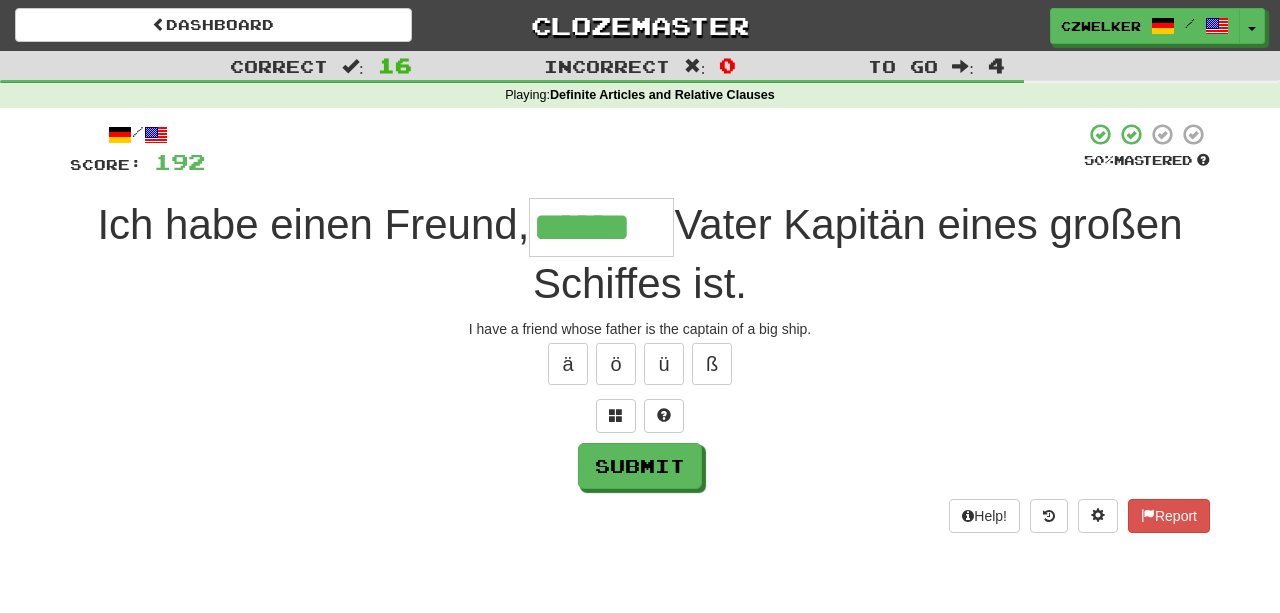 type on "******" 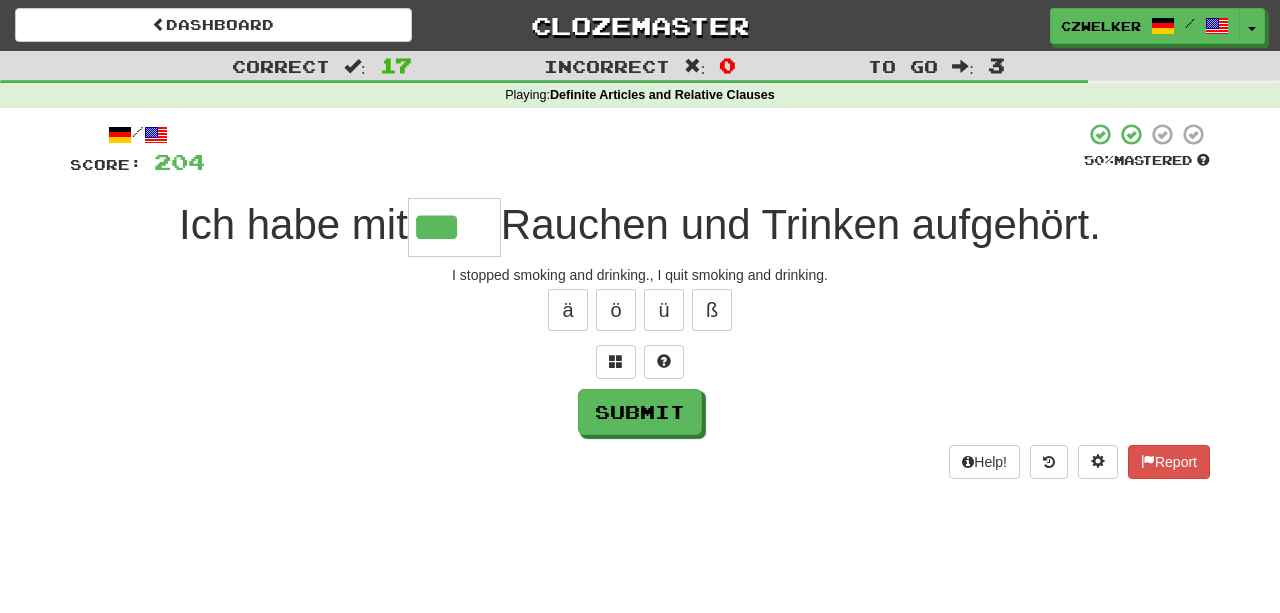 type on "***" 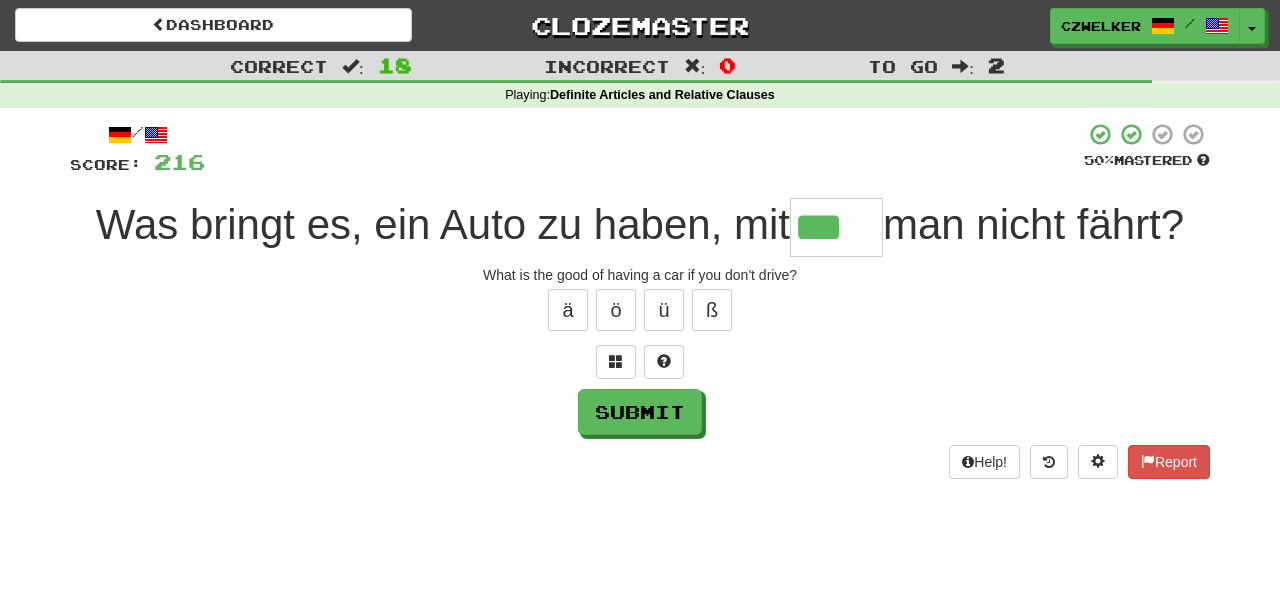 type on "***" 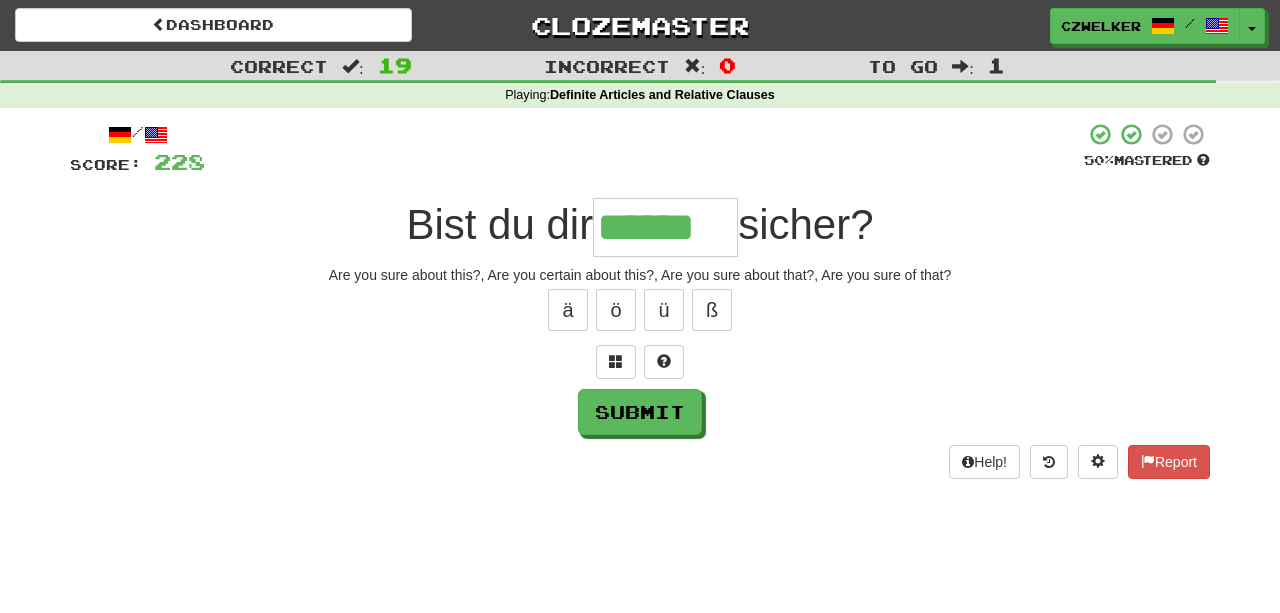 type on "******" 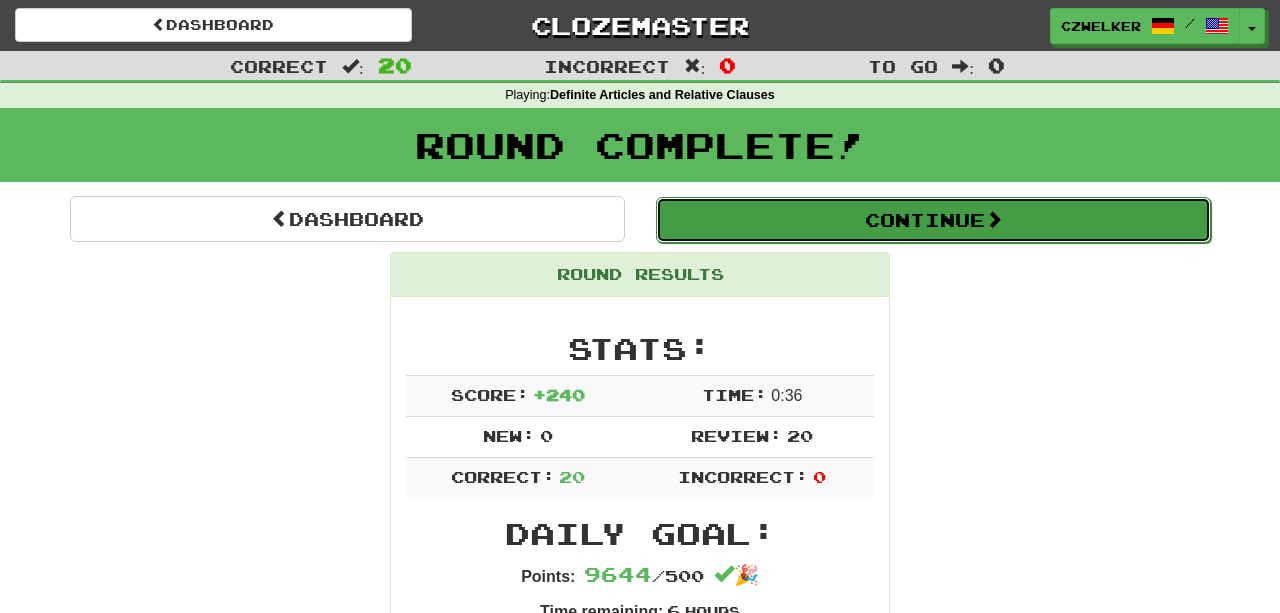 click on "Continue" at bounding box center (933, 220) 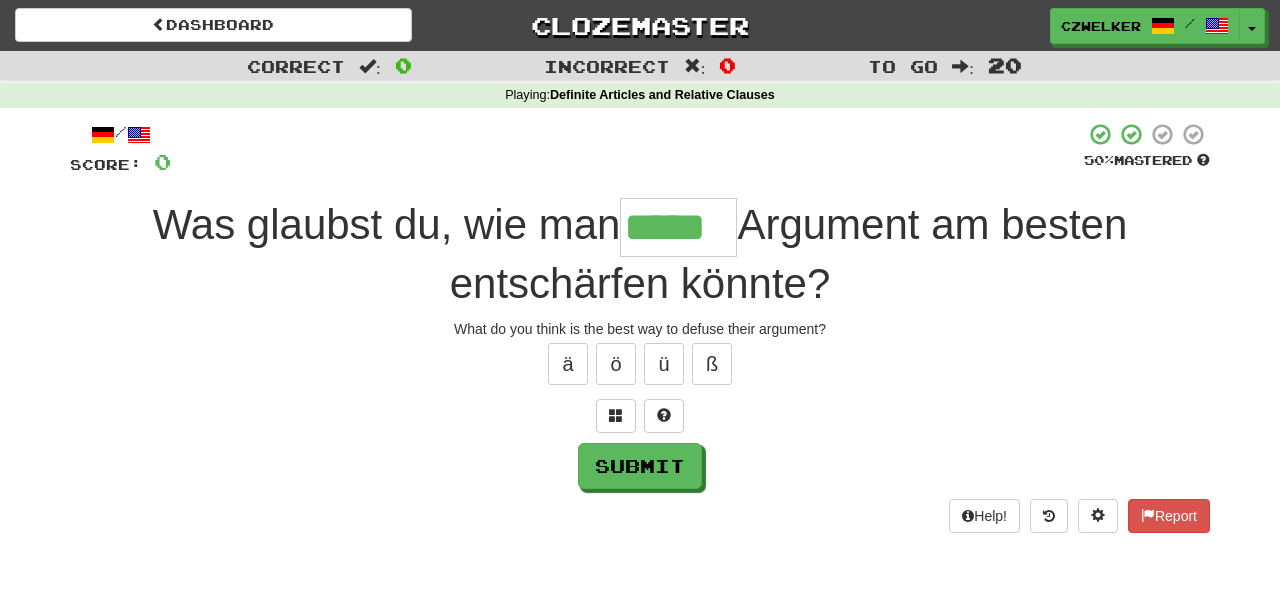 type on "*****" 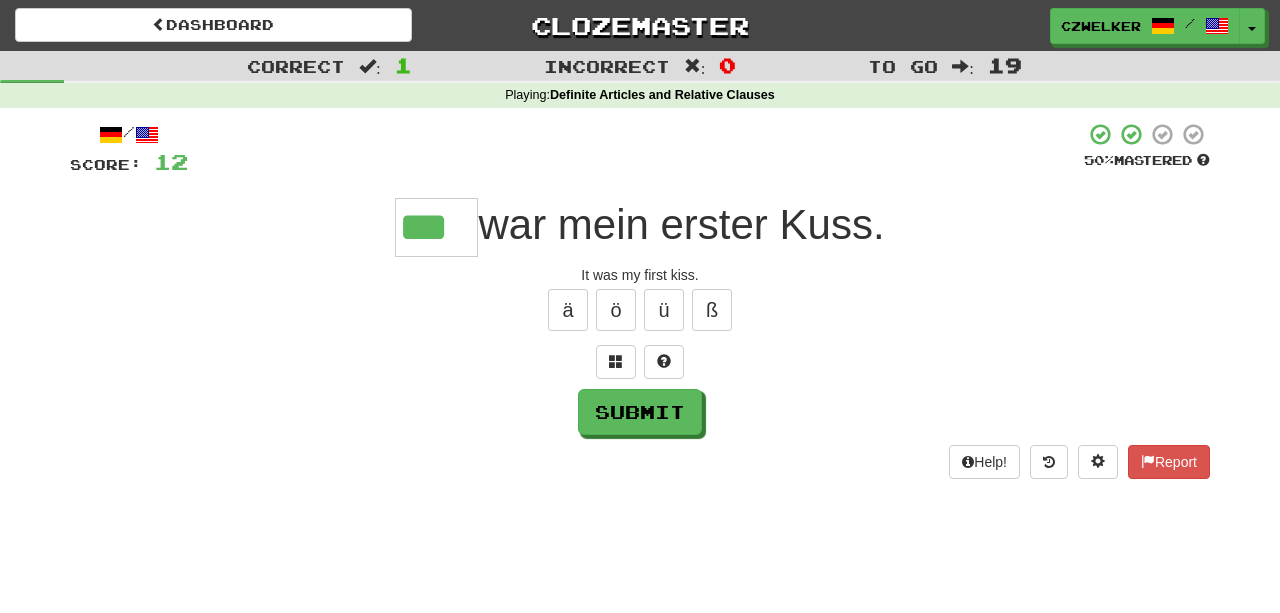 type on "***" 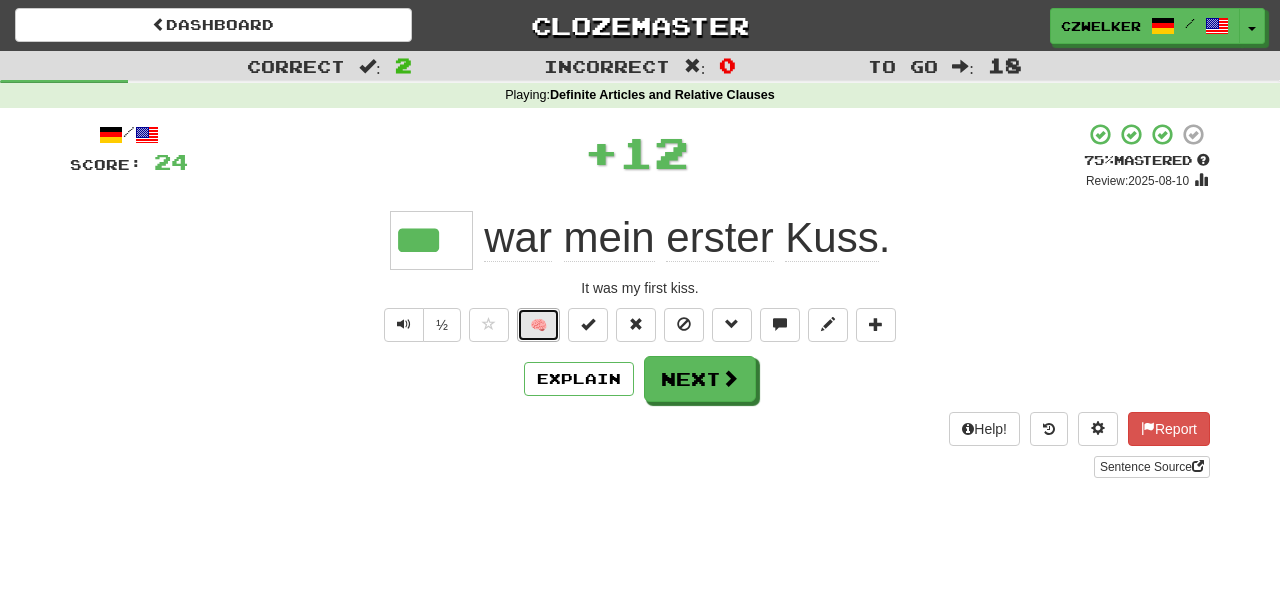 click on "🧠" at bounding box center (538, 325) 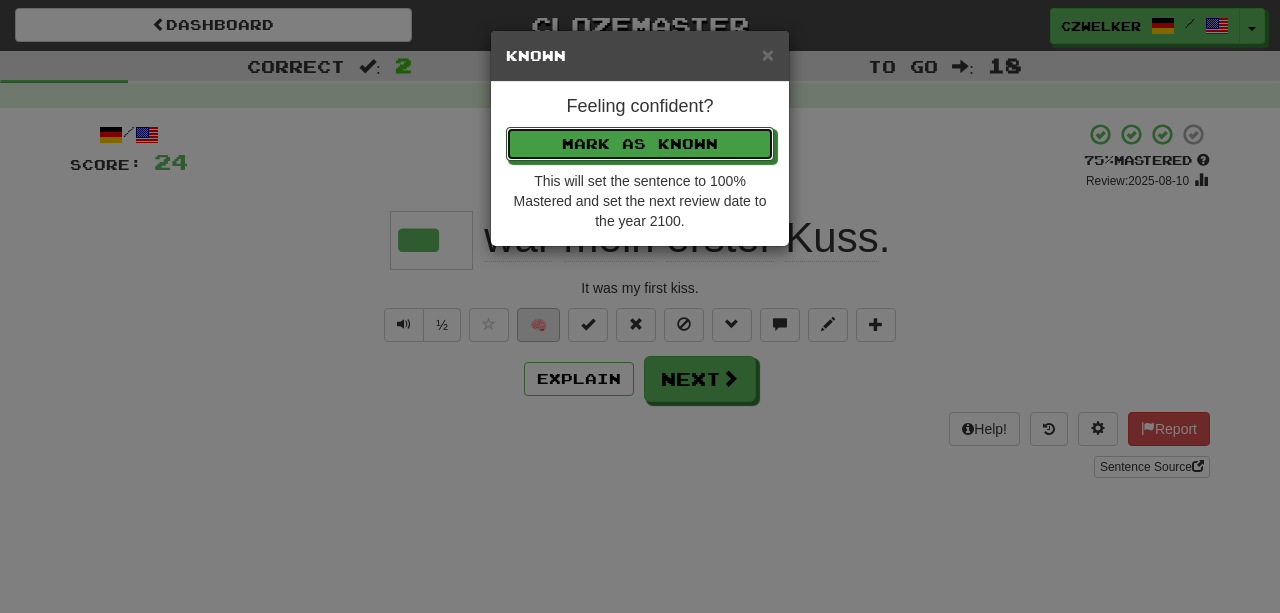 type 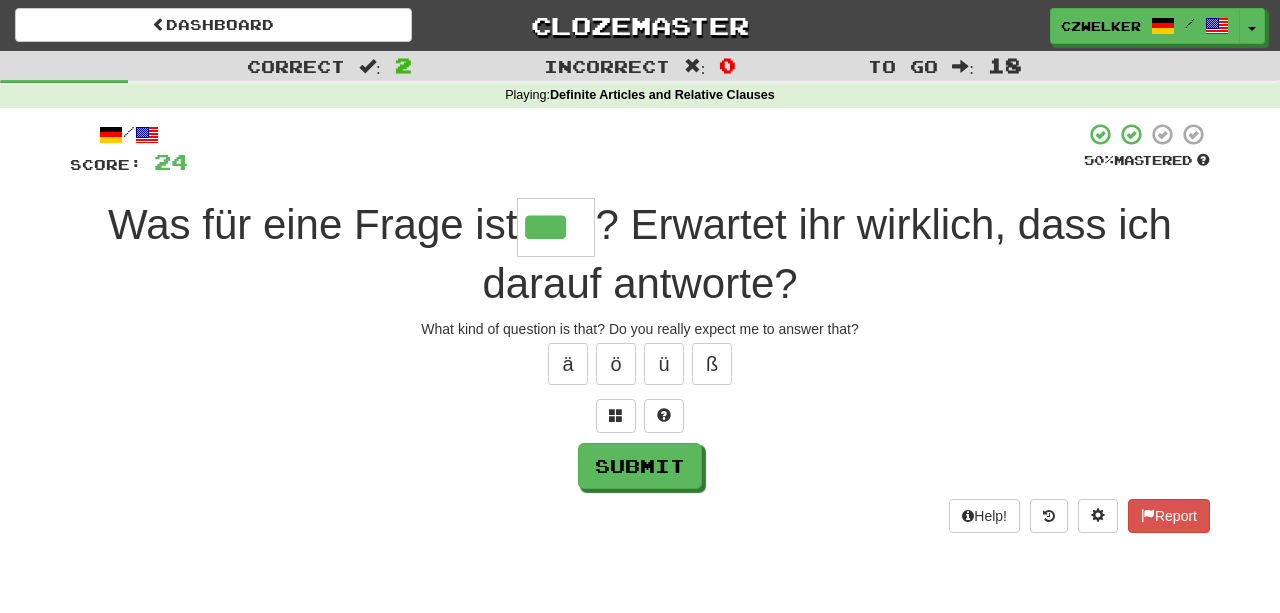 type on "***" 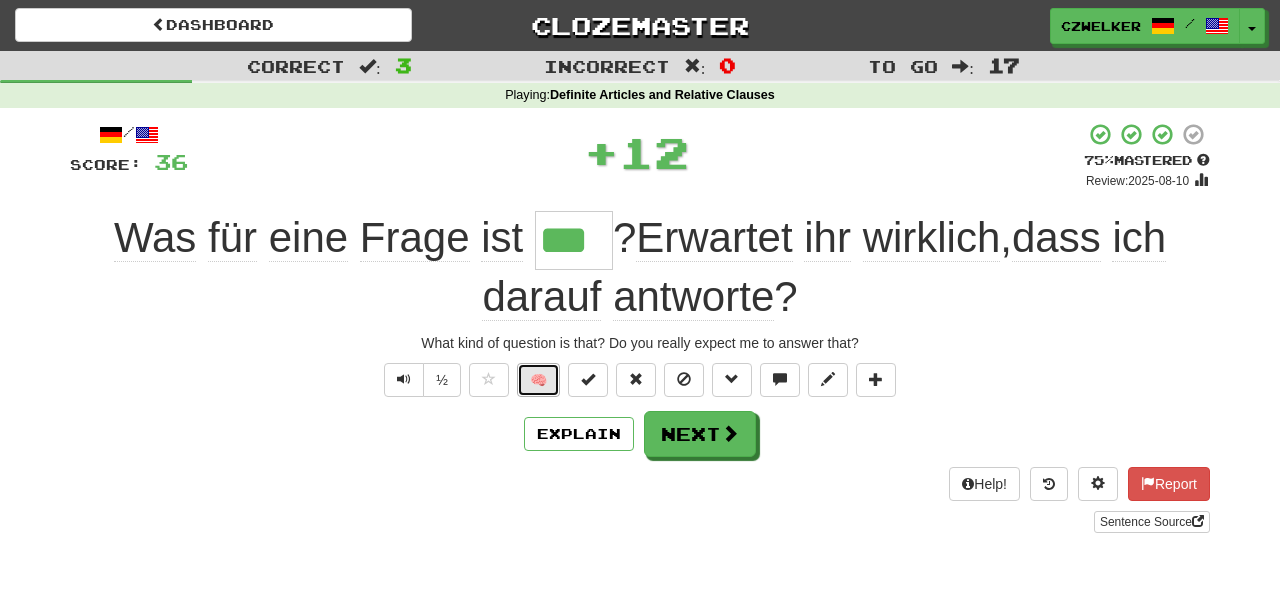 click on "🧠" at bounding box center [538, 380] 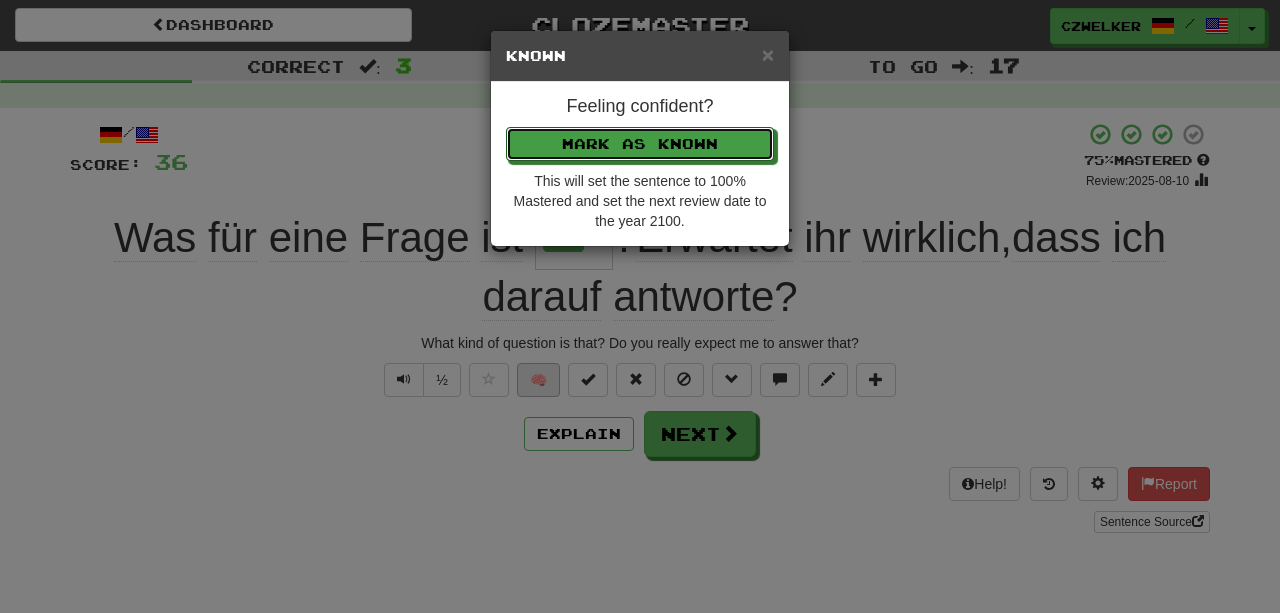 click on "Mark as Known" at bounding box center (640, 144) 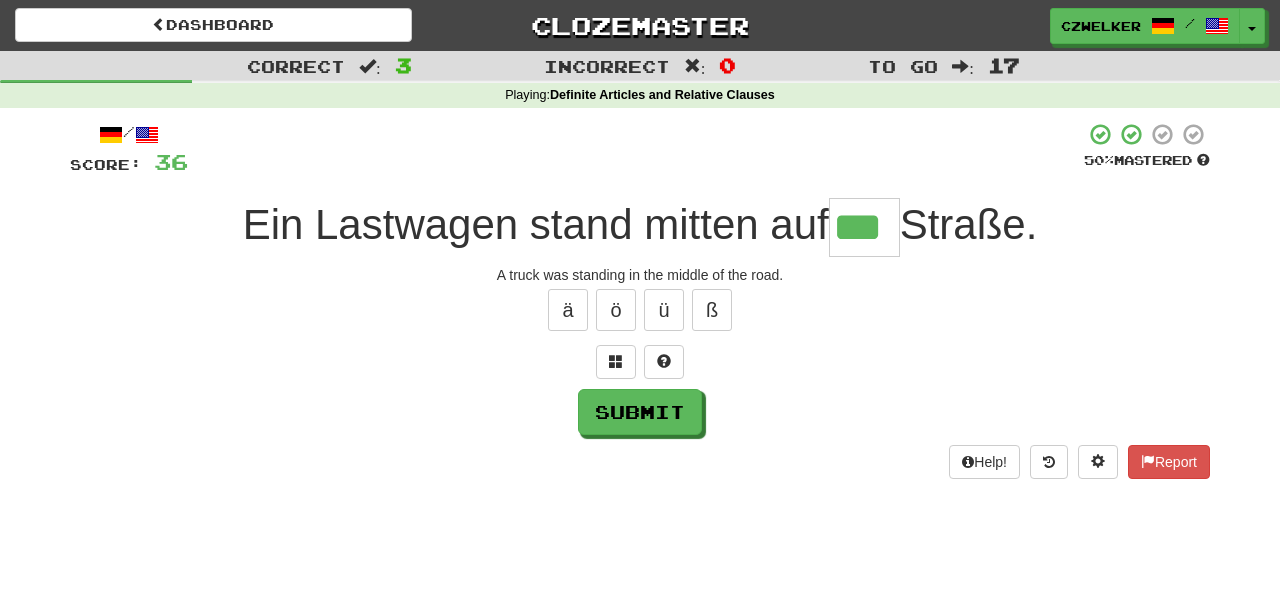 type on "***" 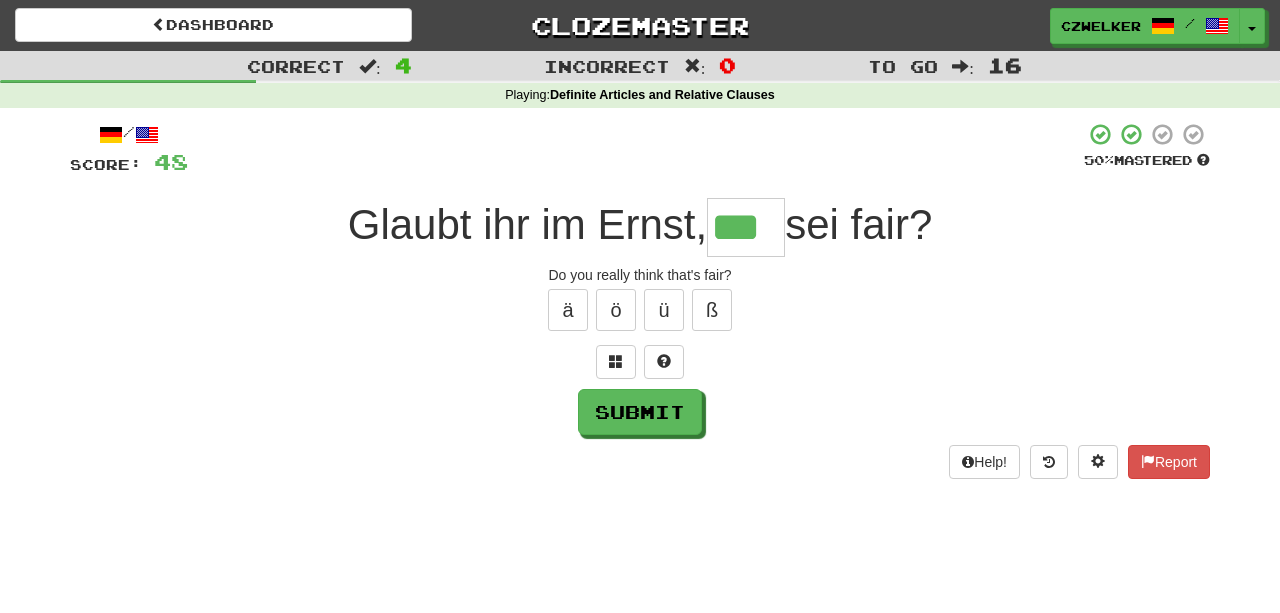 type on "***" 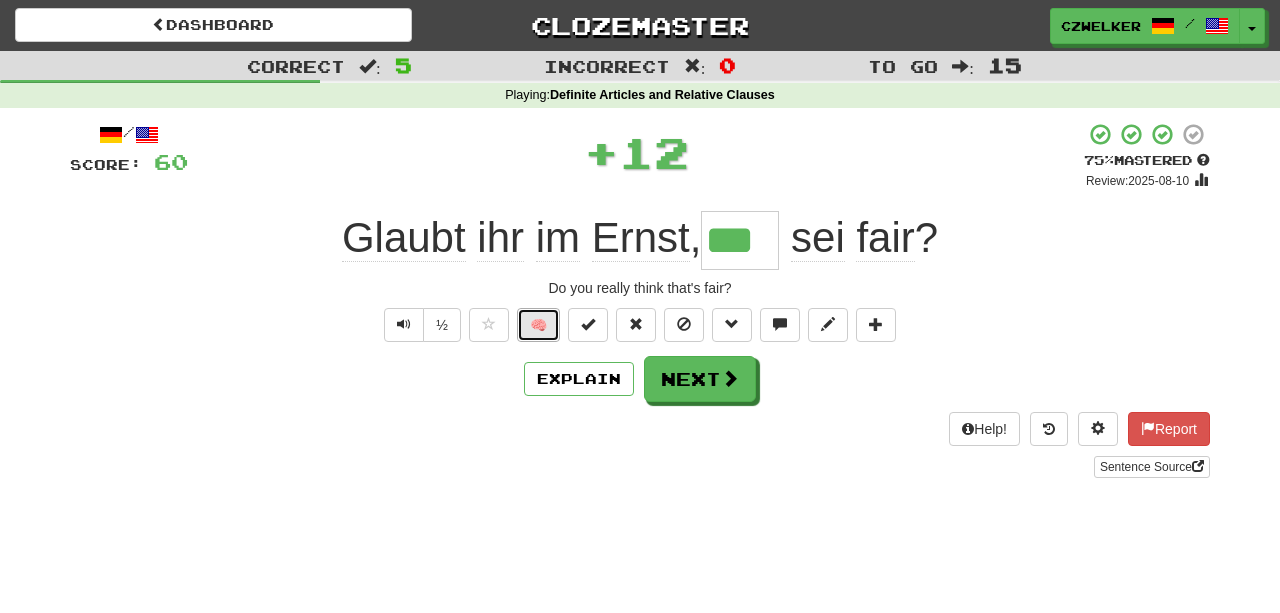click on "🧠" at bounding box center (538, 325) 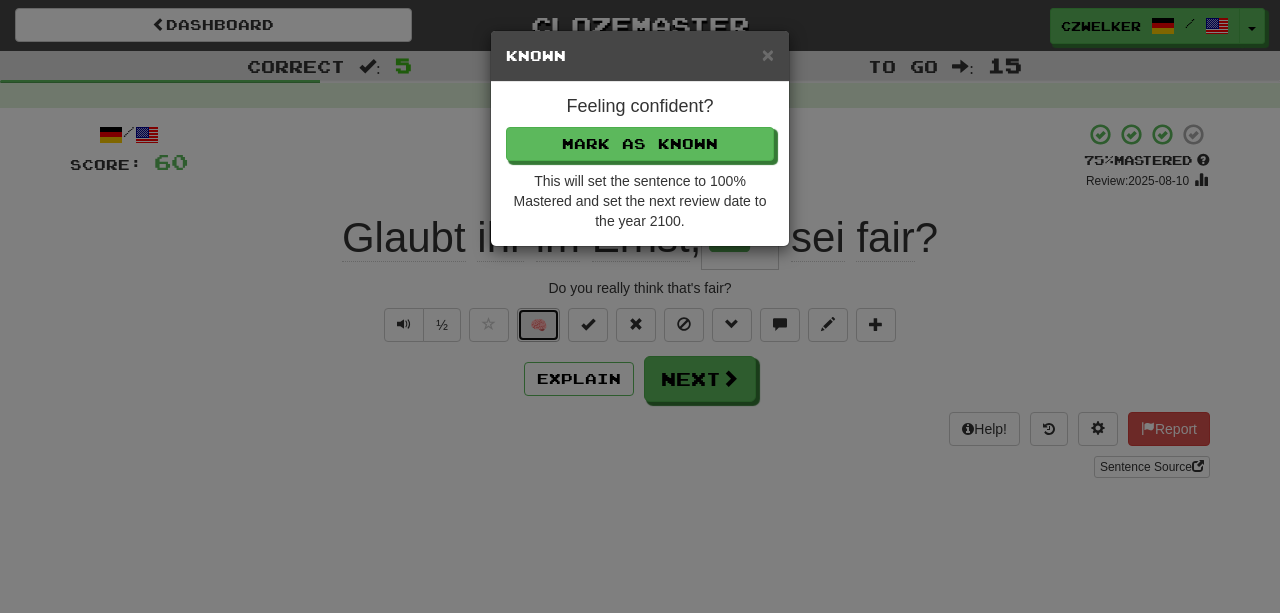 type 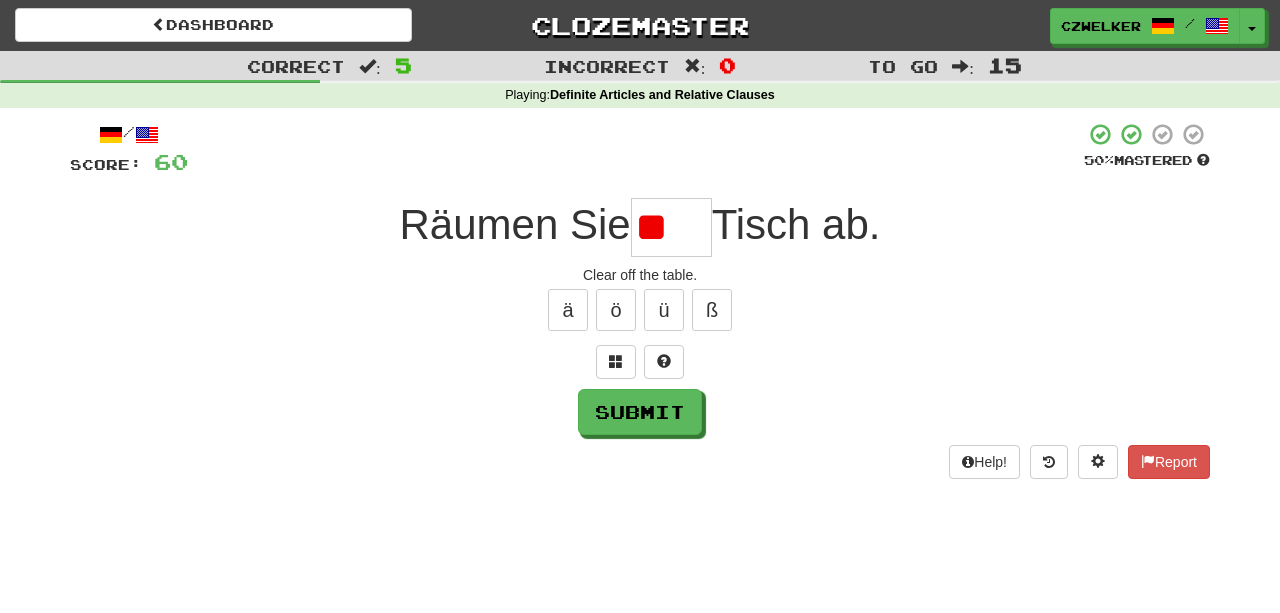 scroll, scrollTop: 0, scrollLeft: 0, axis: both 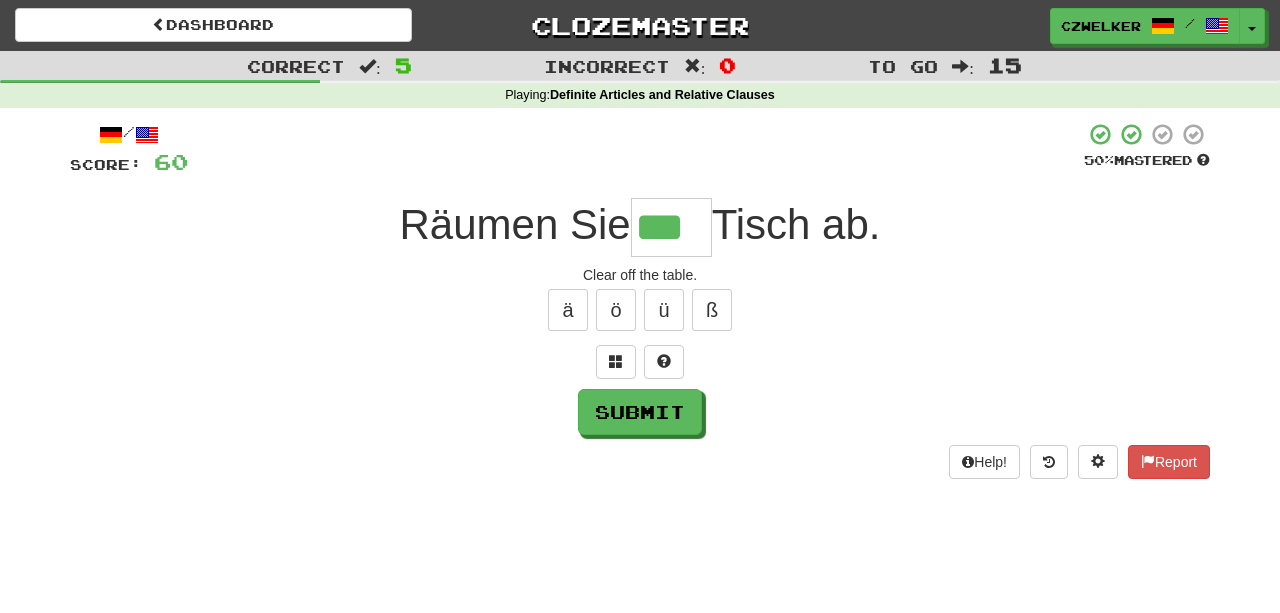 type on "***" 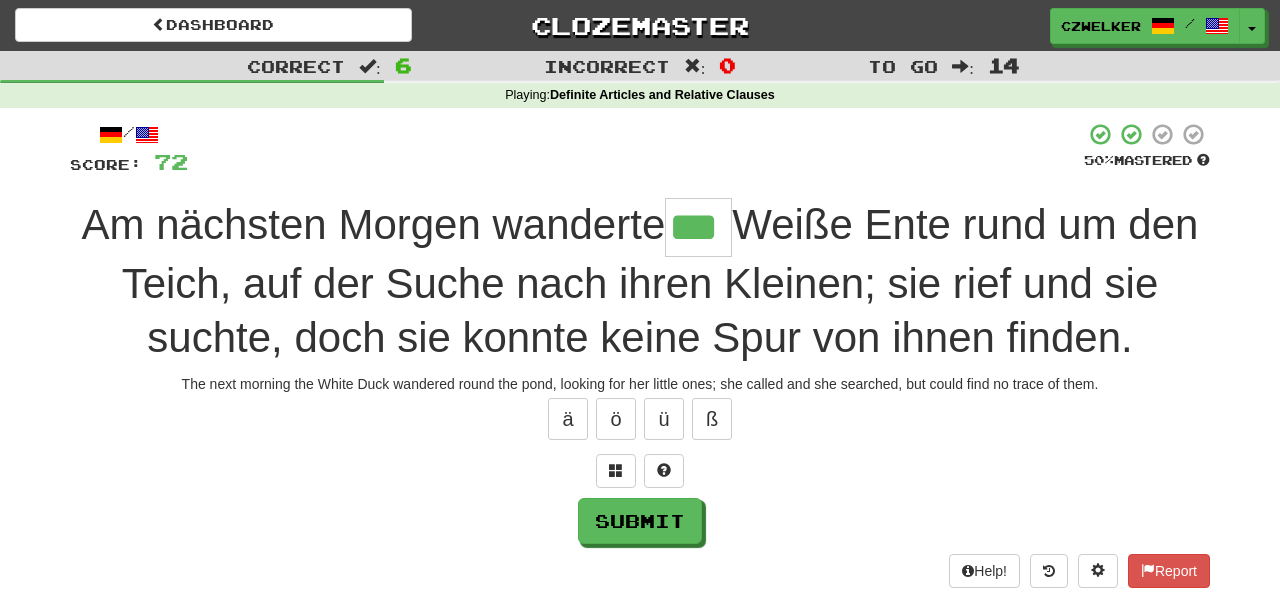 type on "***" 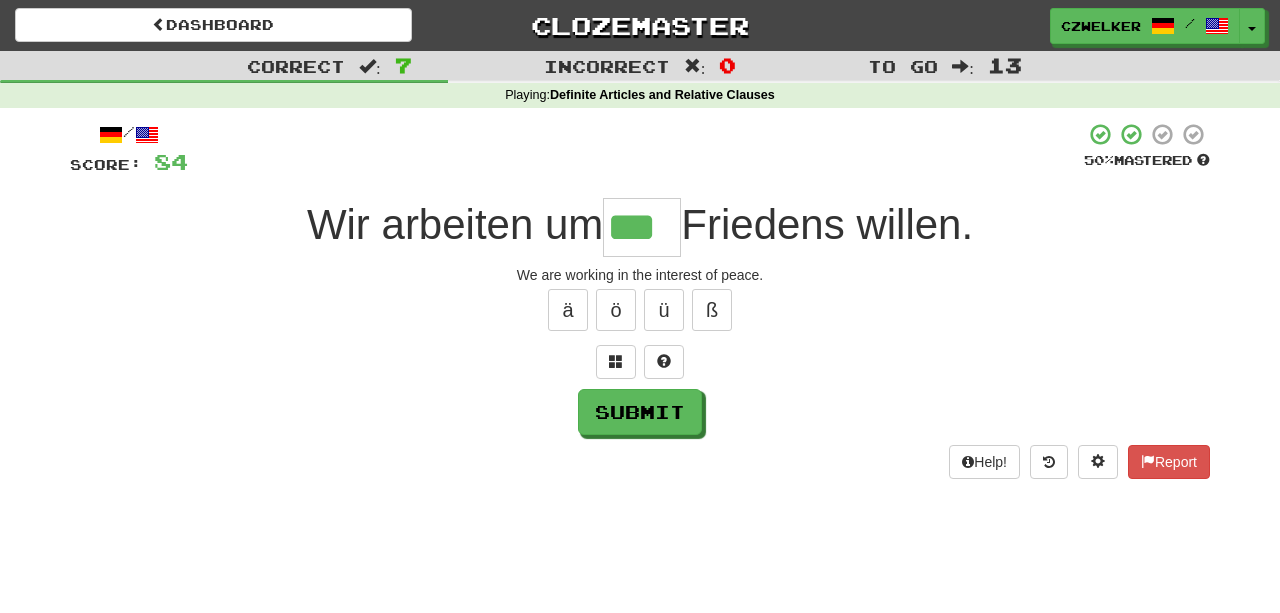 type on "***" 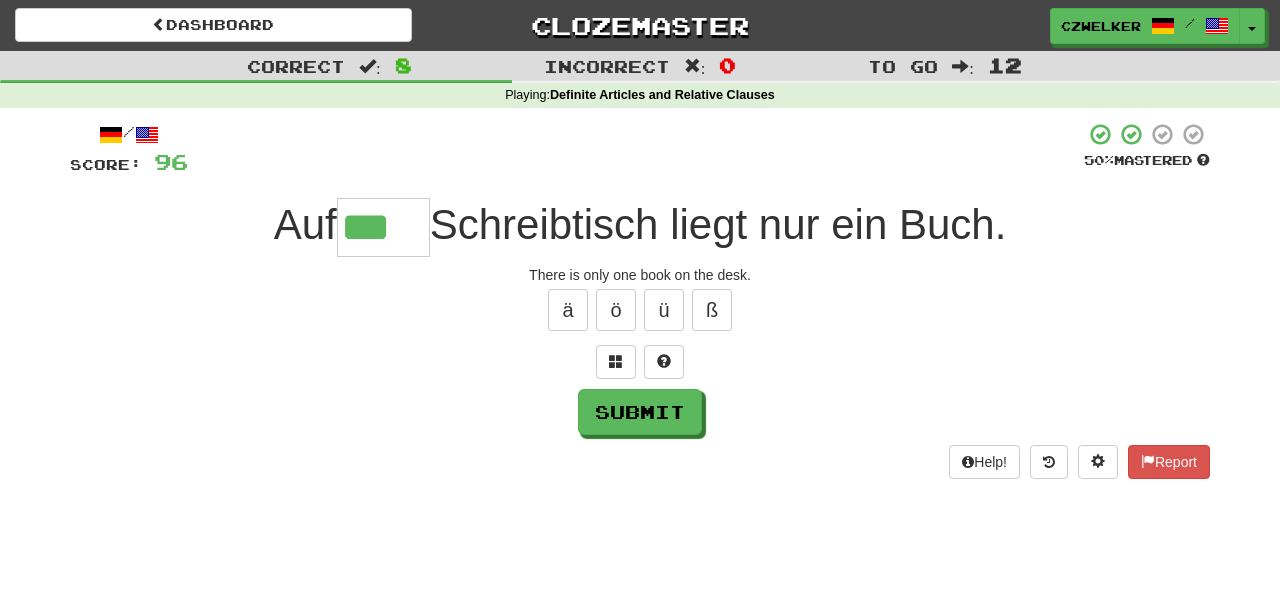 type on "***" 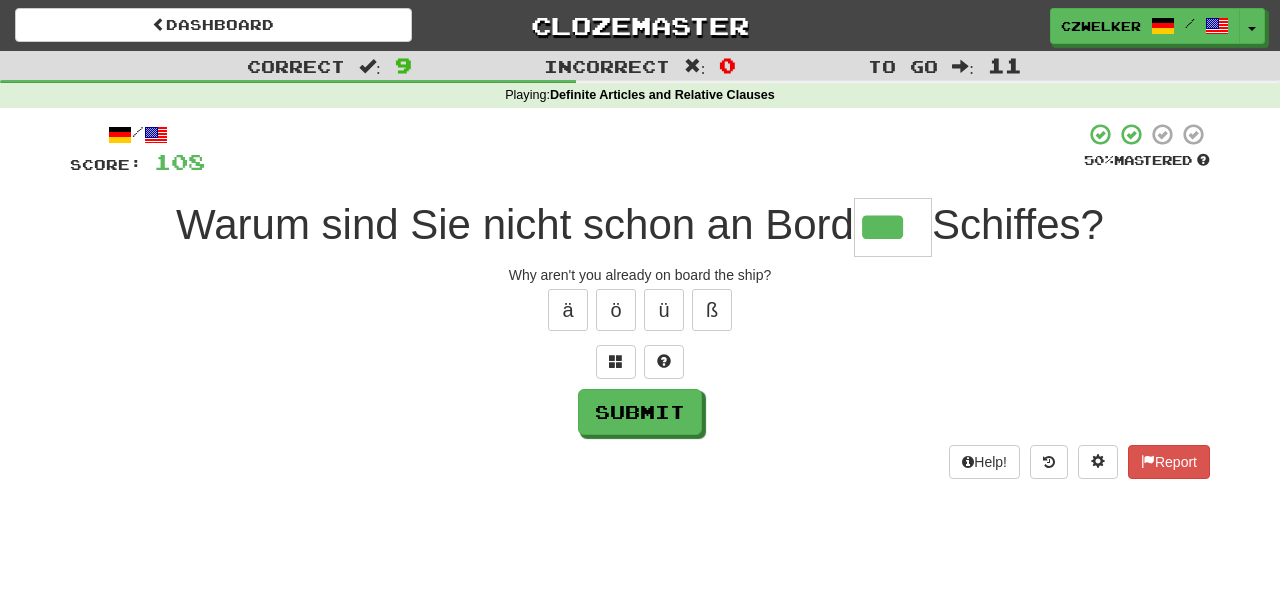 type on "***" 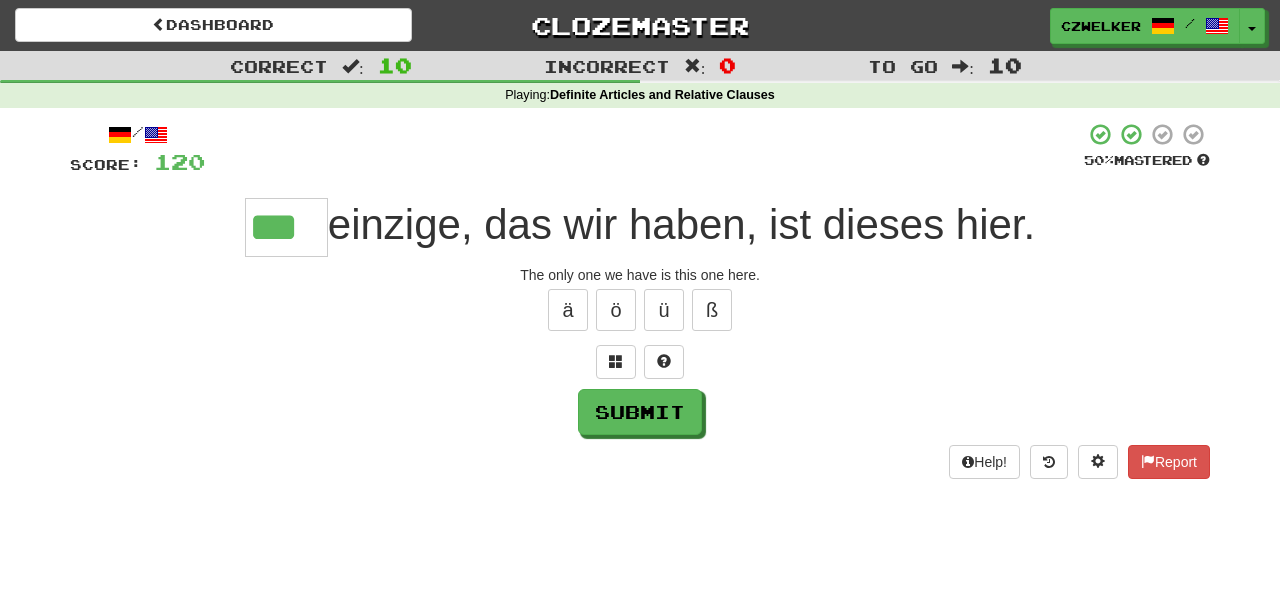 type on "***" 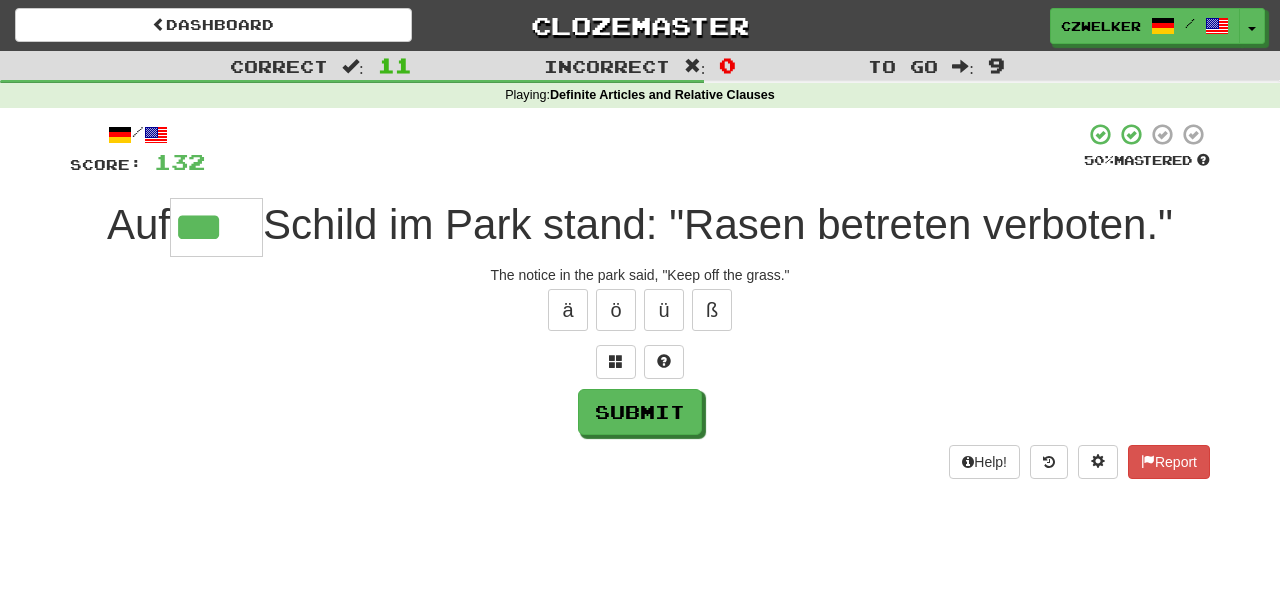 type on "***" 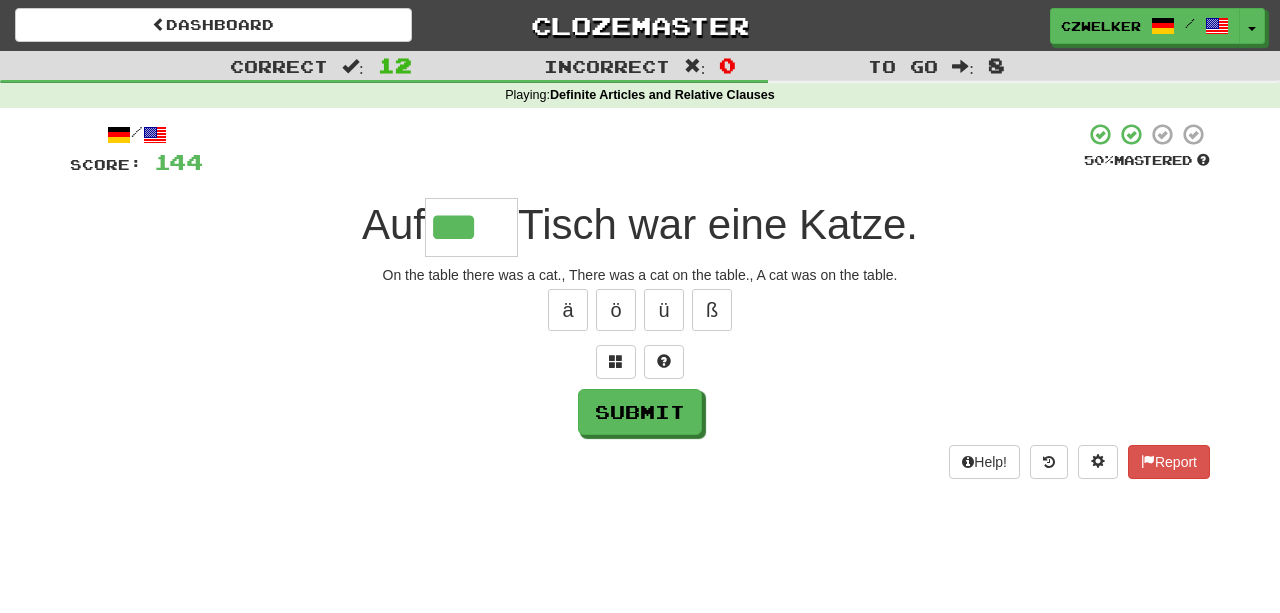 type on "***" 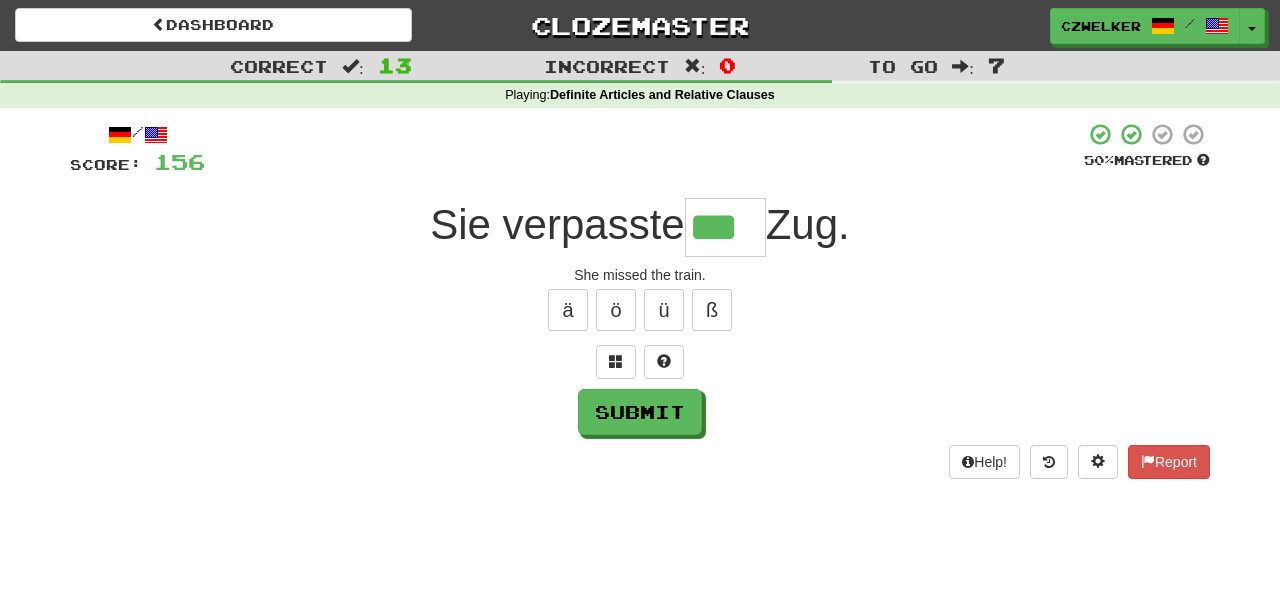 type on "***" 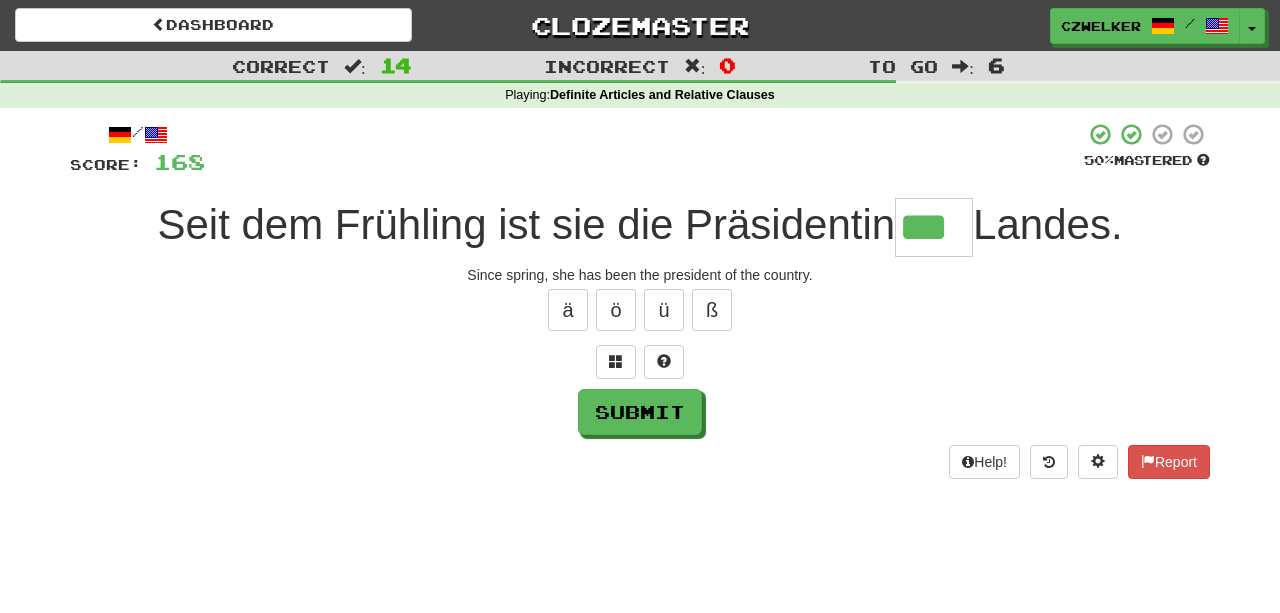 type on "***" 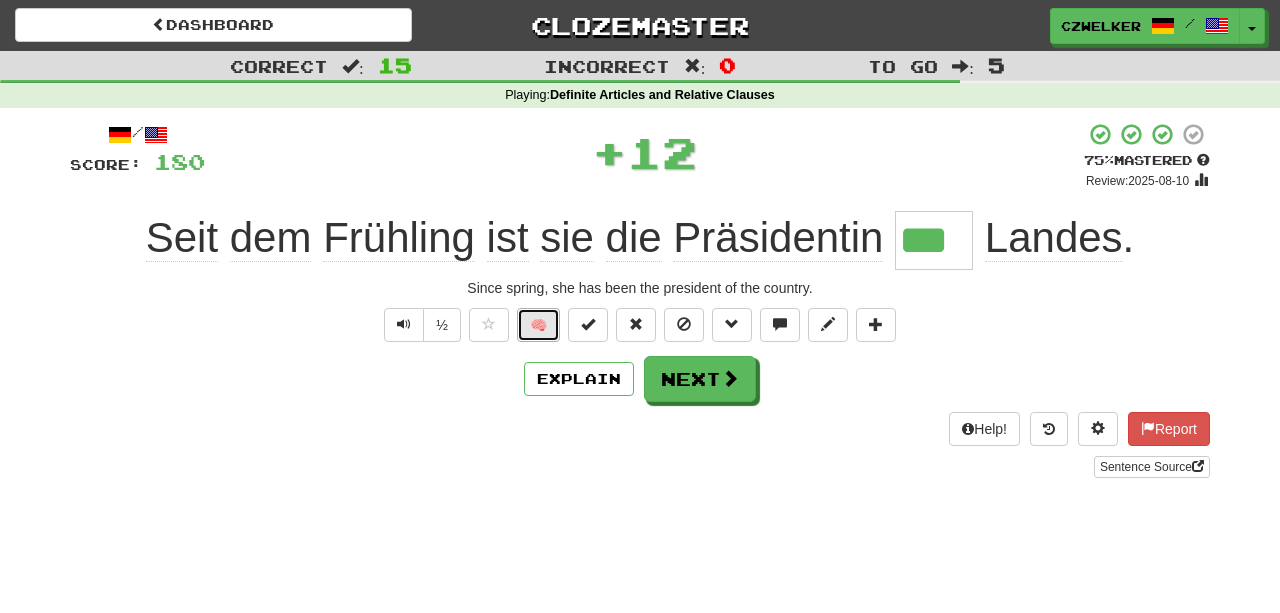 click on "🧠" at bounding box center [538, 325] 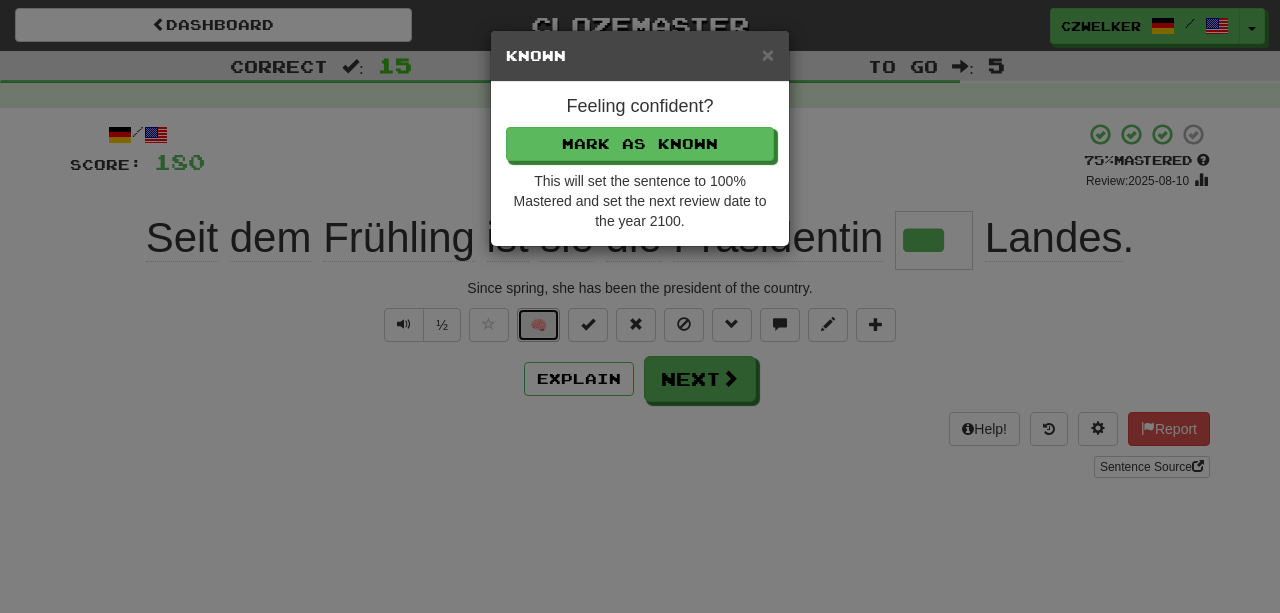 type 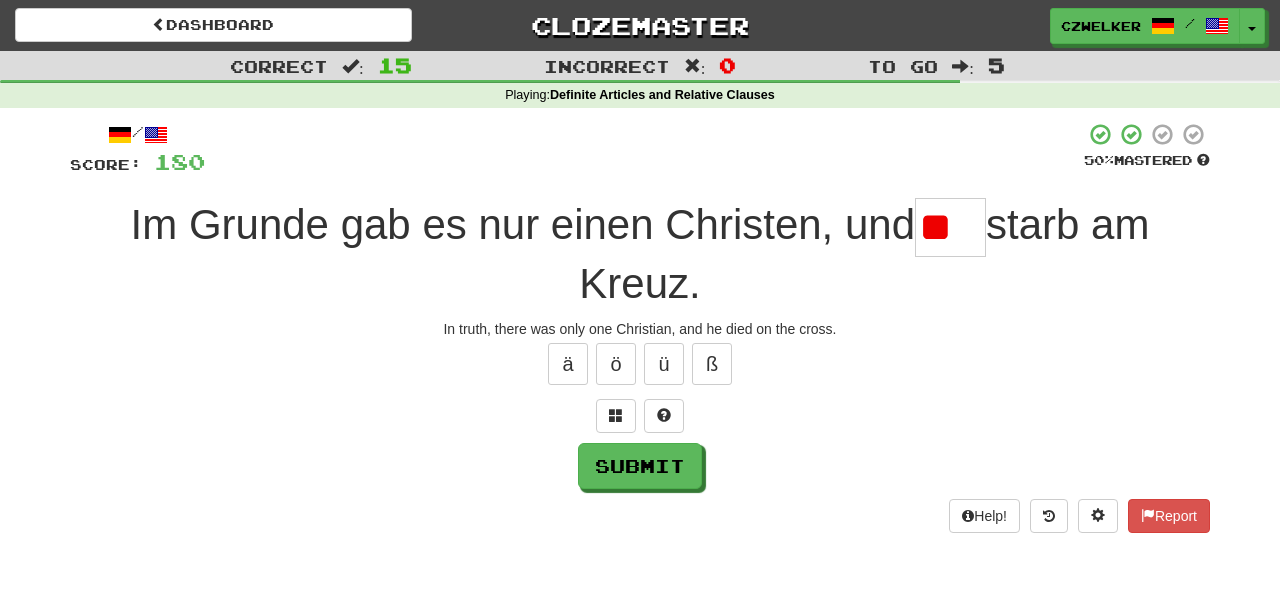scroll, scrollTop: 0, scrollLeft: 0, axis: both 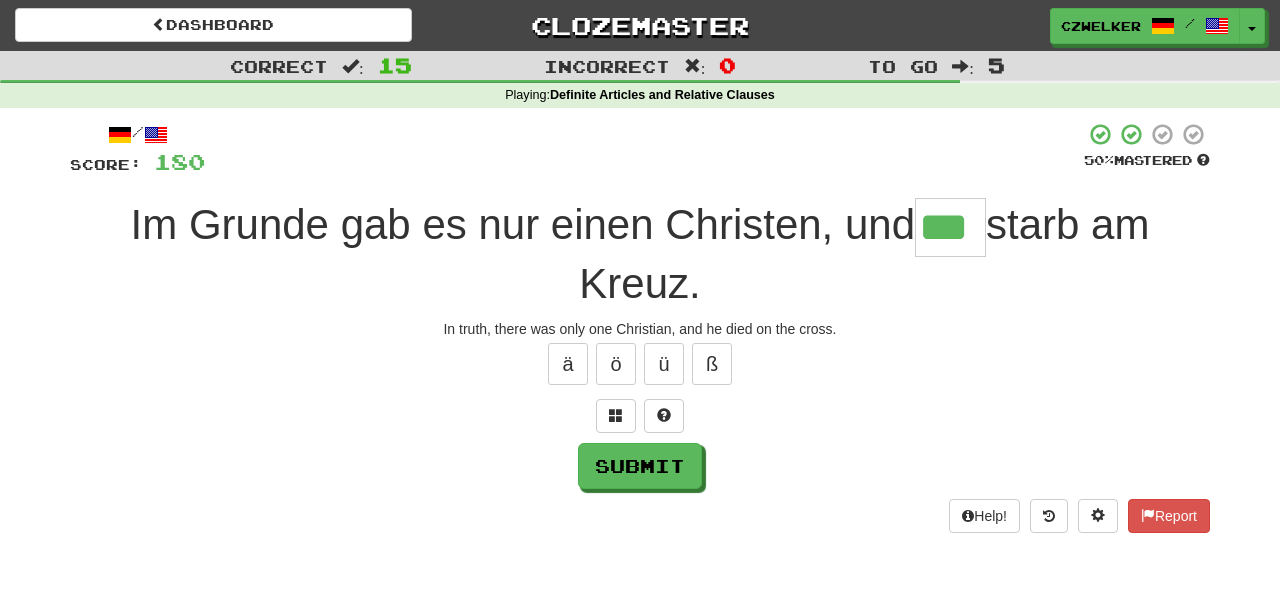type on "***" 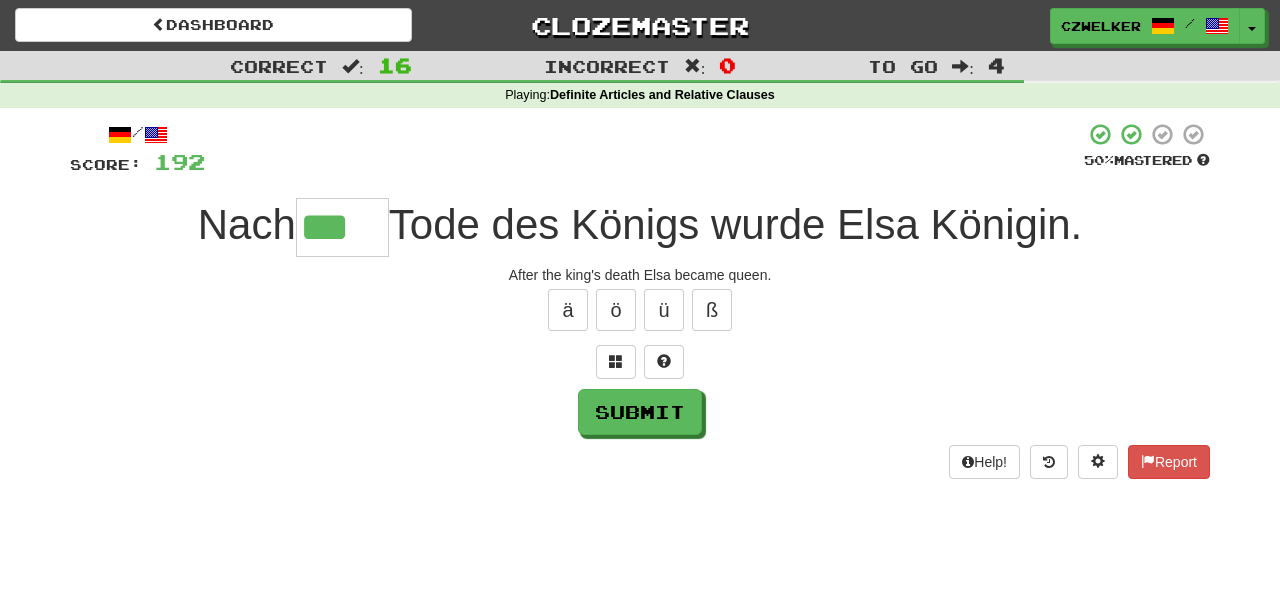 type on "***" 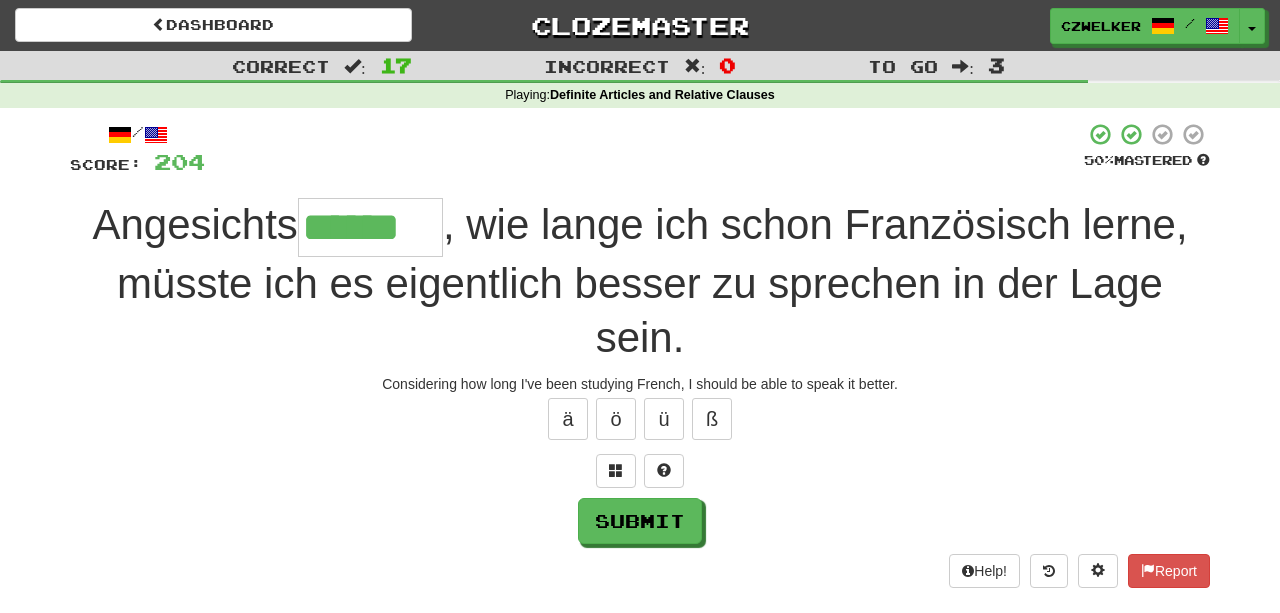 type on "******" 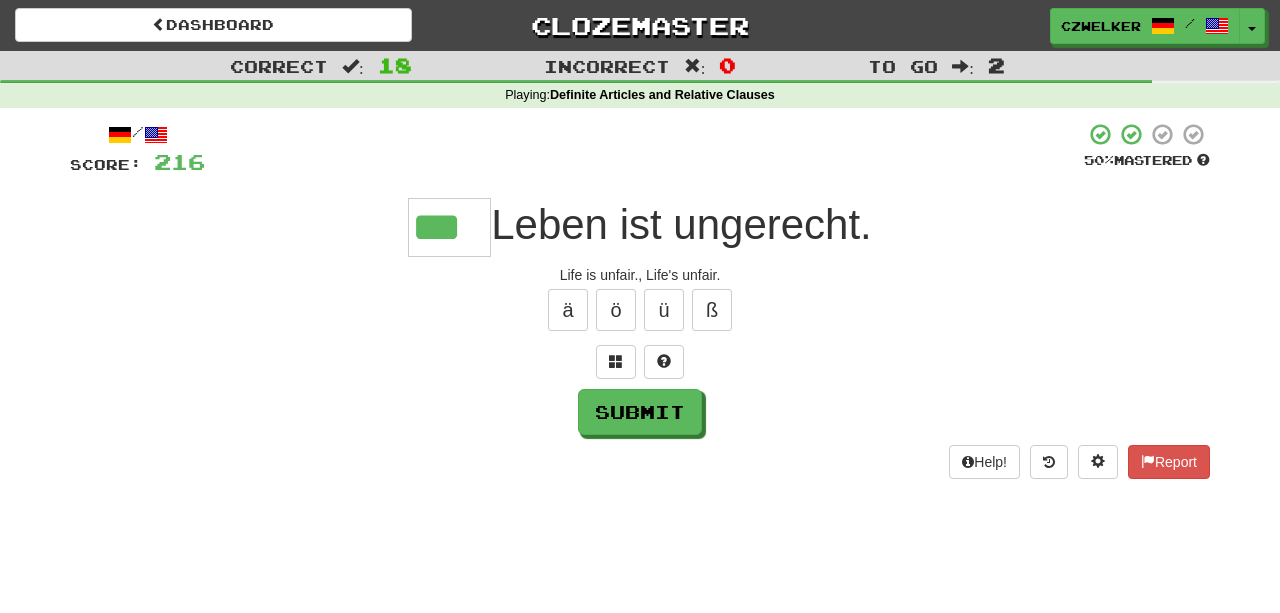 type on "***" 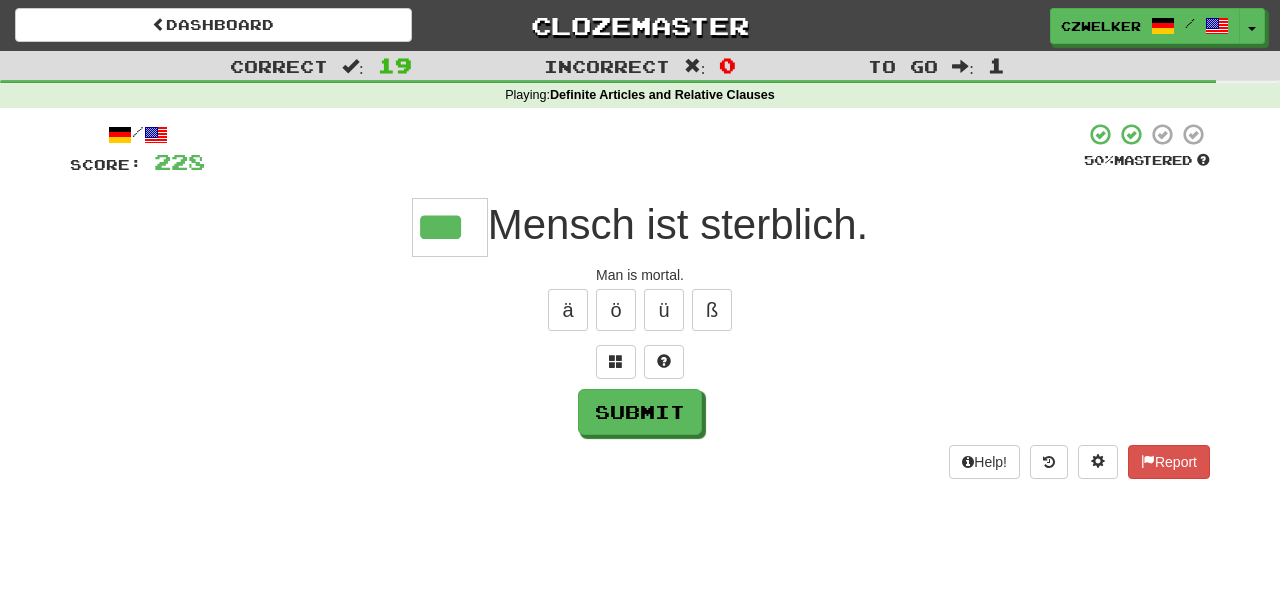 type on "***" 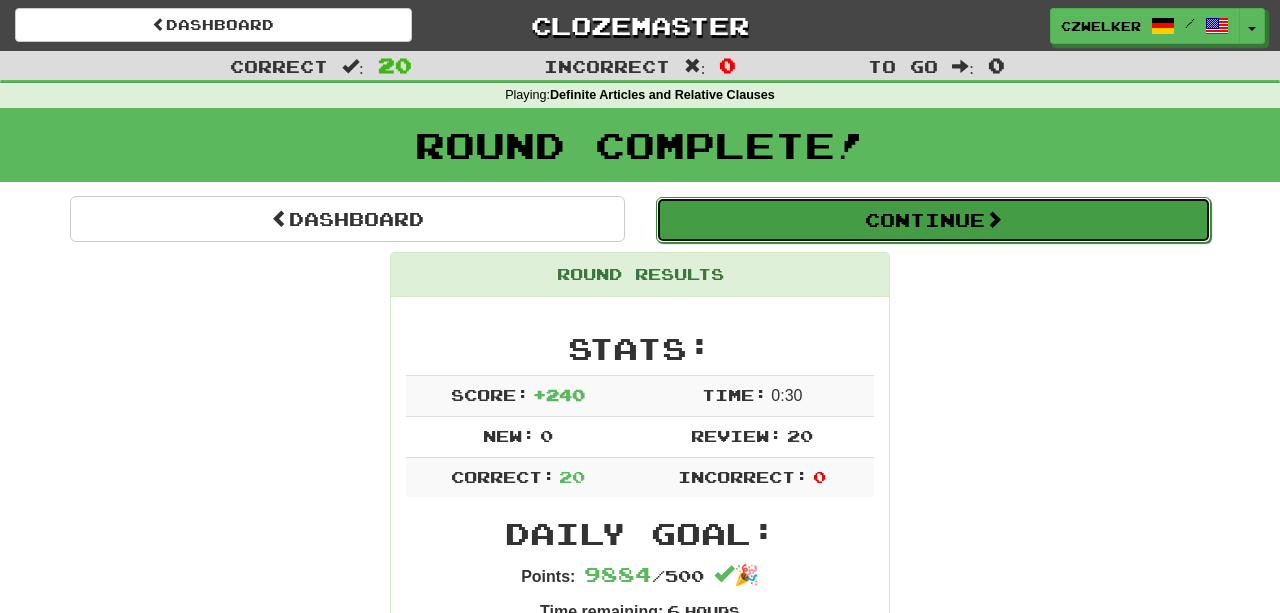 click on "Continue" at bounding box center [933, 220] 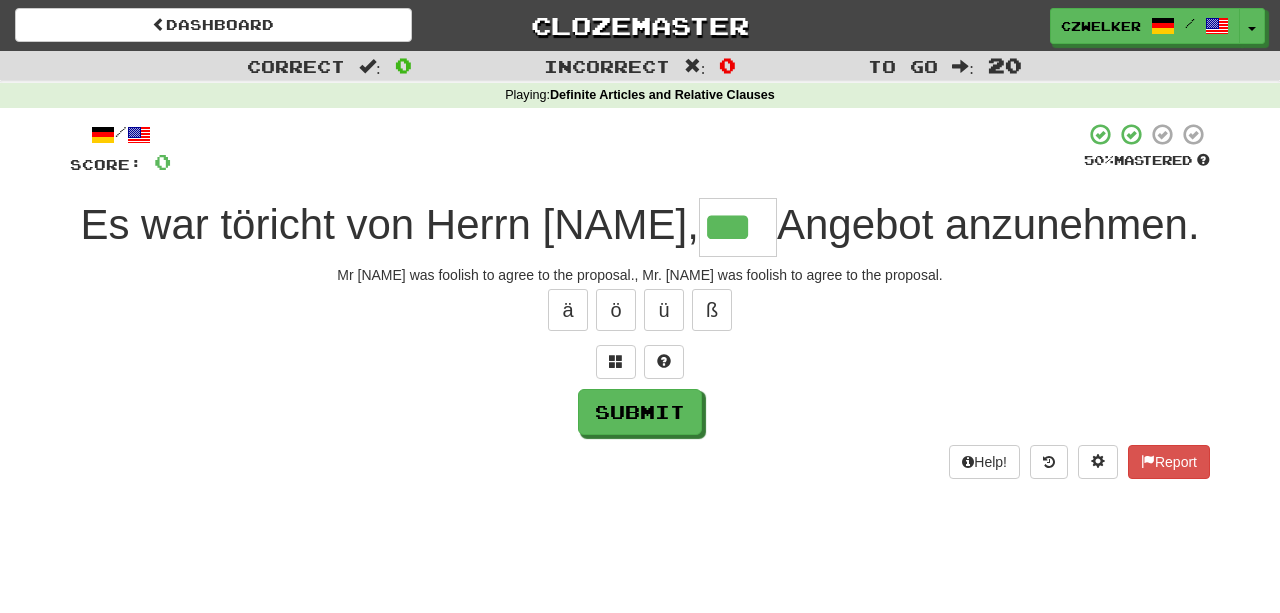 type on "***" 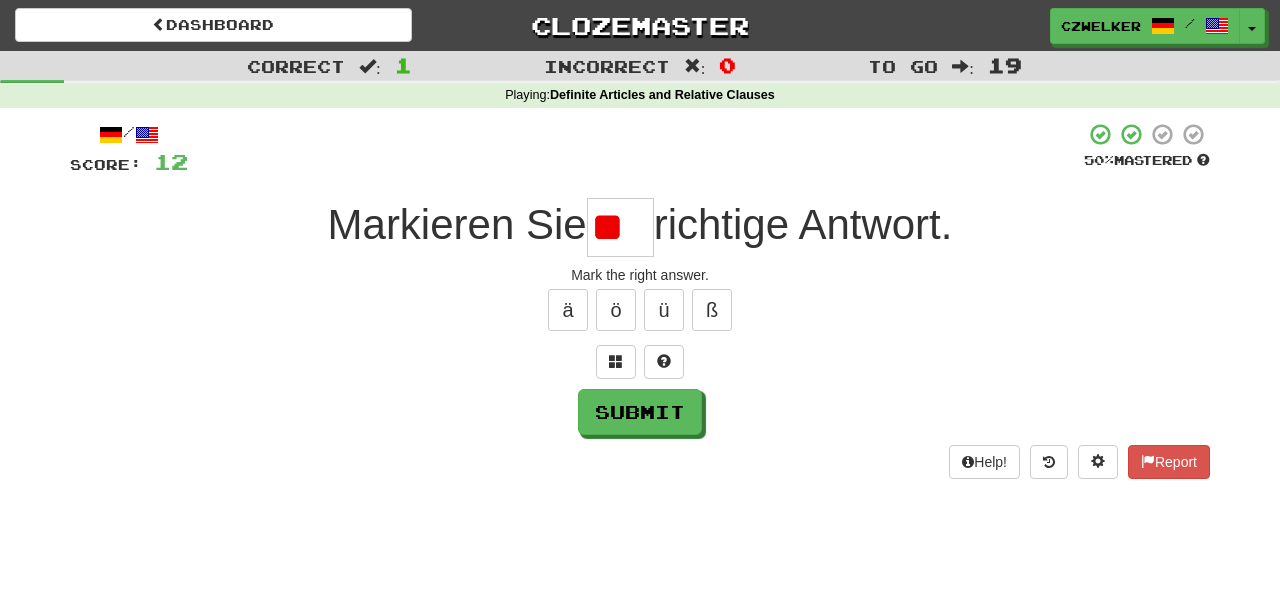 scroll, scrollTop: 0, scrollLeft: 0, axis: both 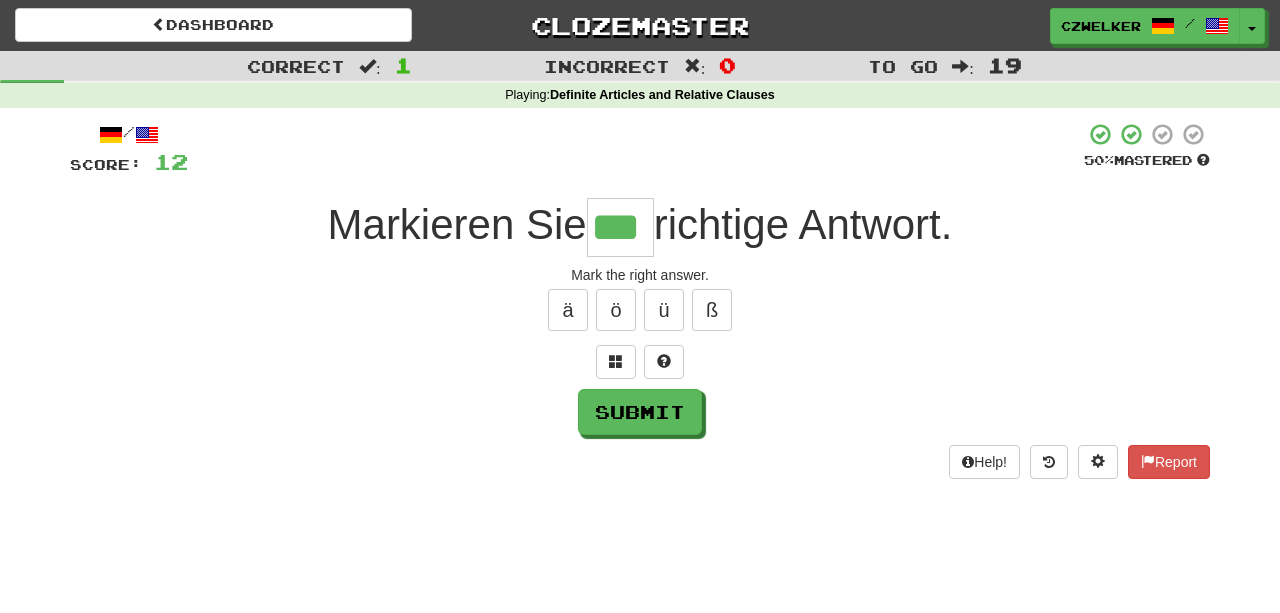 type on "***" 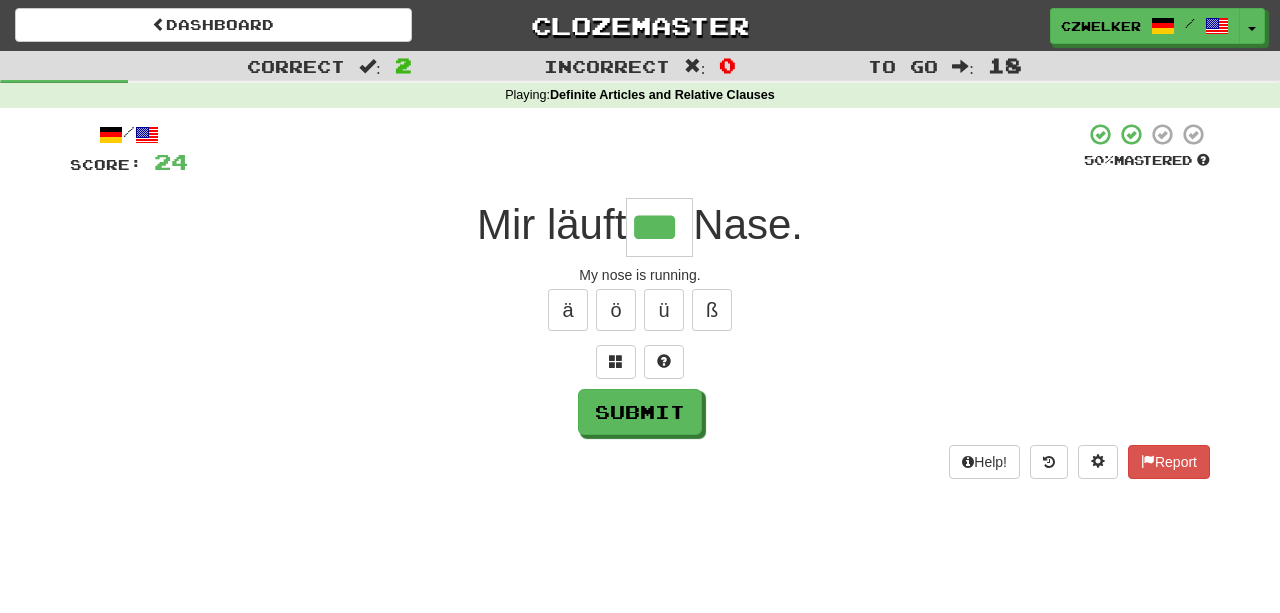 type on "***" 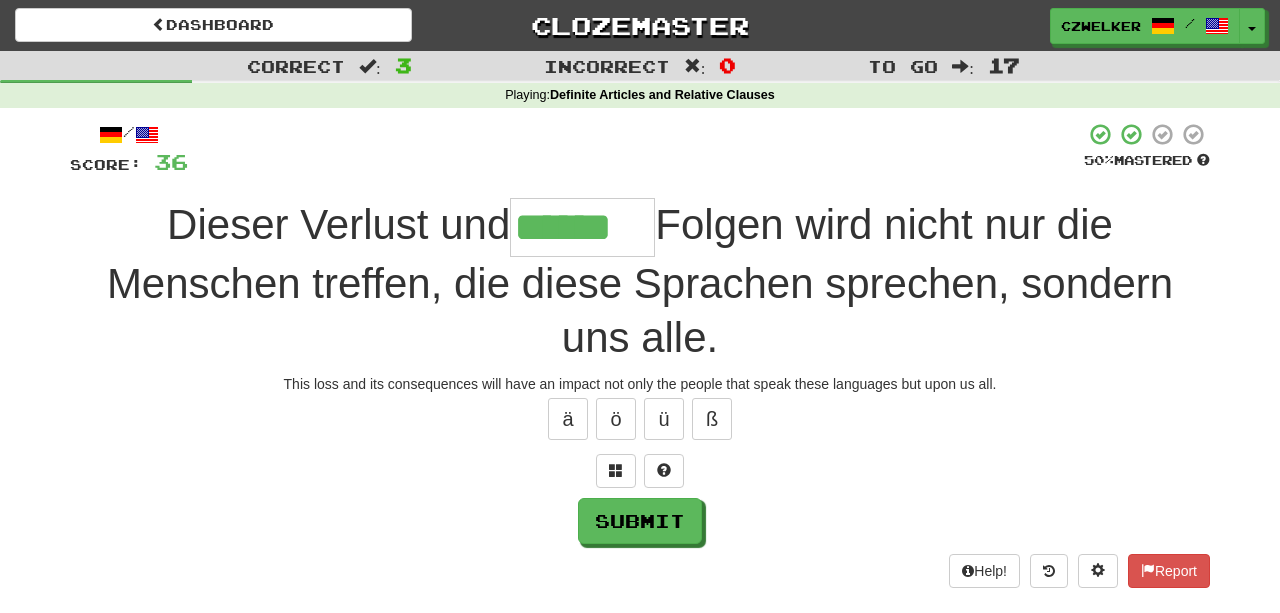 type on "******" 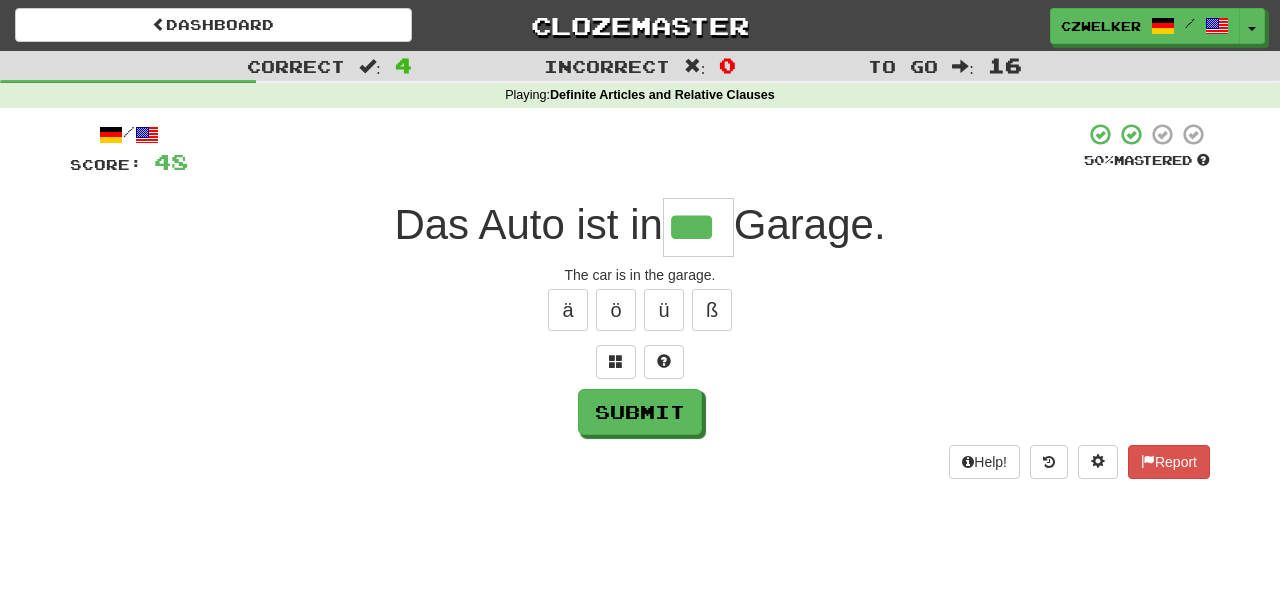 type on "***" 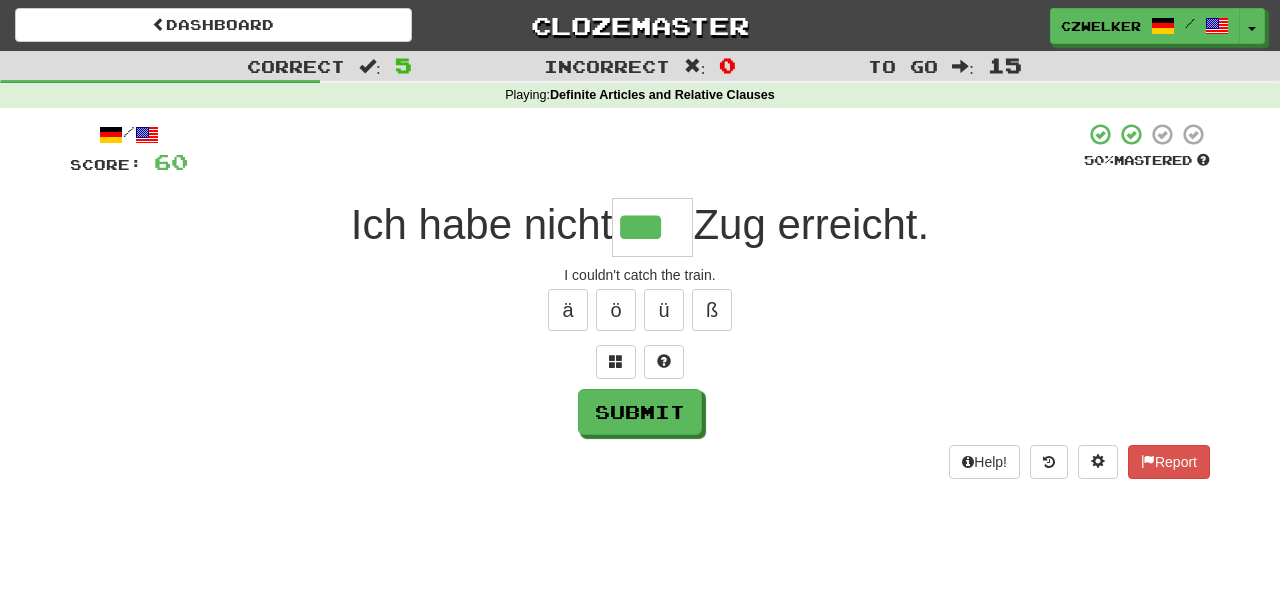 type on "***" 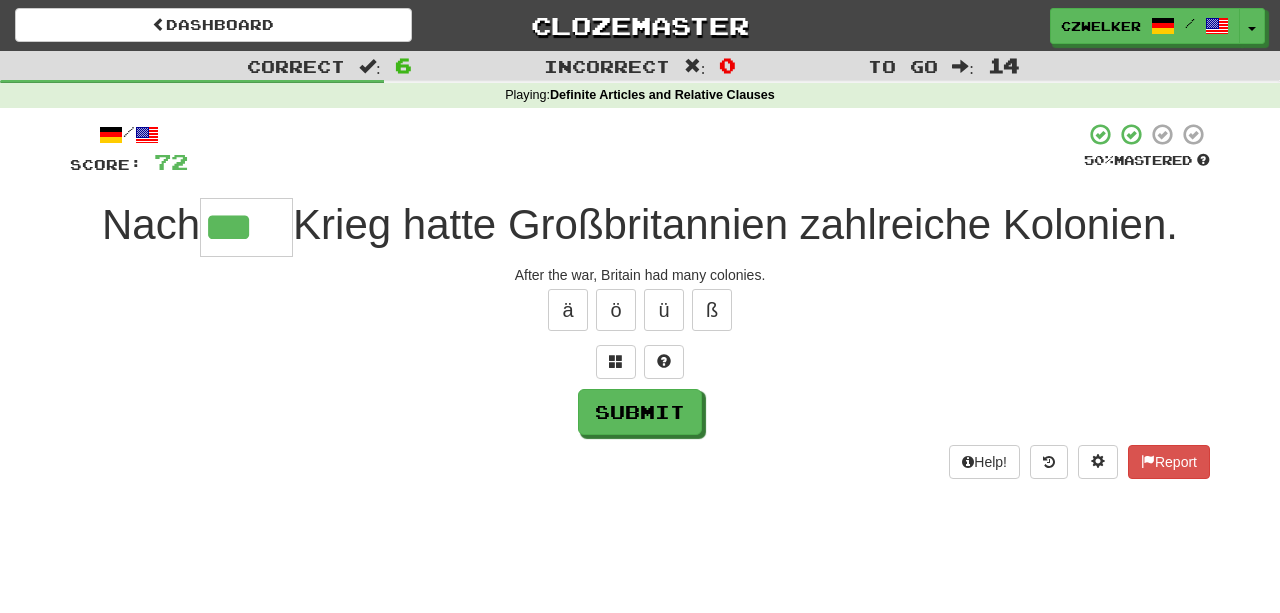 type on "***" 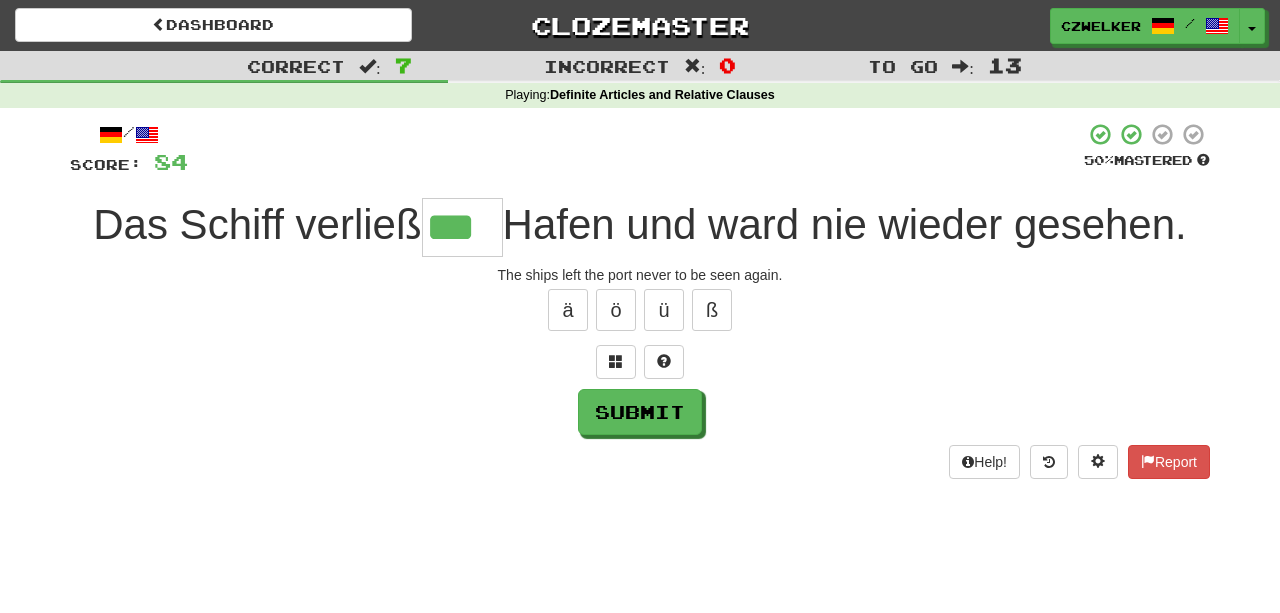 type on "***" 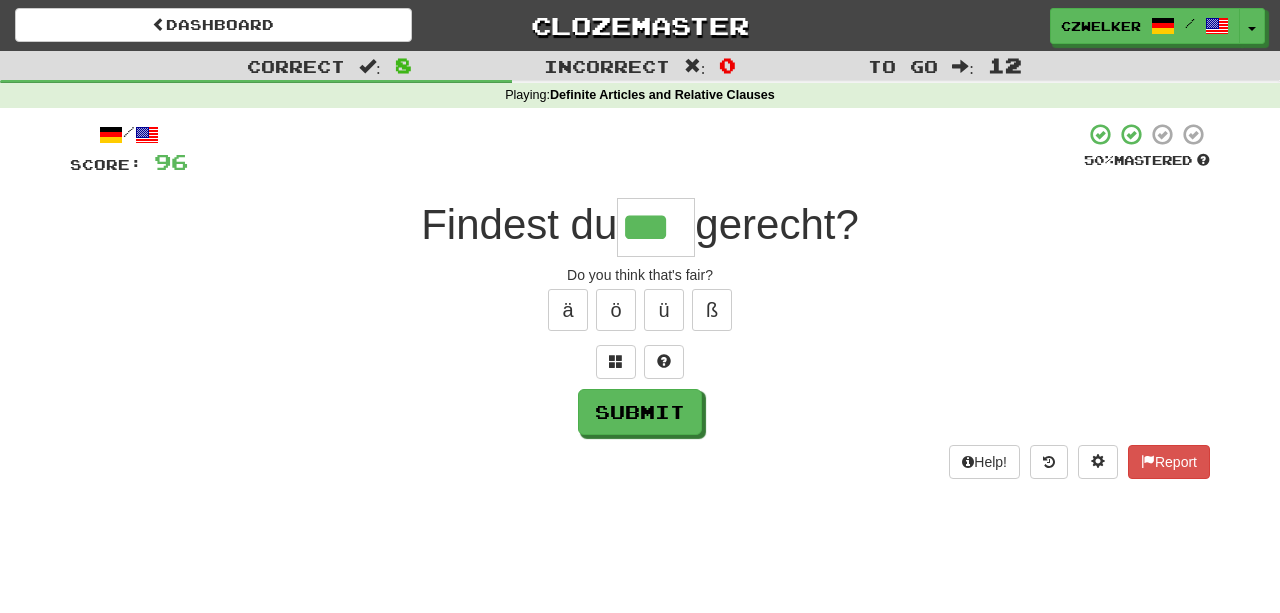 type on "***" 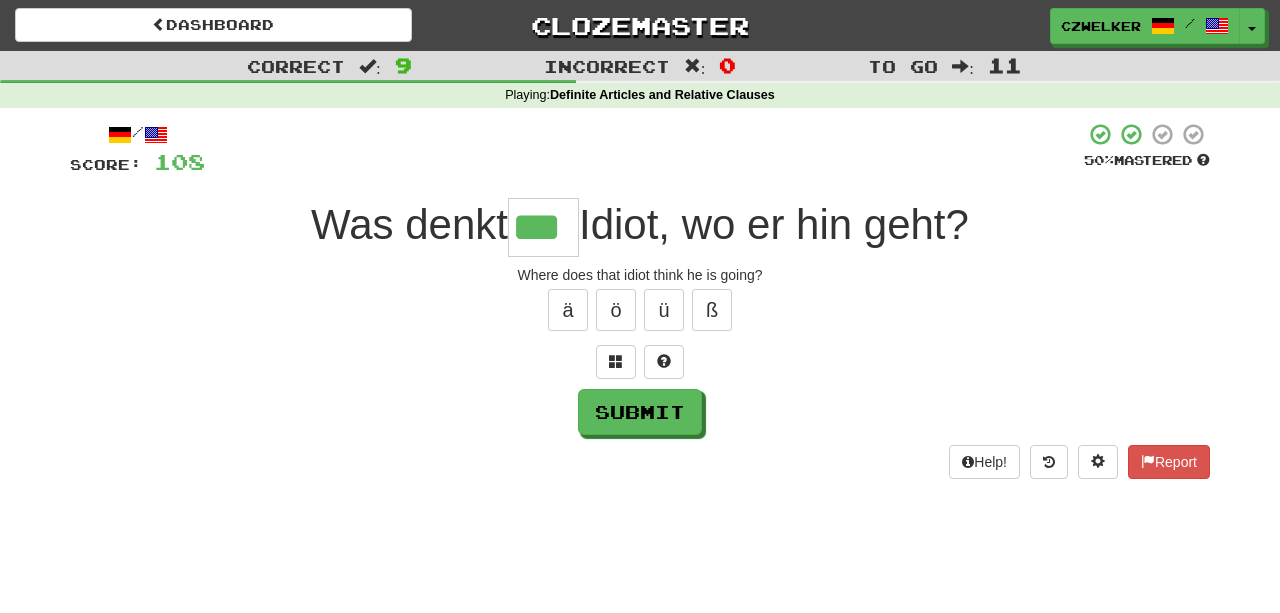 scroll, scrollTop: 0, scrollLeft: 0, axis: both 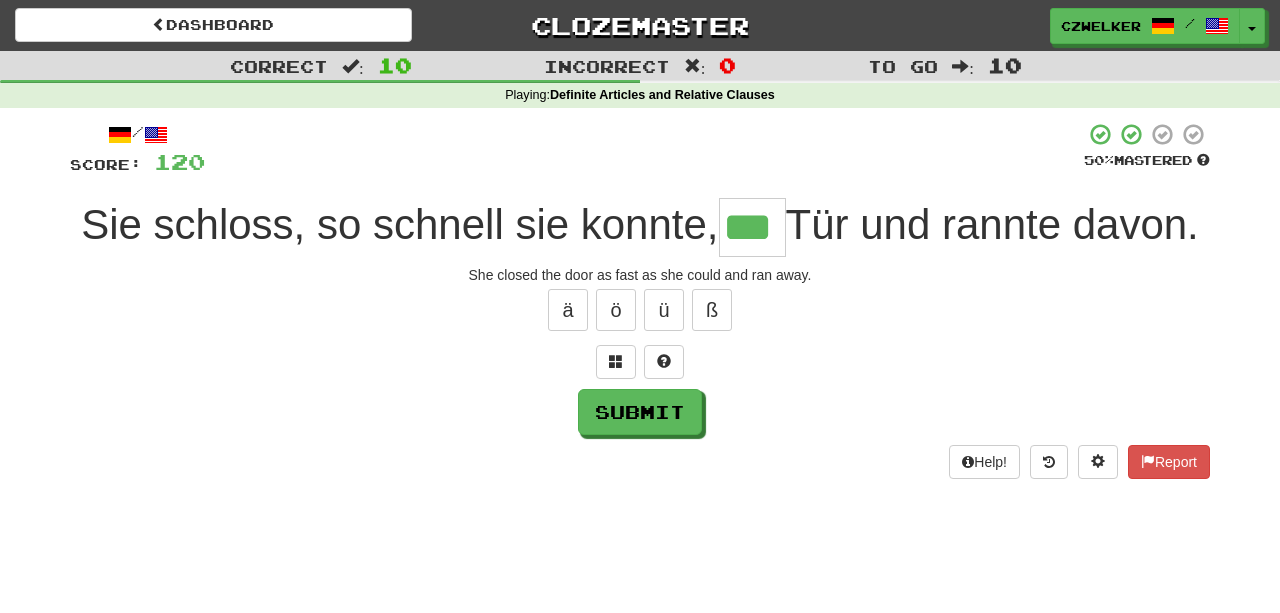 type on "***" 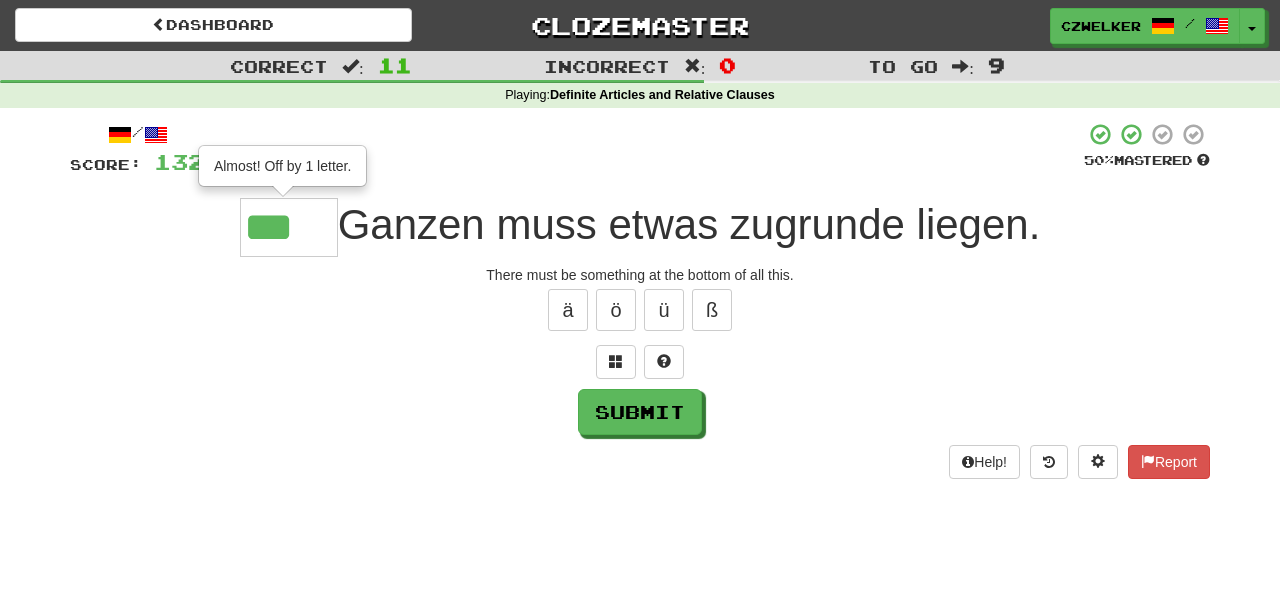 type on "***" 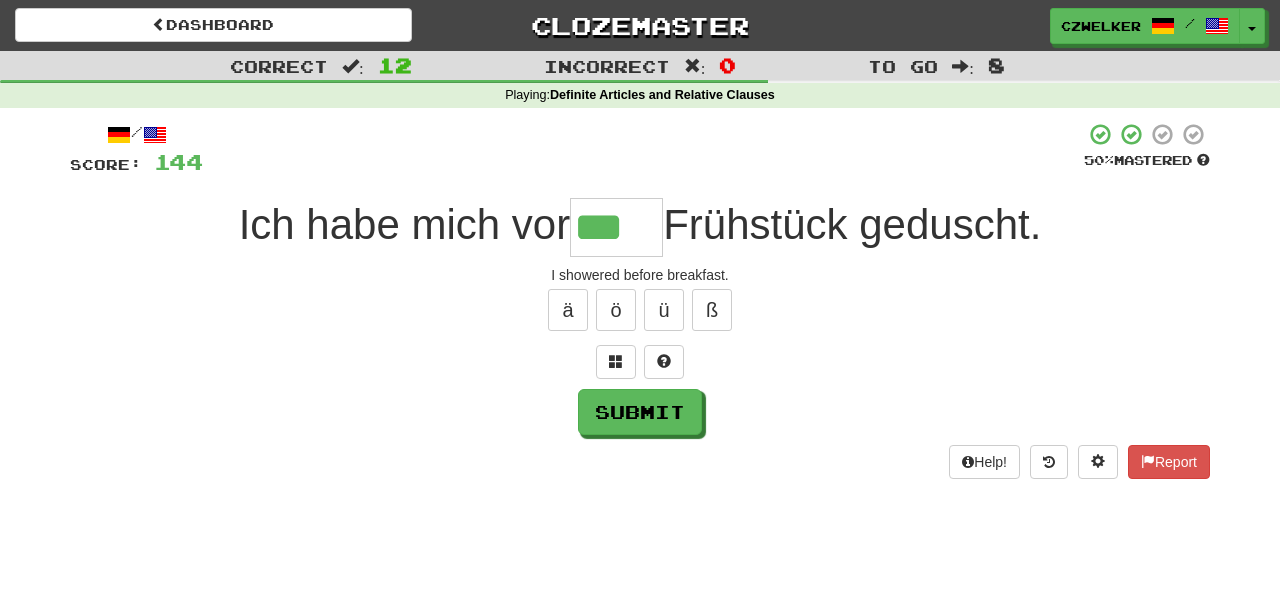 type on "***" 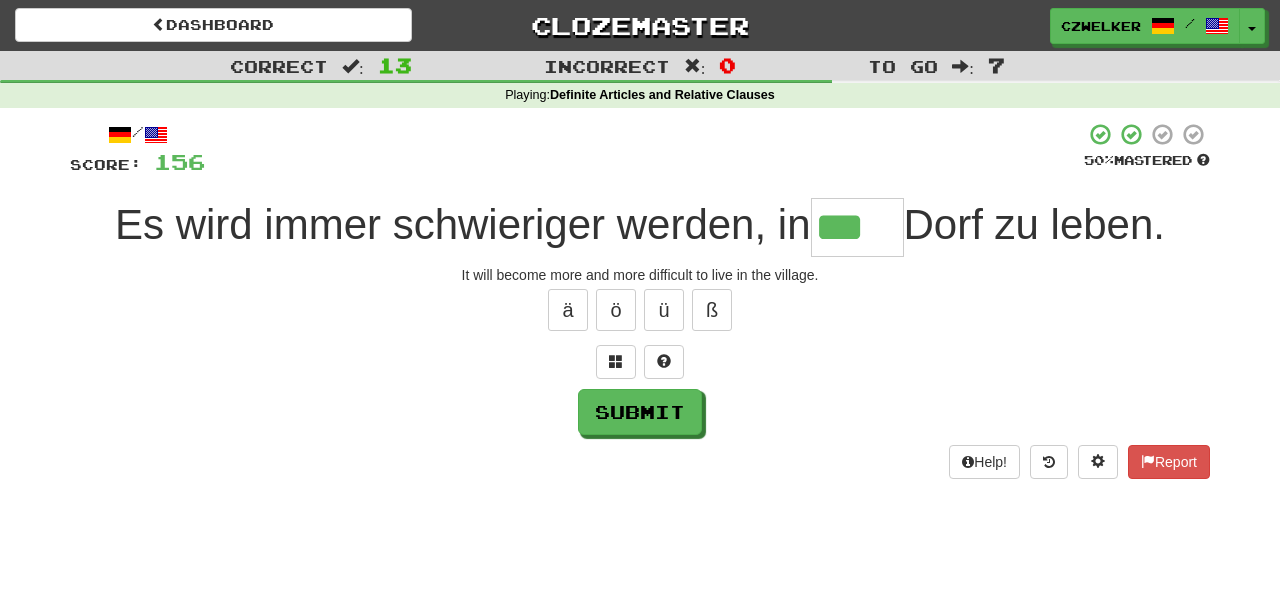 type on "***" 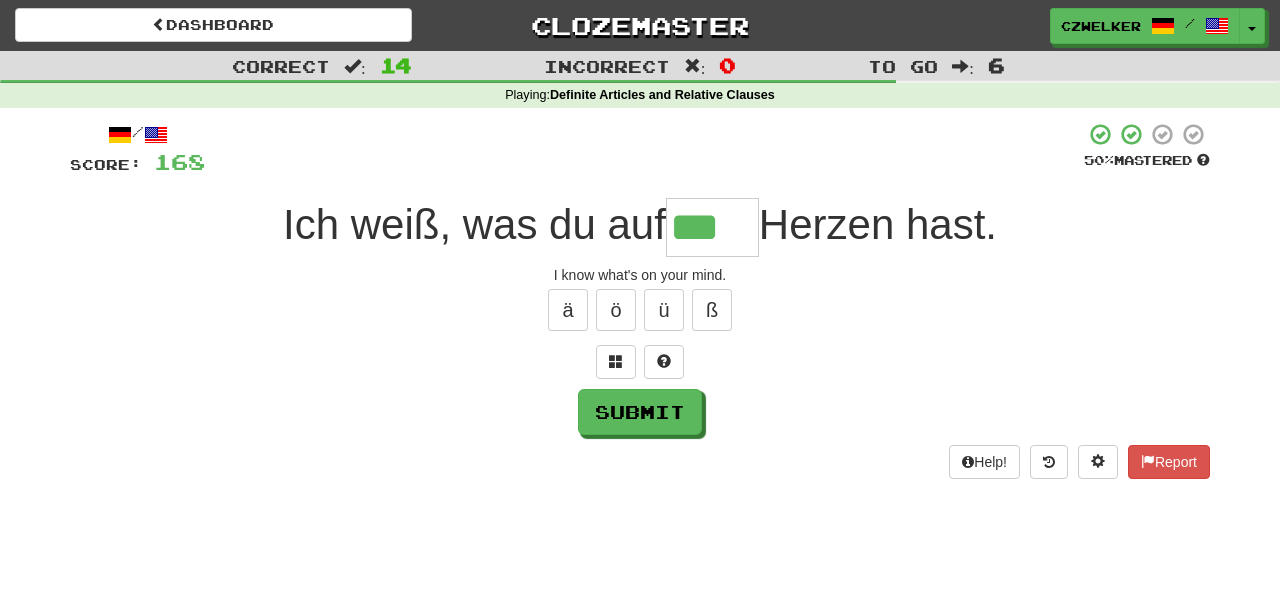 type on "***" 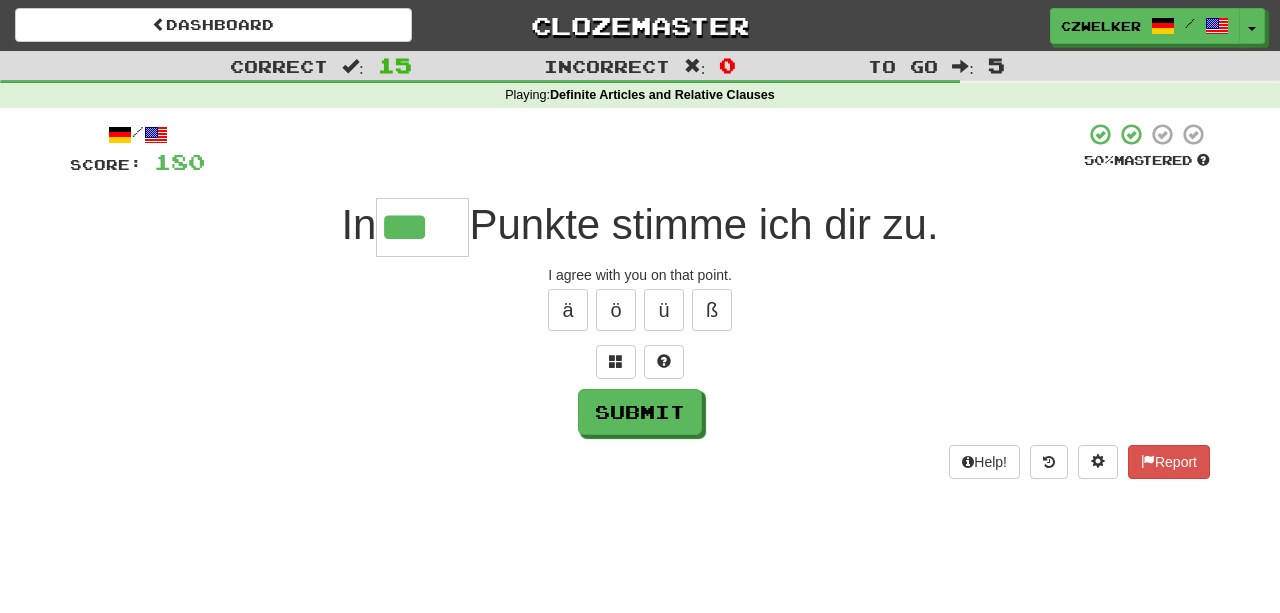 type on "***" 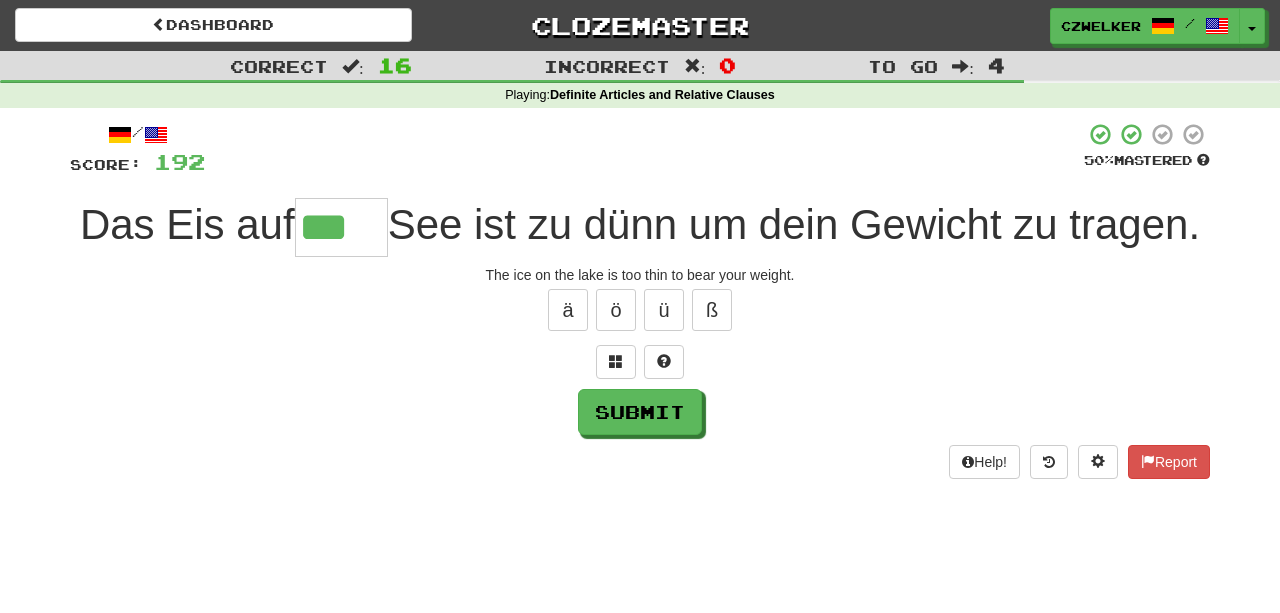 type on "***" 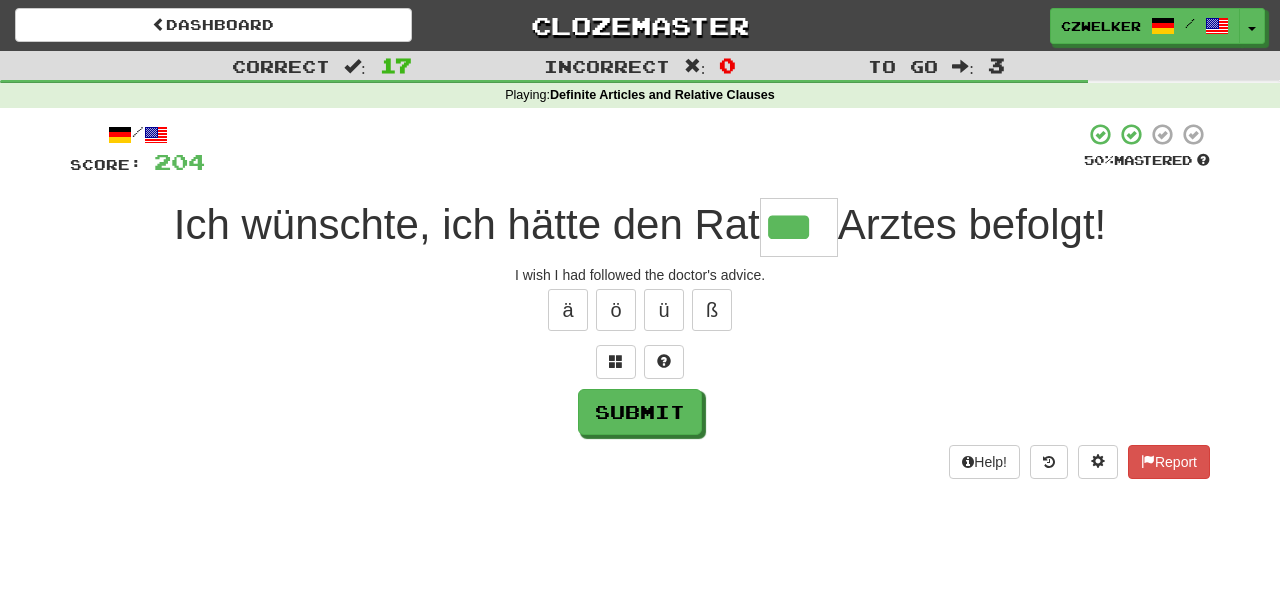 type on "***" 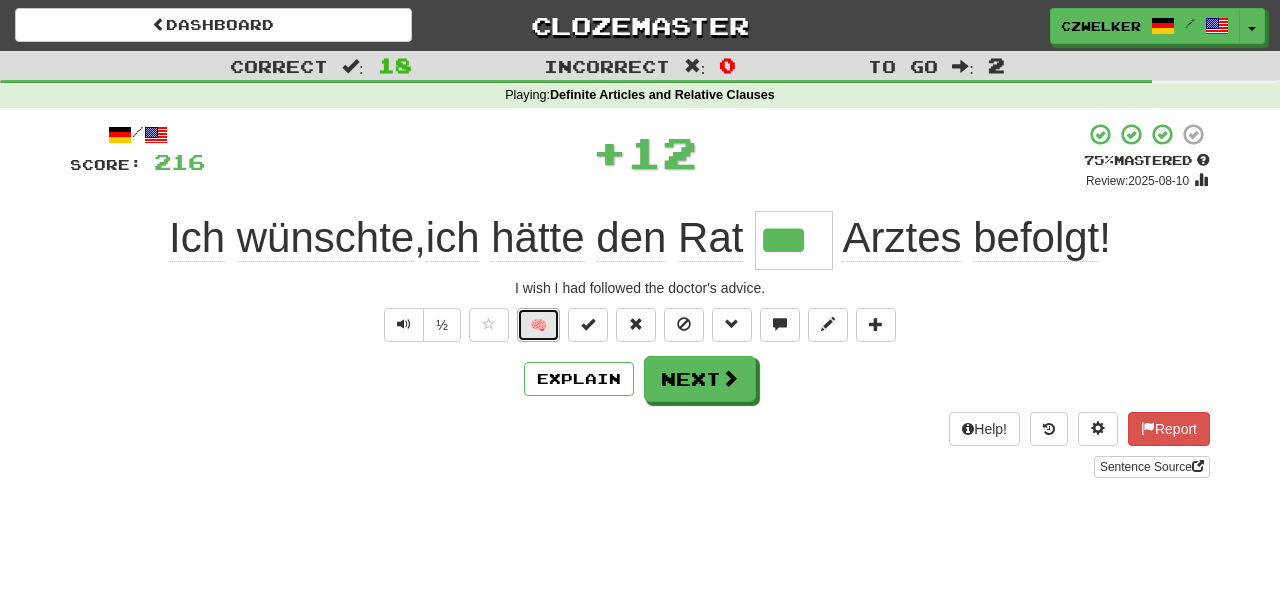 click on "🧠" at bounding box center (538, 325) 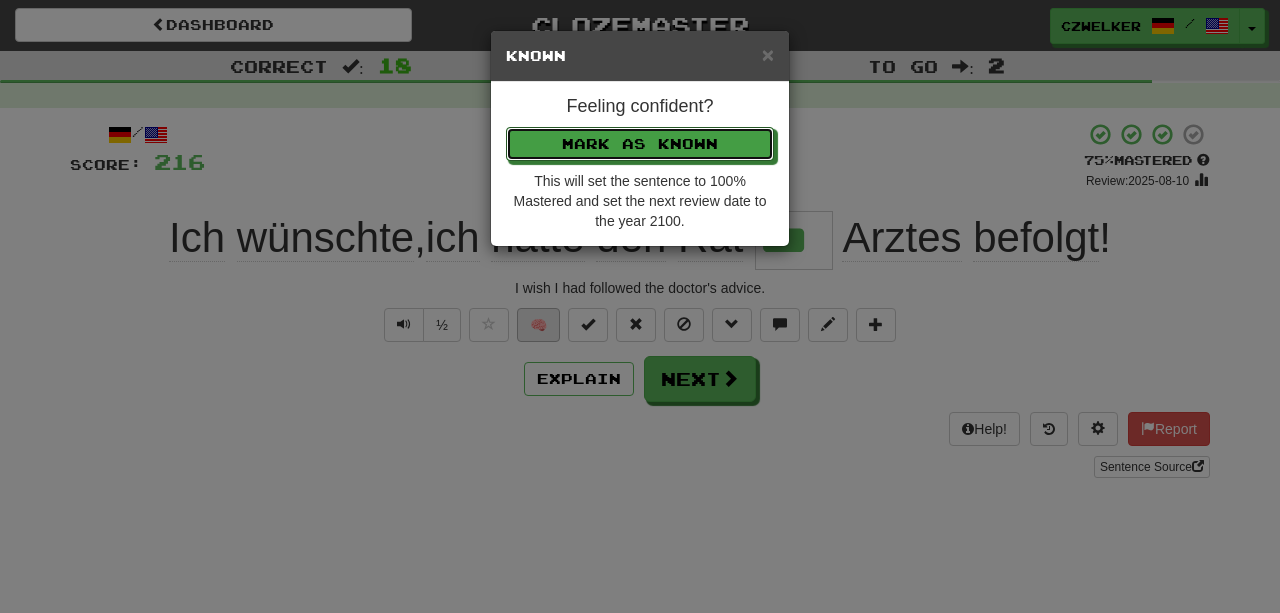 type 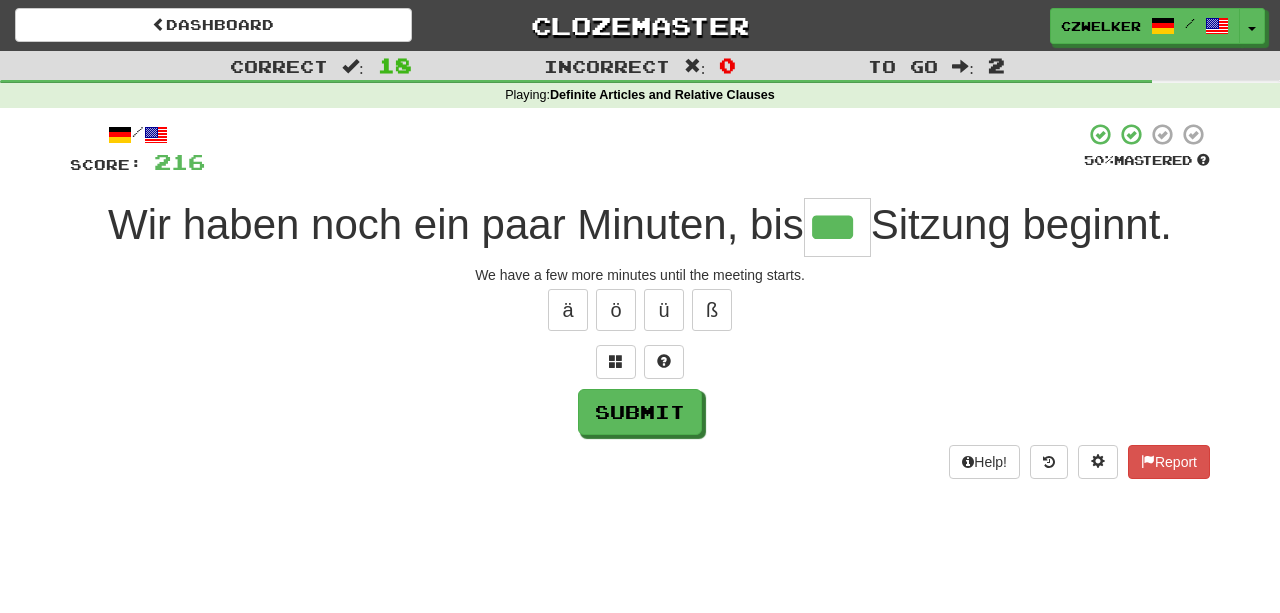type on "***" 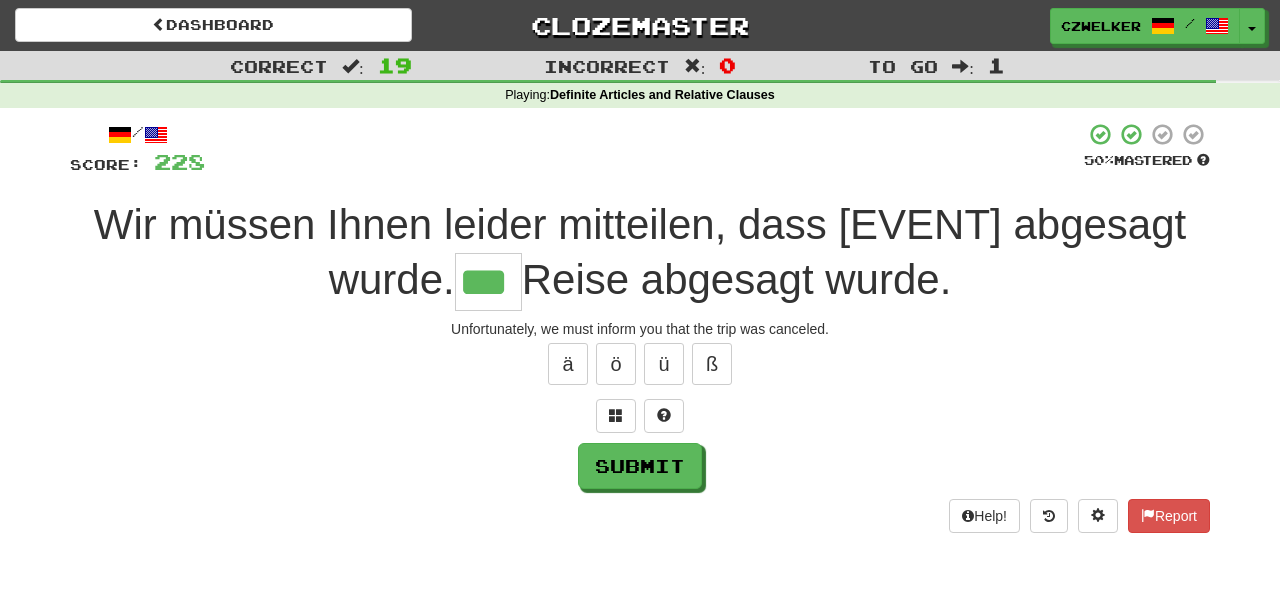 type on "***" 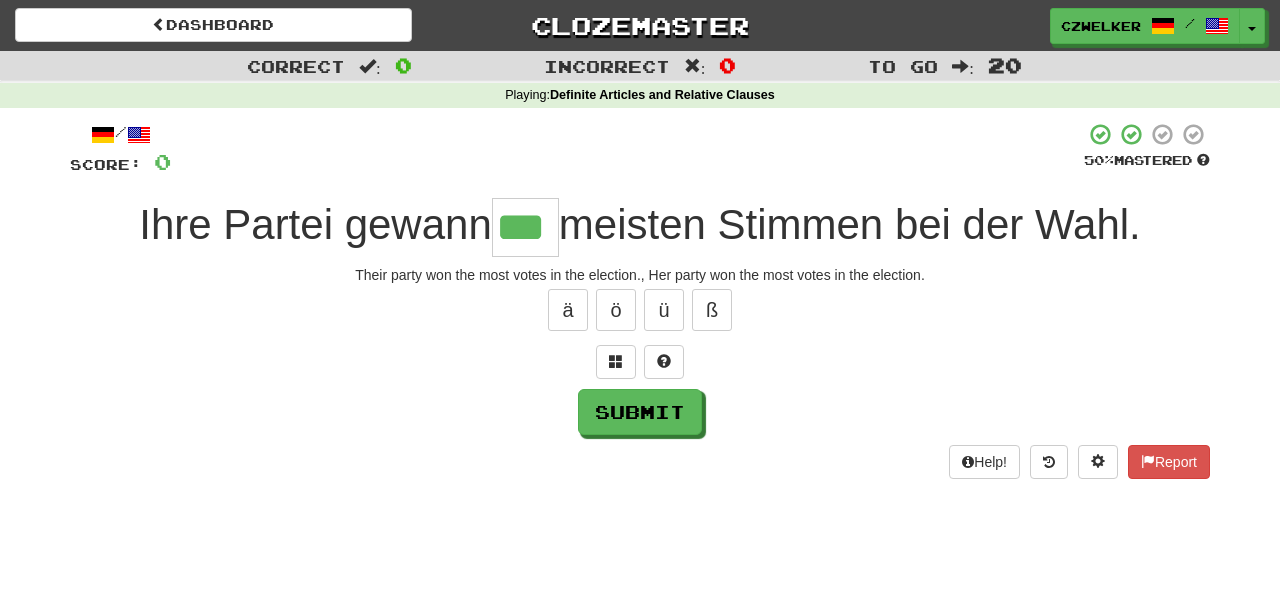 type on "***" 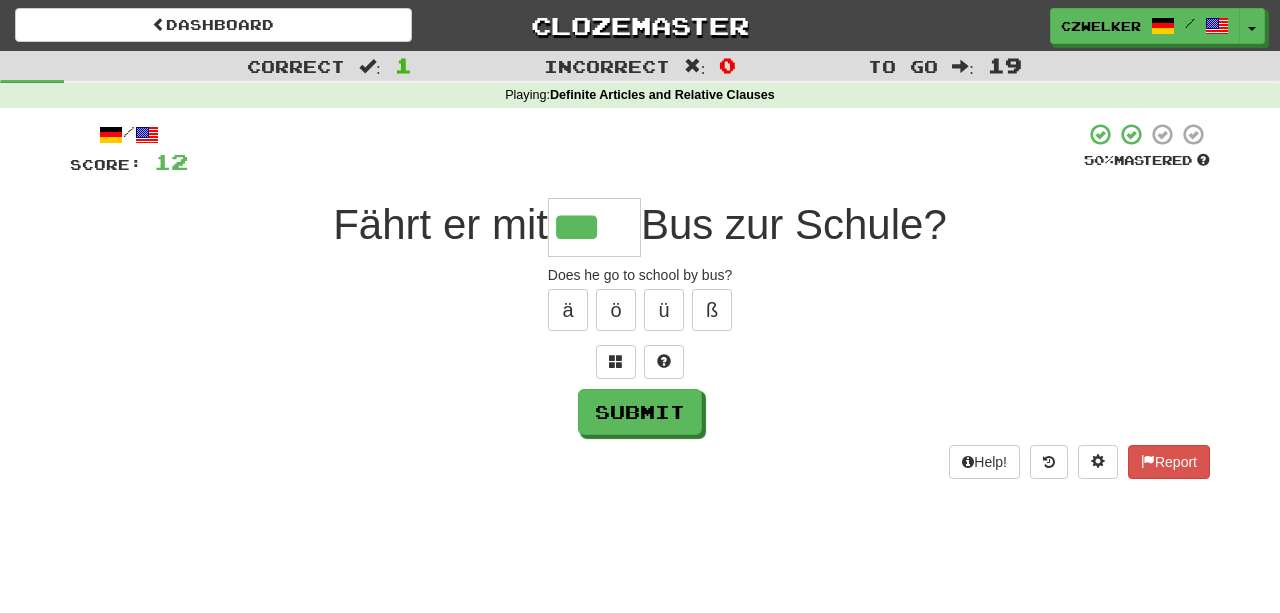 type on "***" 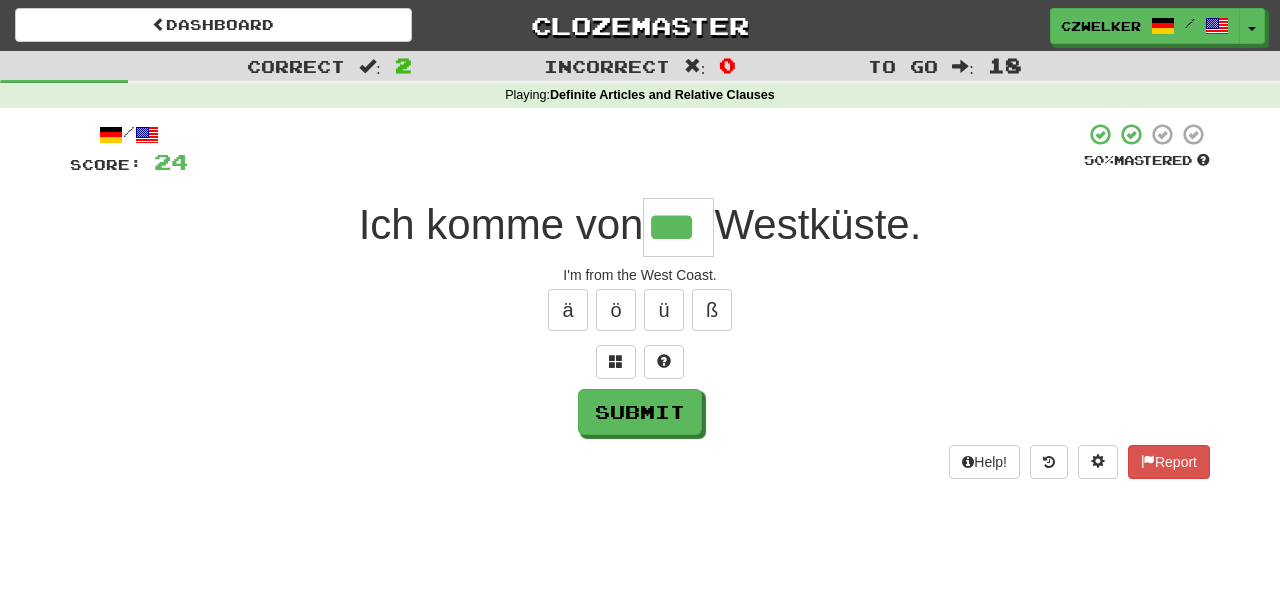 type on "***" 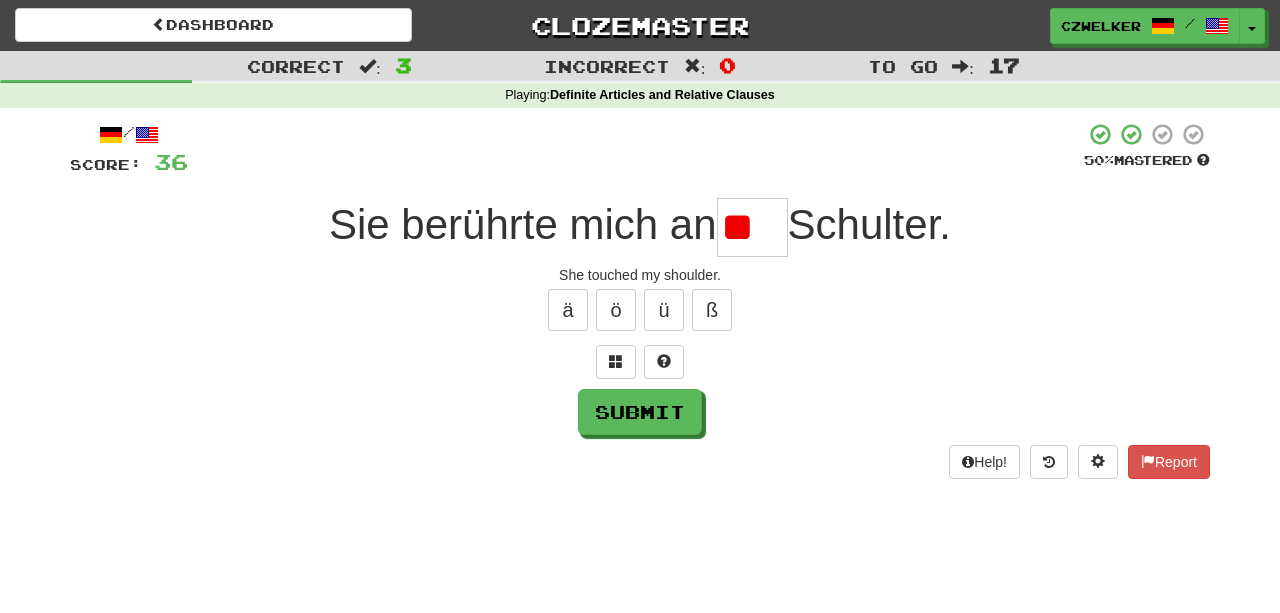 scroll, scrollTop: 0, scrollLeft: 0, axis: both 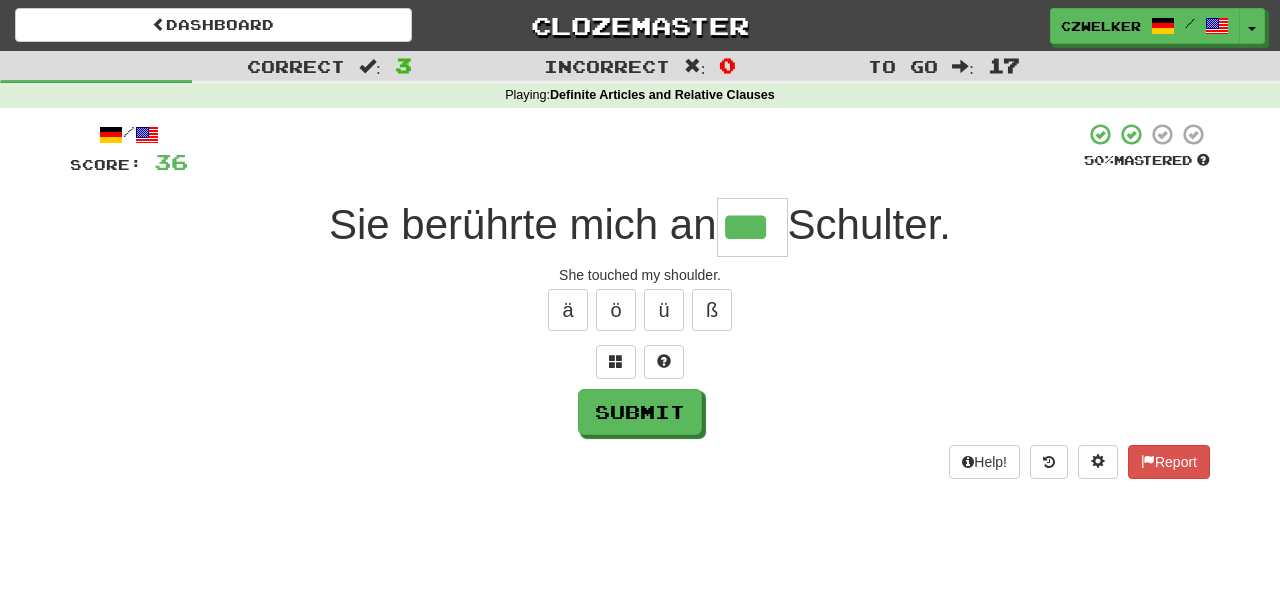 type on "***" 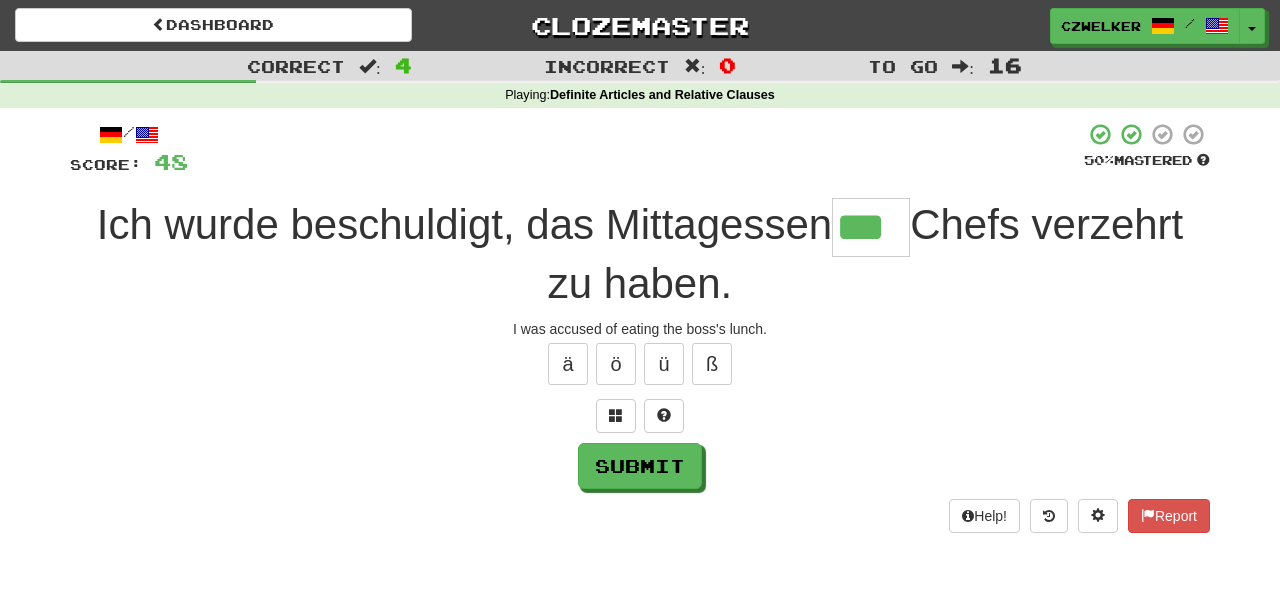 type on "***" 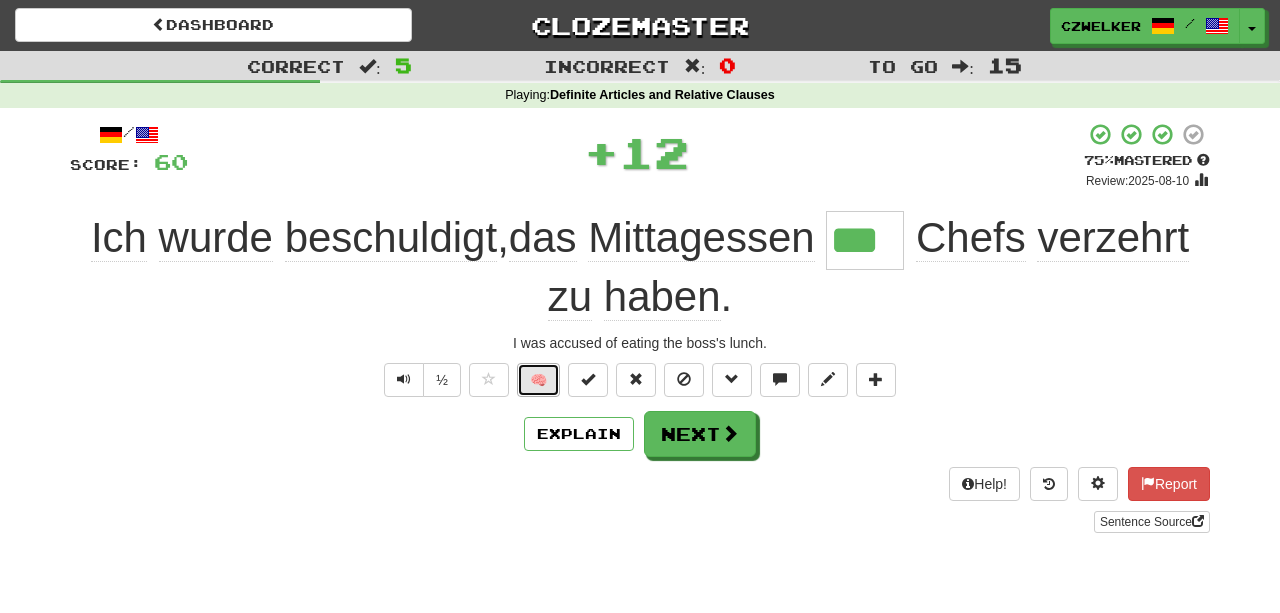 click on "🧠" at bounding box center (538, 380) 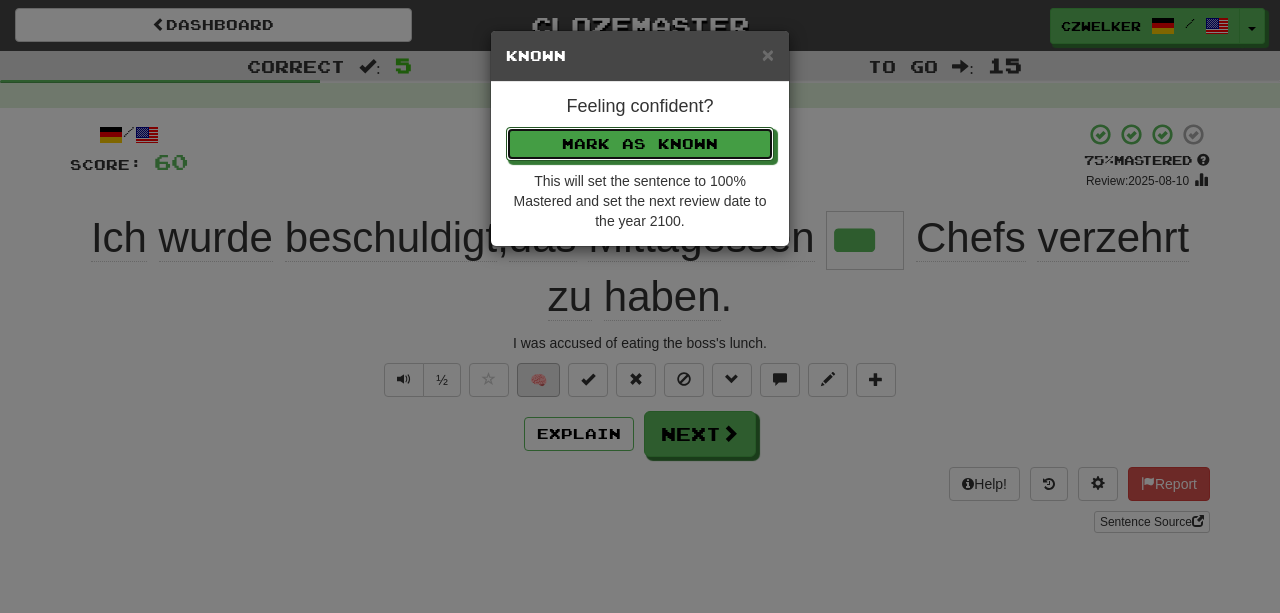 type 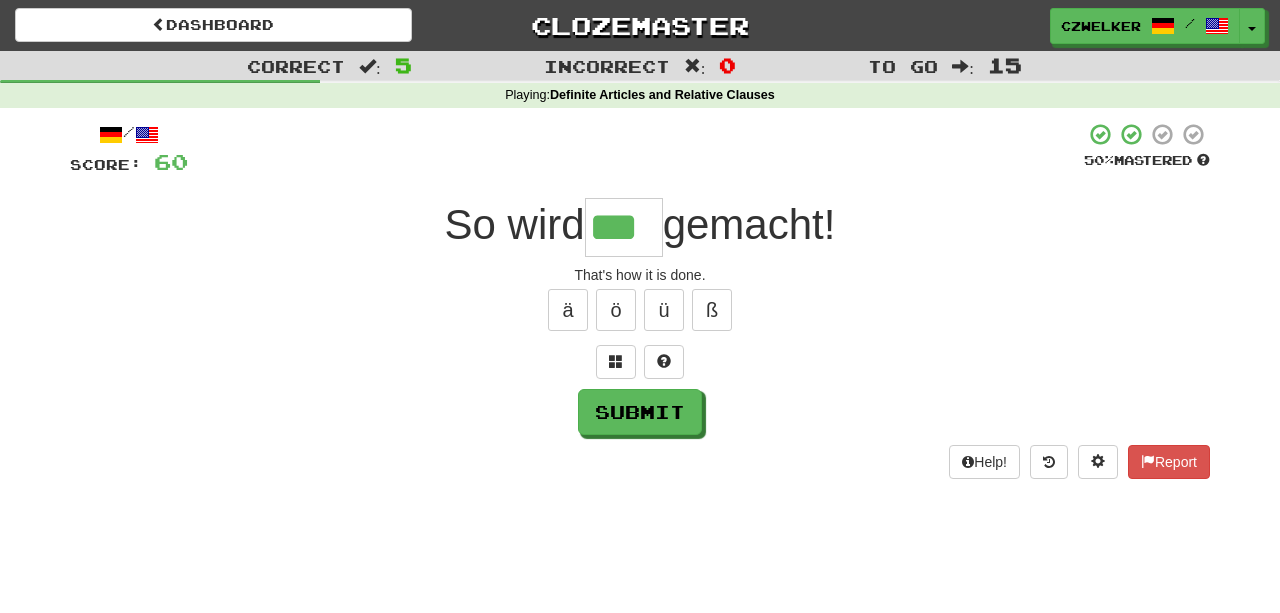 type on "***" 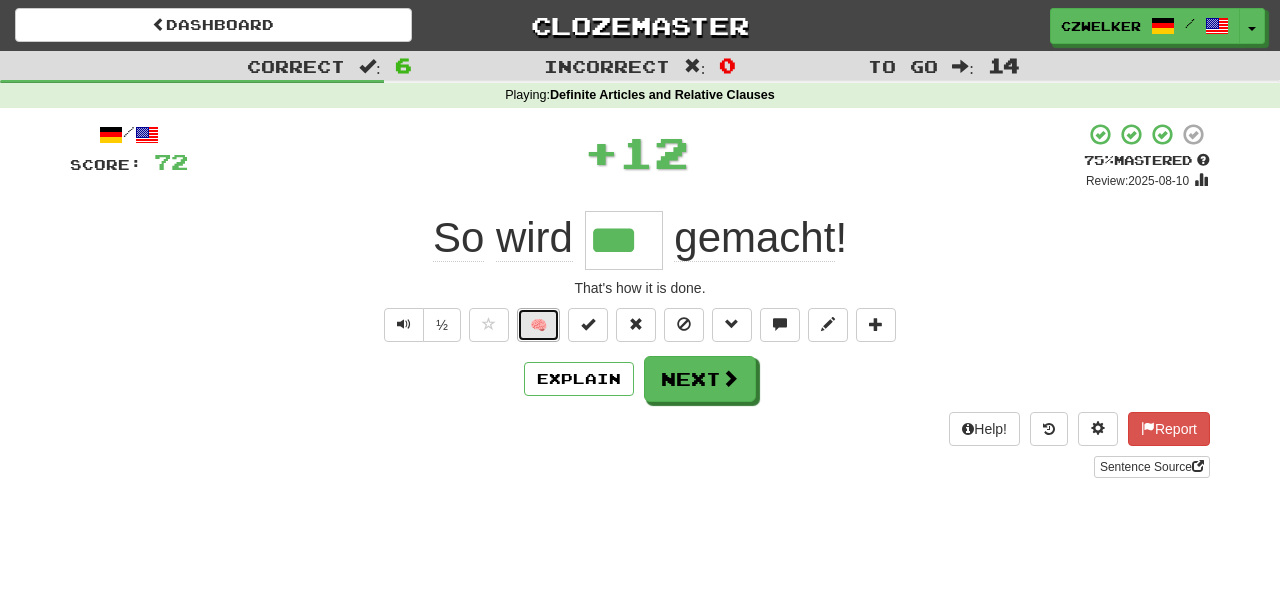 click on "🧠" at bounding box center [538, 325] 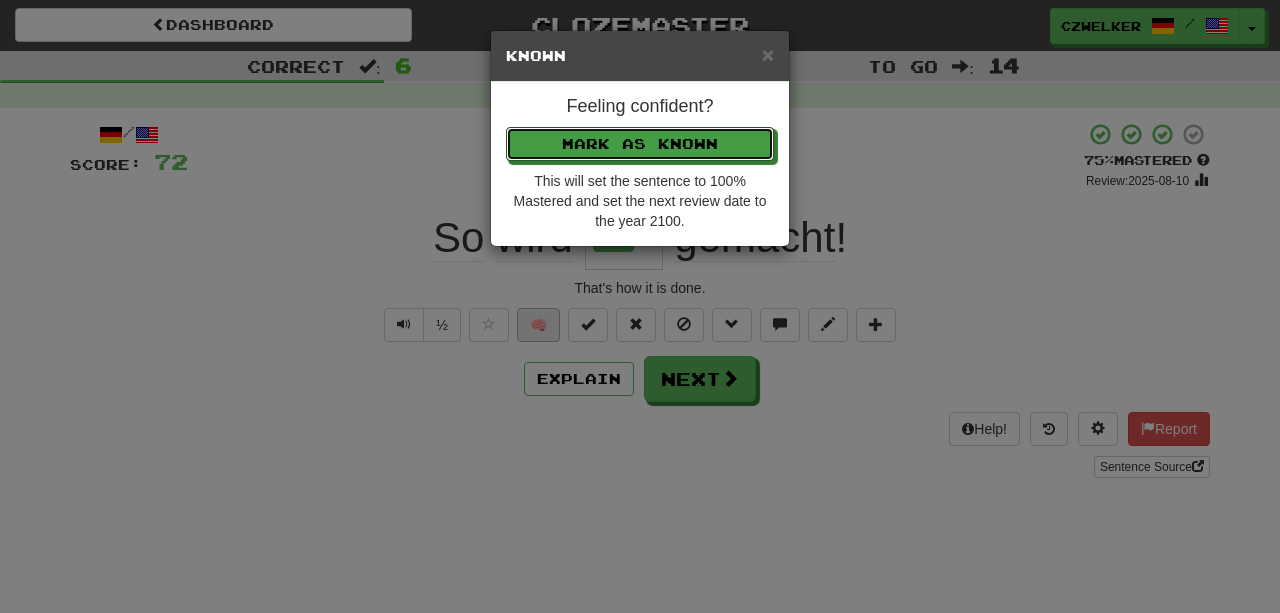 click on "Mark as Known" at bounding box center (640, 144) 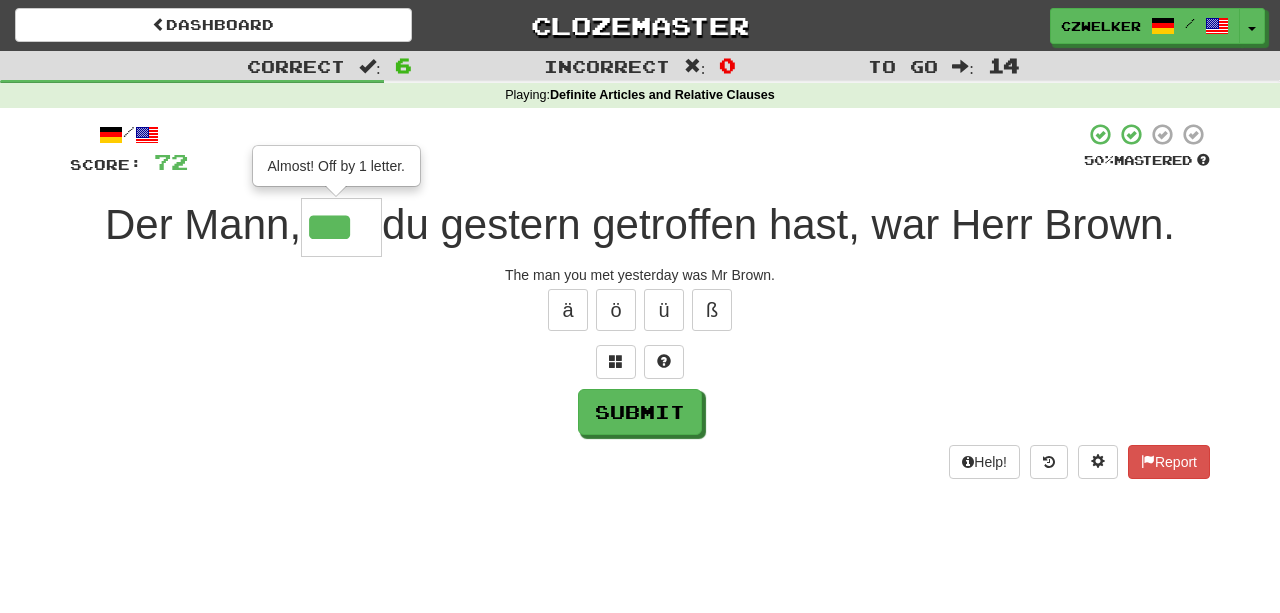 type on "***" 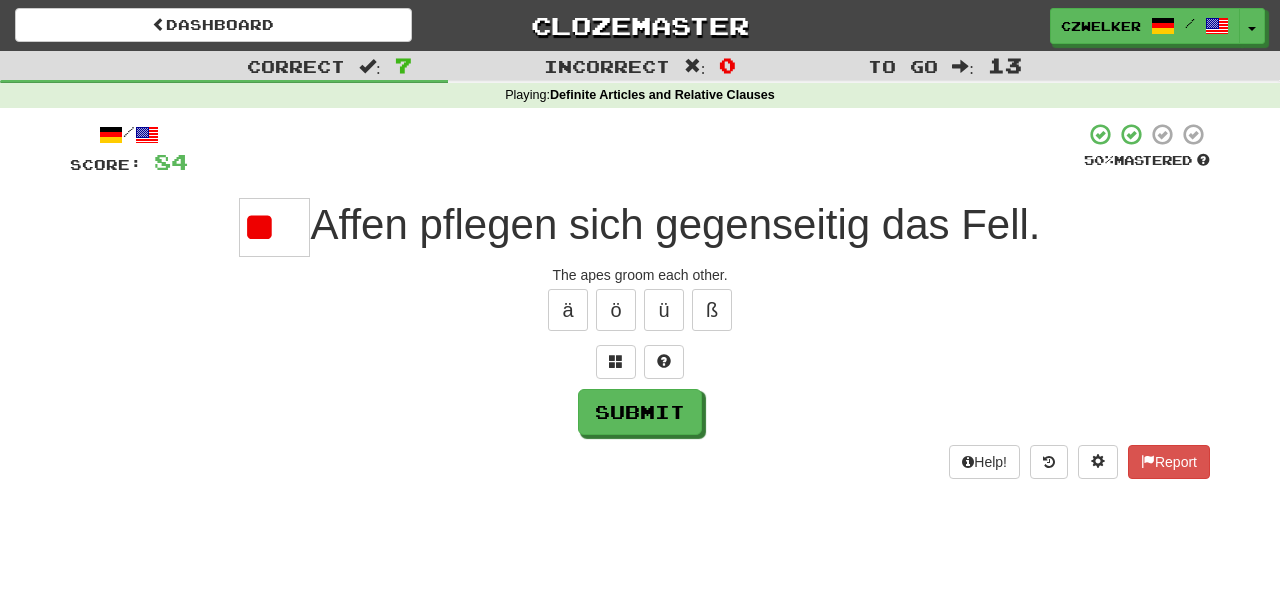 scroll, scrollTop: 0, scrollLeft: 0, axis: both 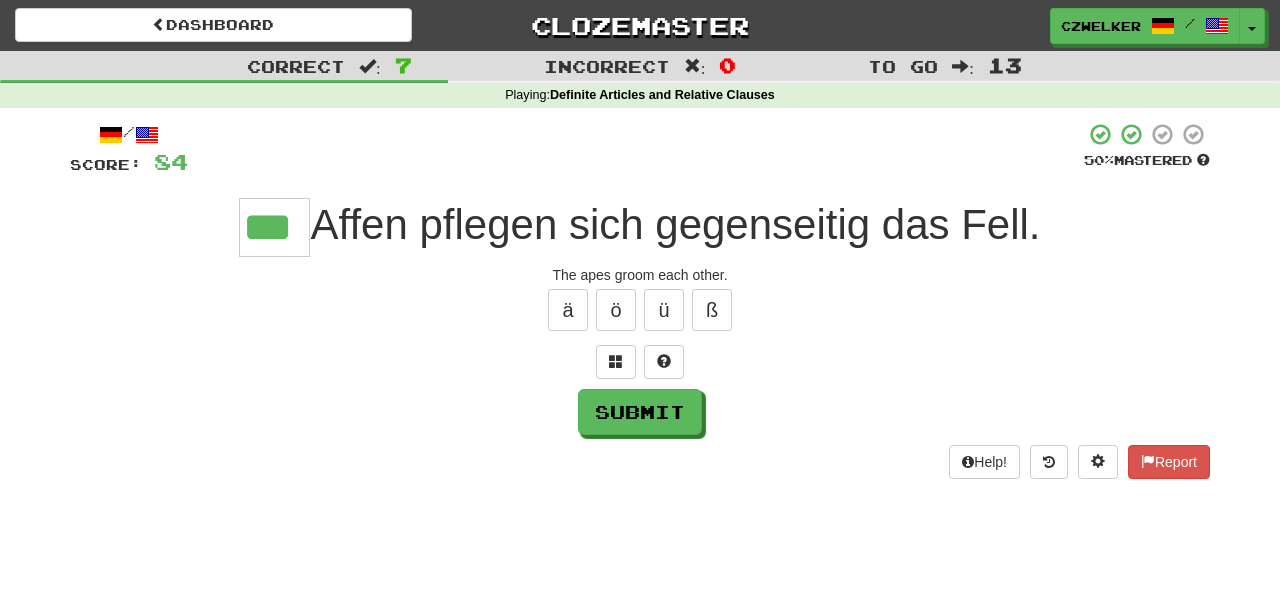 type on "***" 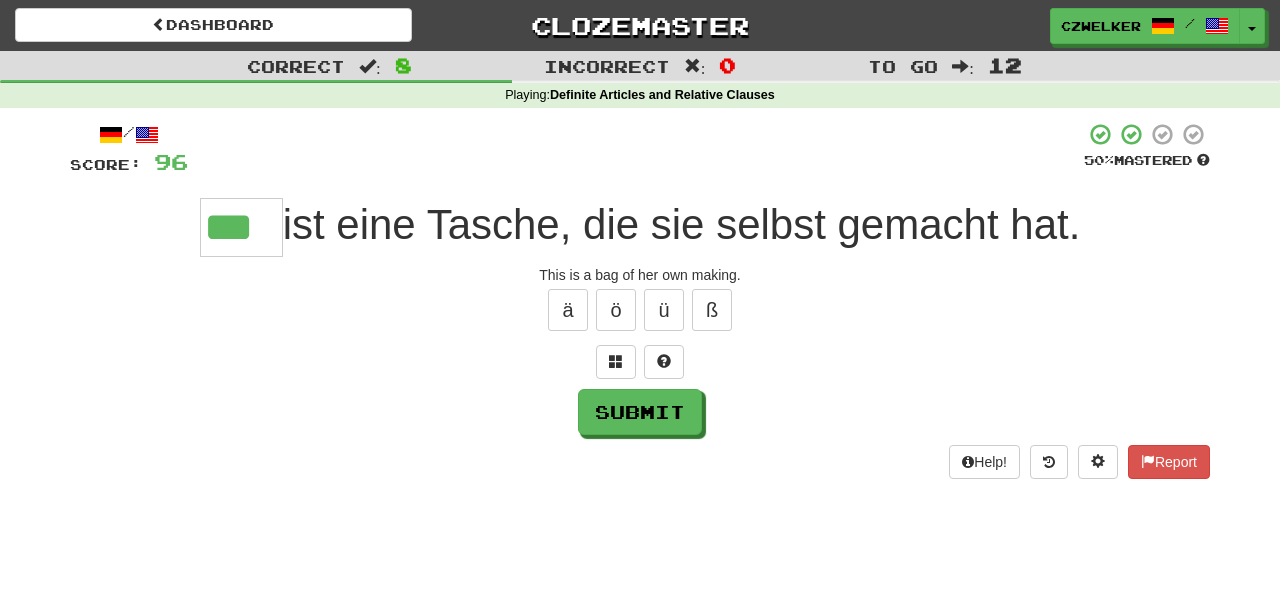 type on "***" 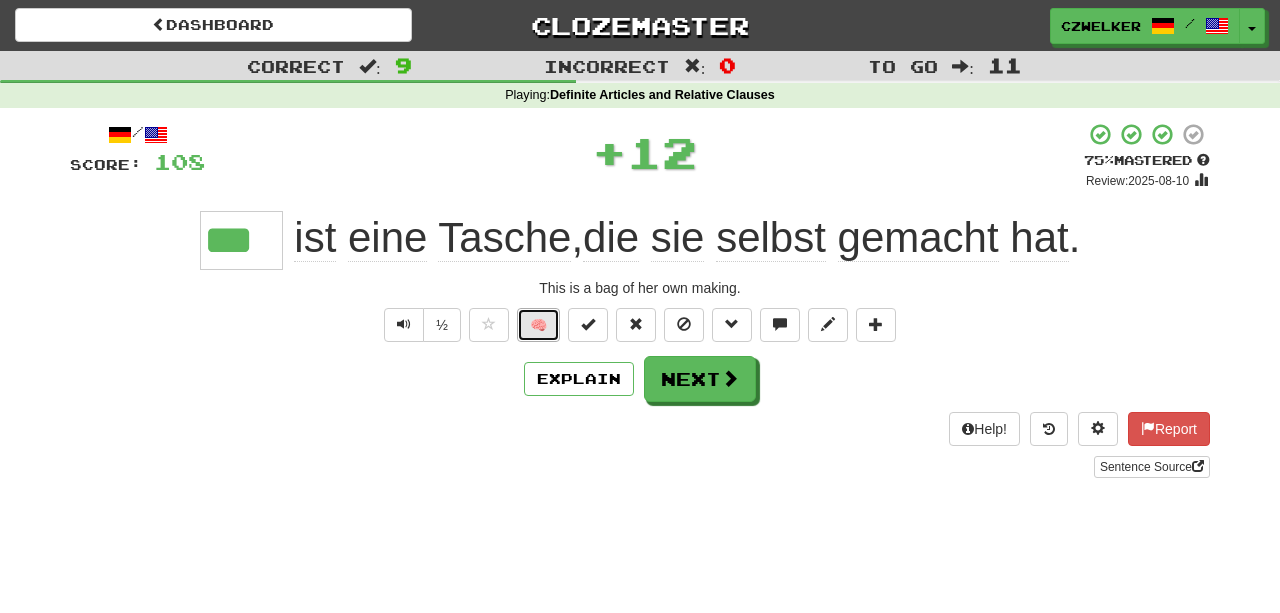 click on "🧠" at bounding box center (538, 325) 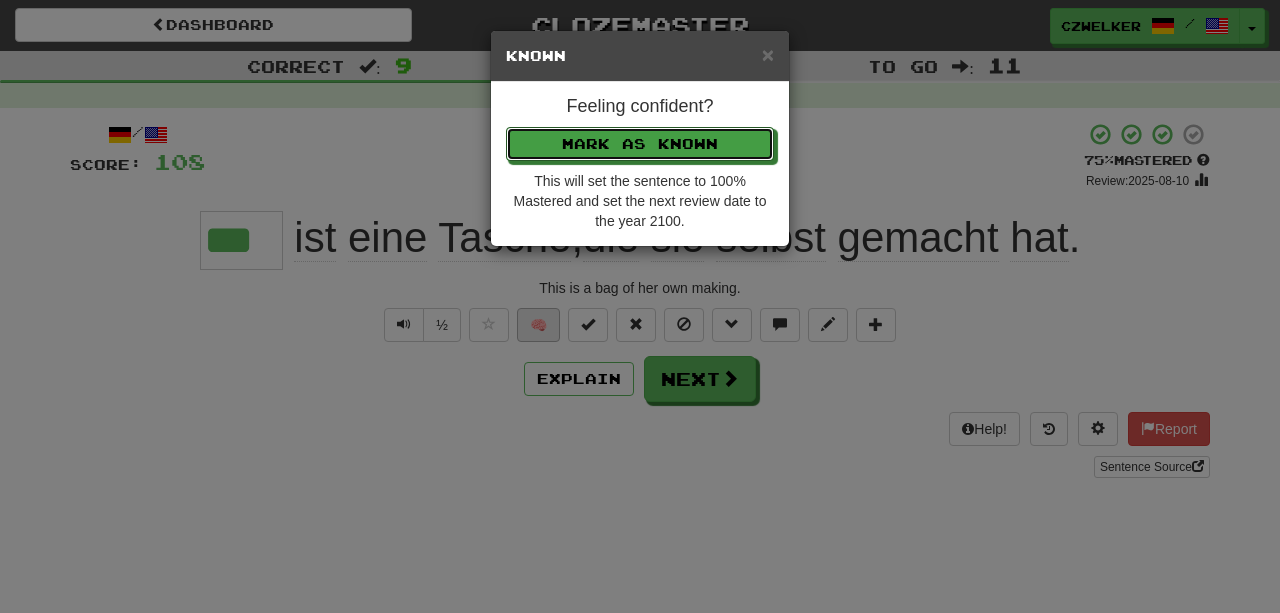 click on "Mark as Known" at bounding box center (640, 144) 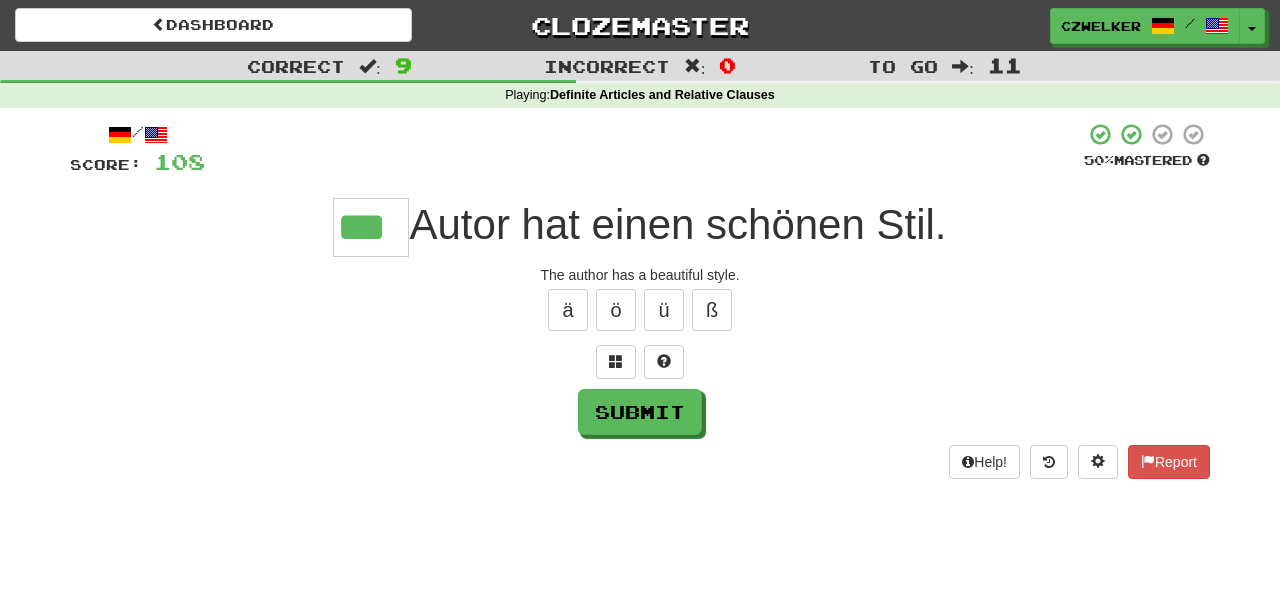 type 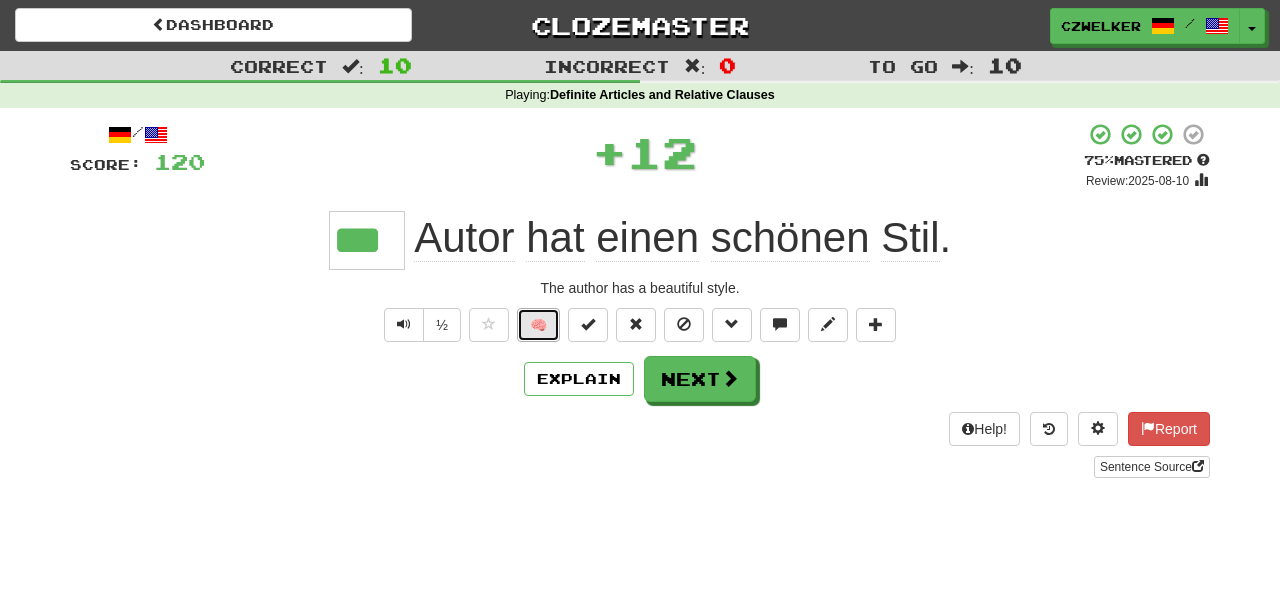 click on "🧠" at bounding box center [538, 325] 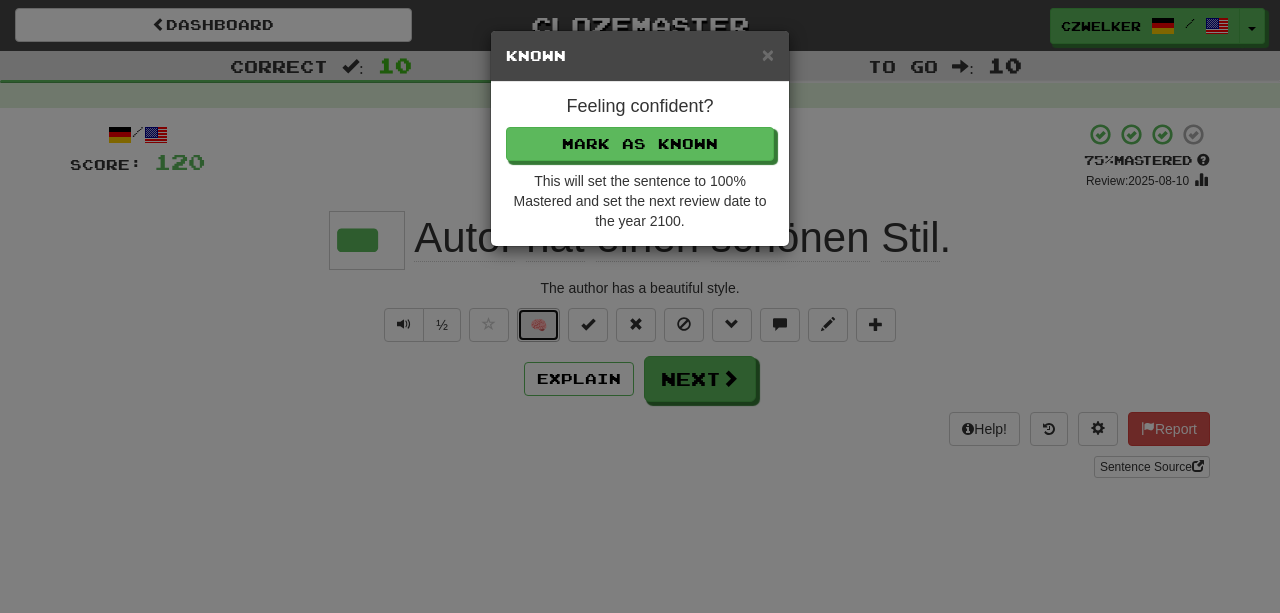 click on "🧠" at bounding box center [538, 325] 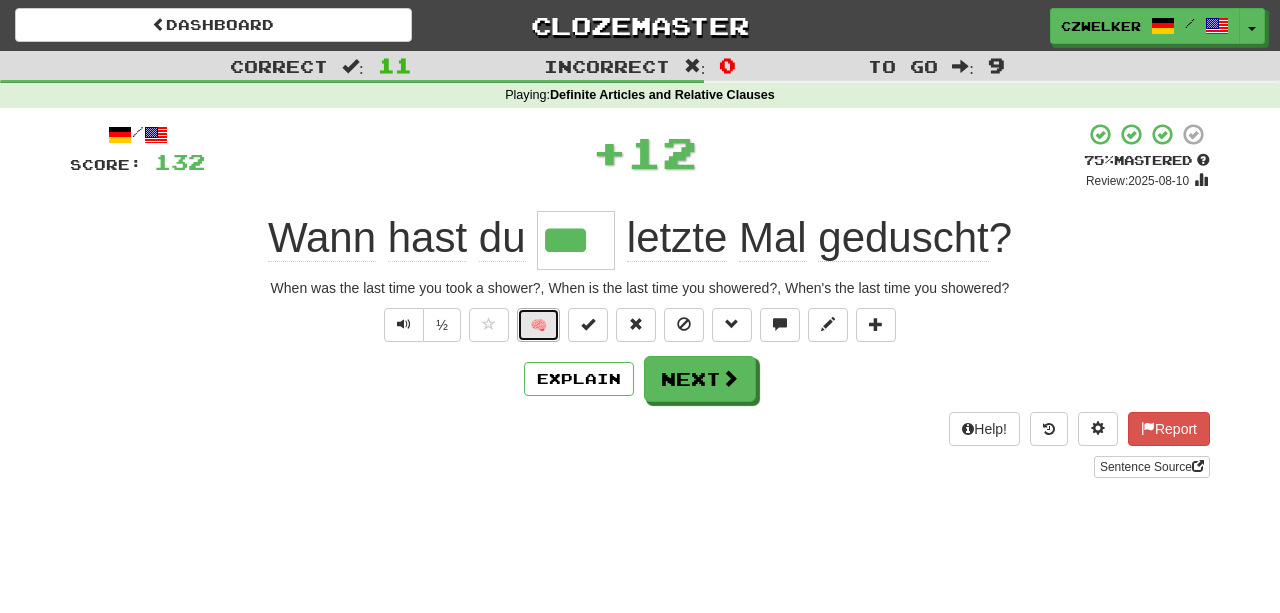 click on "🧠" at bounding box center [538, 325] 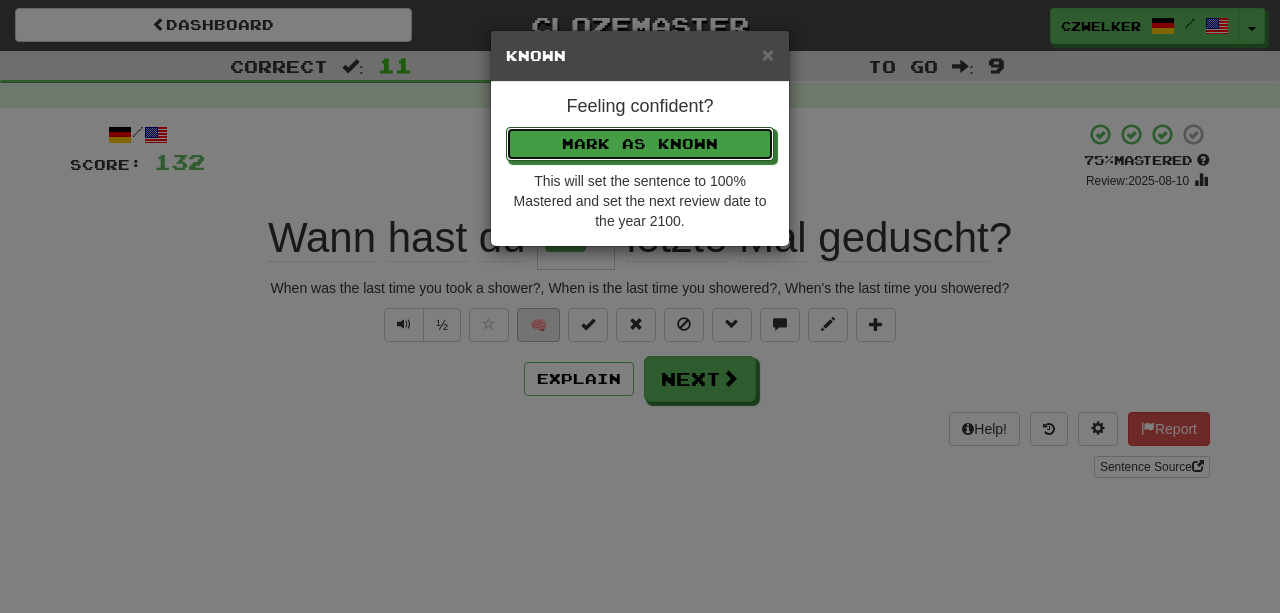 click on "Mark as Known" at bounding box center (640, 144) 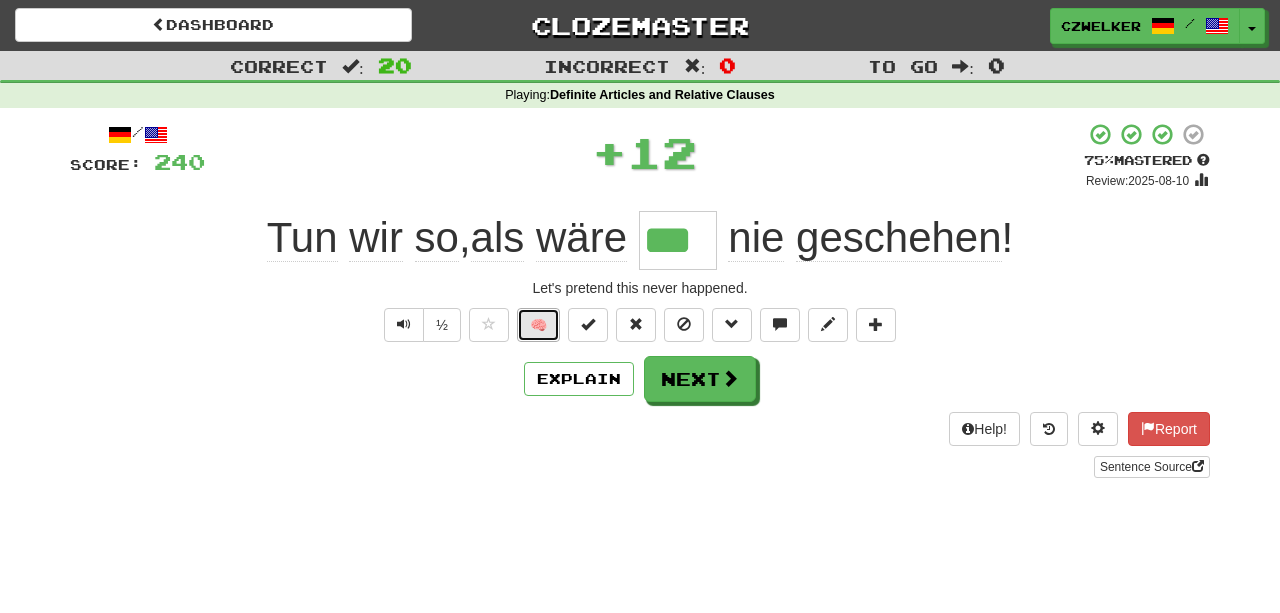 click on "🧠" at bounding box center (538, 325) 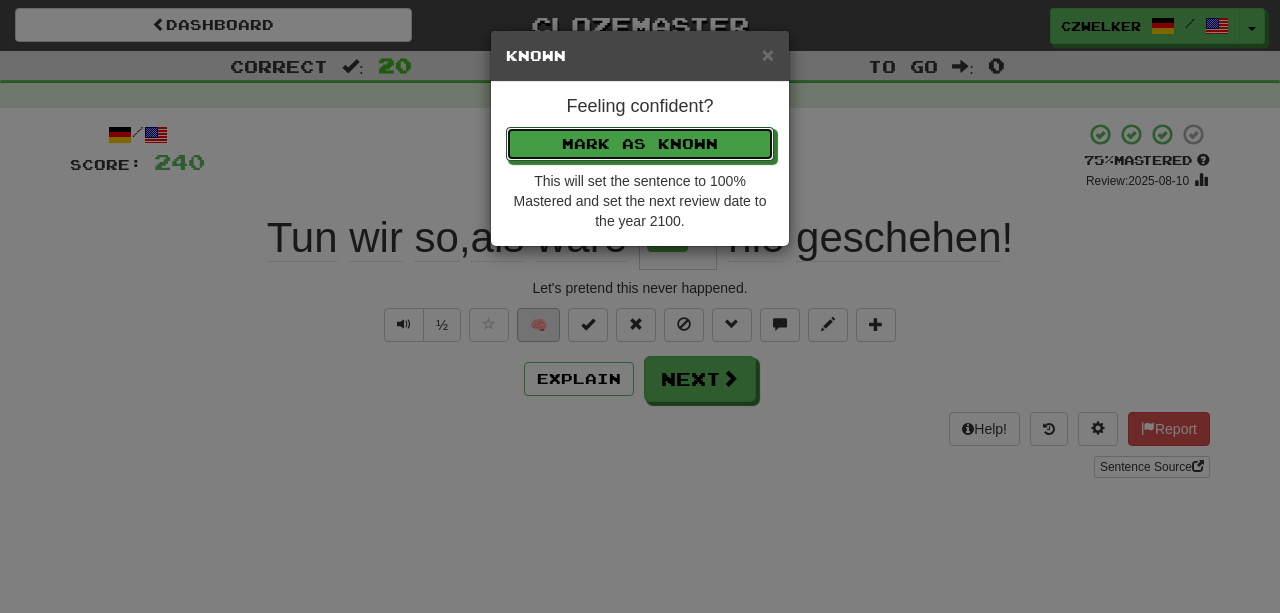 click on "Mark as Known" at bounding box center (640, 144) 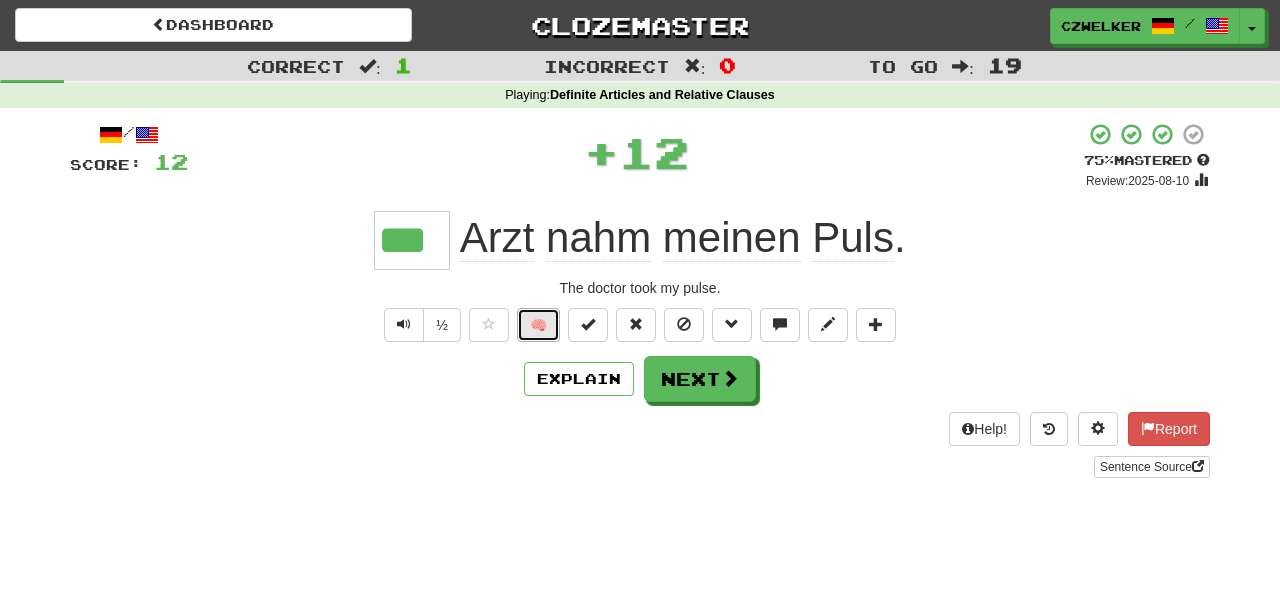 click on "🧠" at bounding box center (538, 325) 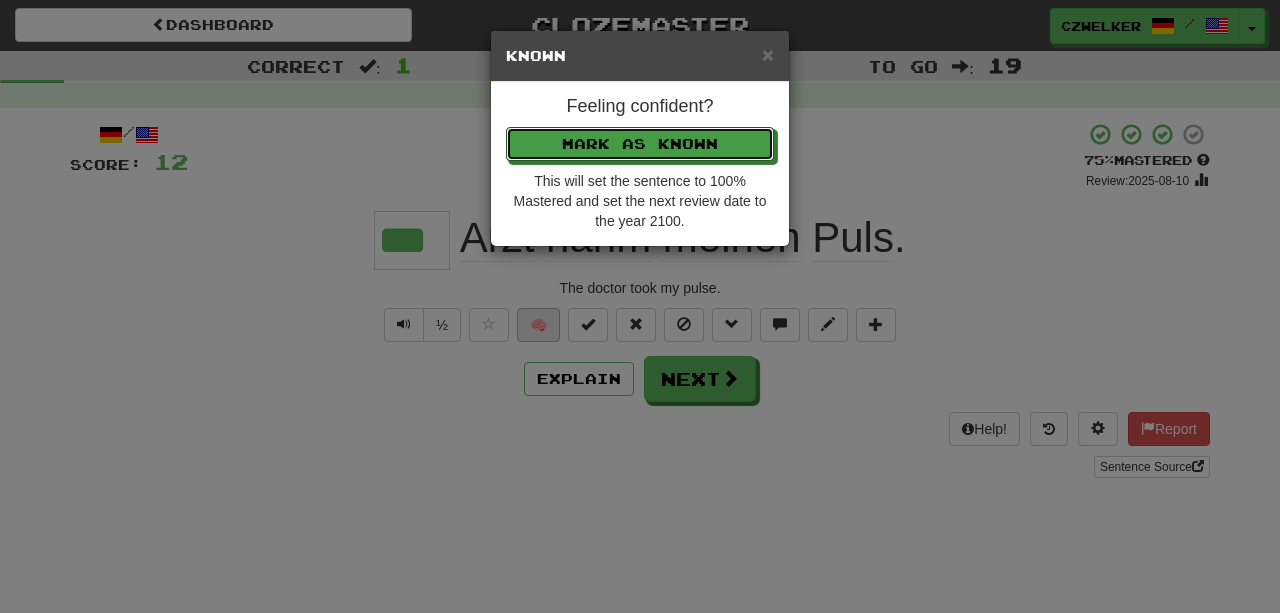 click on "Mark as Known" at bounding box center [640, 144] 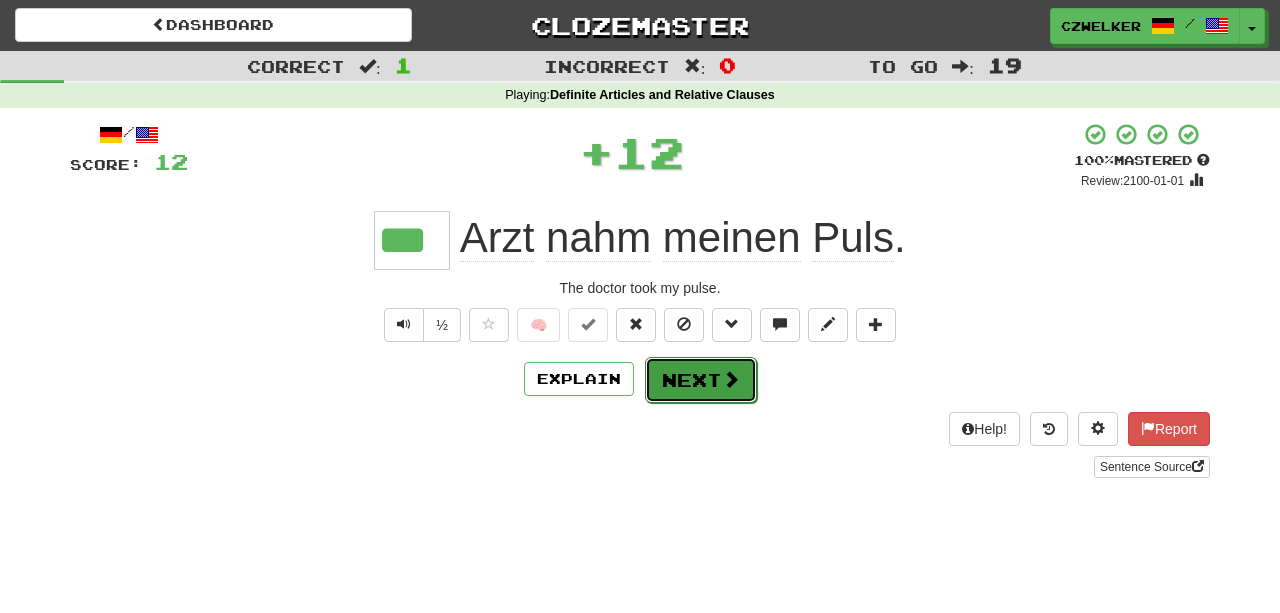 click at bounding box center (731, 379) 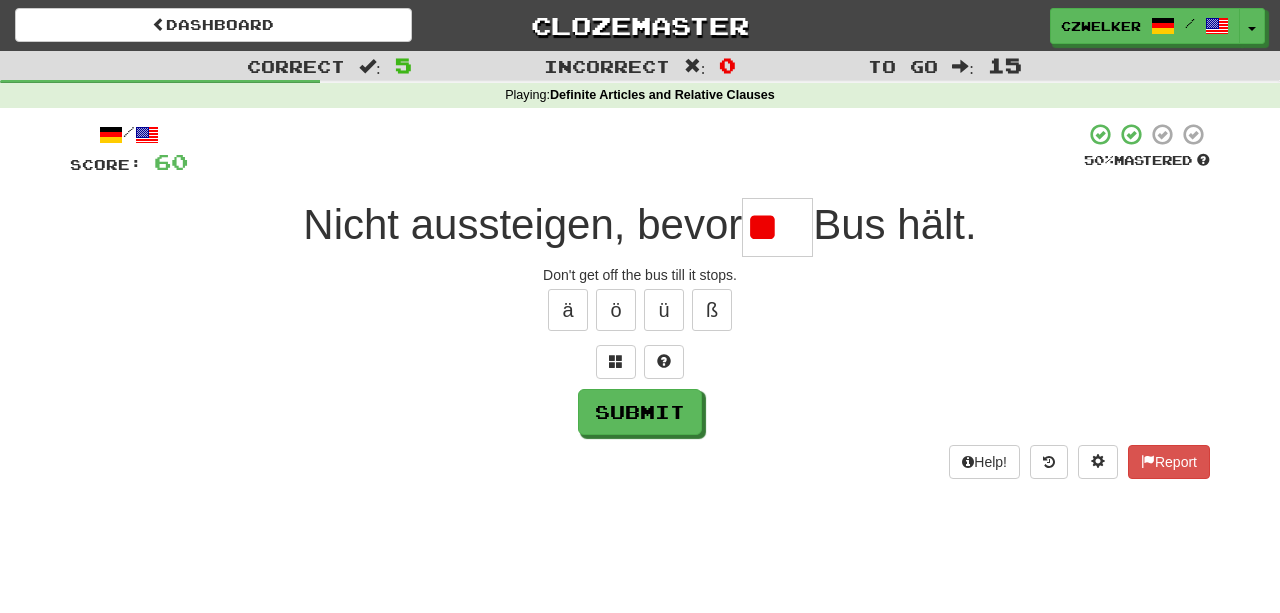 scroll, scrollTop: 0, scrollLeft: 0, axis: both 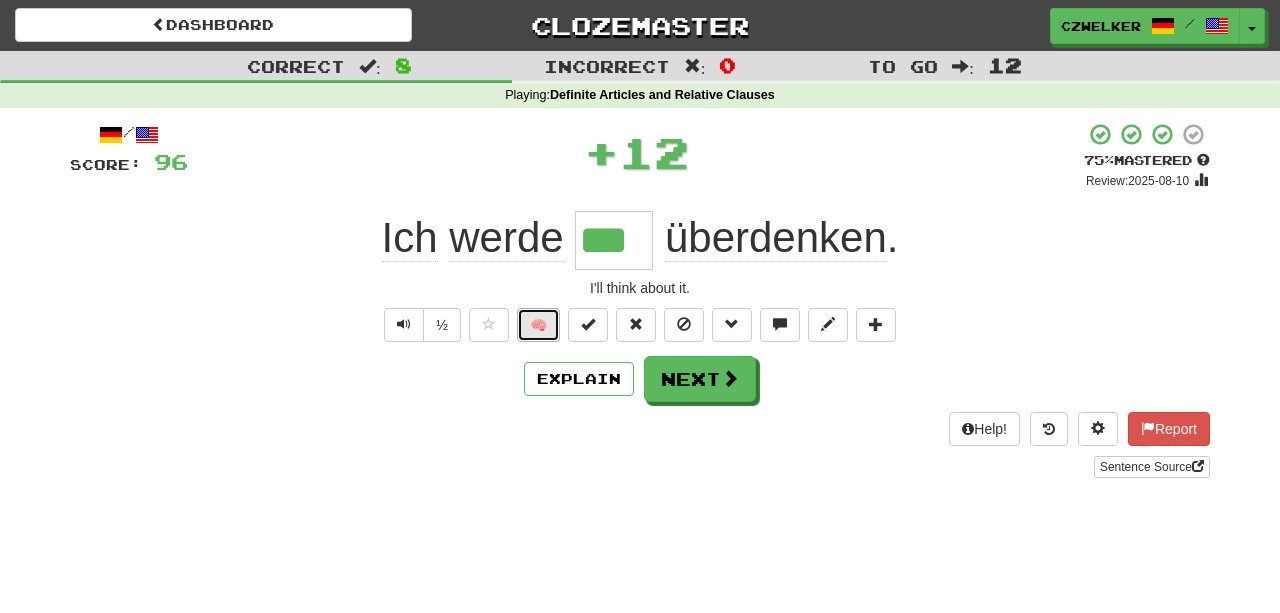 click on "🧠" at bounding box center [538, 325] 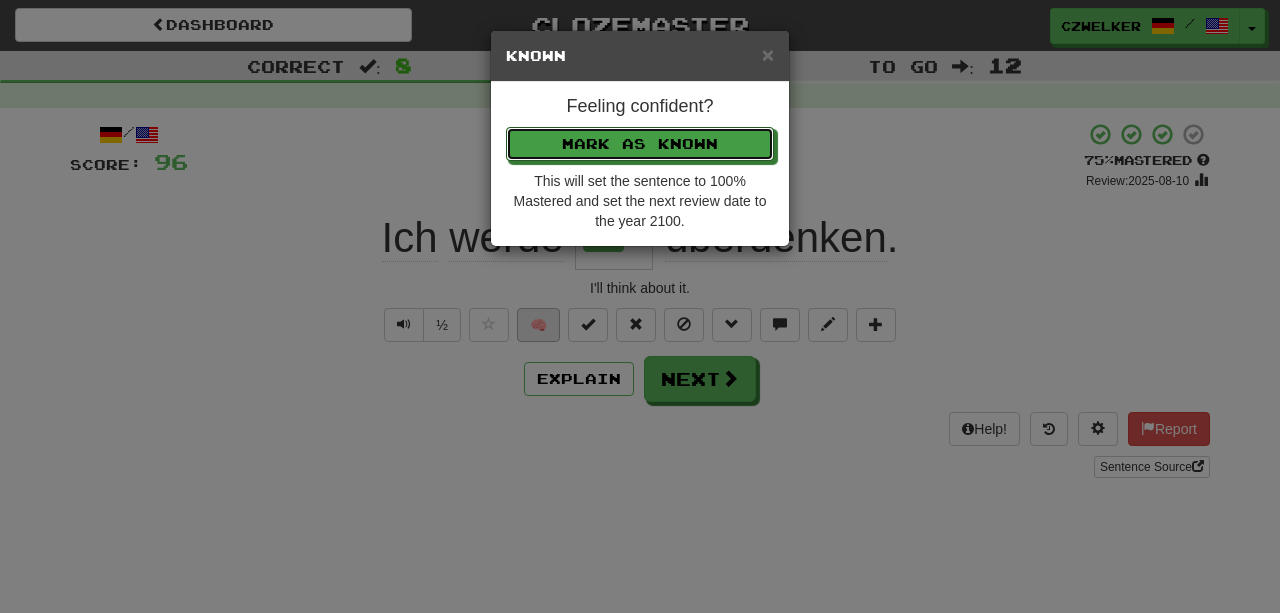 click on "Mark as Known" at bounding box center [640, 144] 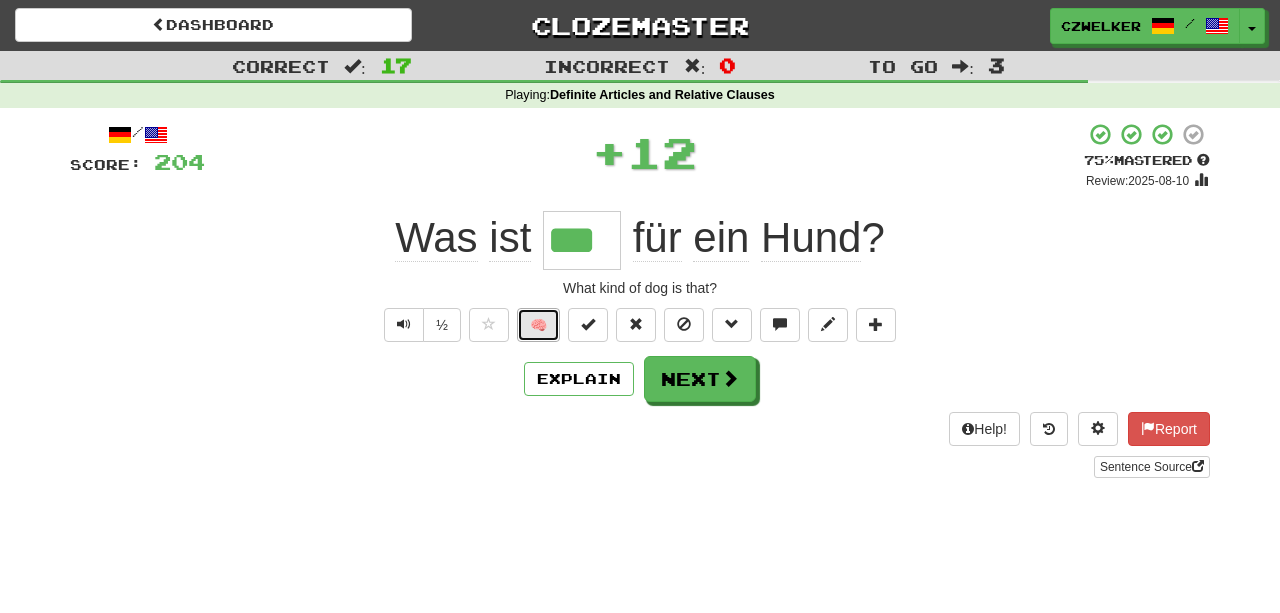 click on "🧠" at bounding box center (538, 325) 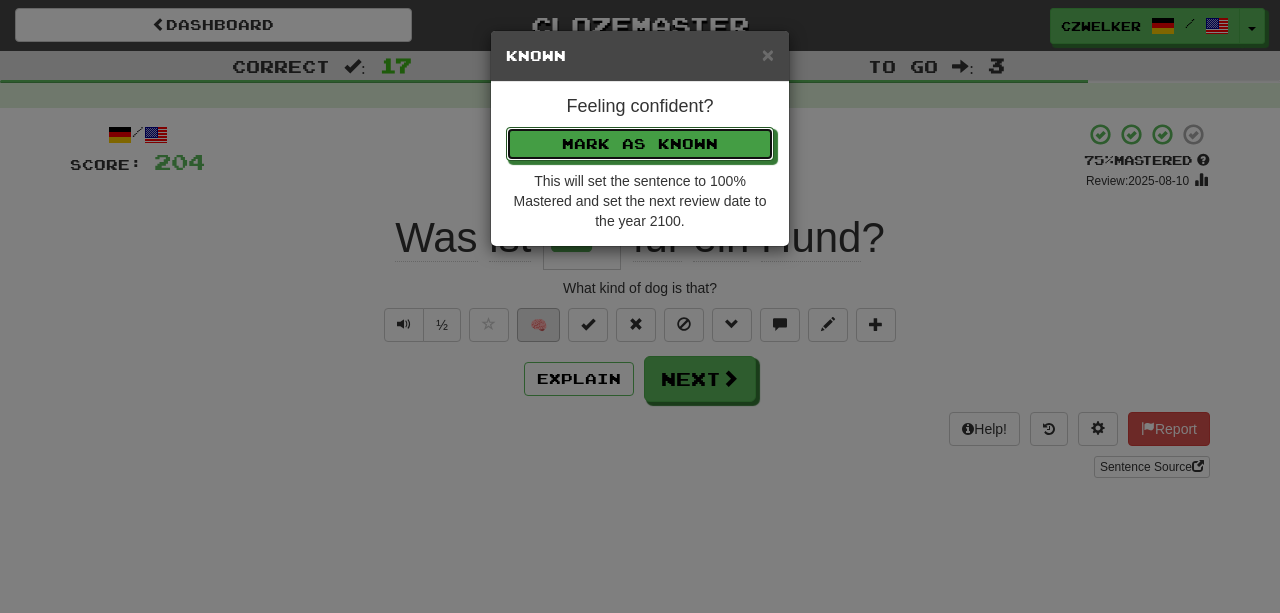 click on "Mark as Known" at bounding box center (640, 144) 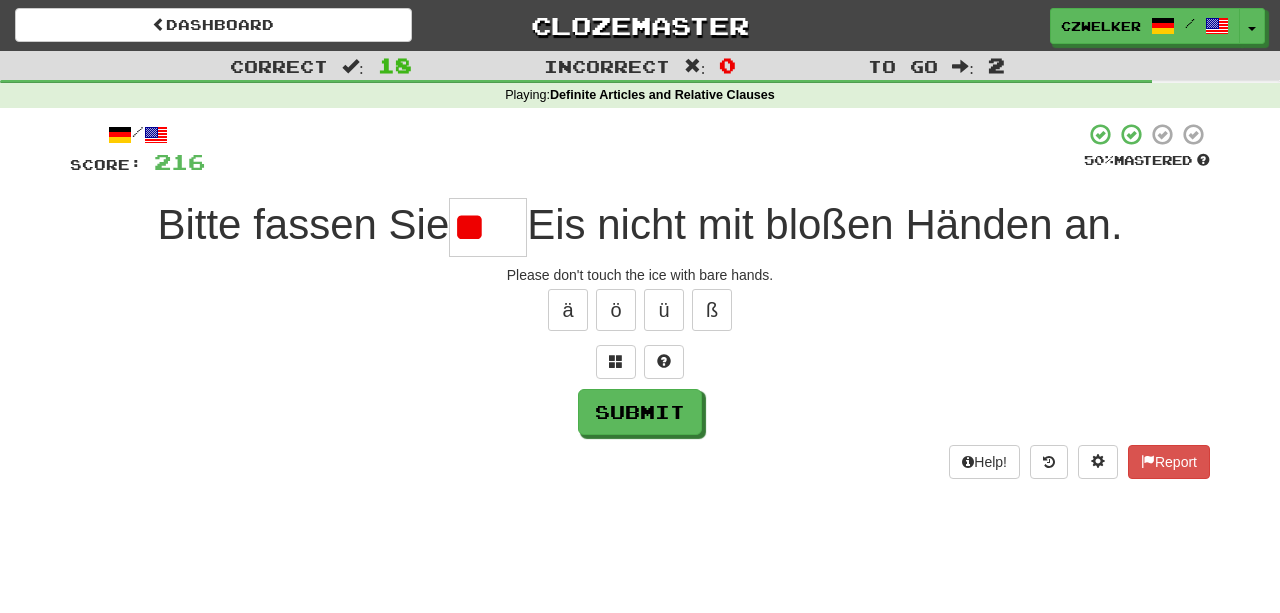 scroll, scrollTop: 0, scrollLeft: 0, axis: both 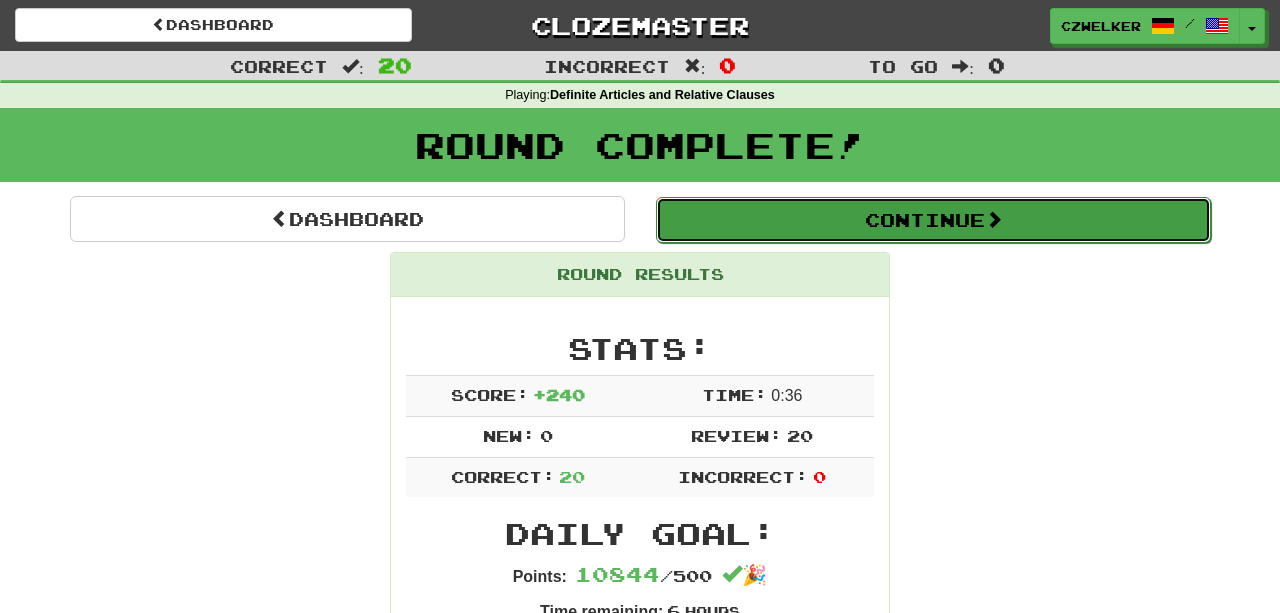 click on "Continue" at bounding box center [933, 220] 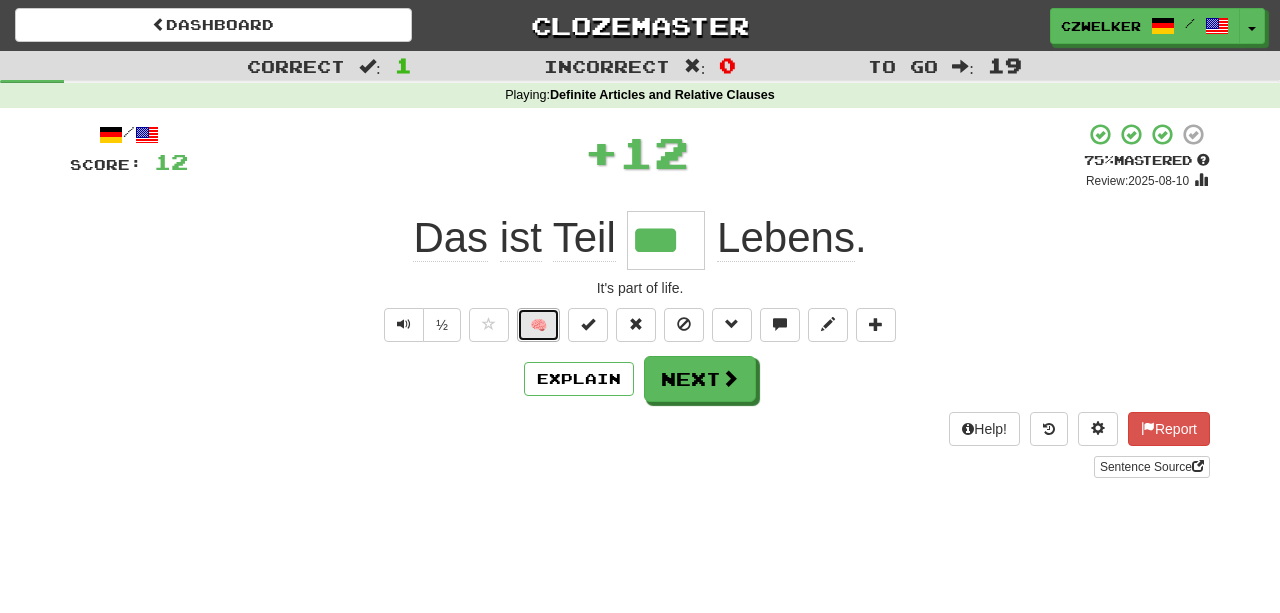 click on "🧠" at bounding box center [538, 325] 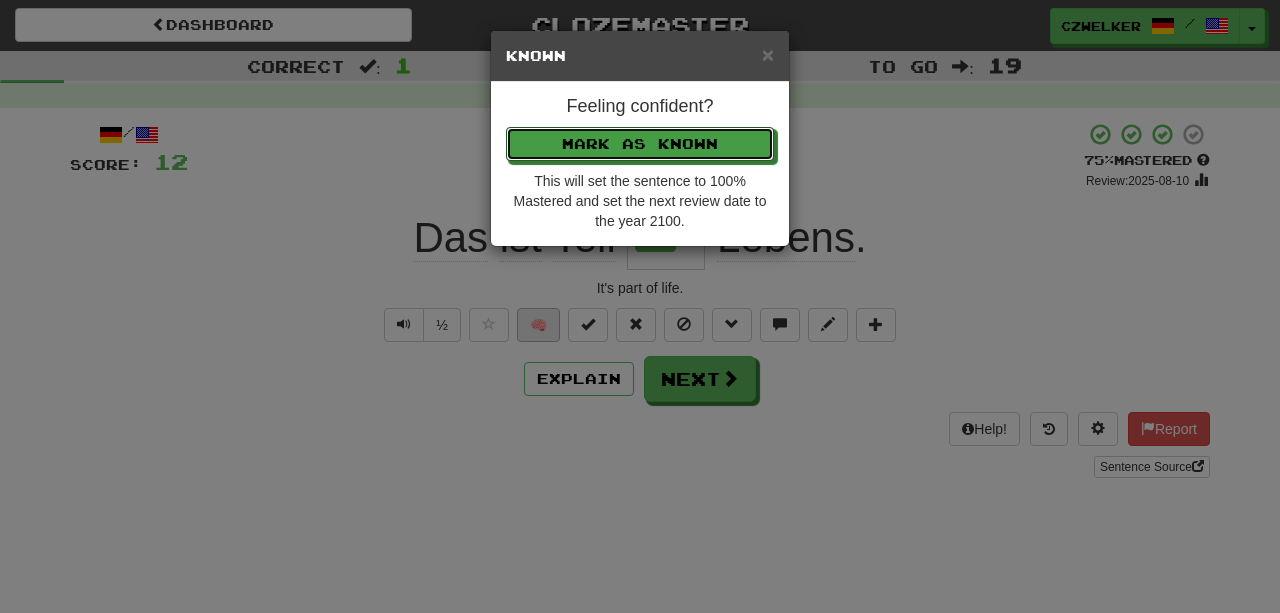 click on "Mark as Known" at bounding box center [640, 144] 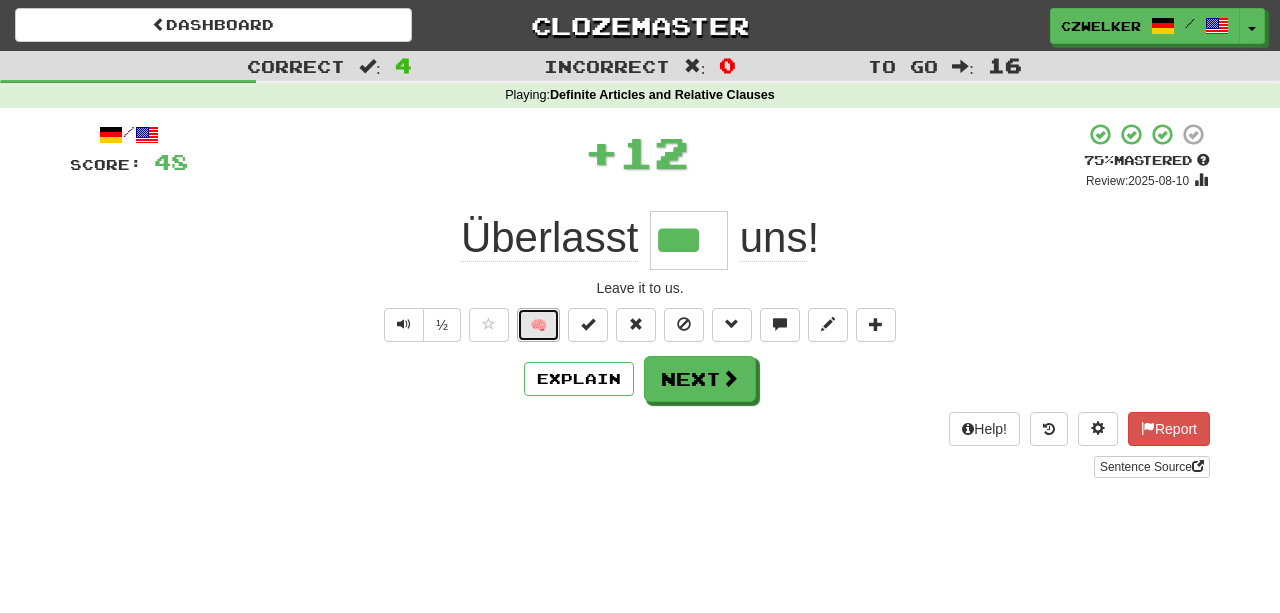 click on "🧠" at bounding box center (538, 325) 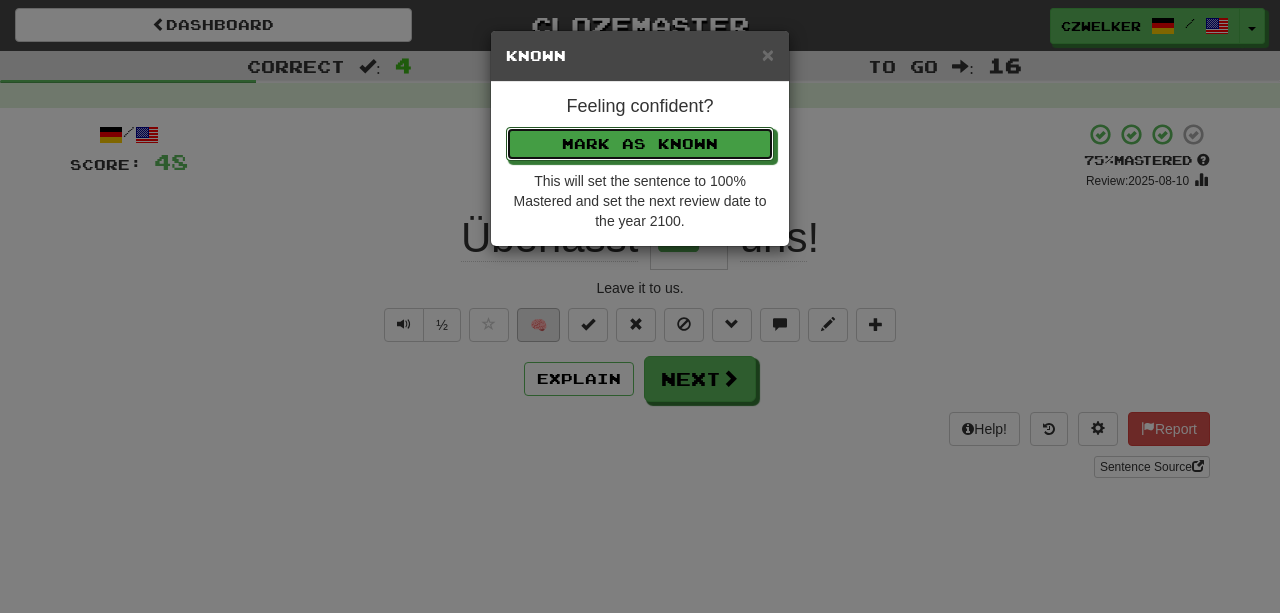 click on "Mark as Known" at bounding box center [640, 144] 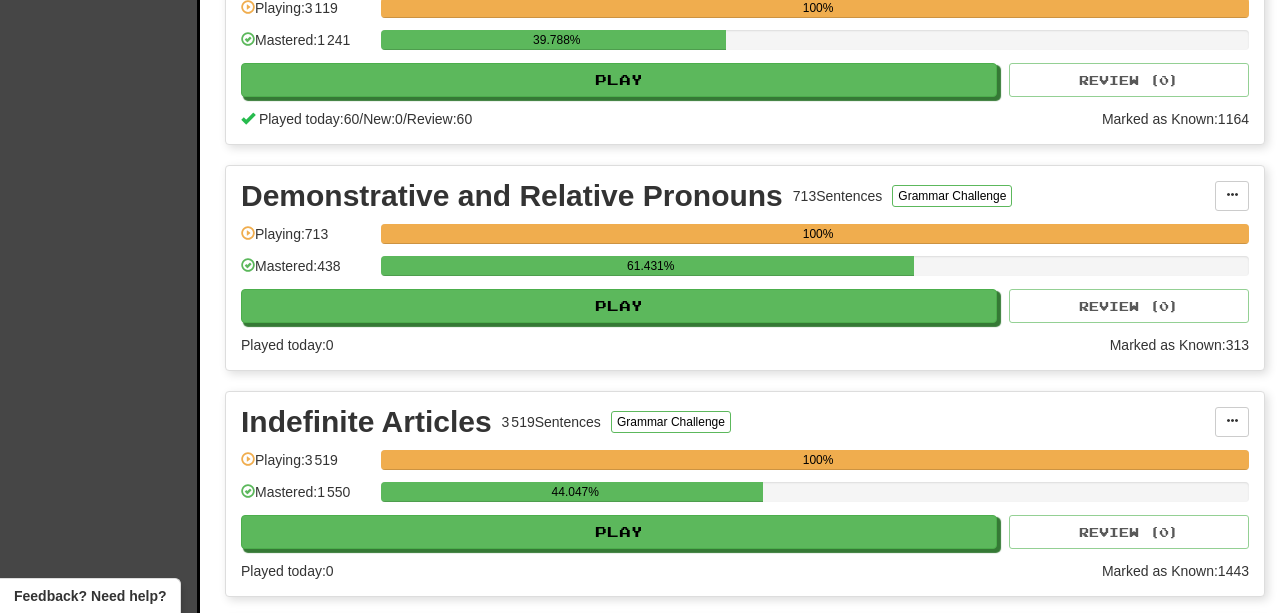 scroll, scrollTop: 523, scrollLeft: 0, axis: vertical 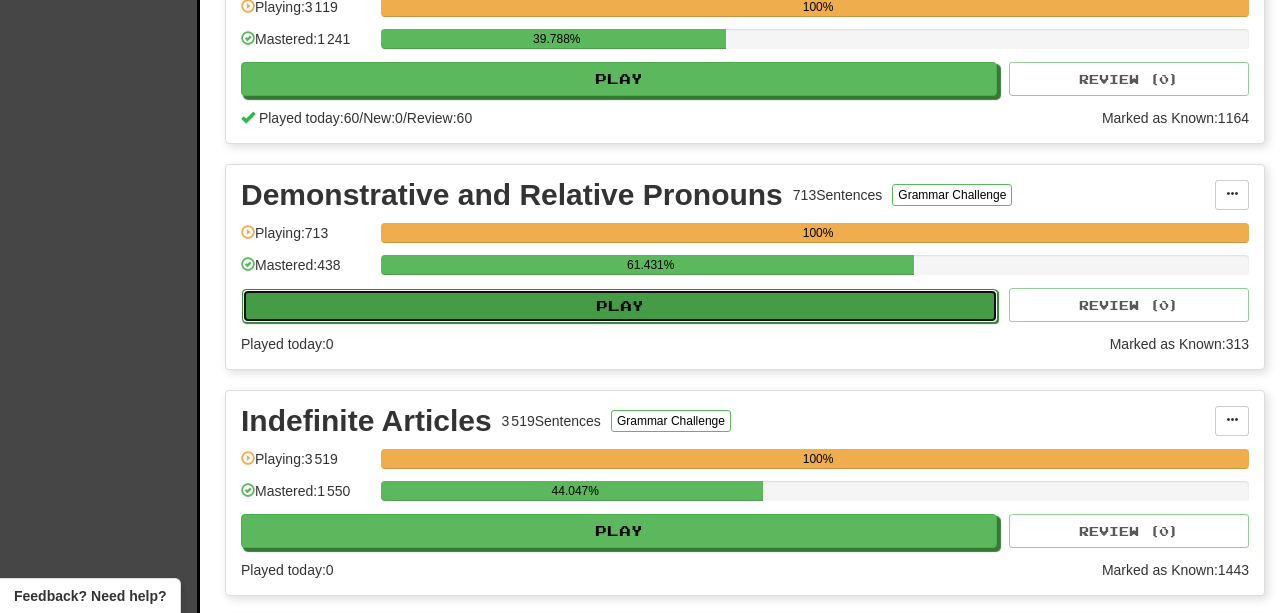 click on "Play" at bounding box center (620, 306) 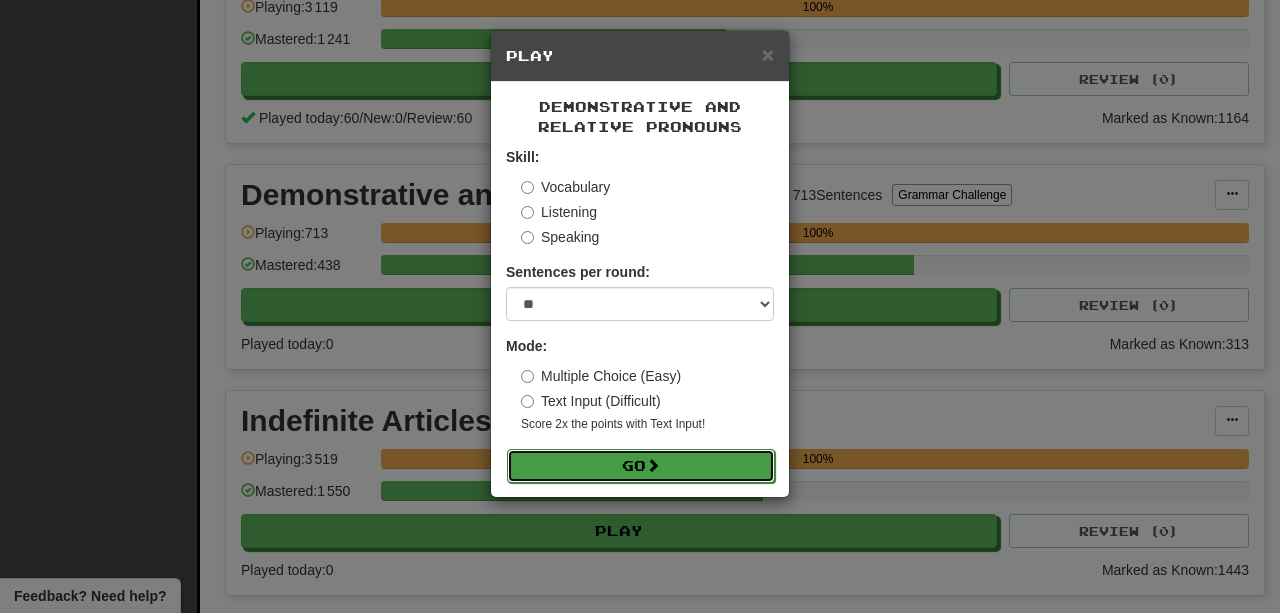 click on "Go" at bounding box center [641, 466] 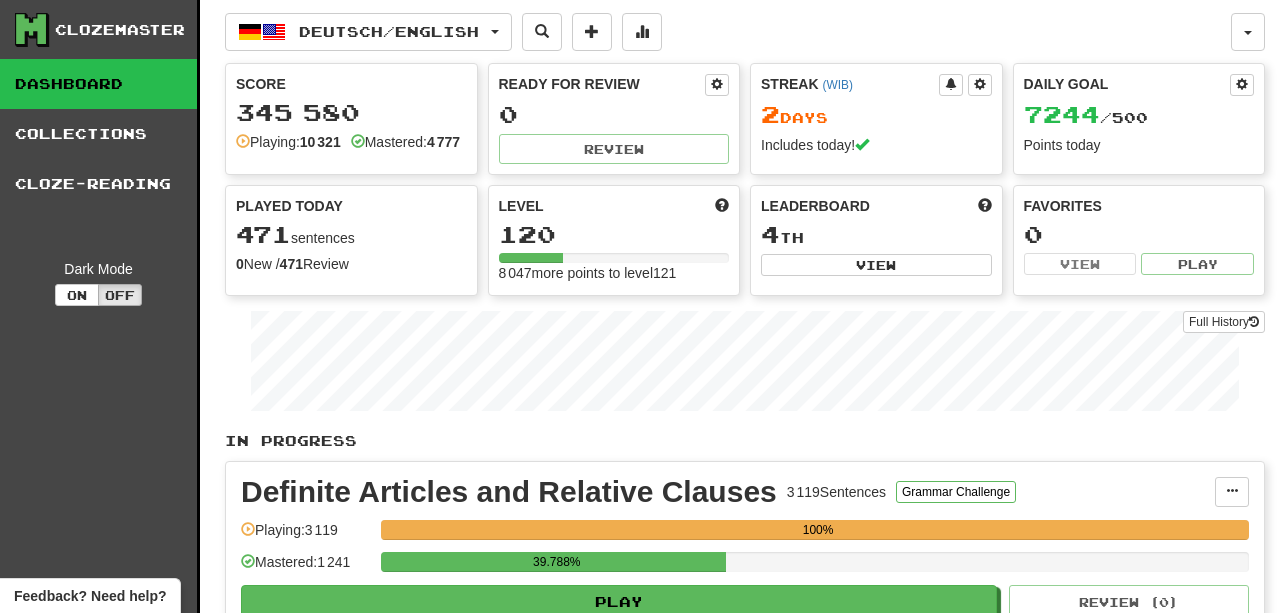 scroll, scrollTop: 523, scrollLeft: 0, axis: vertical 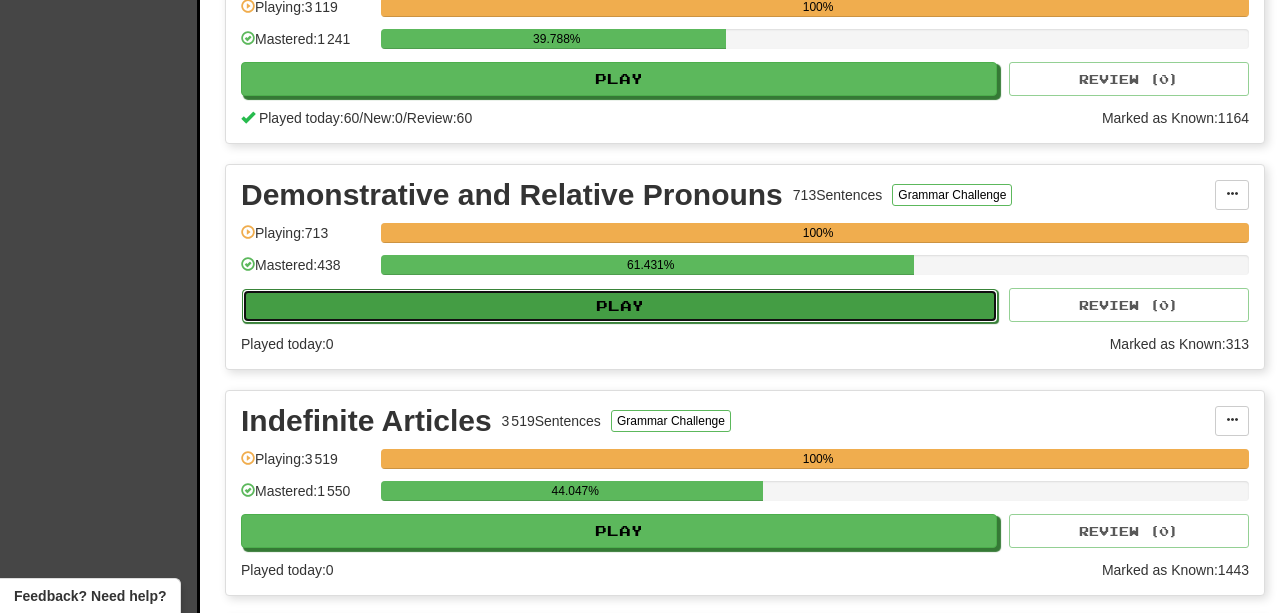 click on "Play" at bounding box center (620, 306) 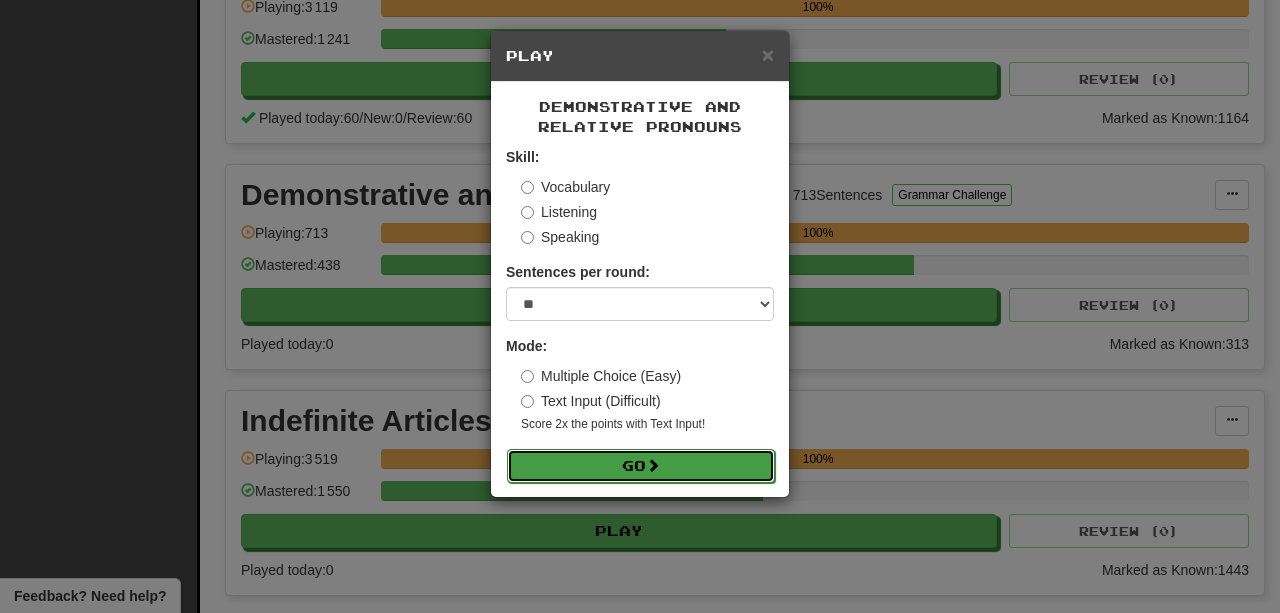 click on "Go" at bounding box center (641, 466) 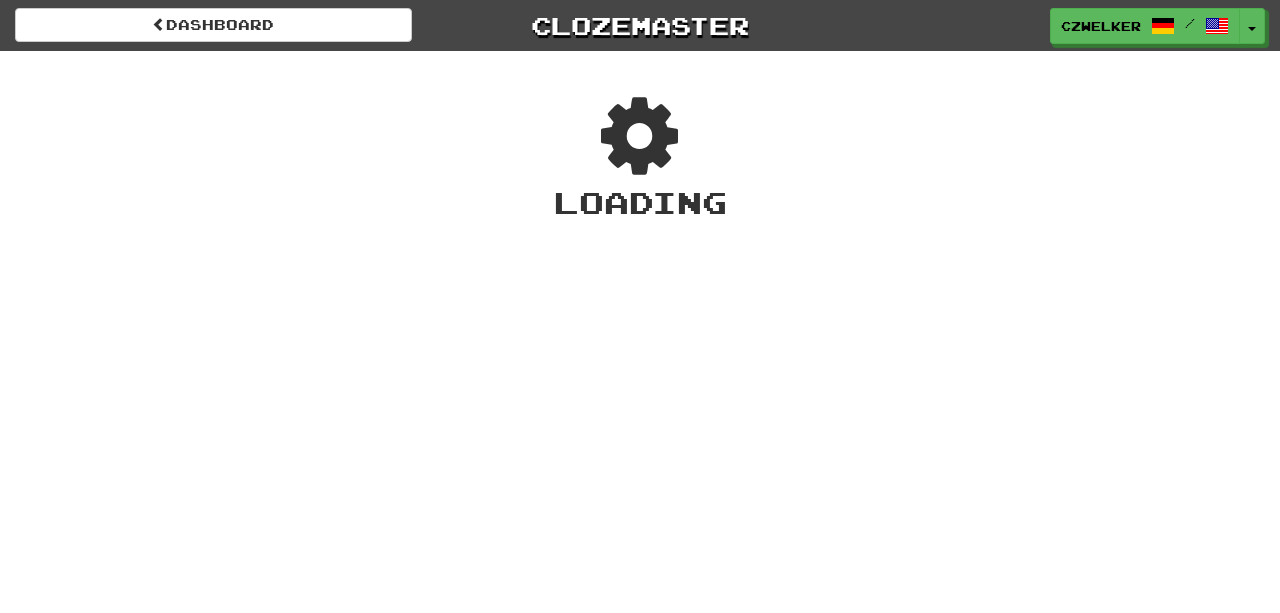 scroll, scrollTop: 0, scrollLeft: 0, axis: both 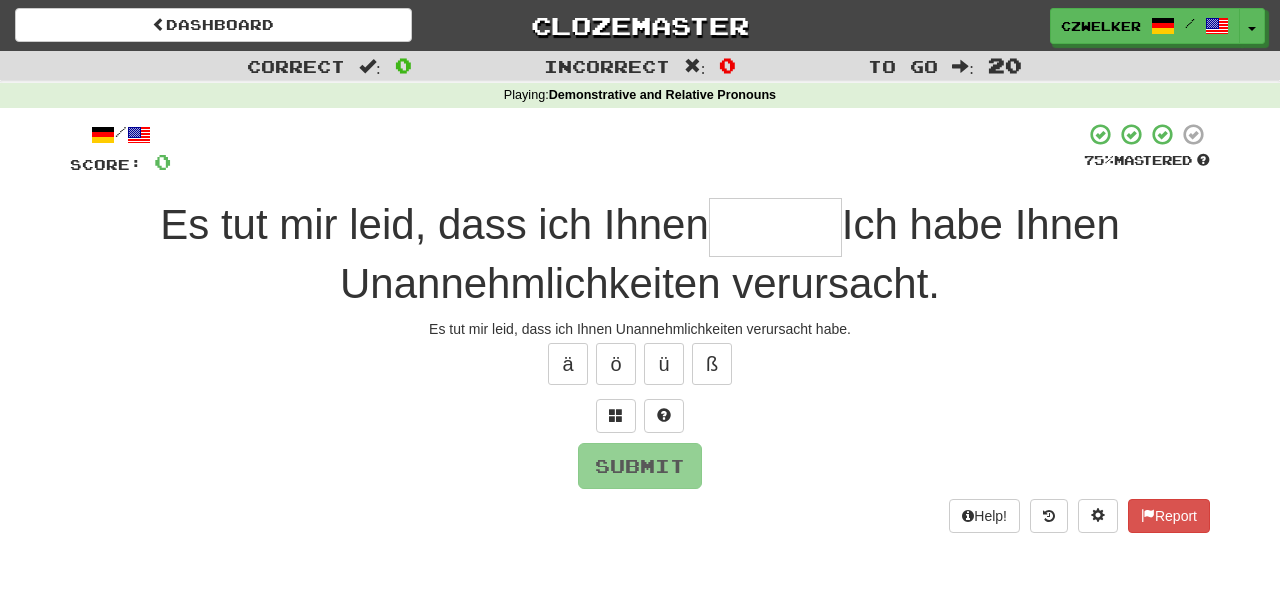 click at bounding box center (775, 227) 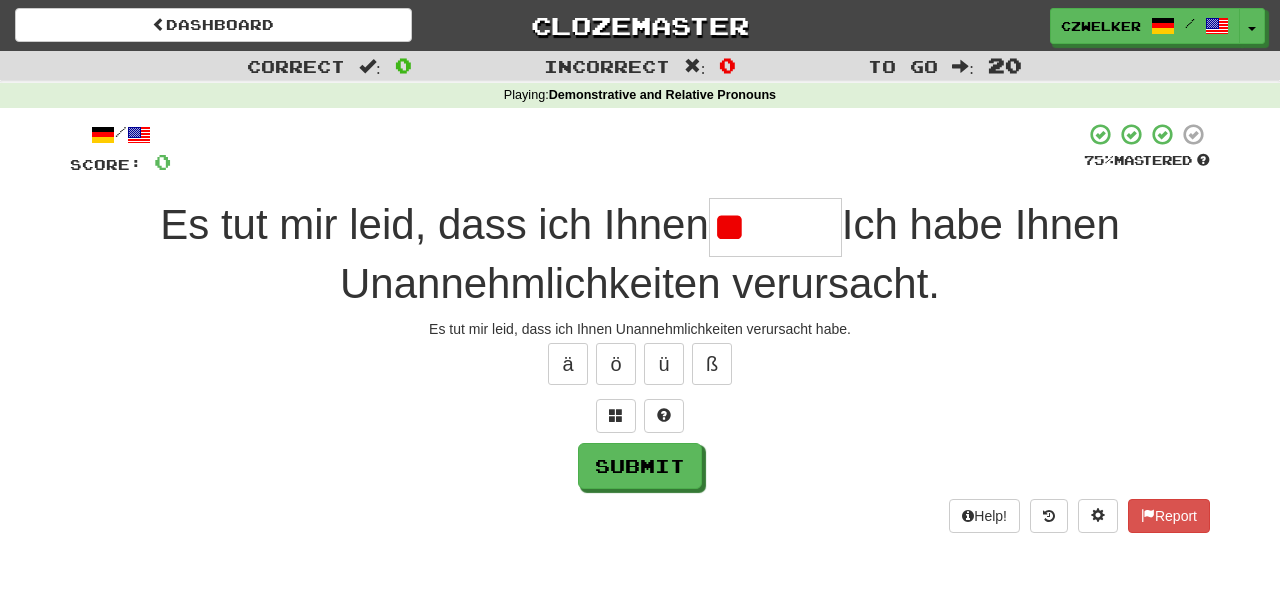 type on "*" 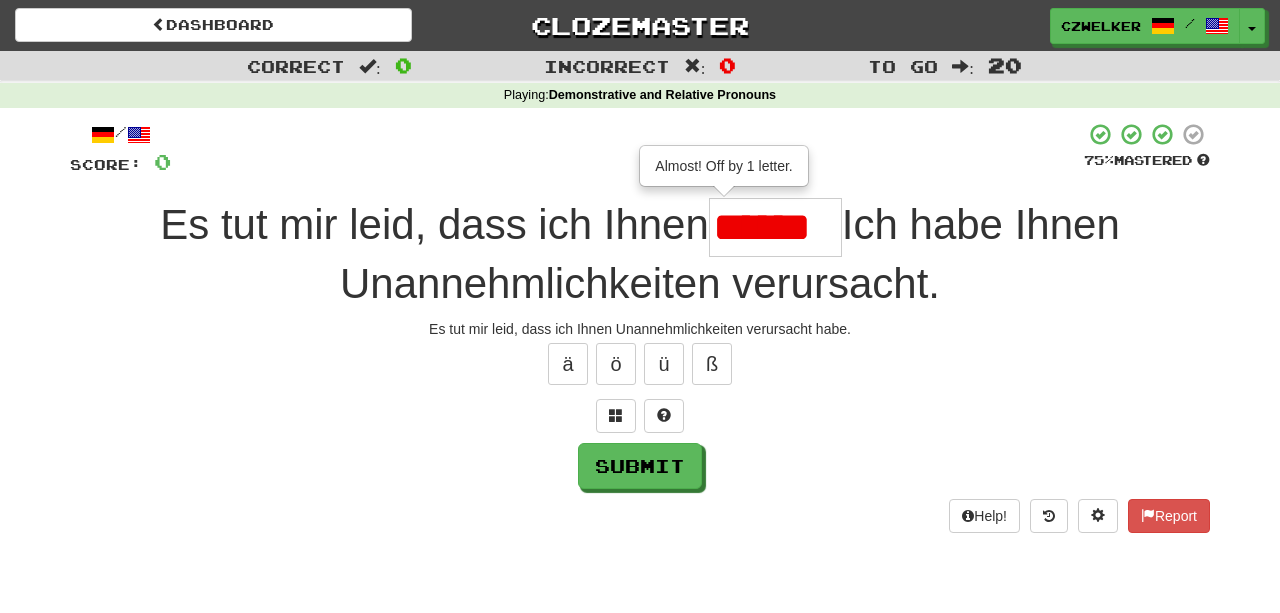 scroll, scrollTop: 0, scrollLeft: 0, axis: both 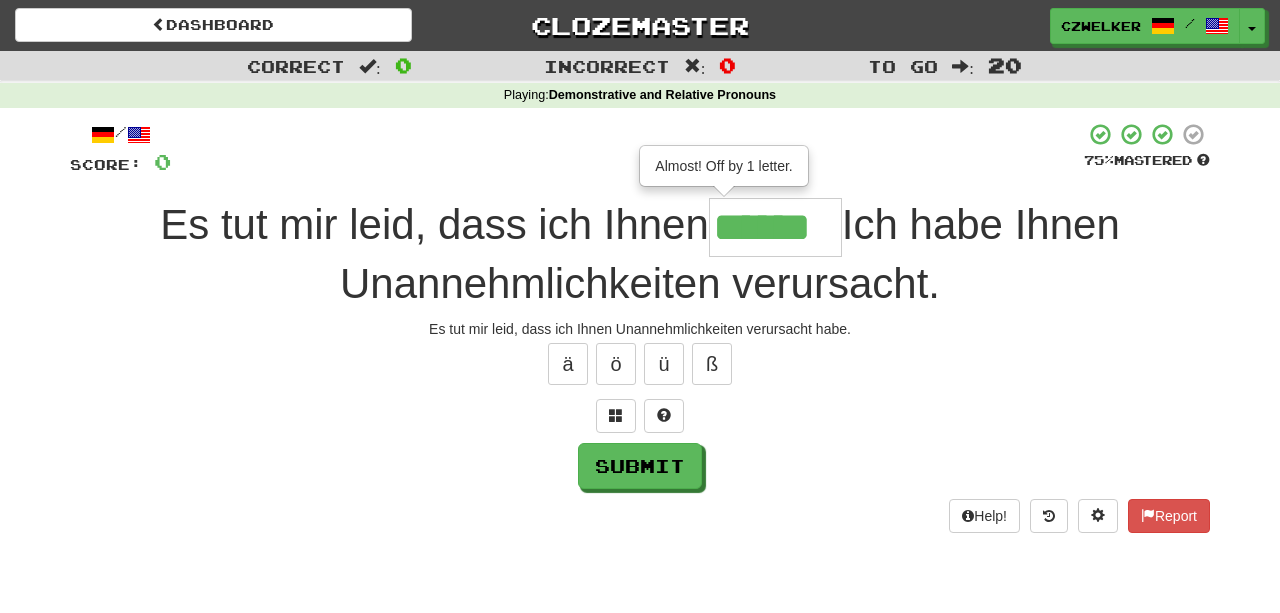 type on "******" 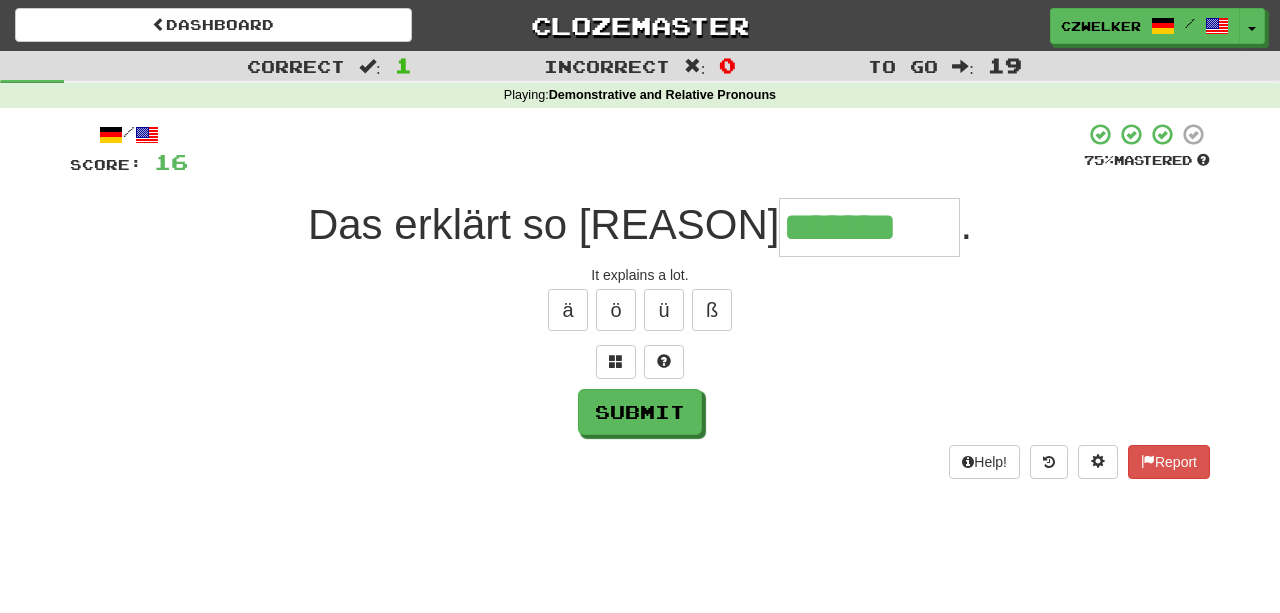 type on "*******" 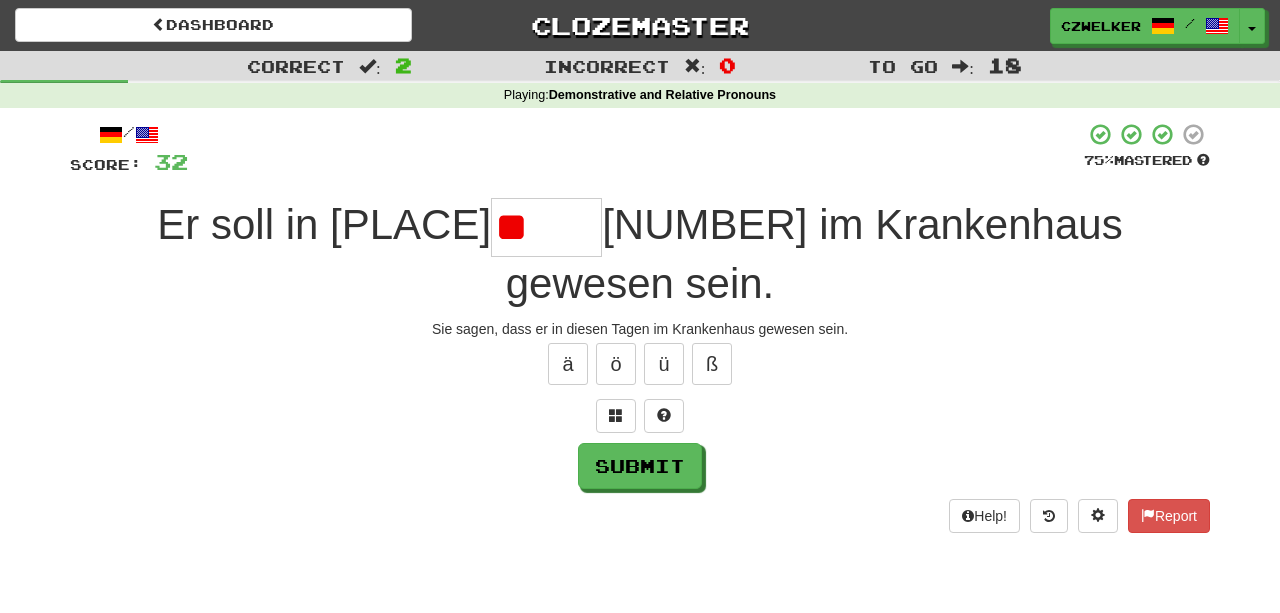 type on "*" 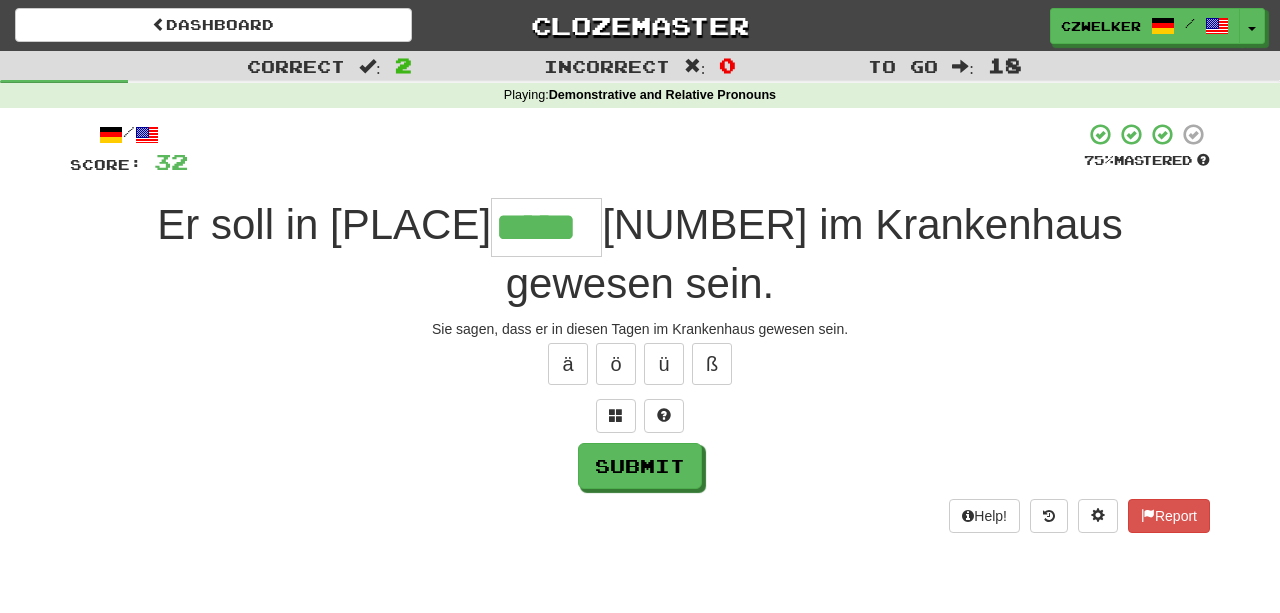 type on "*****" 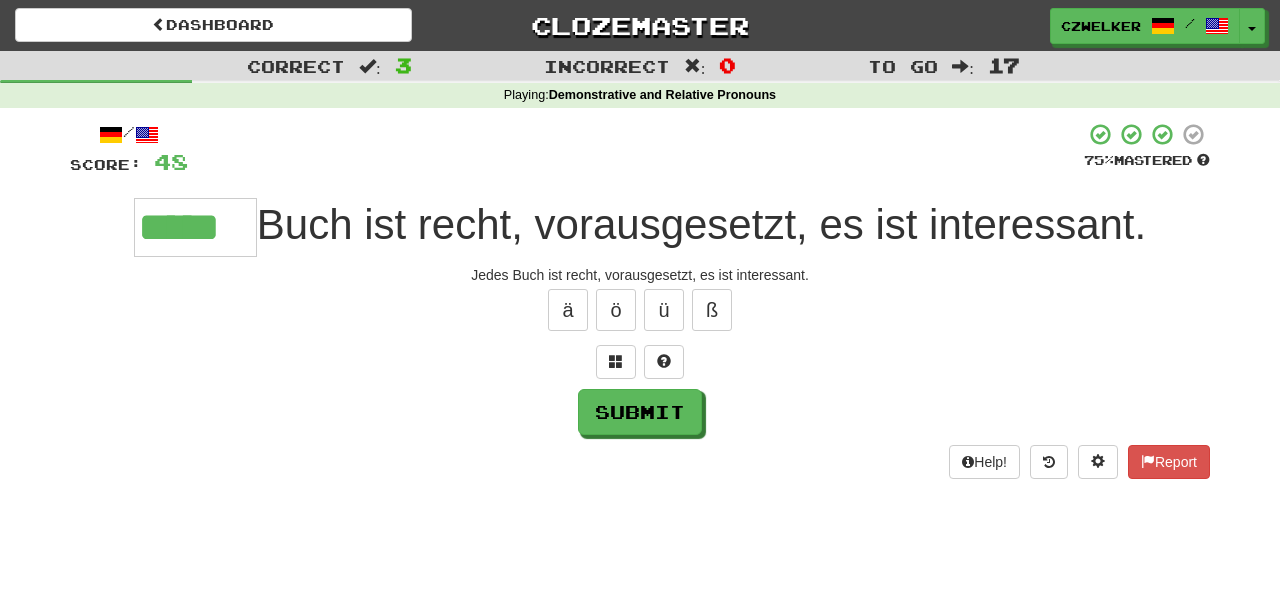 type on "*****" 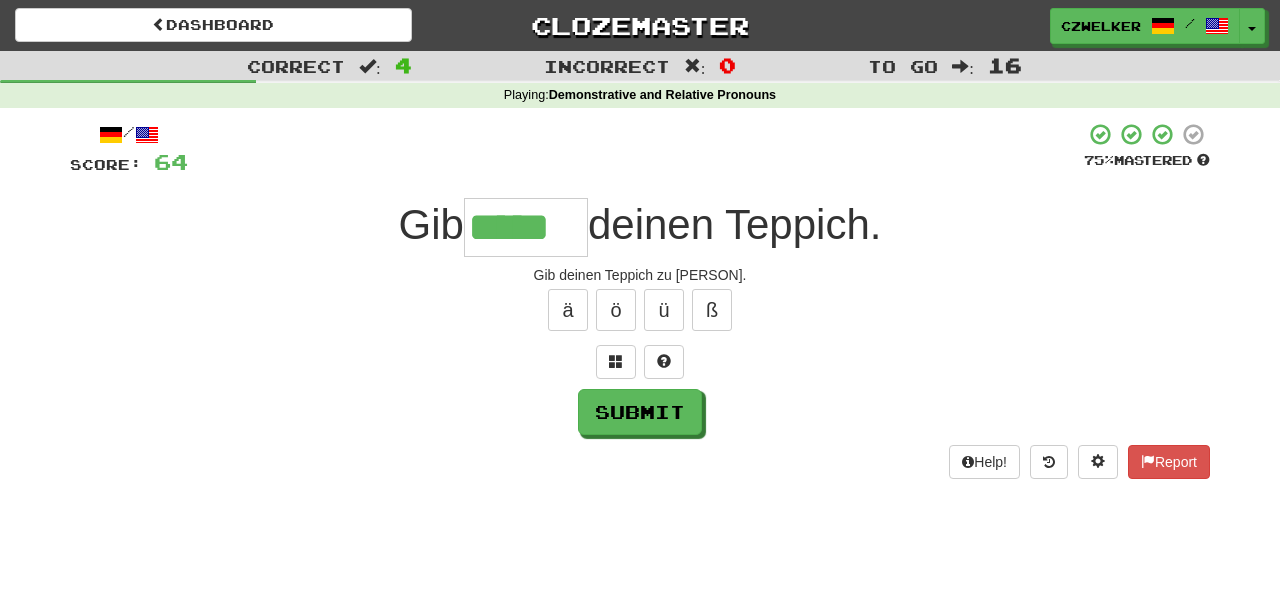 type on "*****" 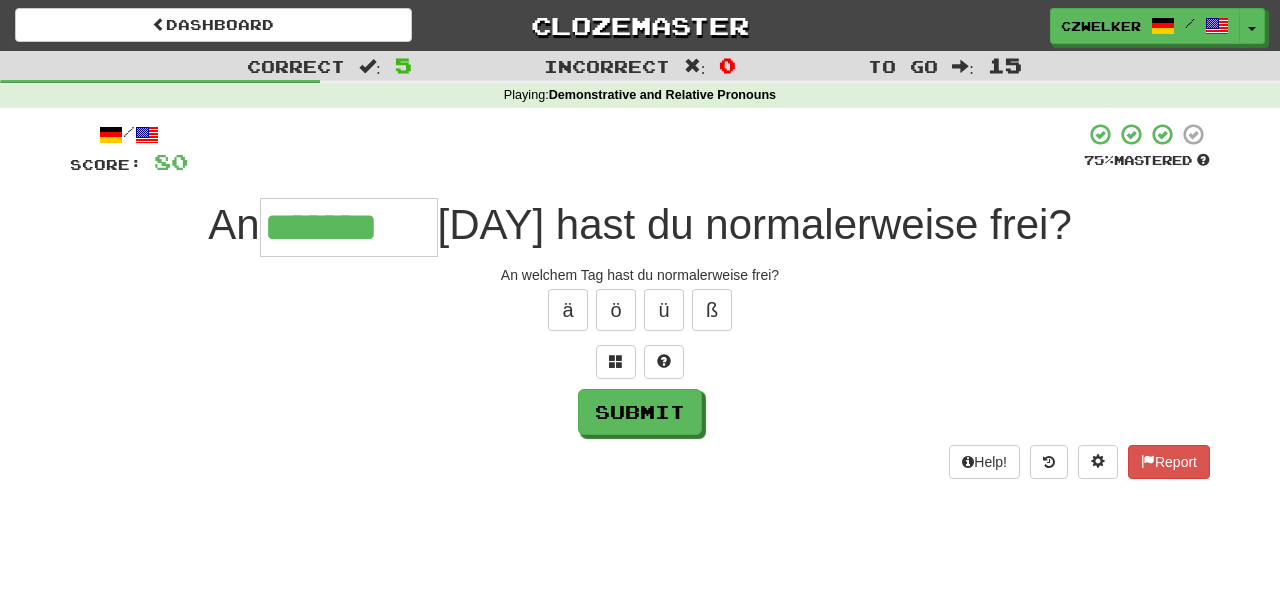 type on "*******" 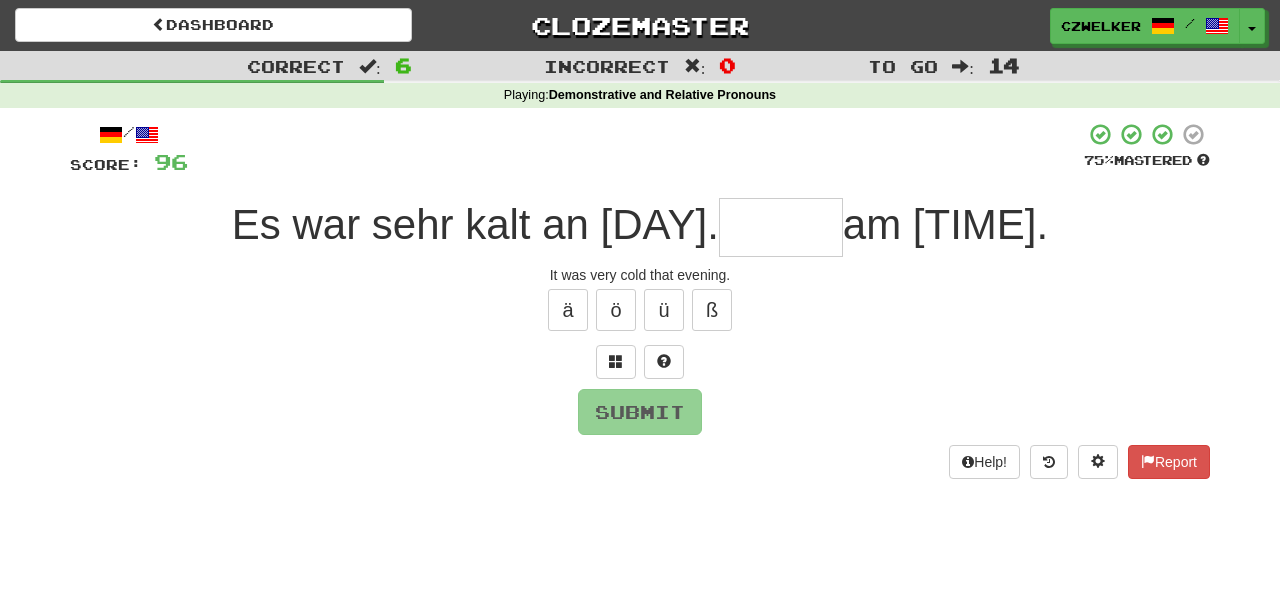 type on "*" 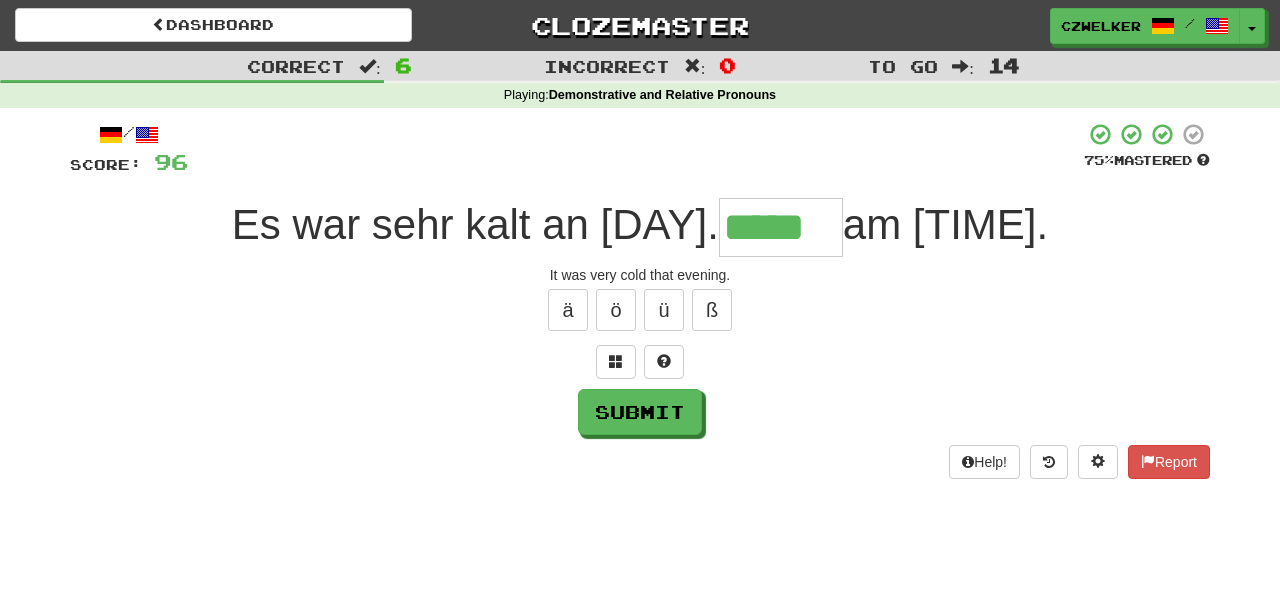type on "*****" 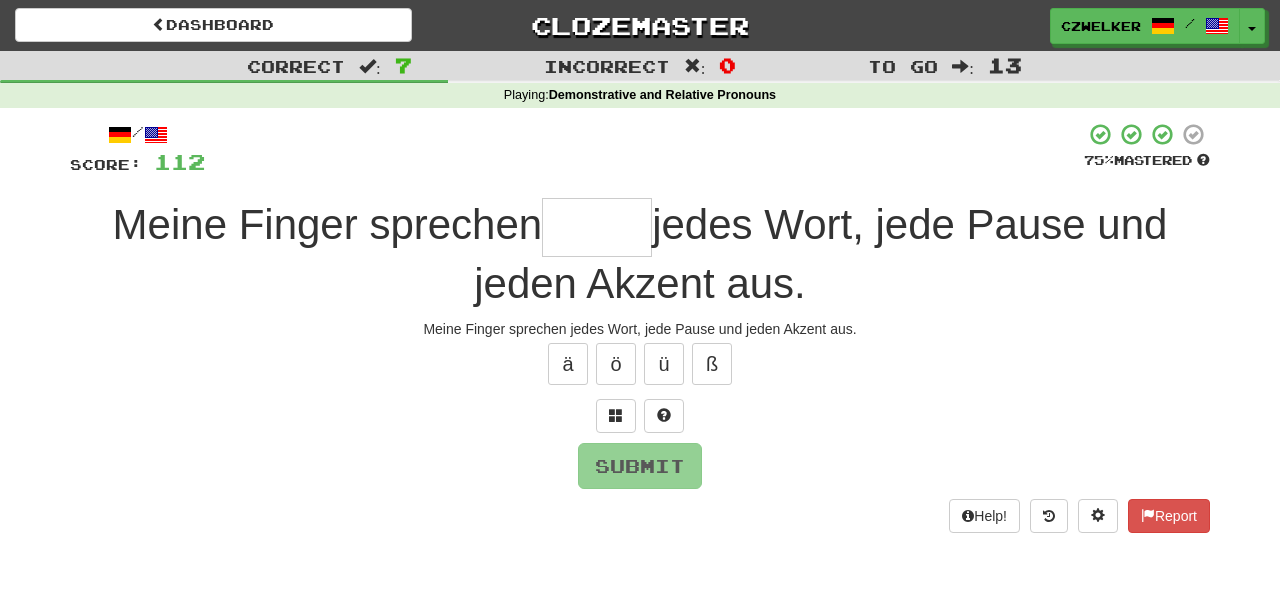 type on "*" 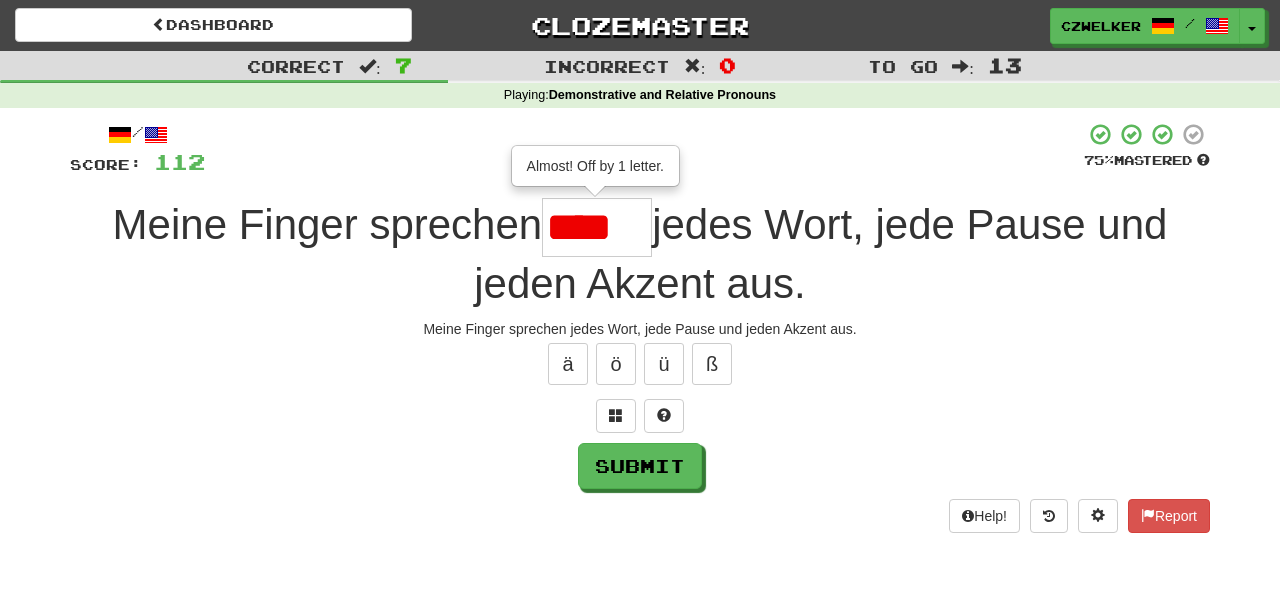scroll, scrollTop: 0, scrollLeft: 0, axis: both 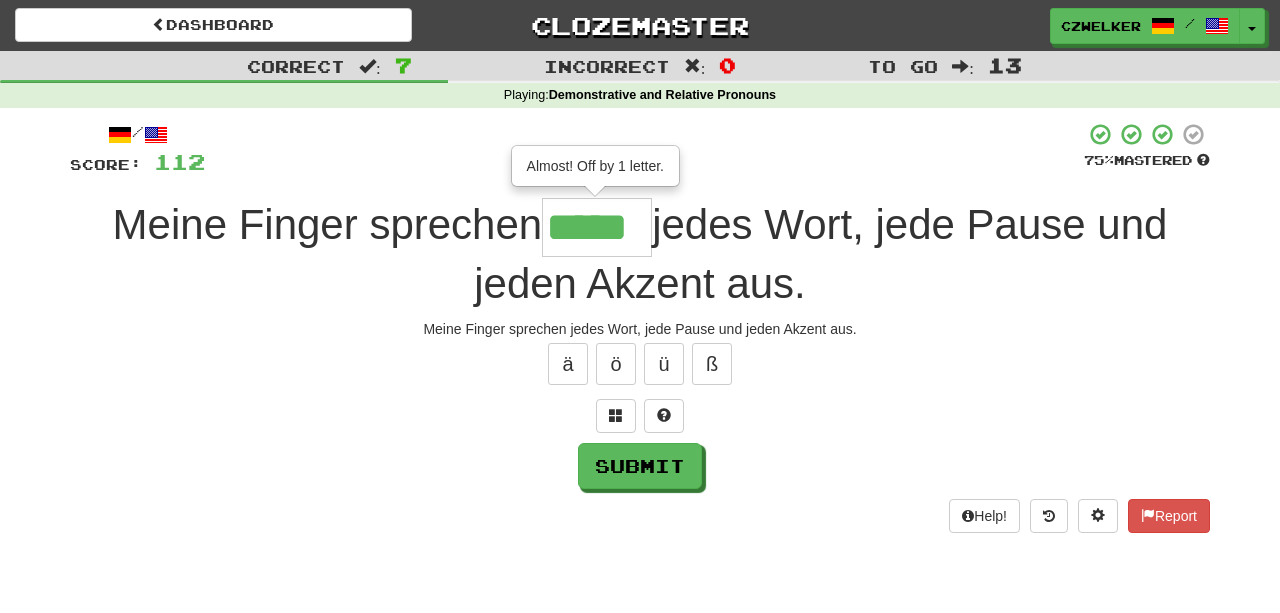 type on "*****" 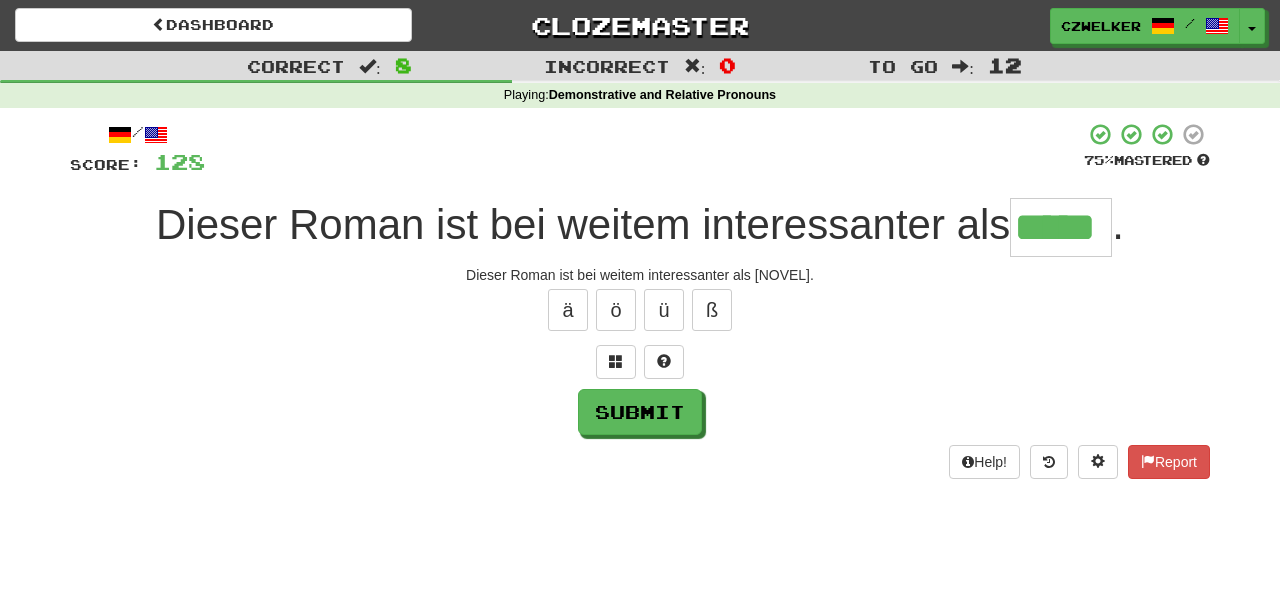 type on "*****" 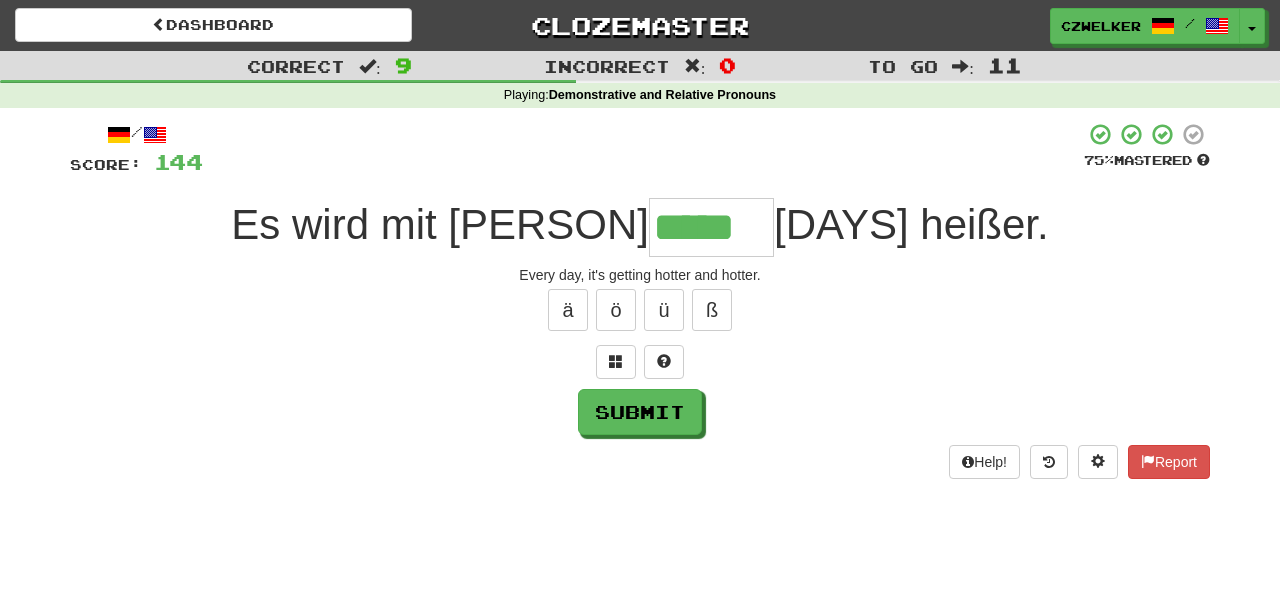 type on "*****" 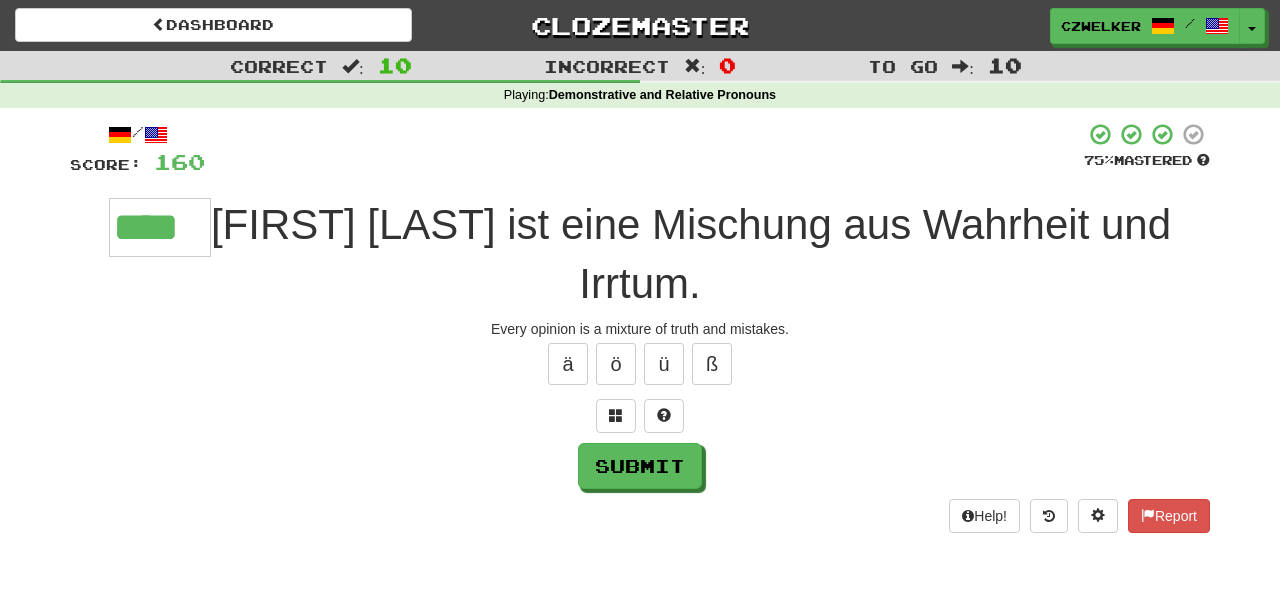 scroll, scrollTop: 0, scrollLeft: 0, axis: both 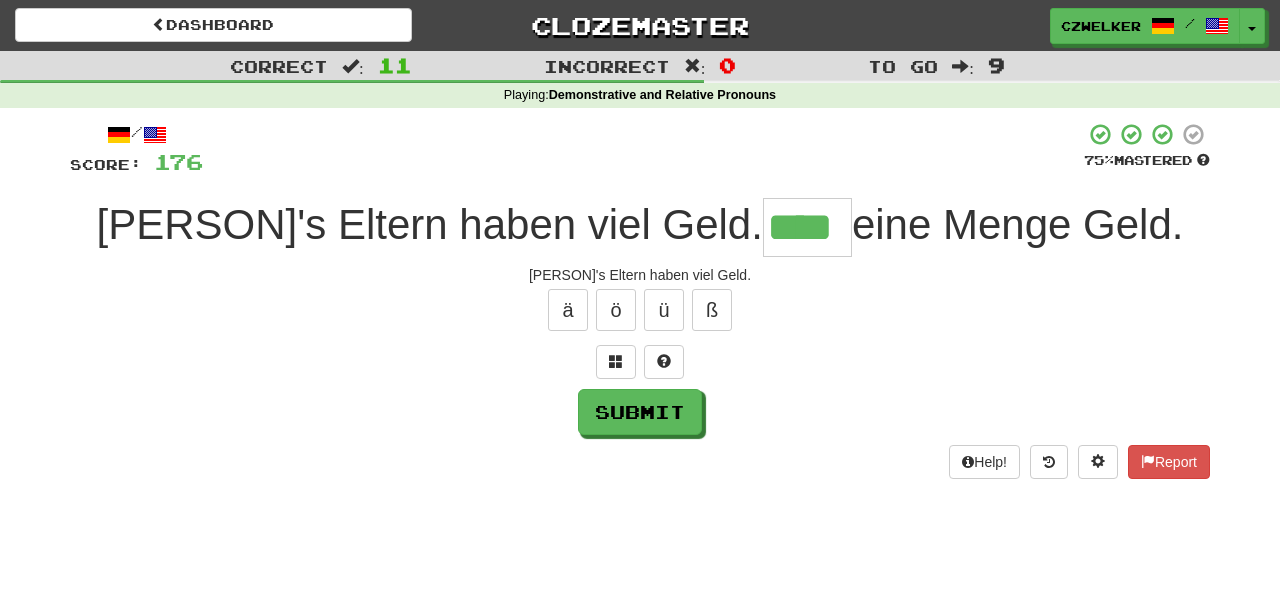 type on "****" 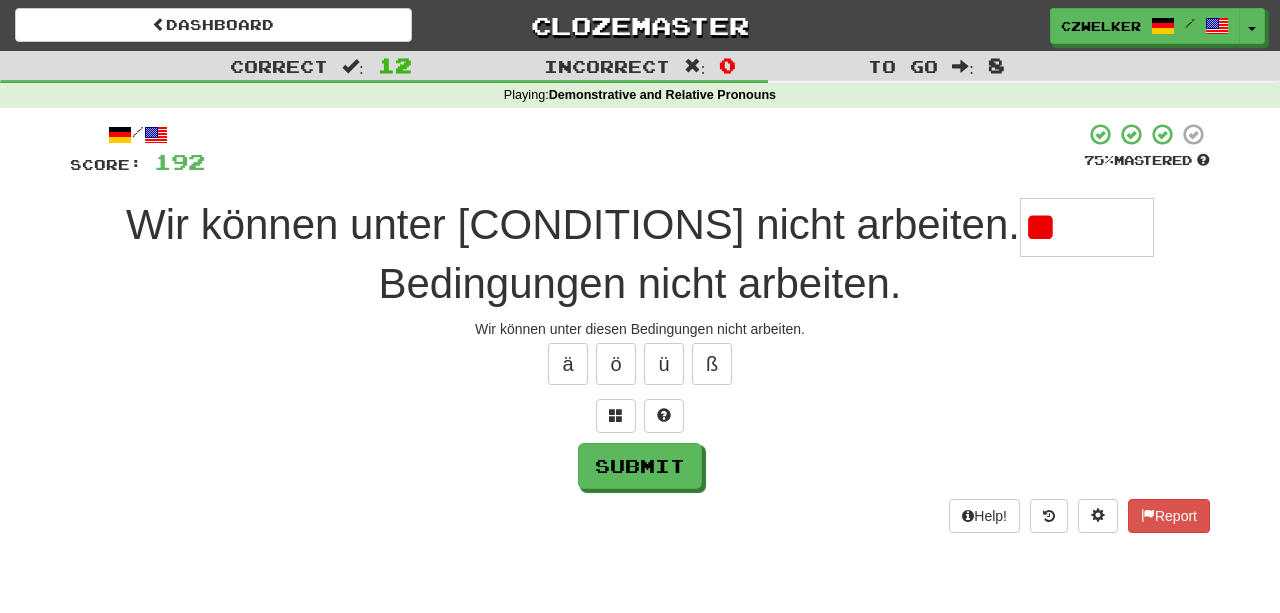 type on "*" 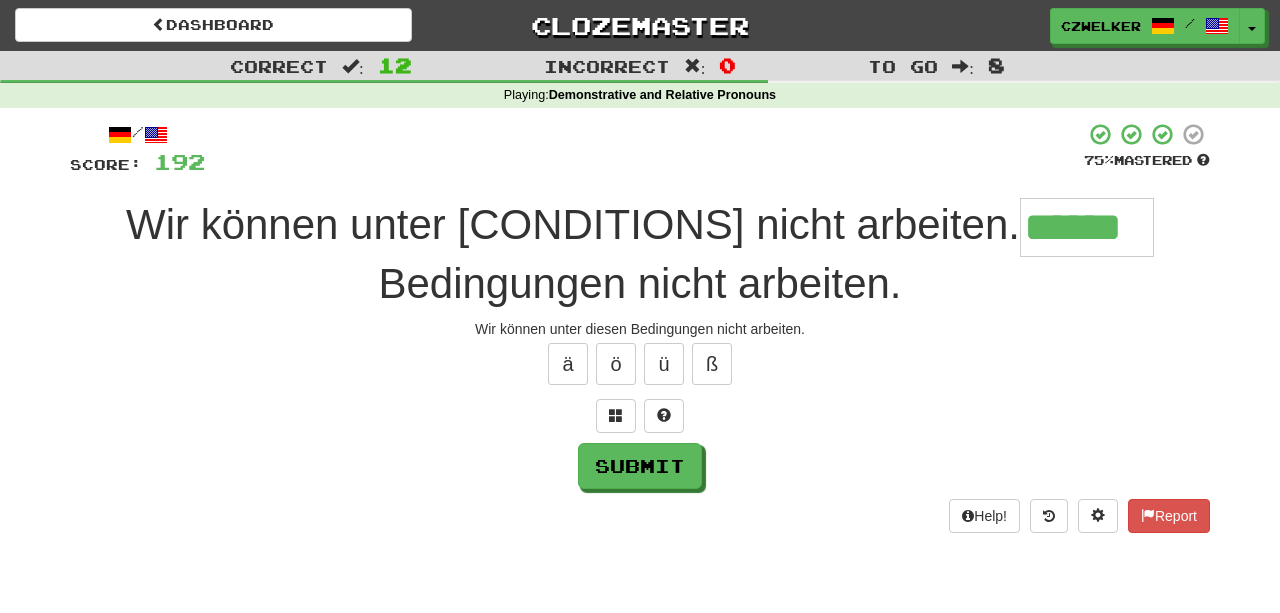type on "******" 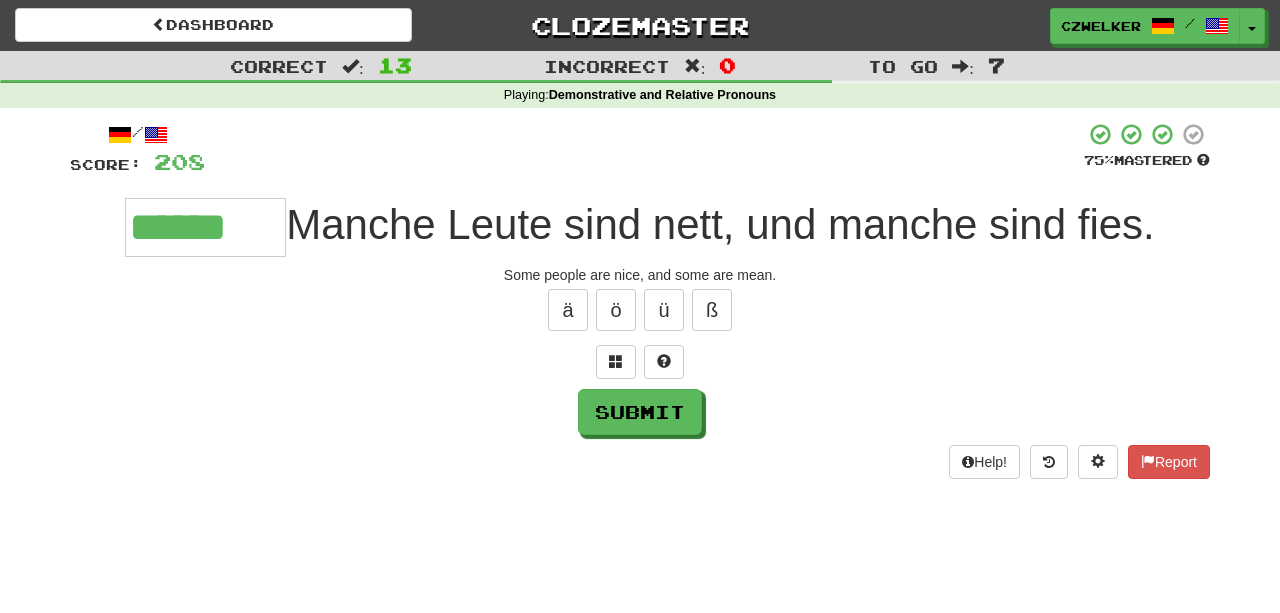 type on "******" 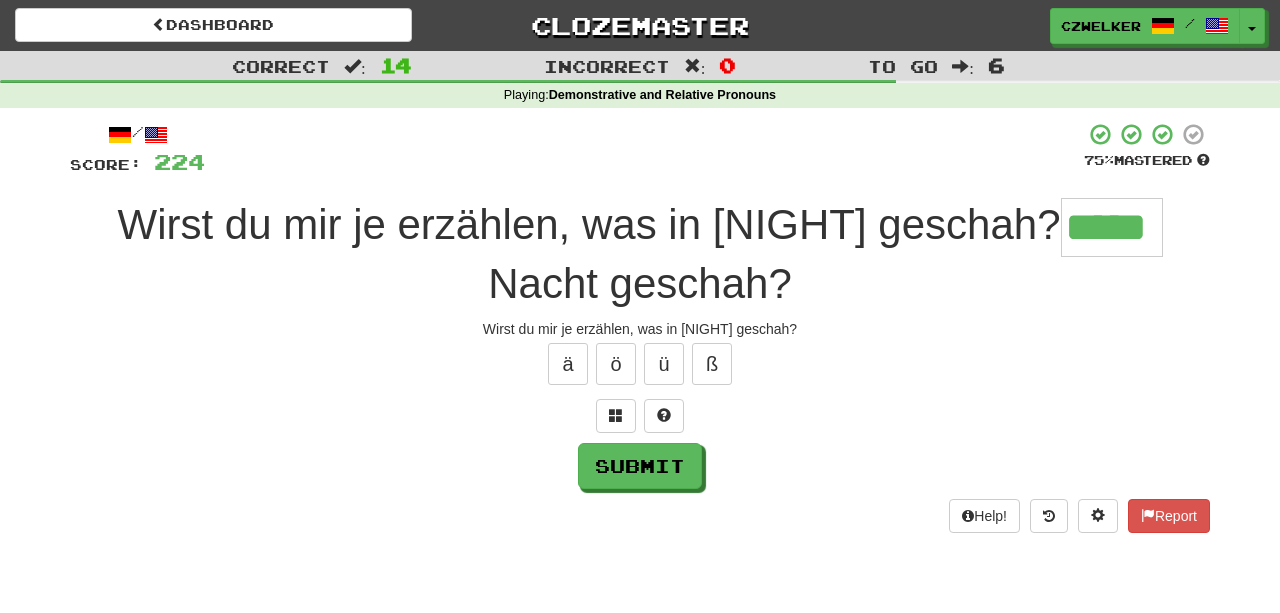 type on "*****" 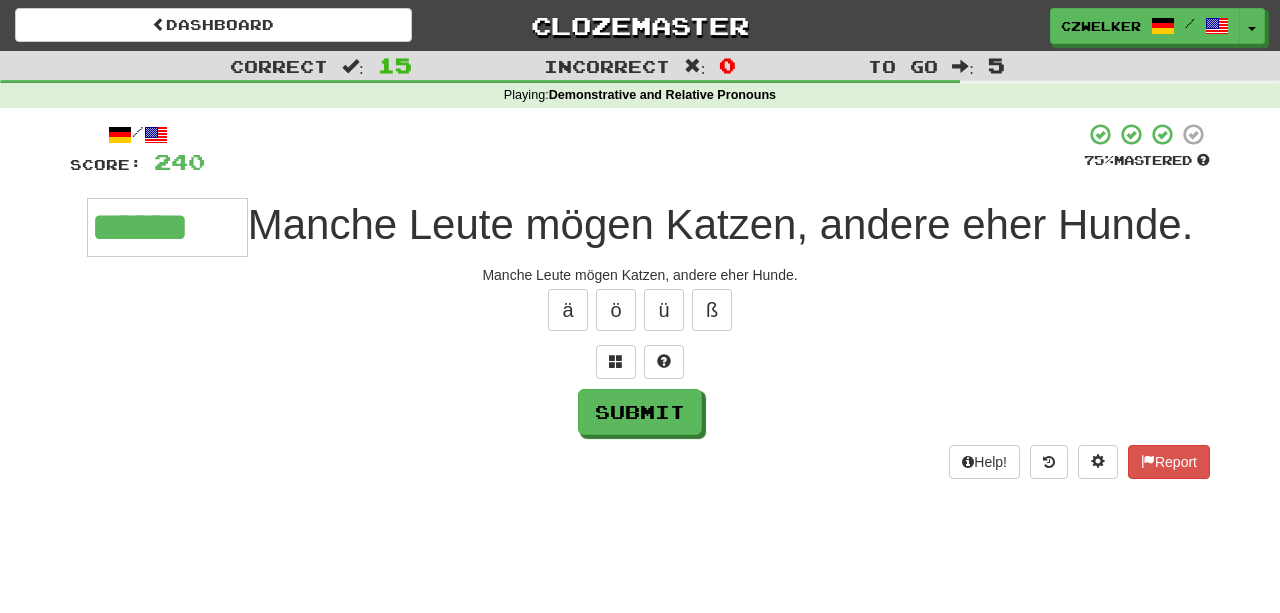type on "******" 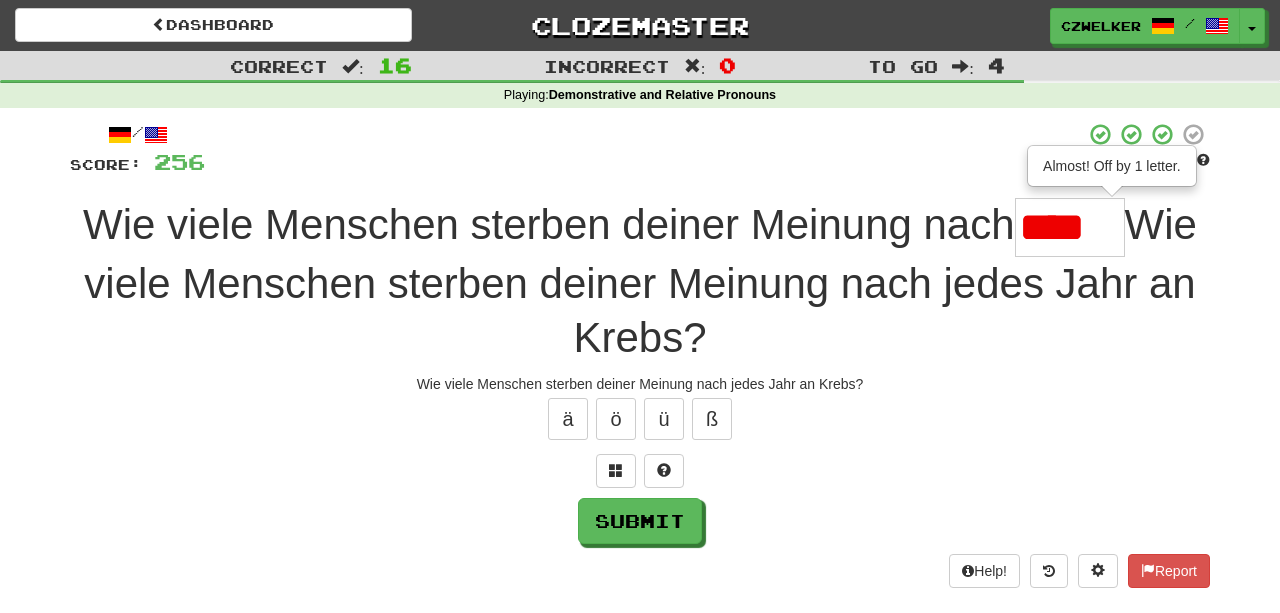 scroll, scrollTop: 0, scrollLeft: 0, axis: both 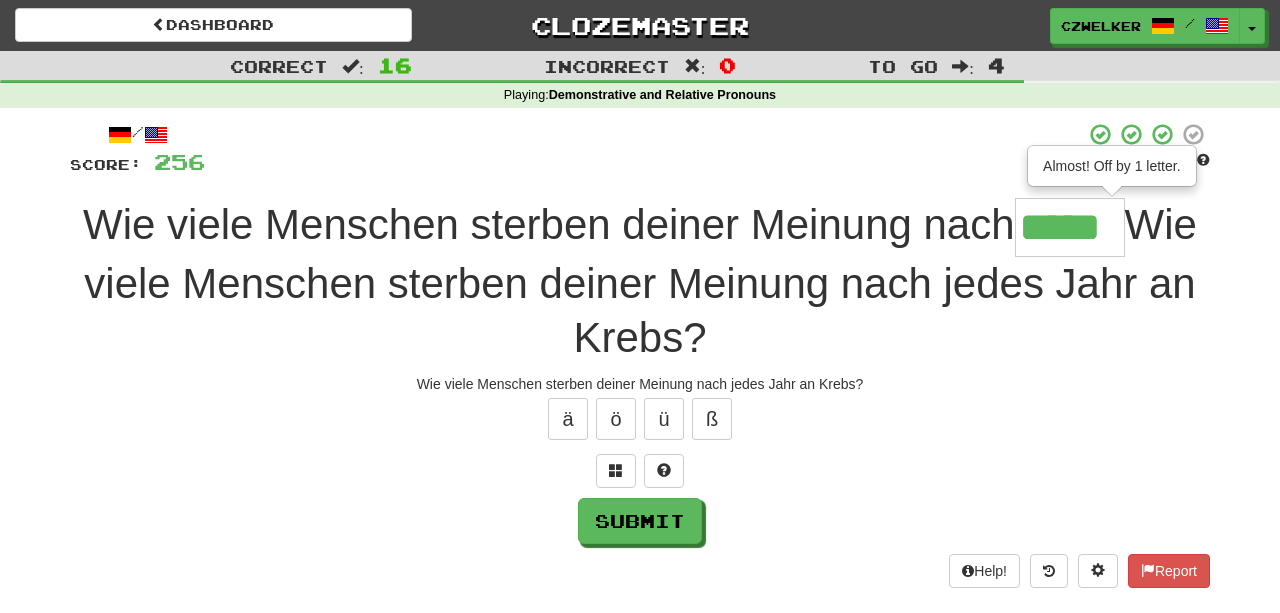 type on "*****" 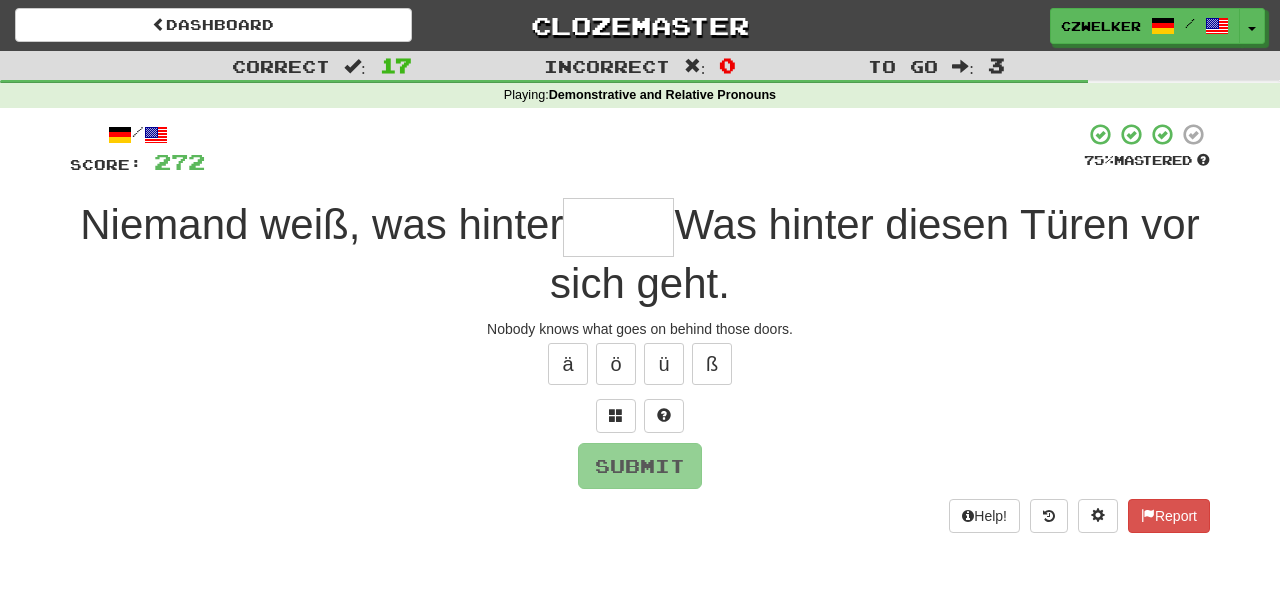 type on "*" 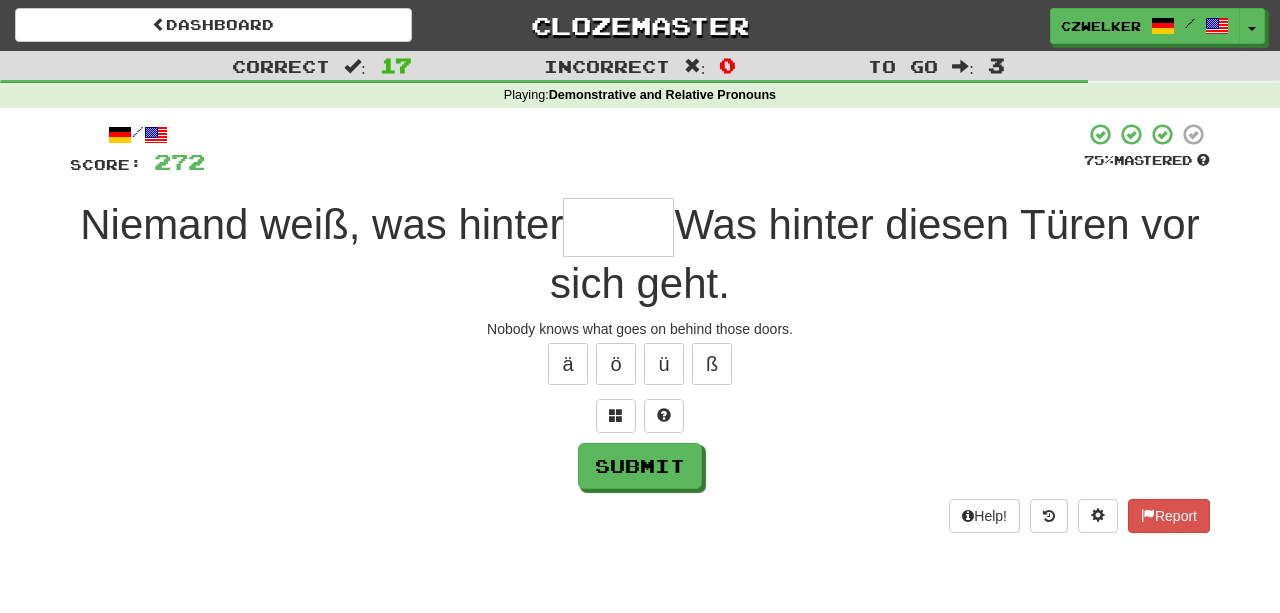 type on "*" 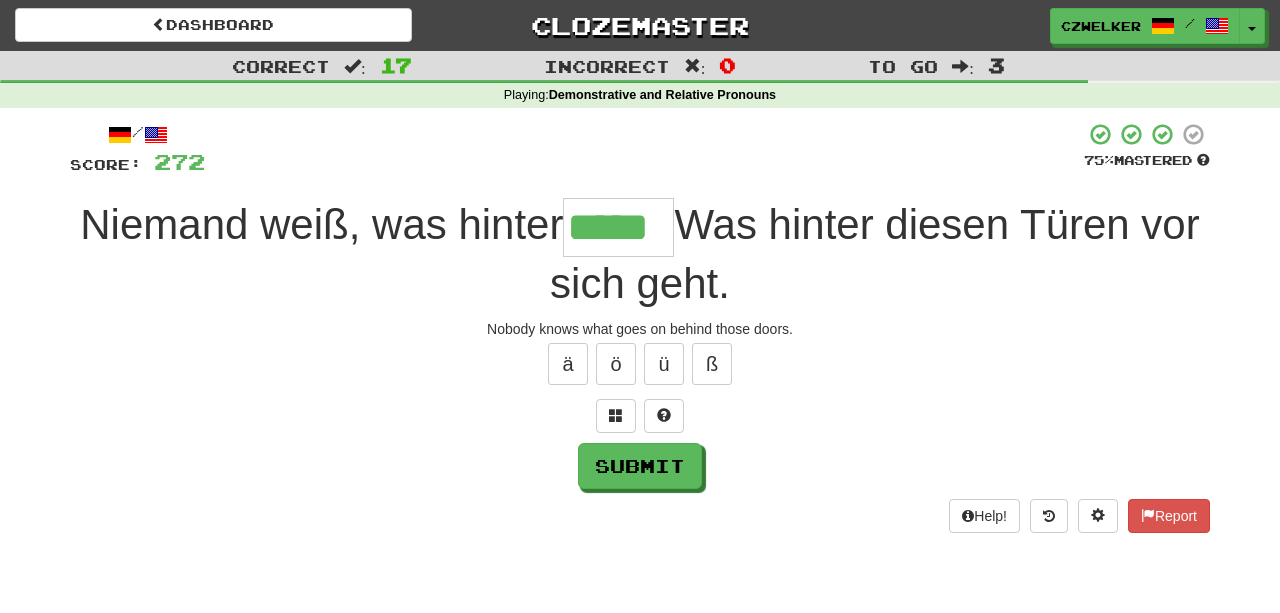 type on "*****" 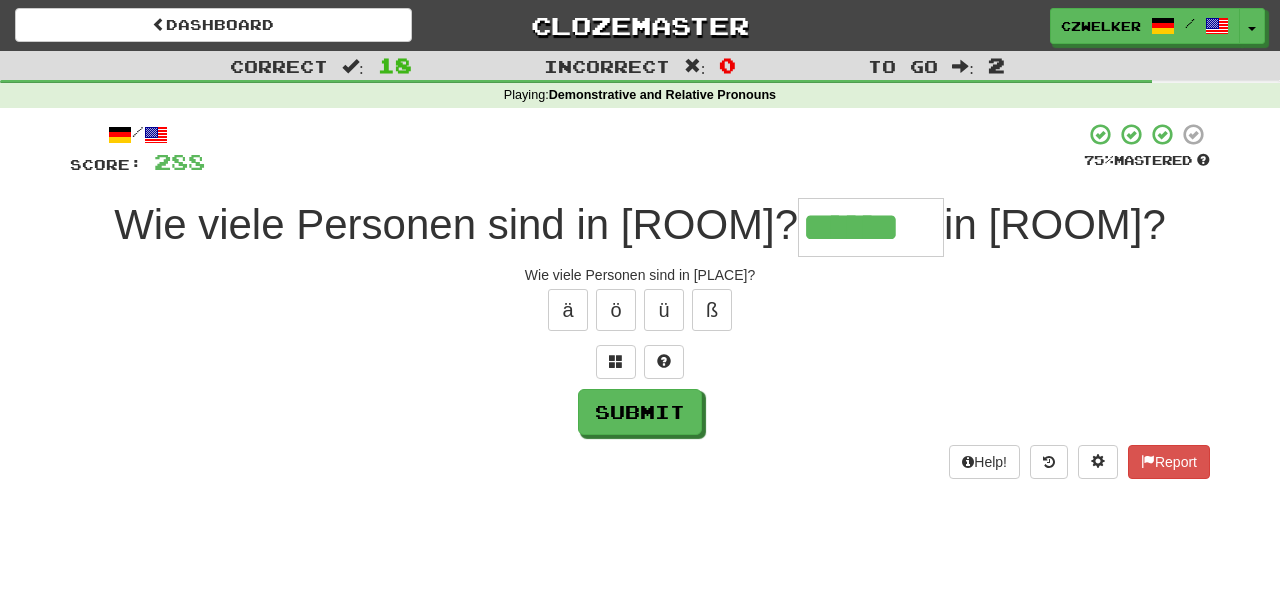 type on "******" 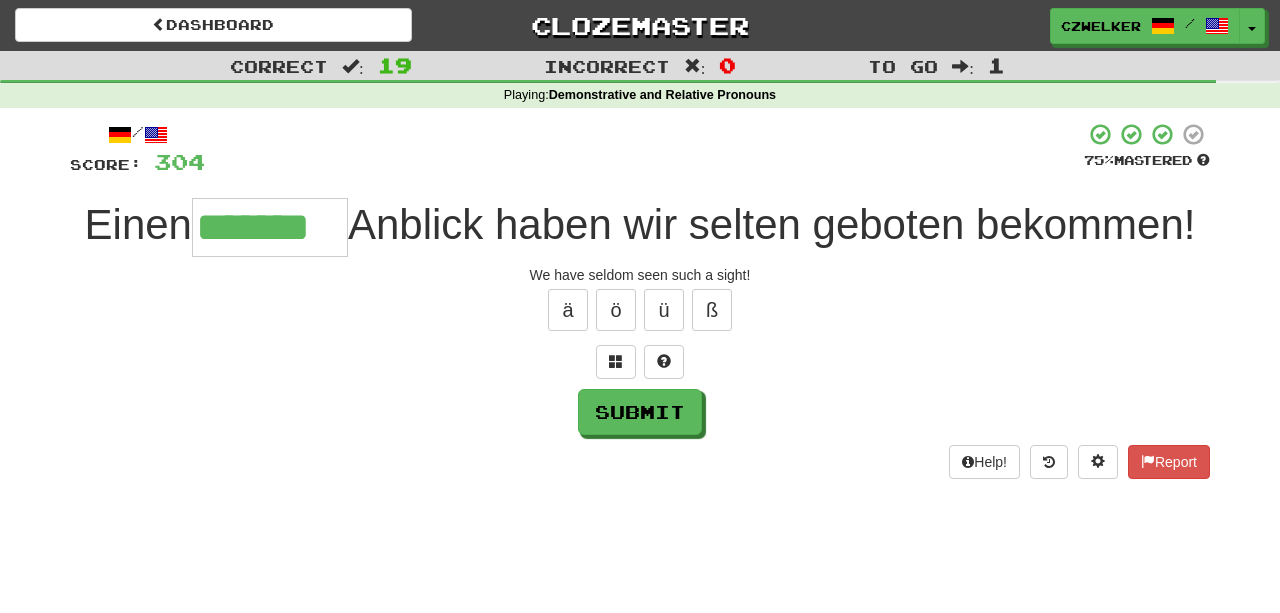 type on "*******" 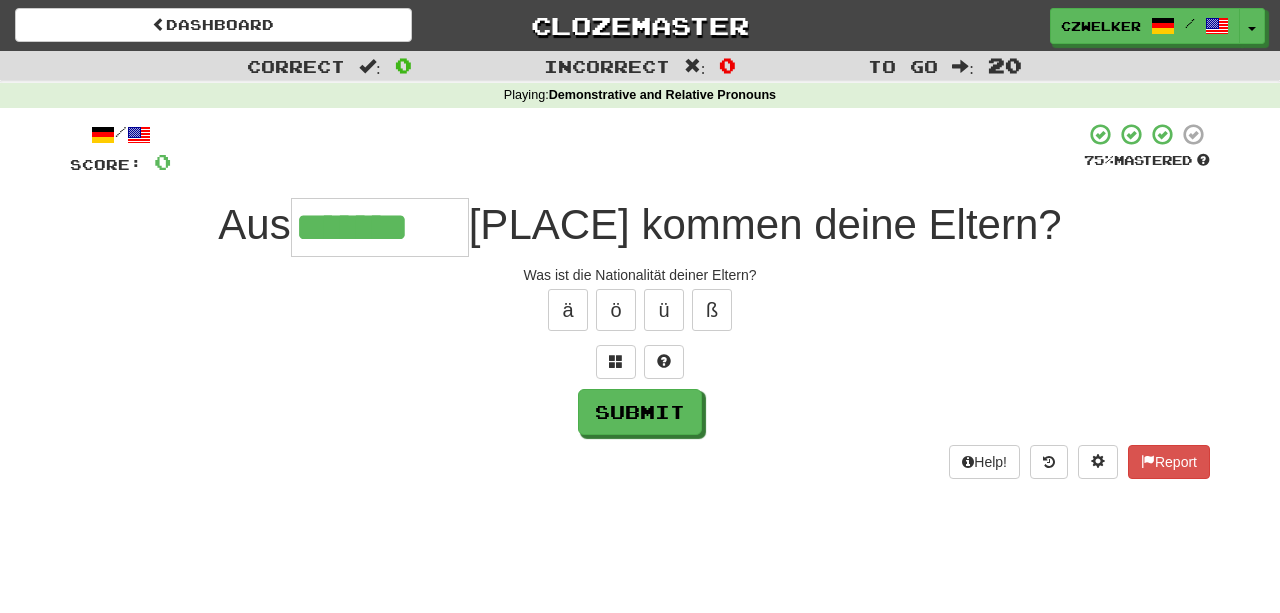 type on "*******" 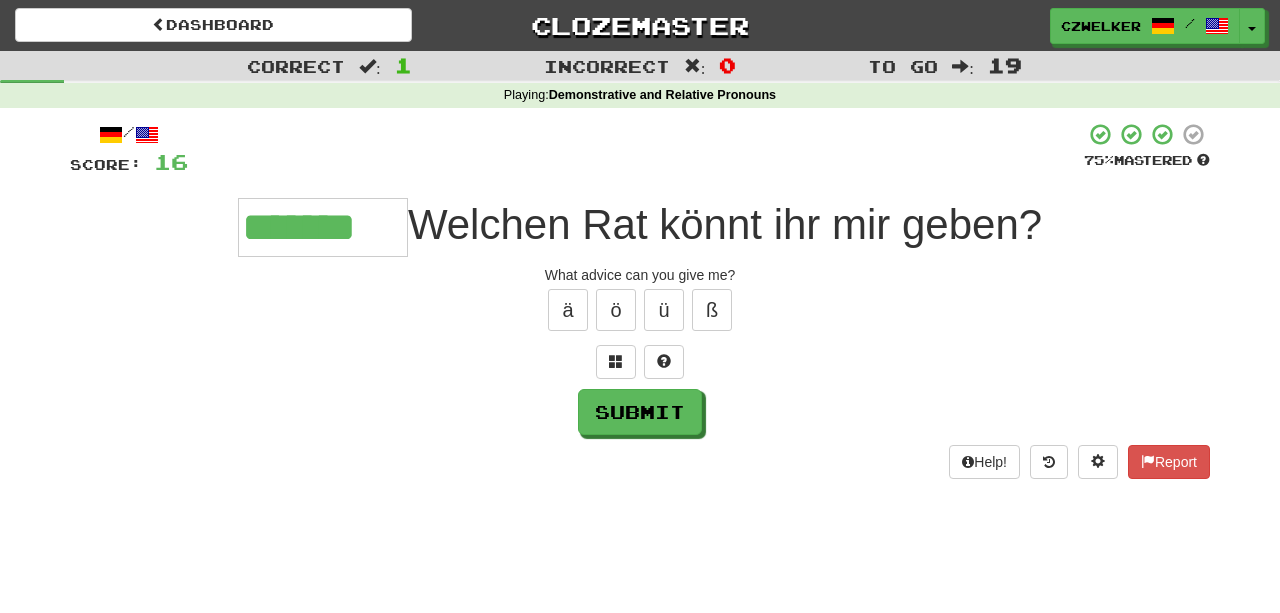 type on "*******" 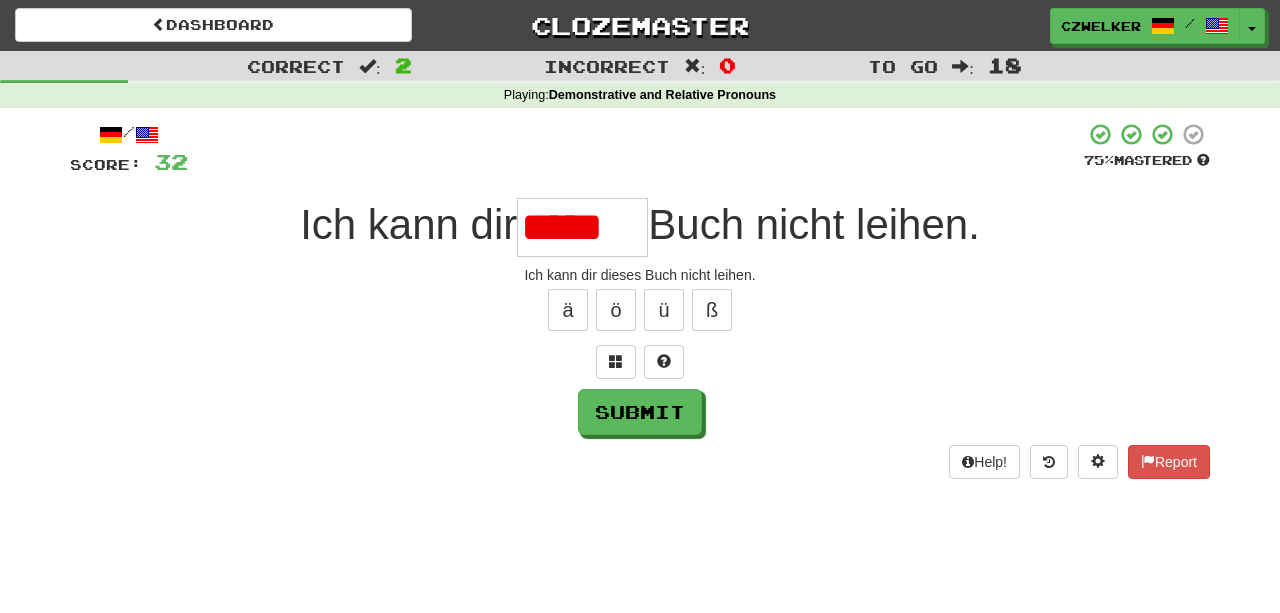scroll, scrollTop: 0, scrollLeft: 0, axis: both 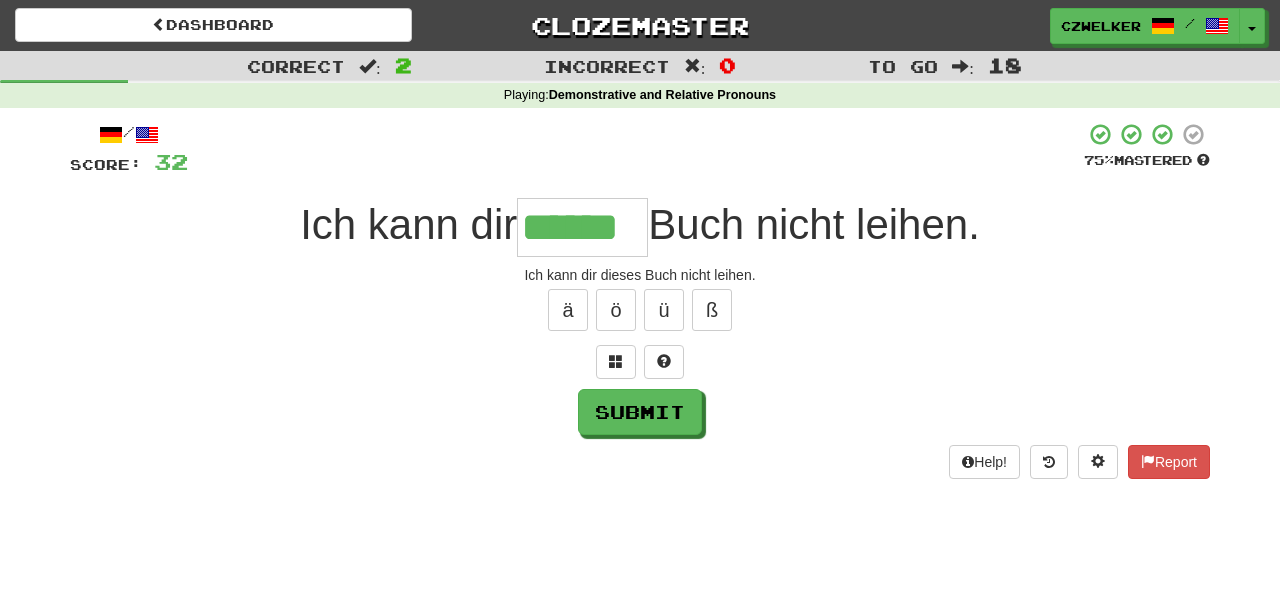 type on "******" 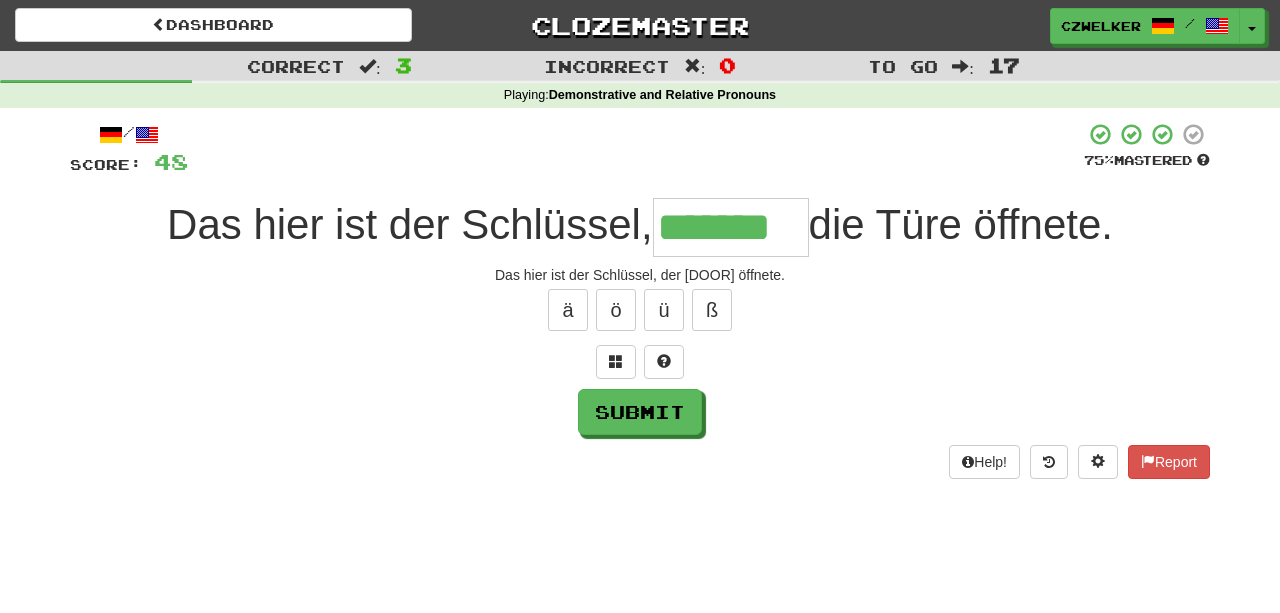 type on "*******" 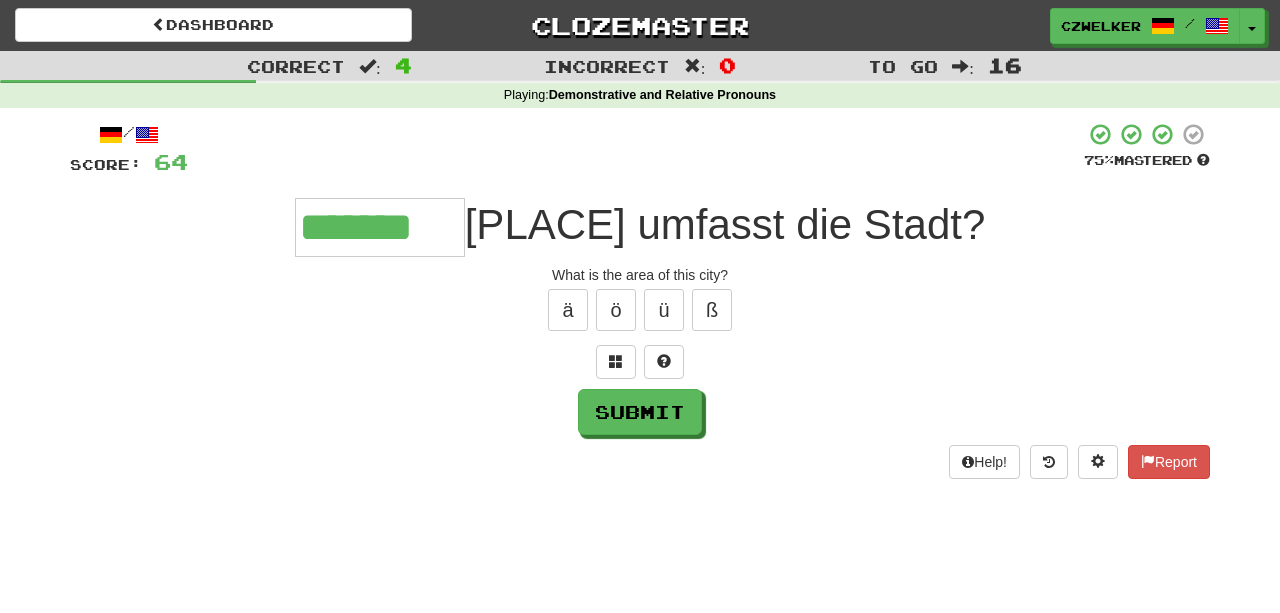 type on "*******" 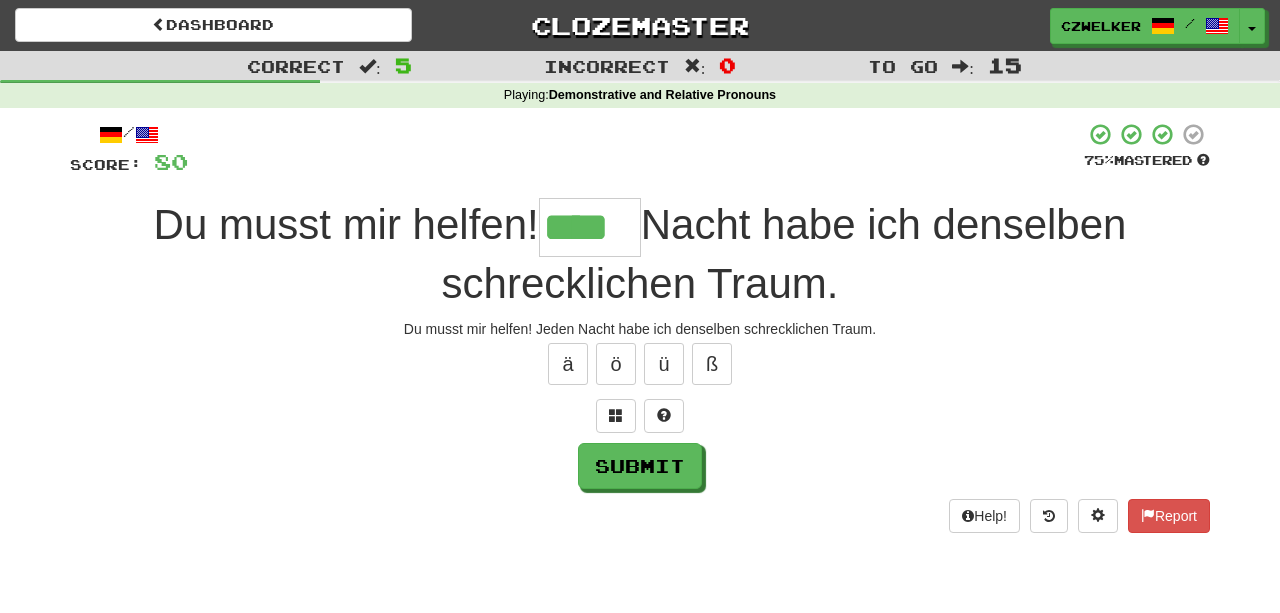 type on "****" 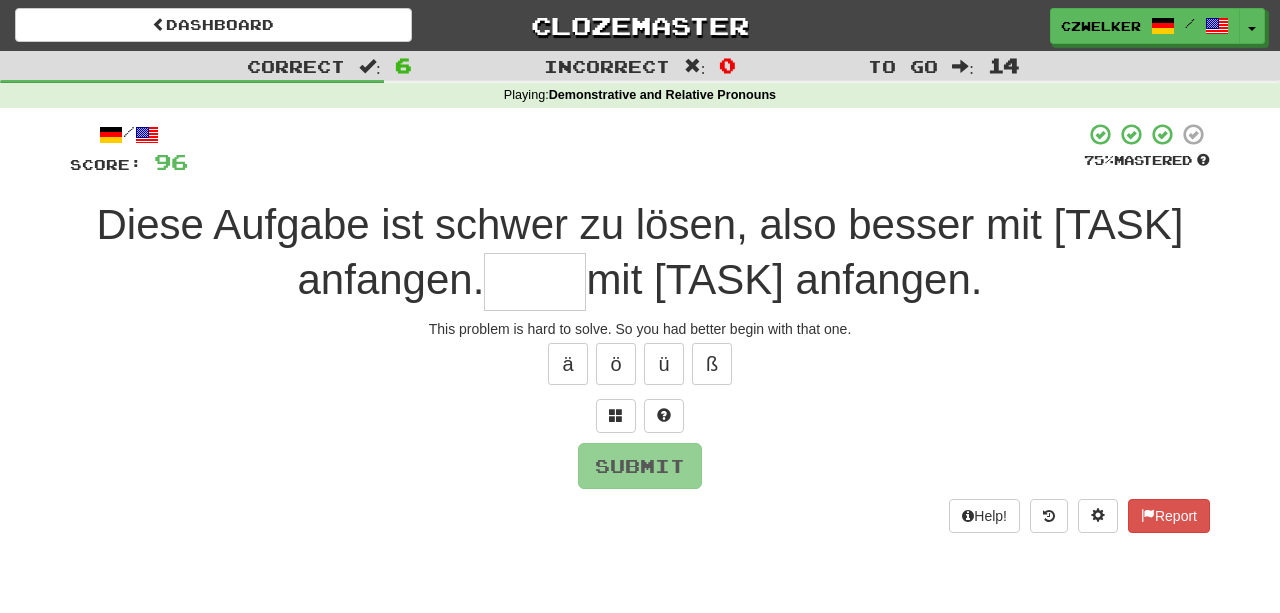 type on "*" 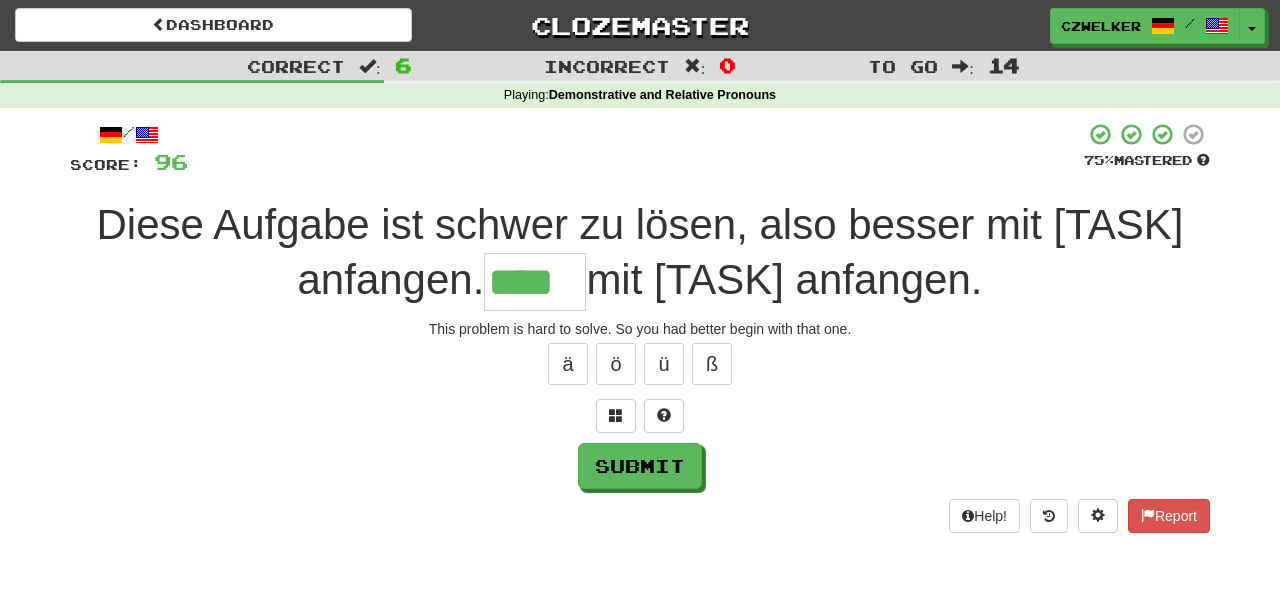 scroll, scrollTop: 0, scrollLeft: 0, axis: both 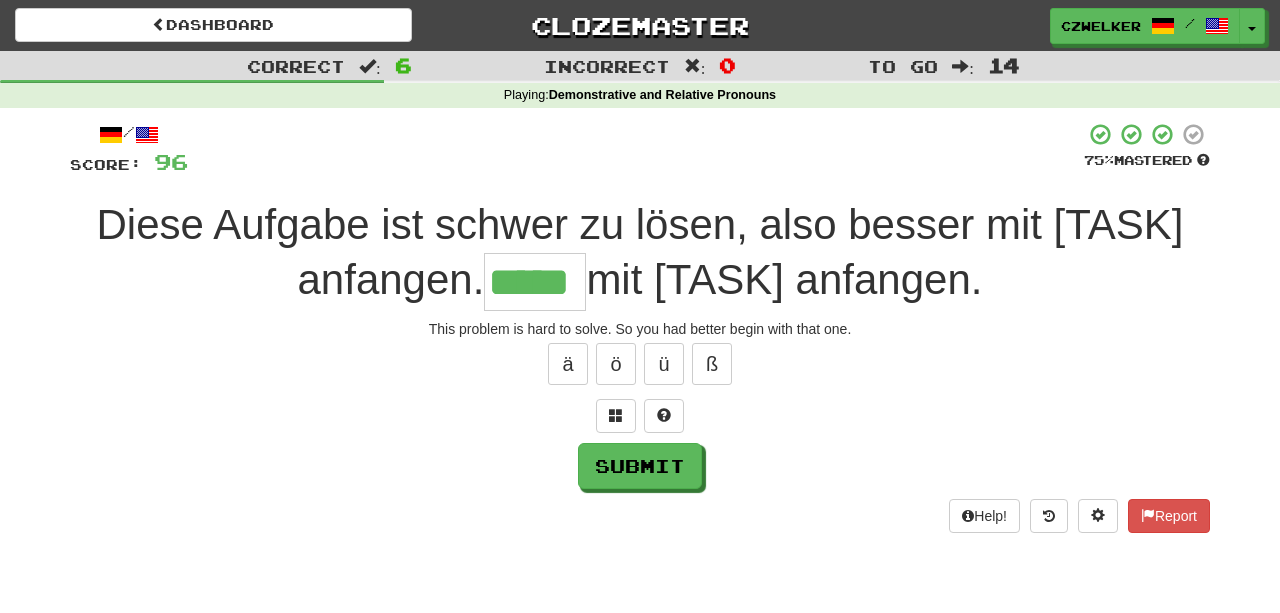 type on "*****" 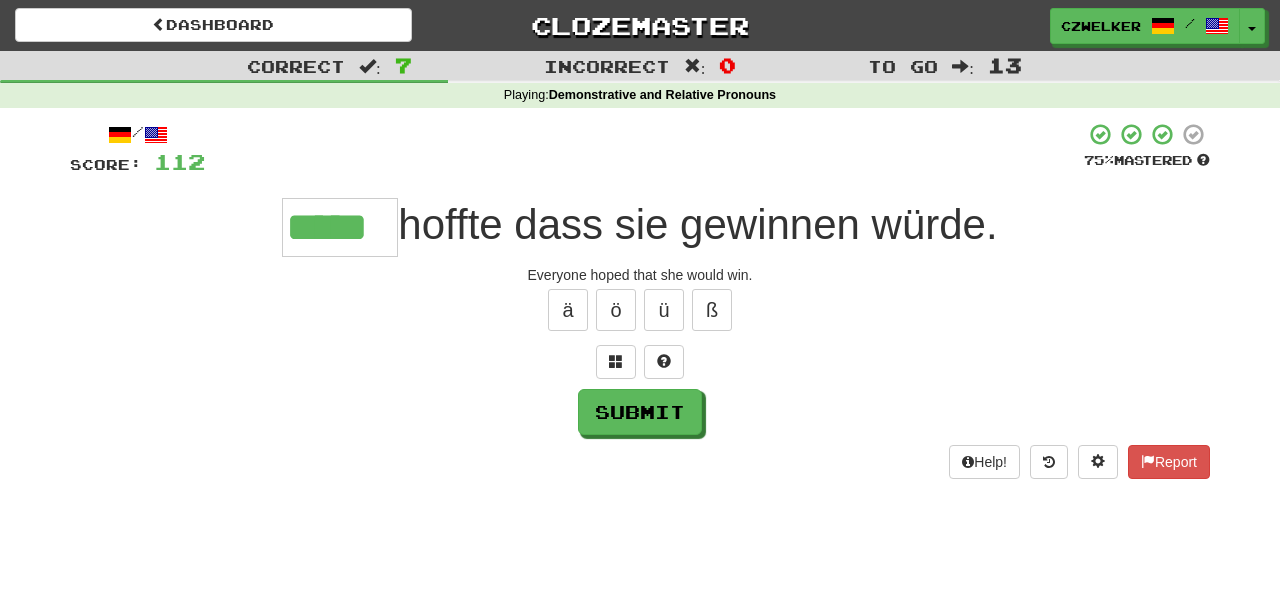 type on "*****" 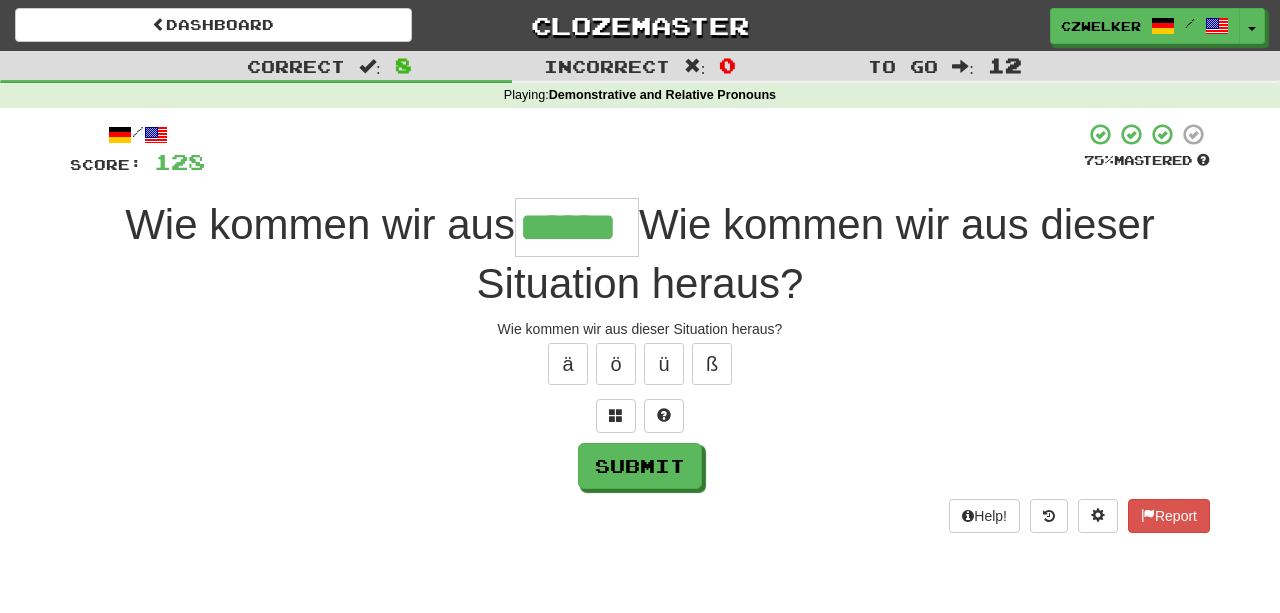 type on "******" 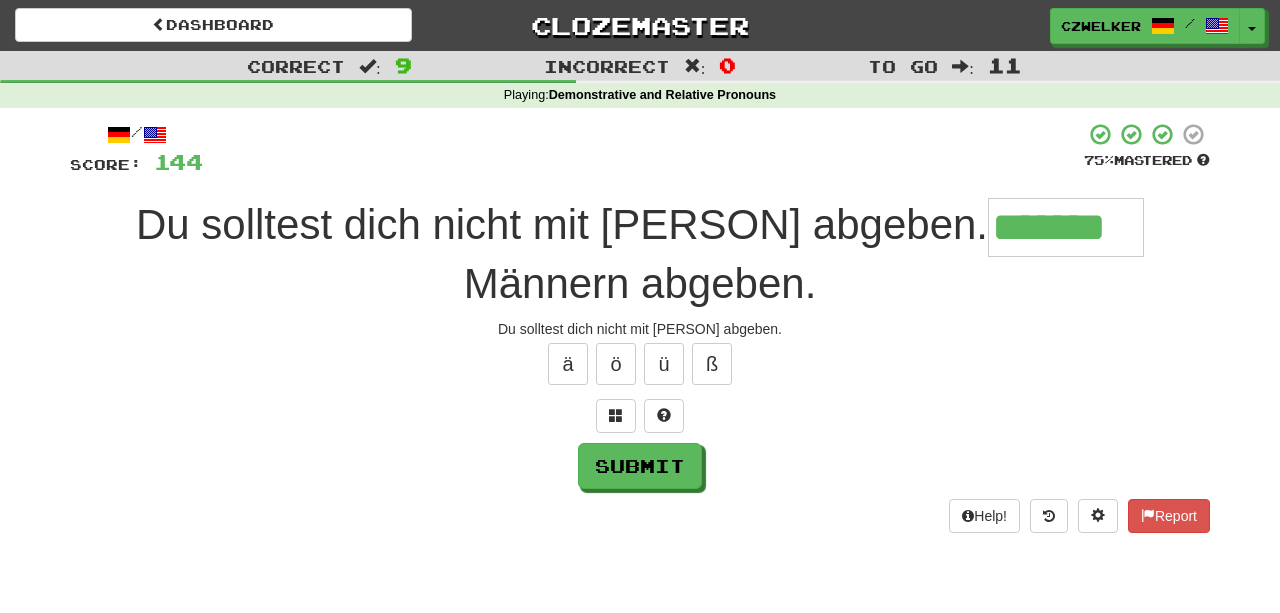 type on "*******" 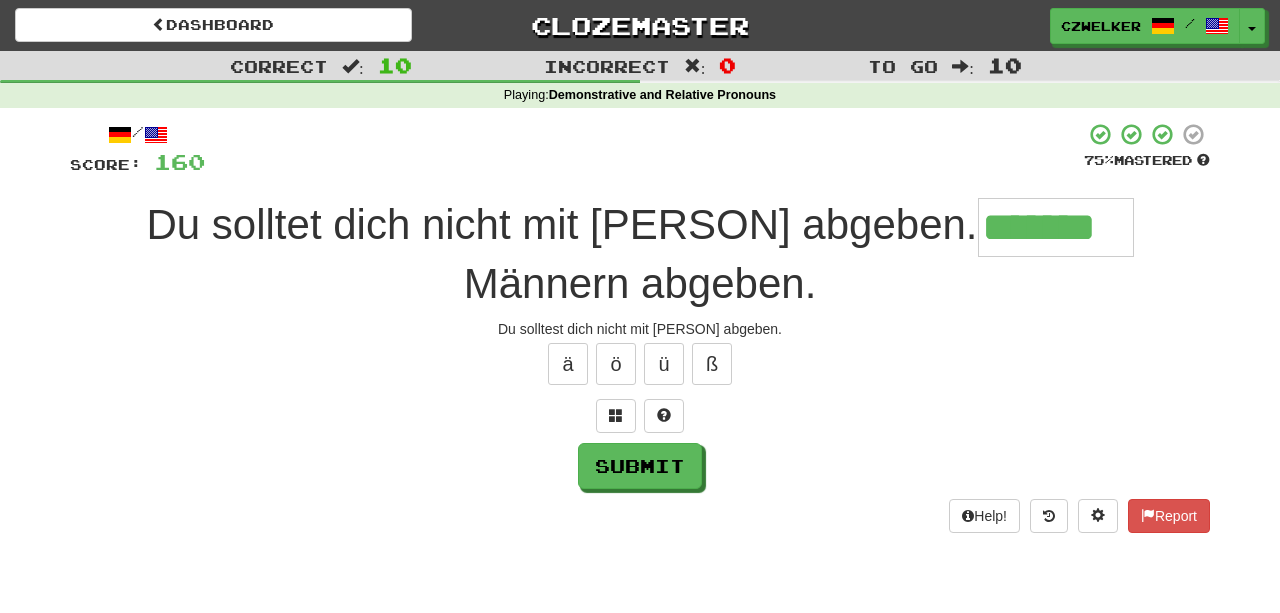 type on "*******" 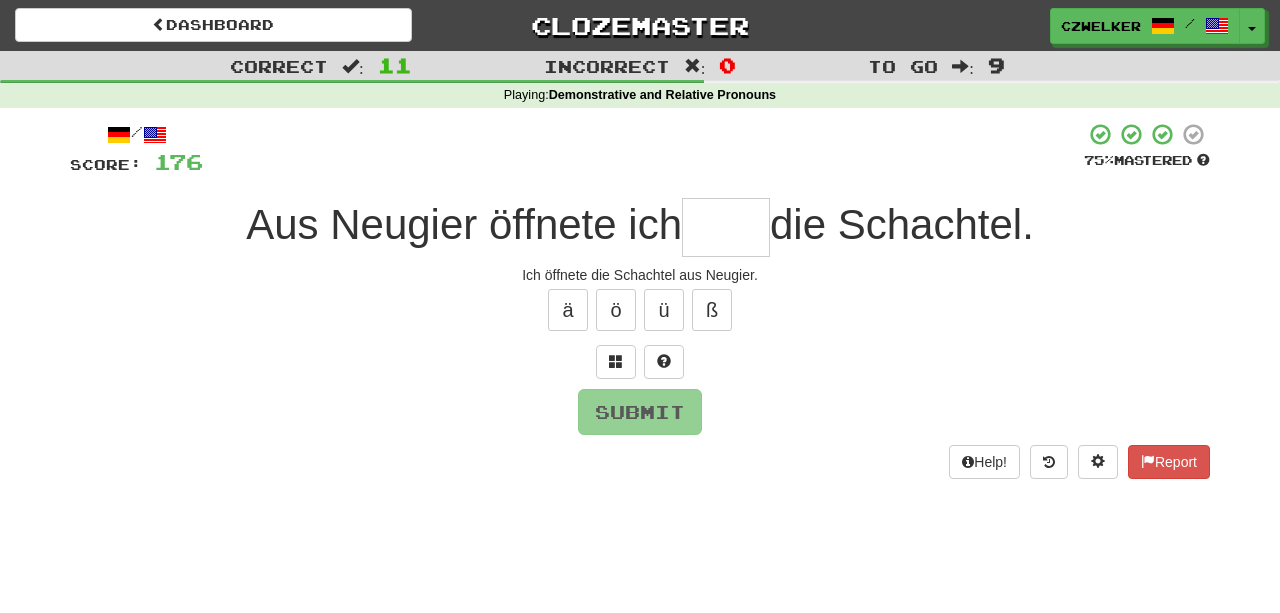 type on "*" 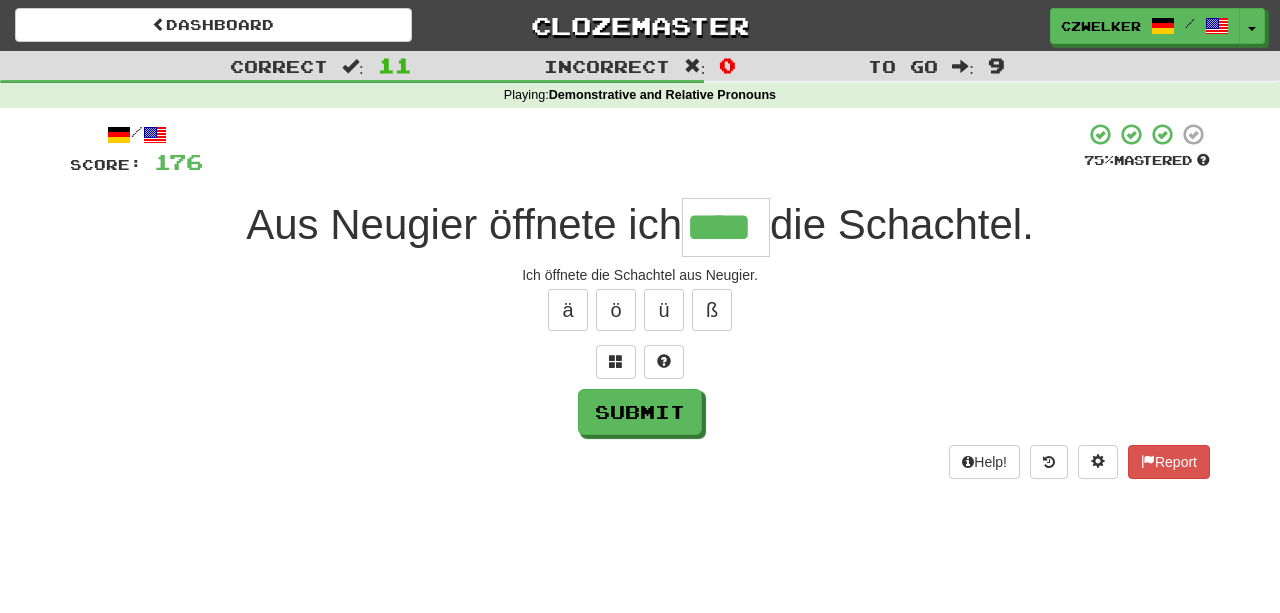 type on "****" 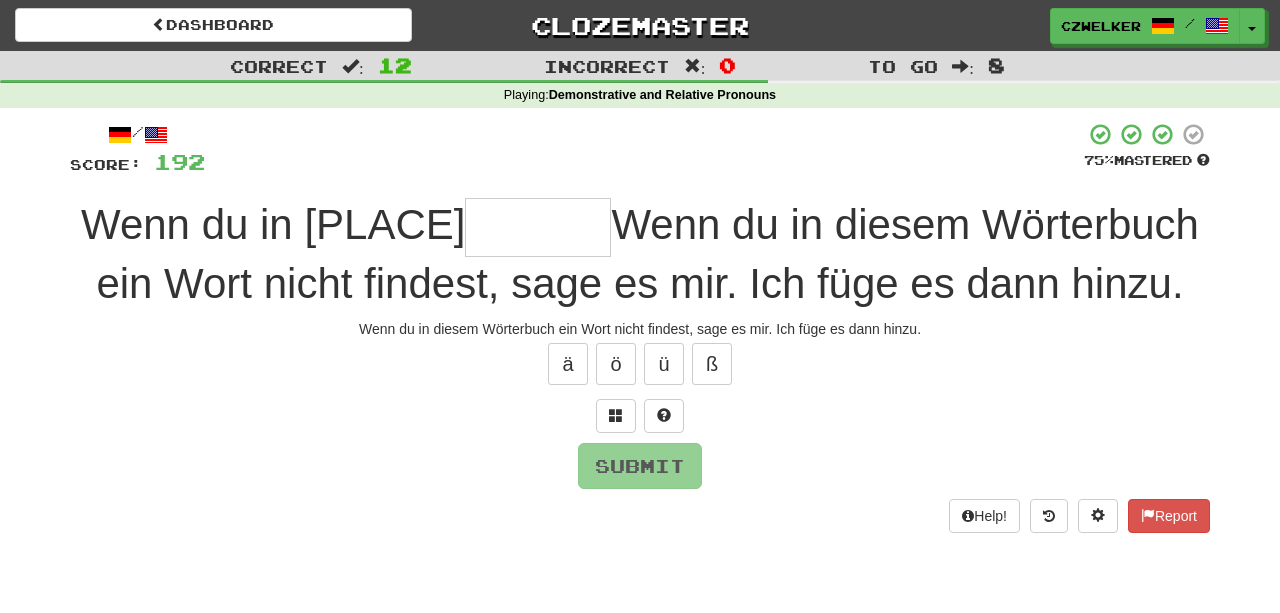 type on "*" 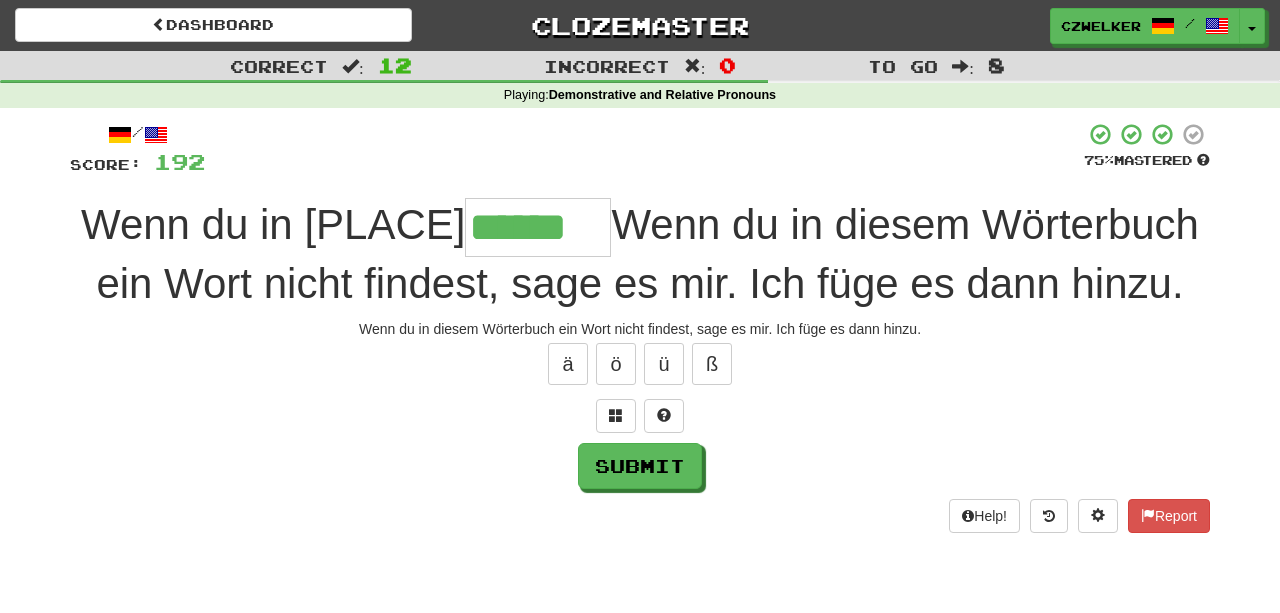 type on "******" 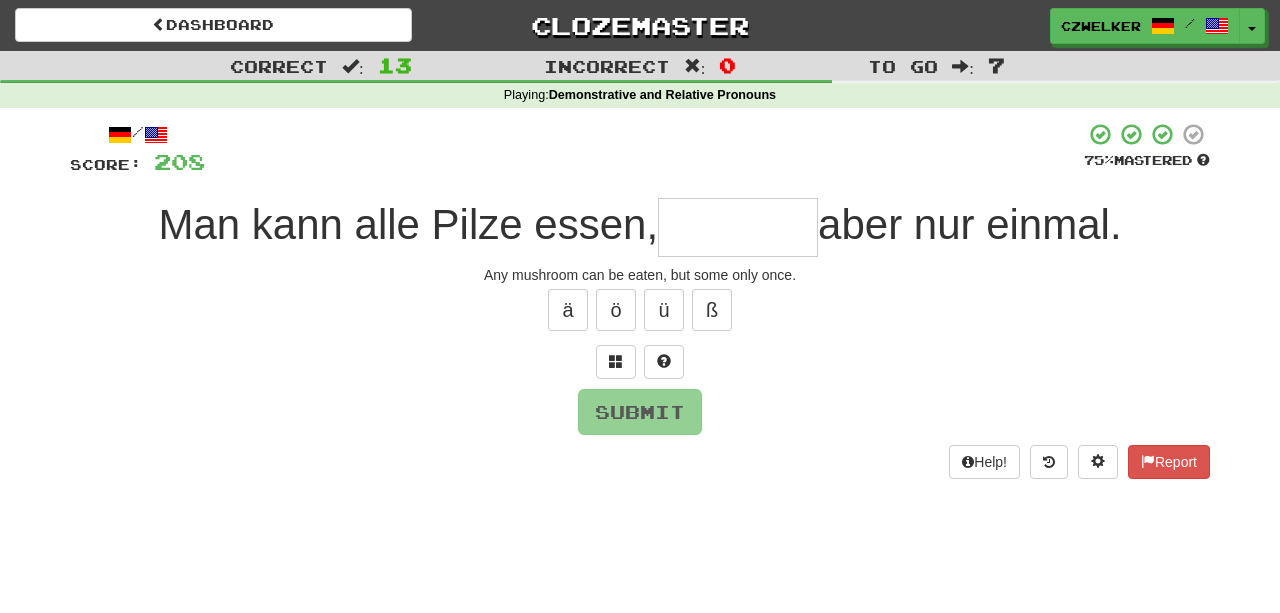 type on "*" 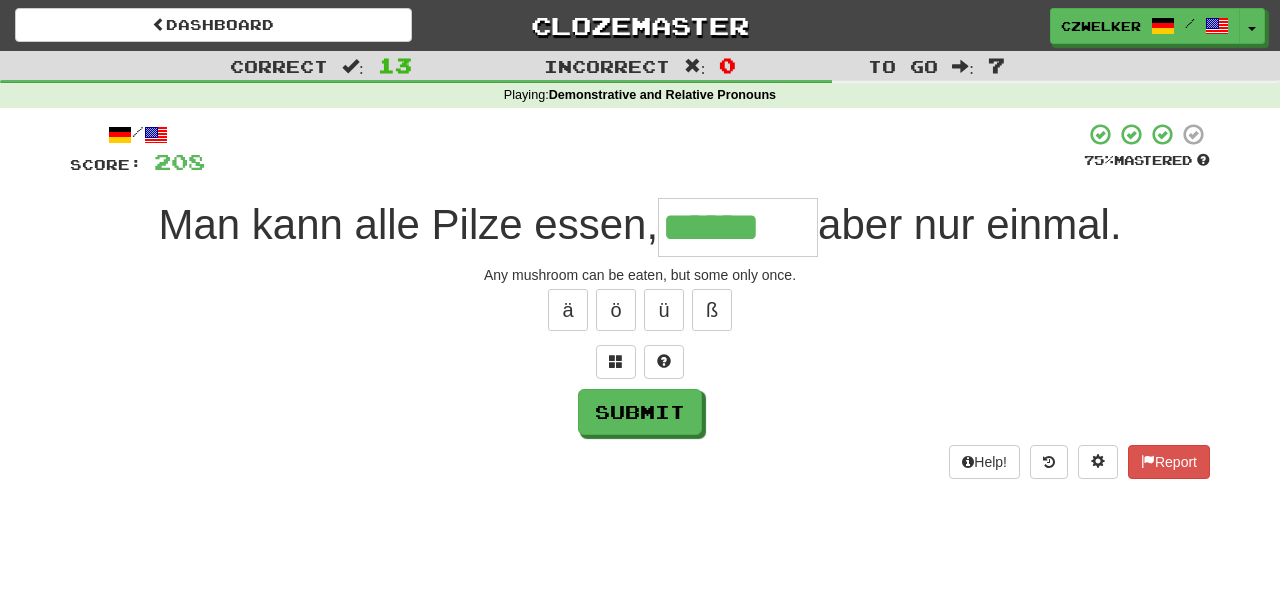 type on "******" 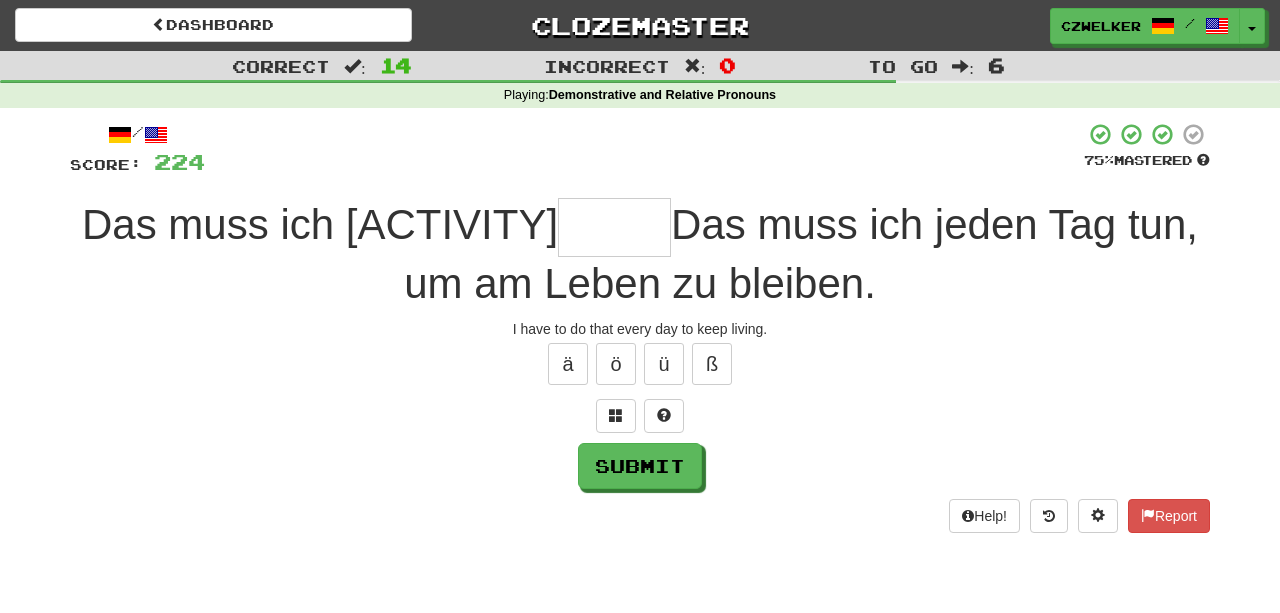 type on "*" 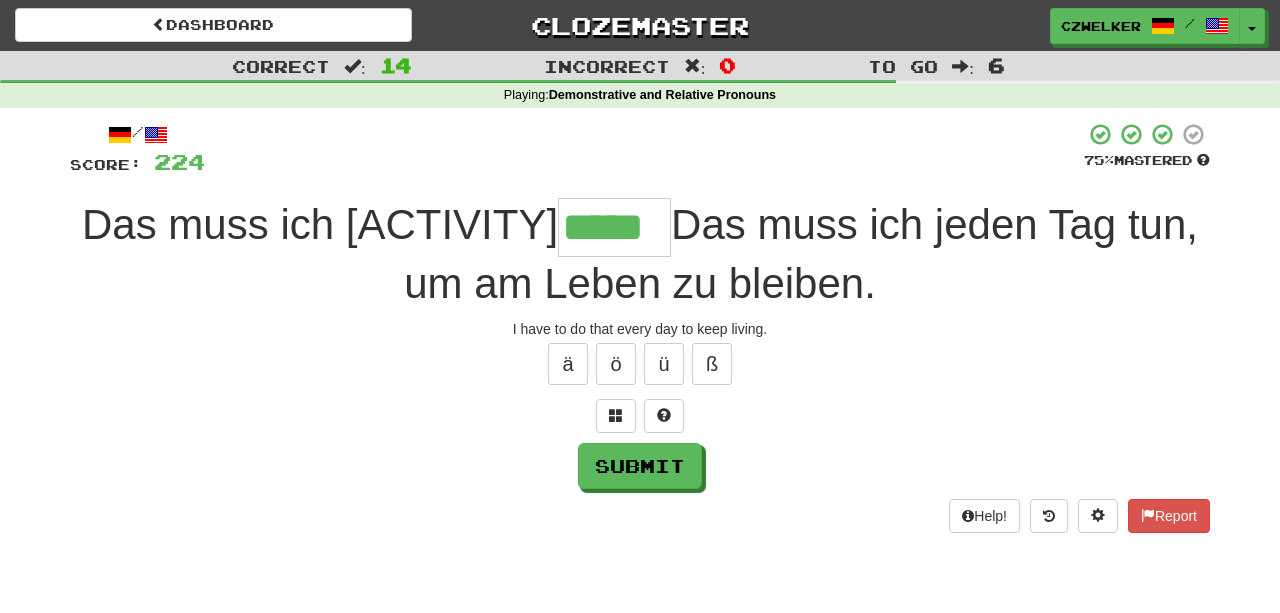 type on "*****" 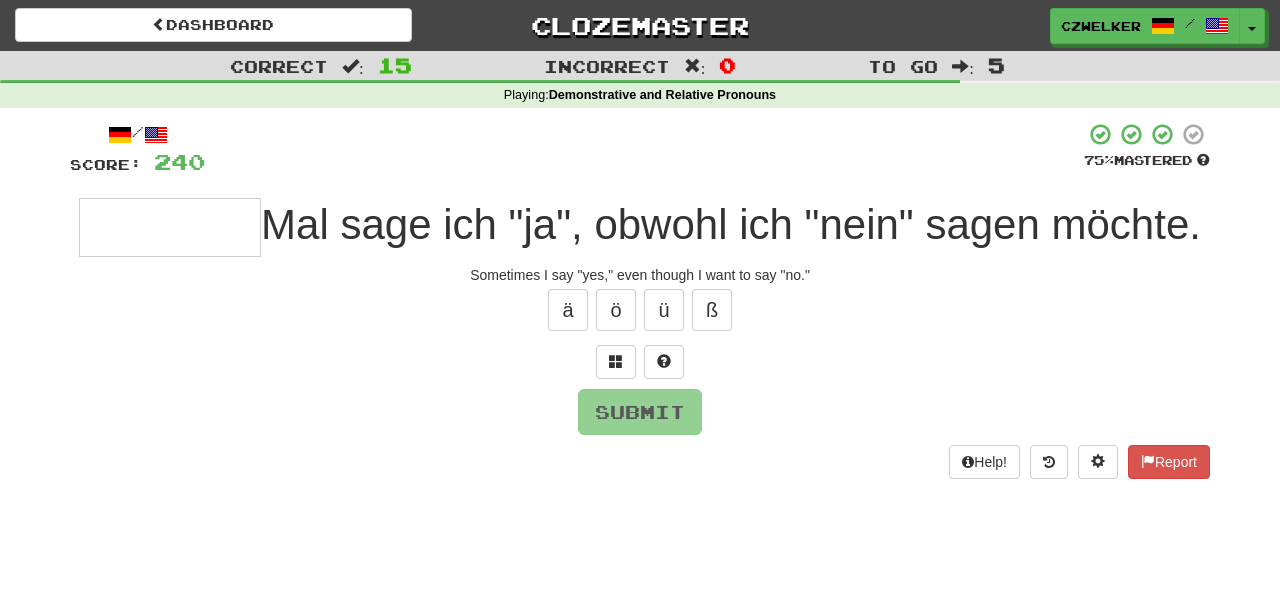 type on "*" 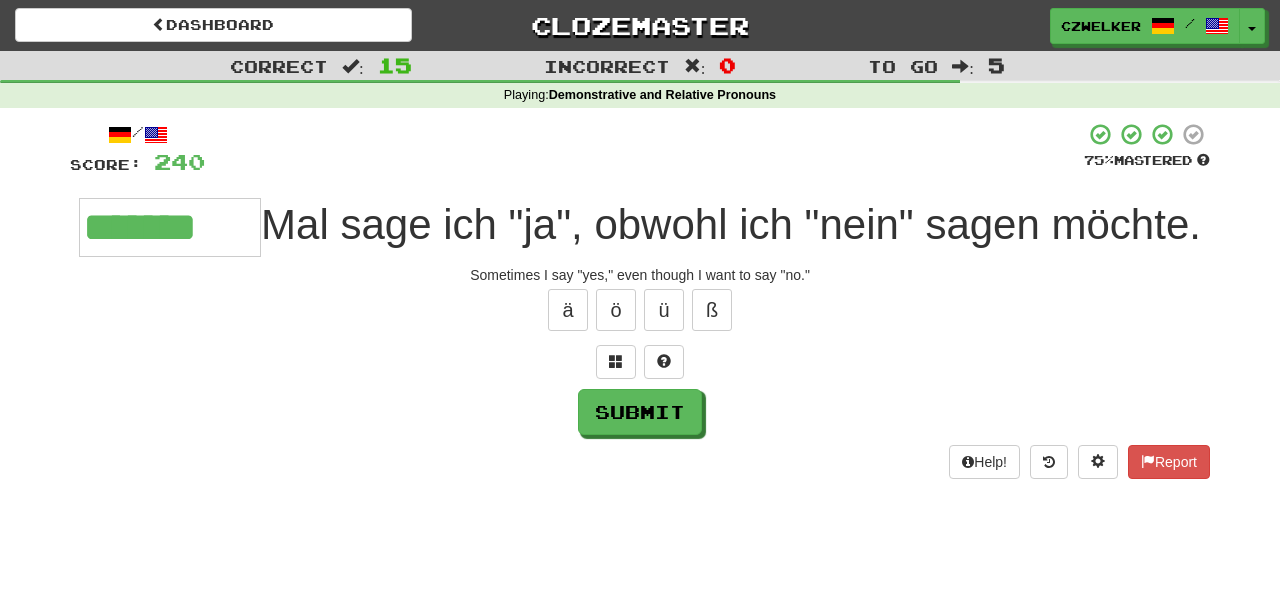 type on "*******" 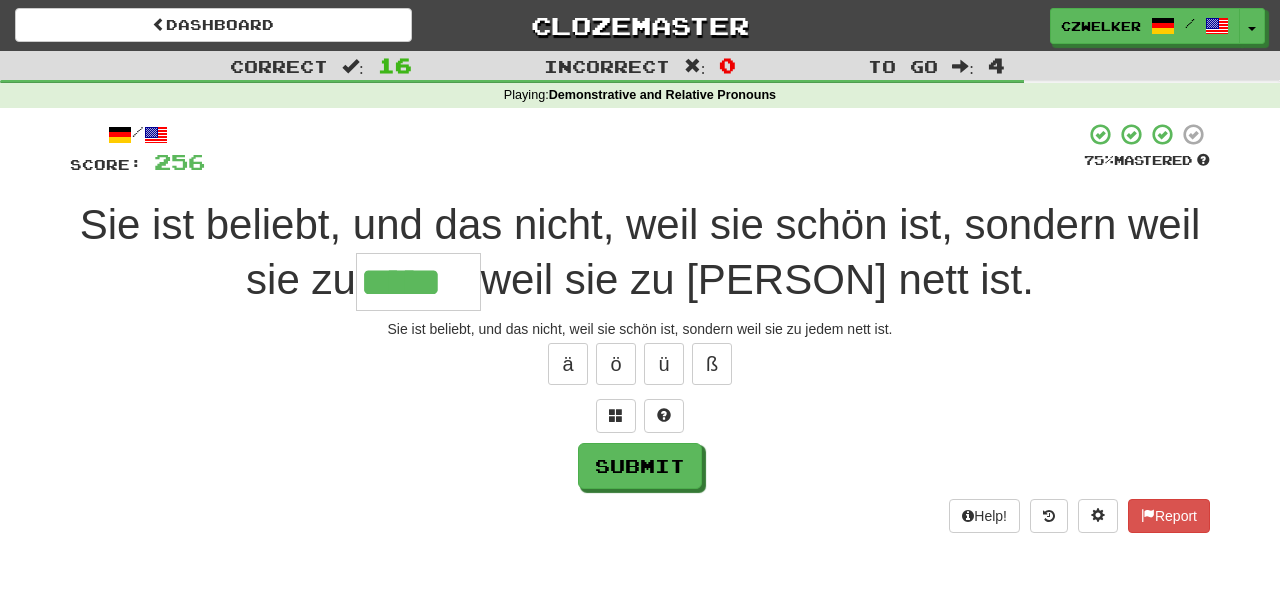 type on "*****" 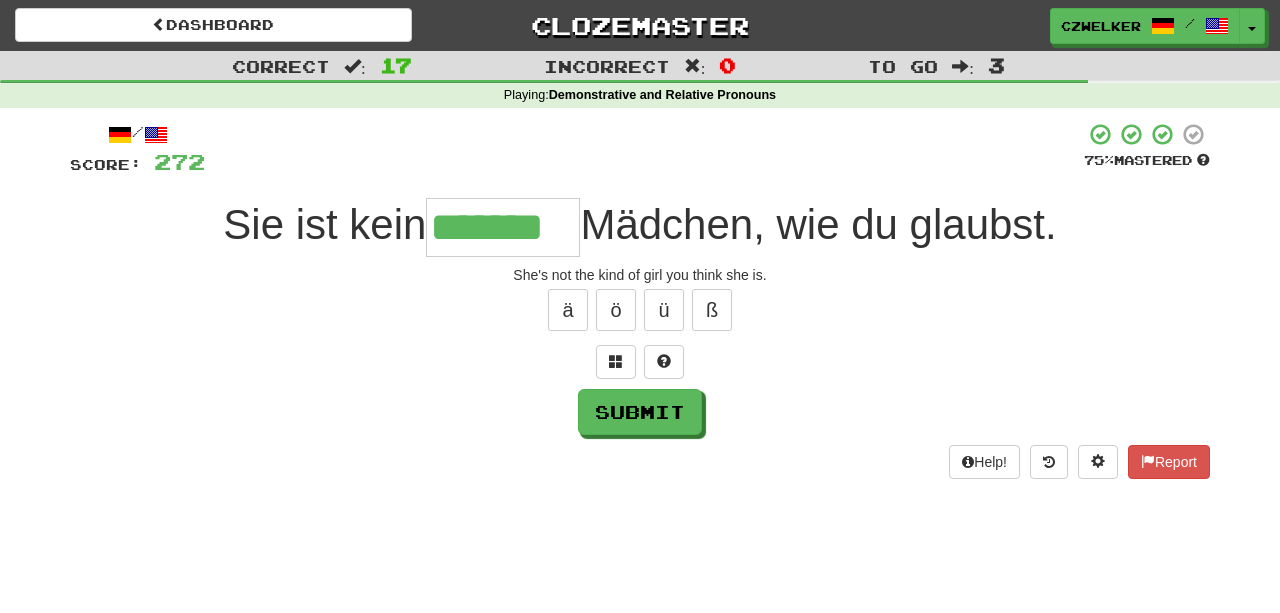 type on "*******" 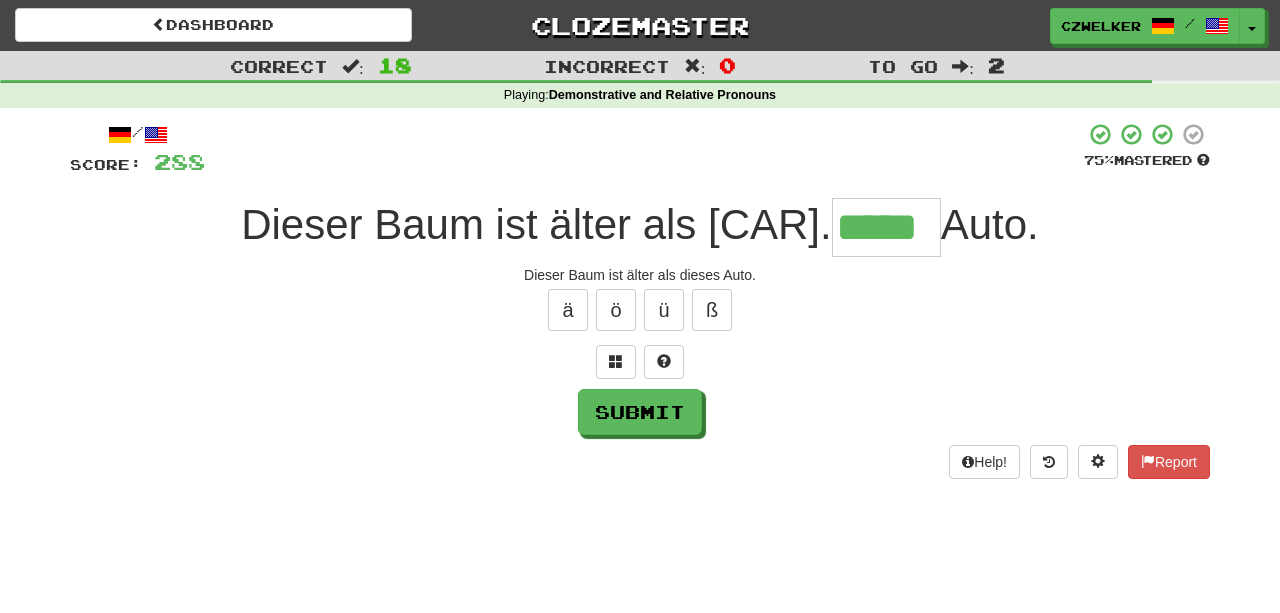 type on "*****" 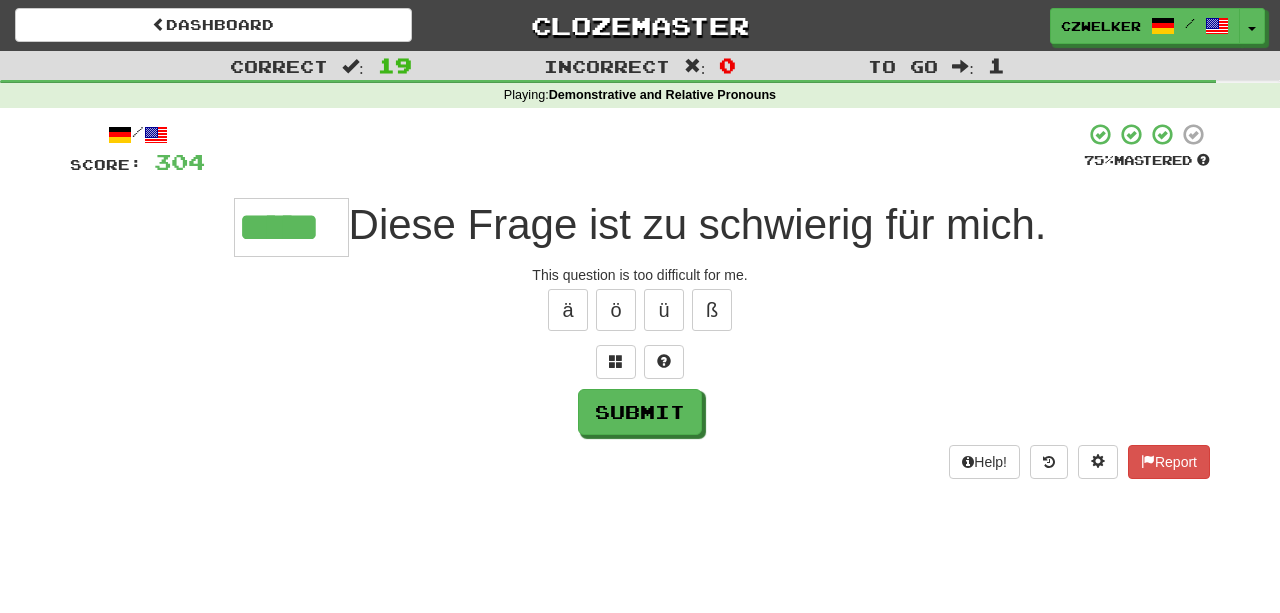 type on "*****" 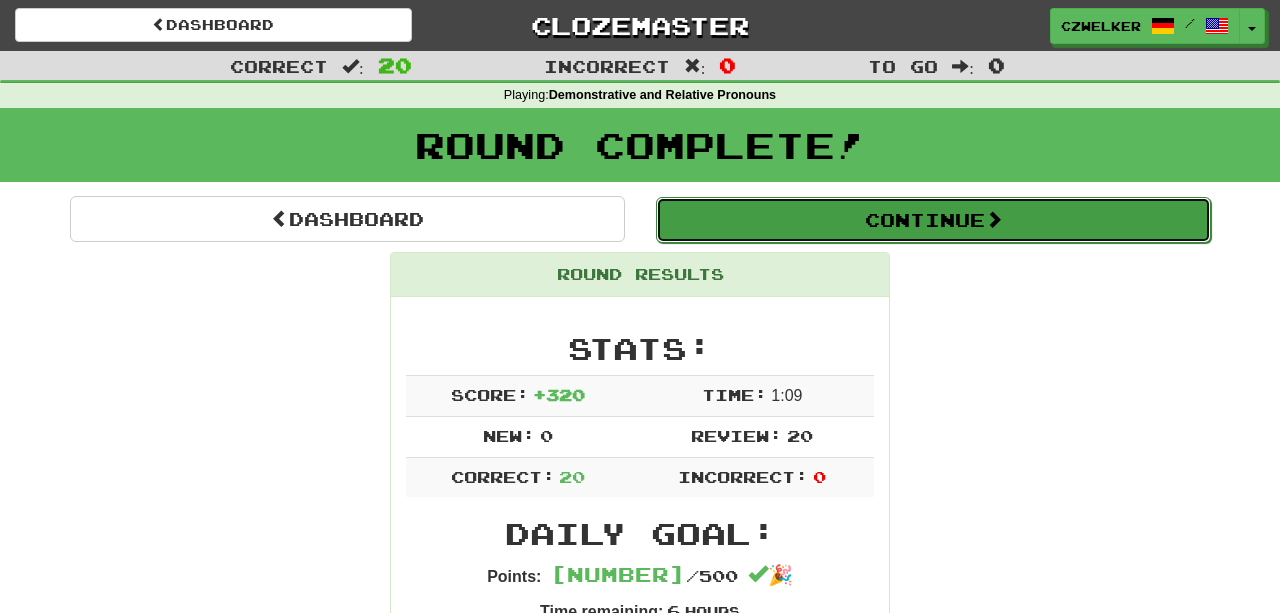 click on "Continue" at bounding box center [933, 220] 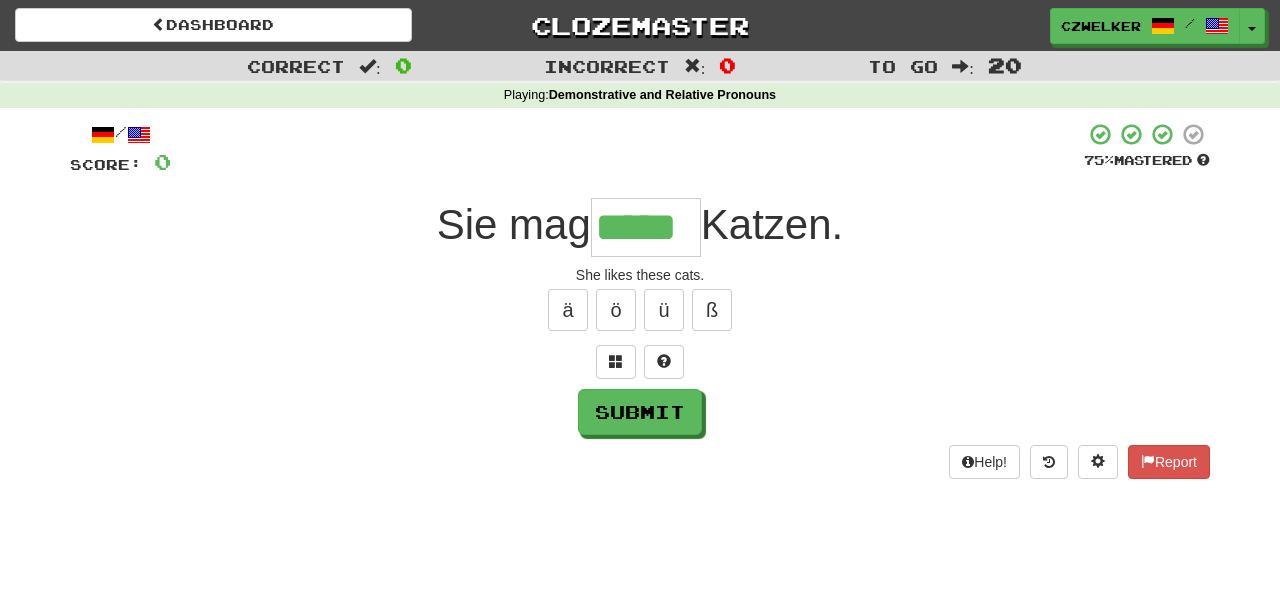 scroll, scrollTop: 0, scrollLeft: 0, axis: both 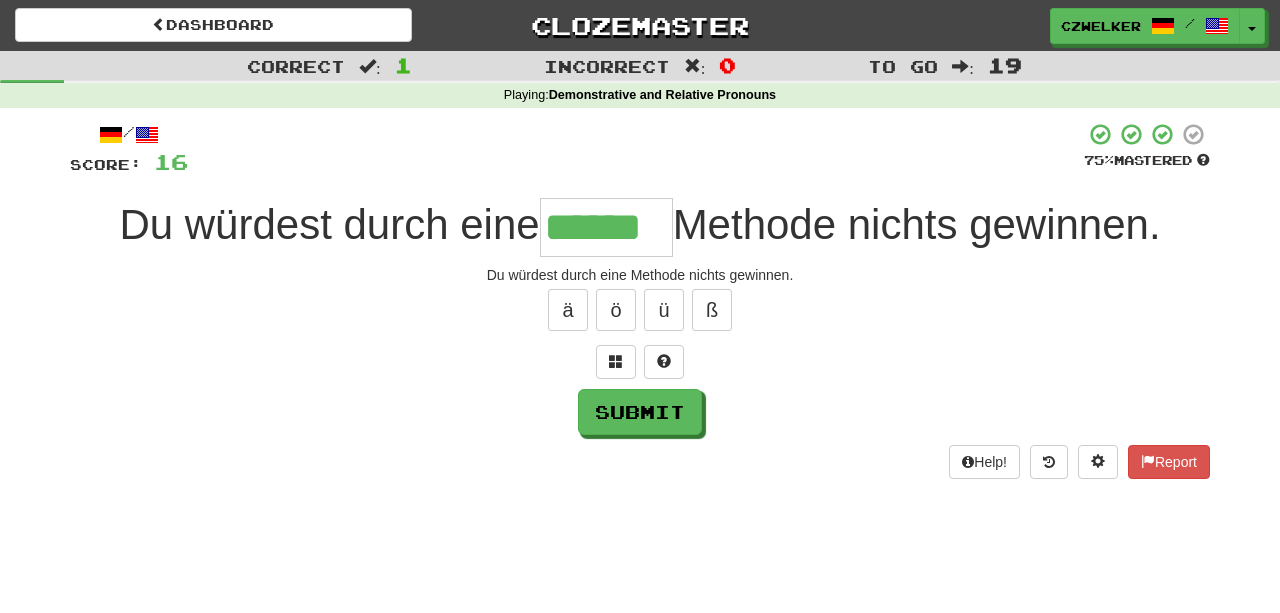 type on "******" 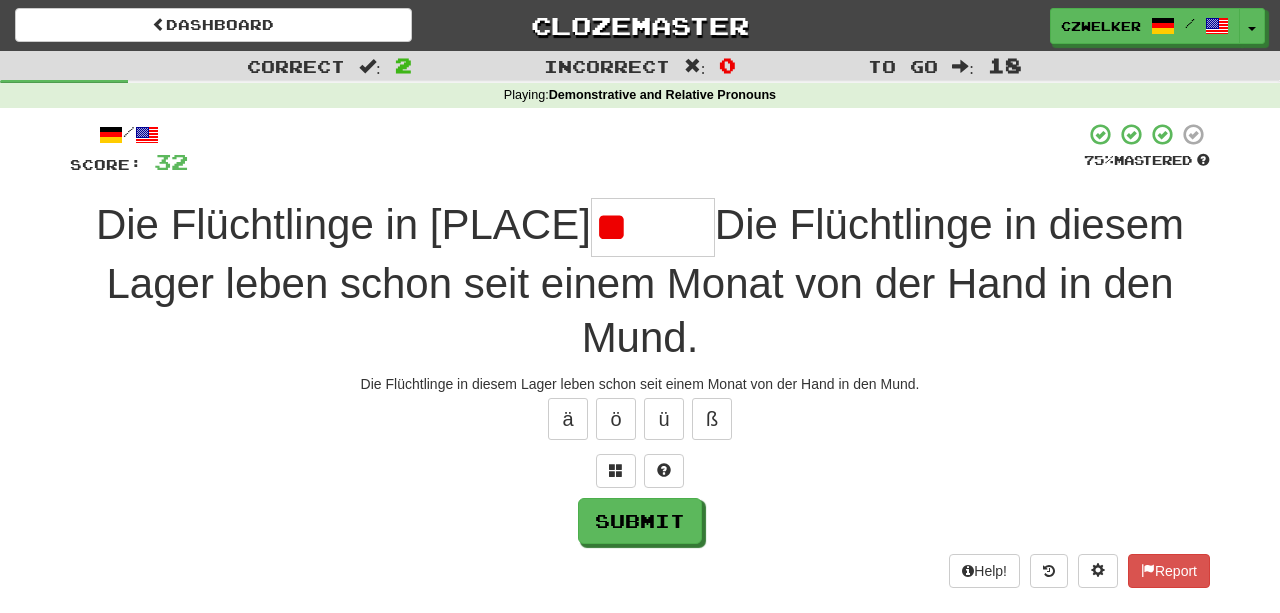 type on "*" 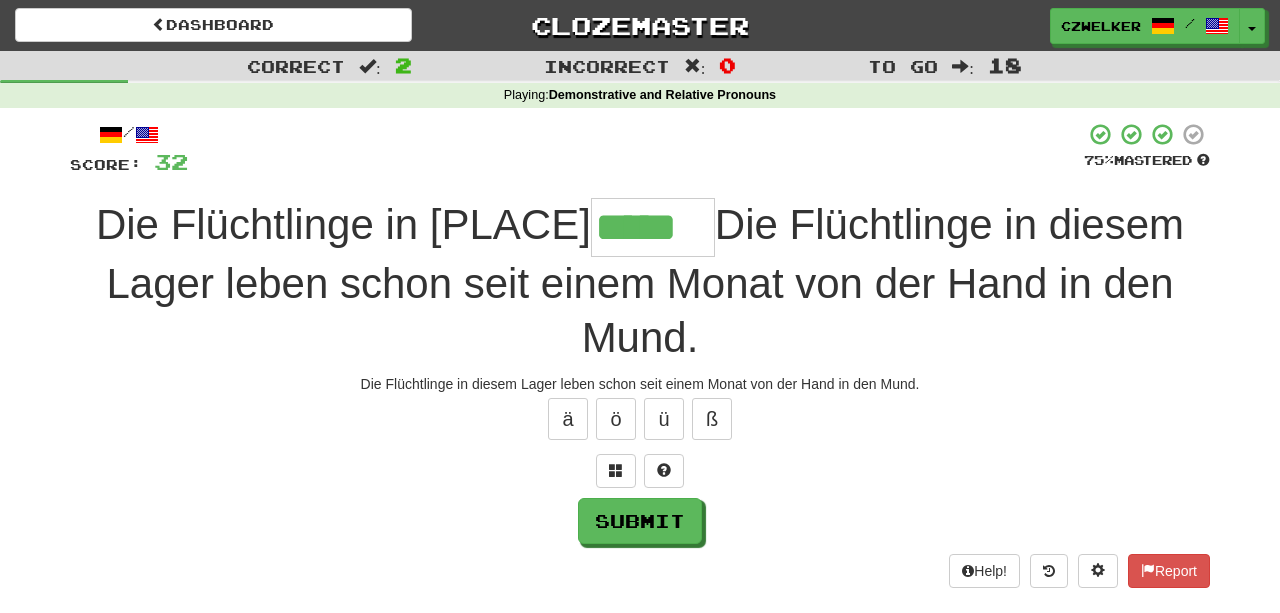 type on "*****" 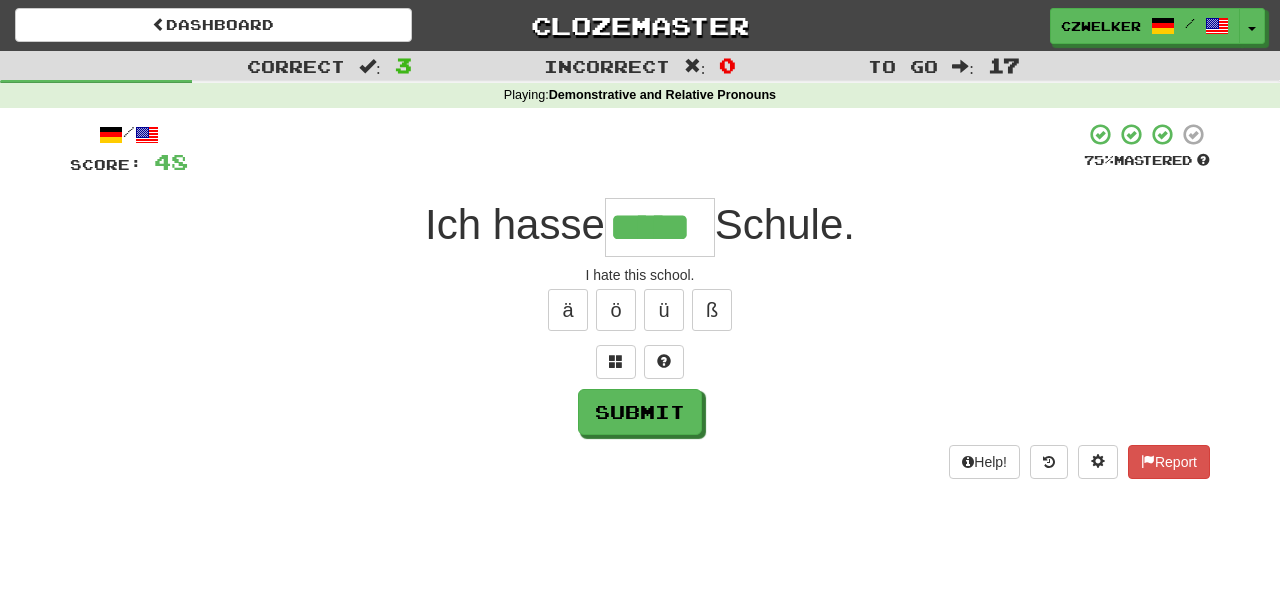 type on "*****" 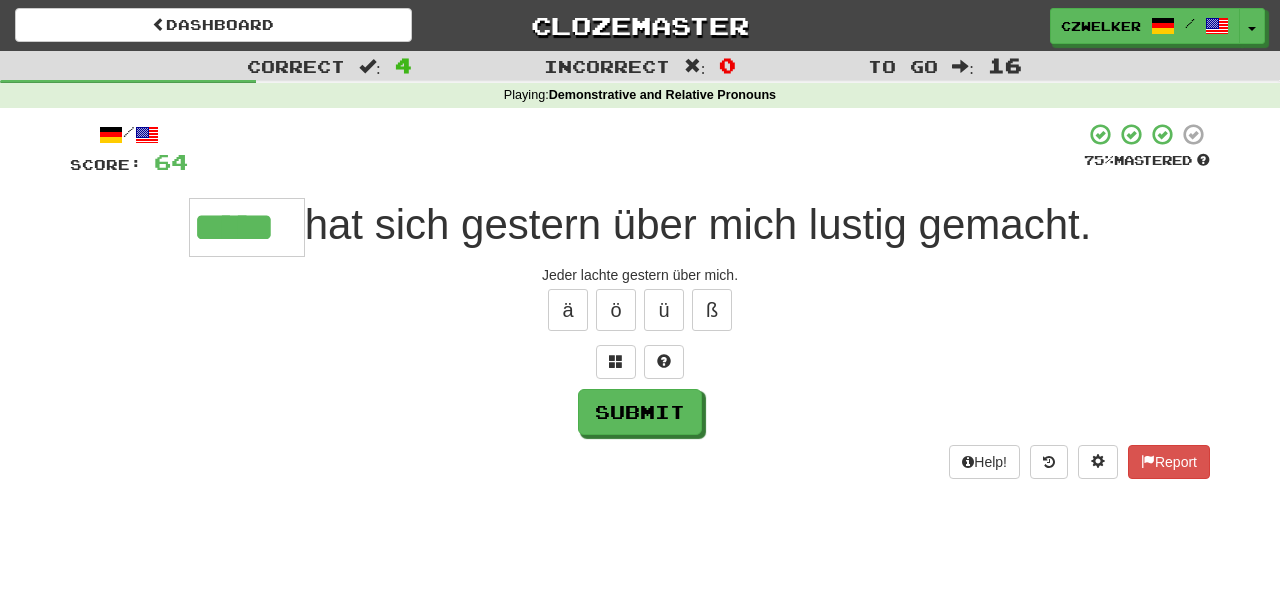 type on "*****" 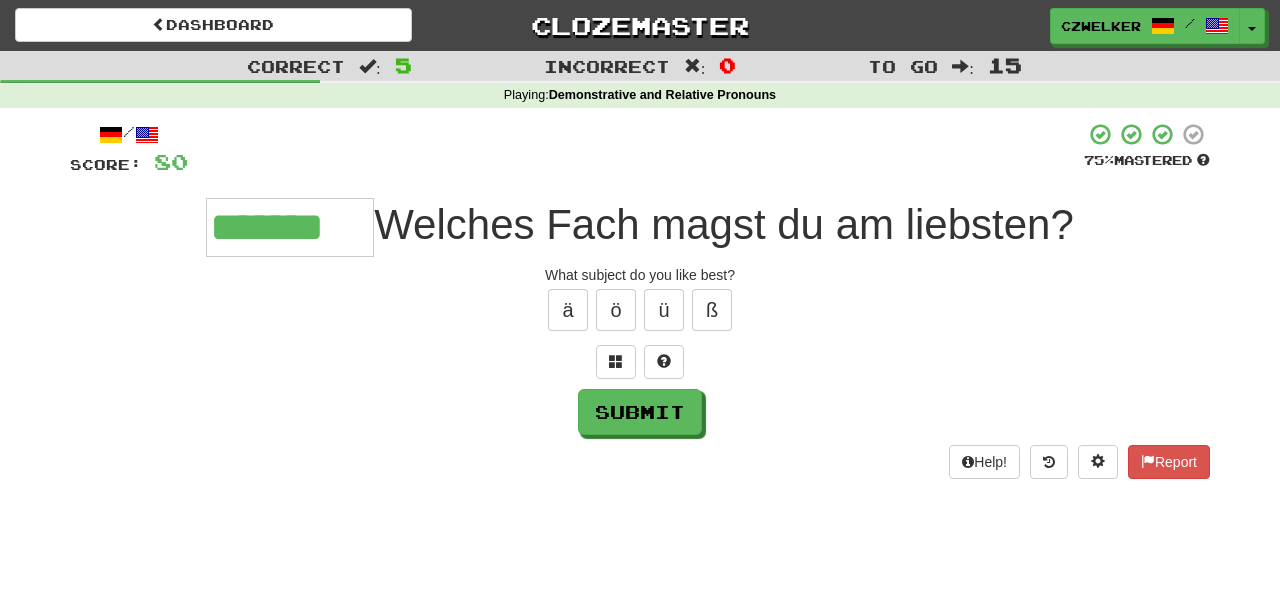 type on "*******" 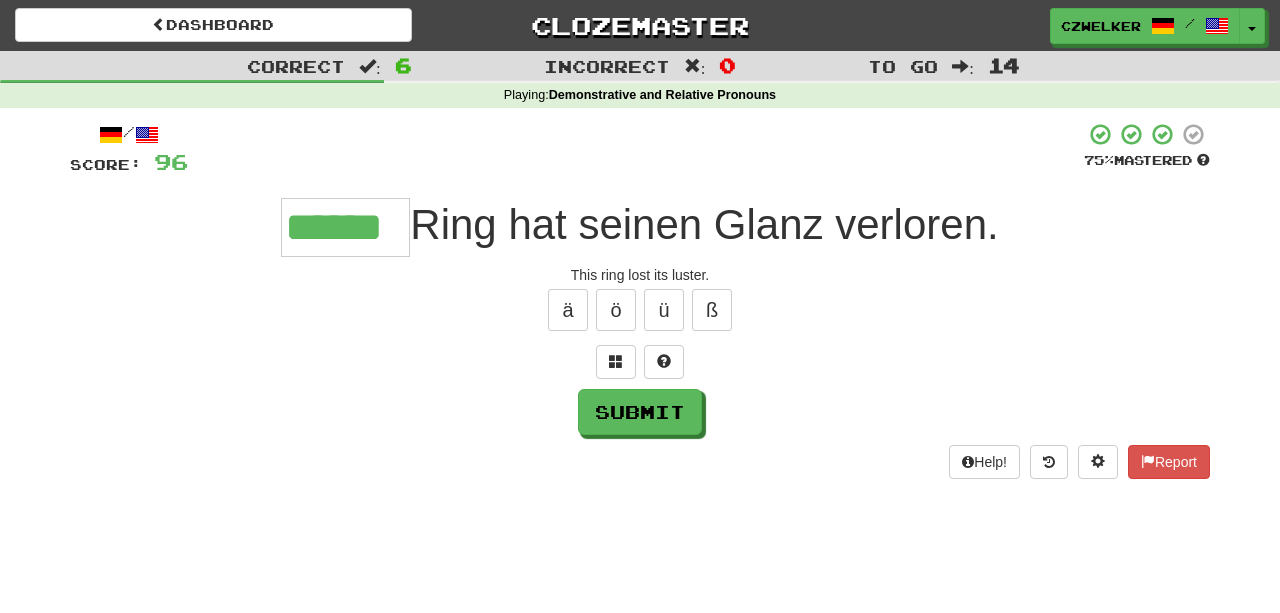 type on "******" 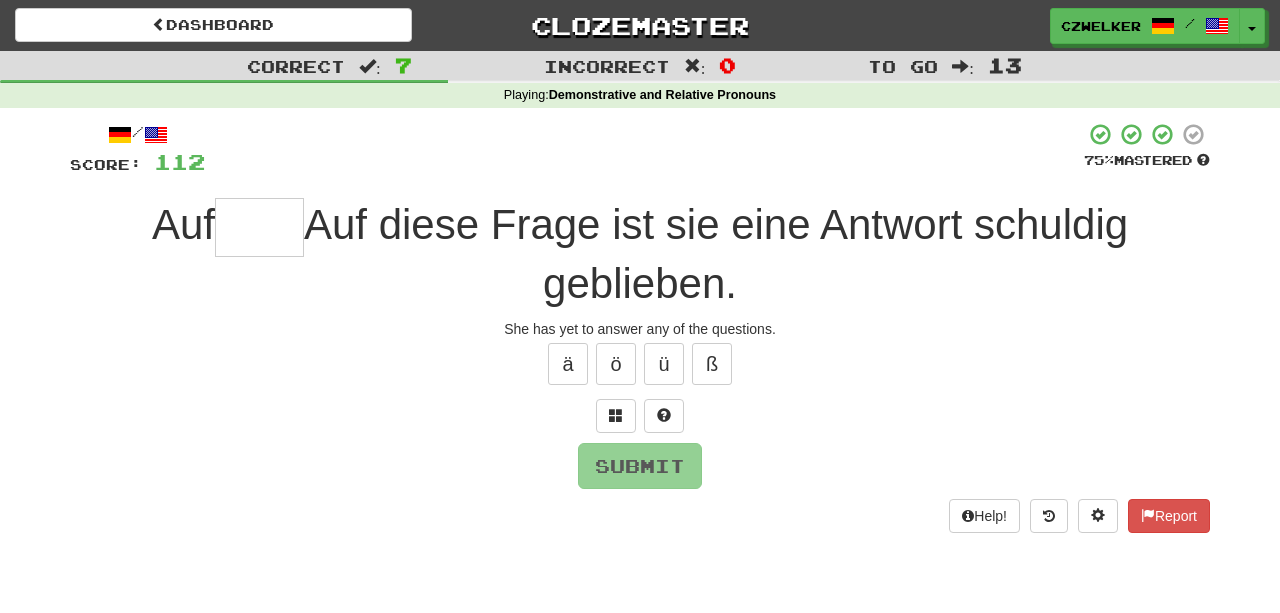 type on "*" 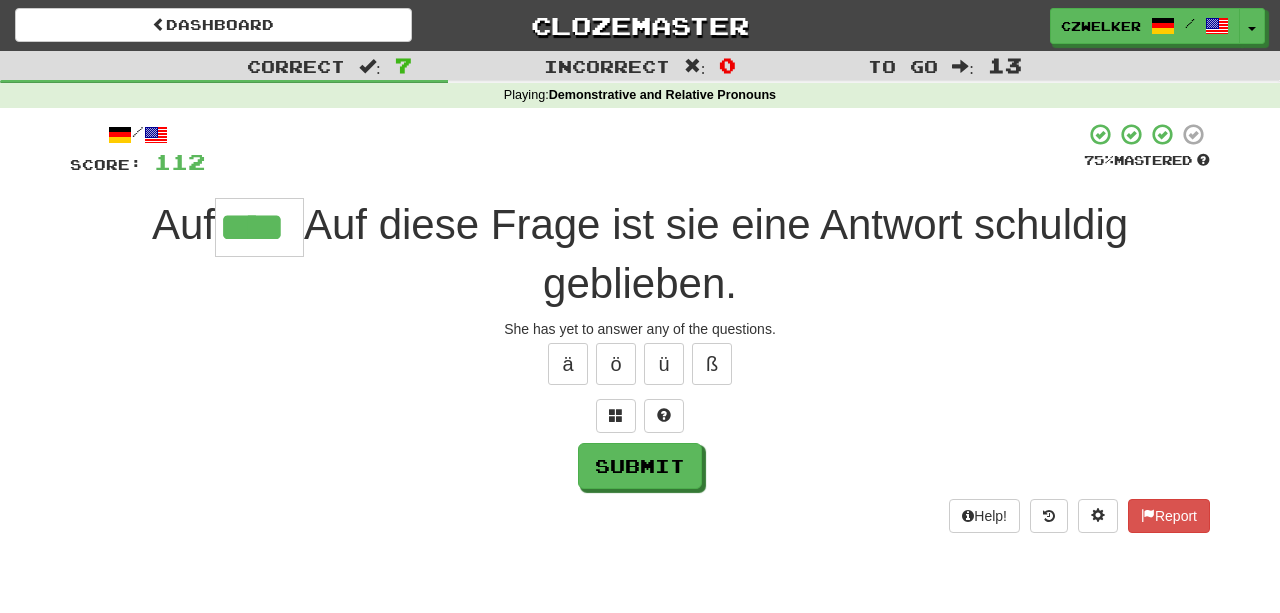 type on "****" 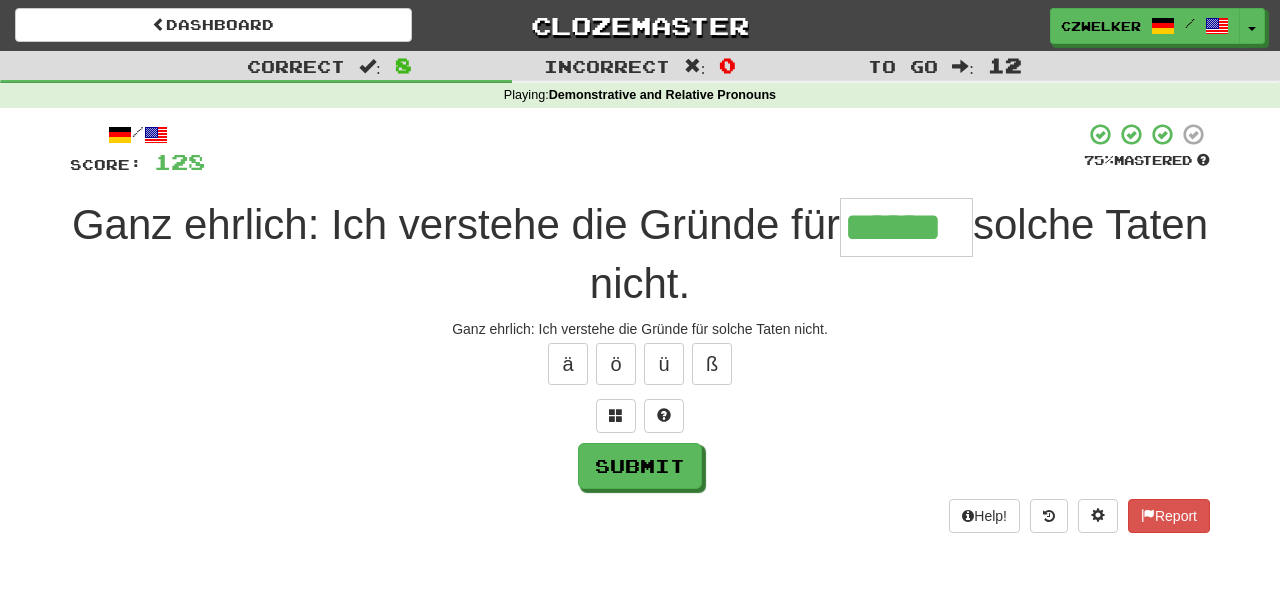 type on "******" 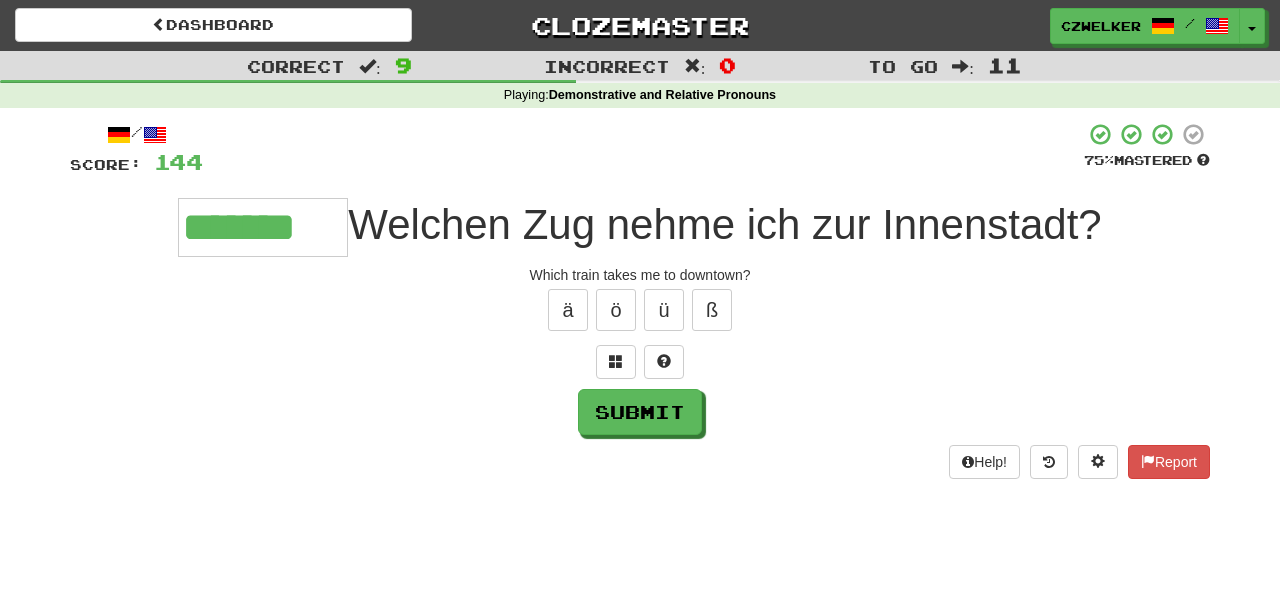 type on "*******" 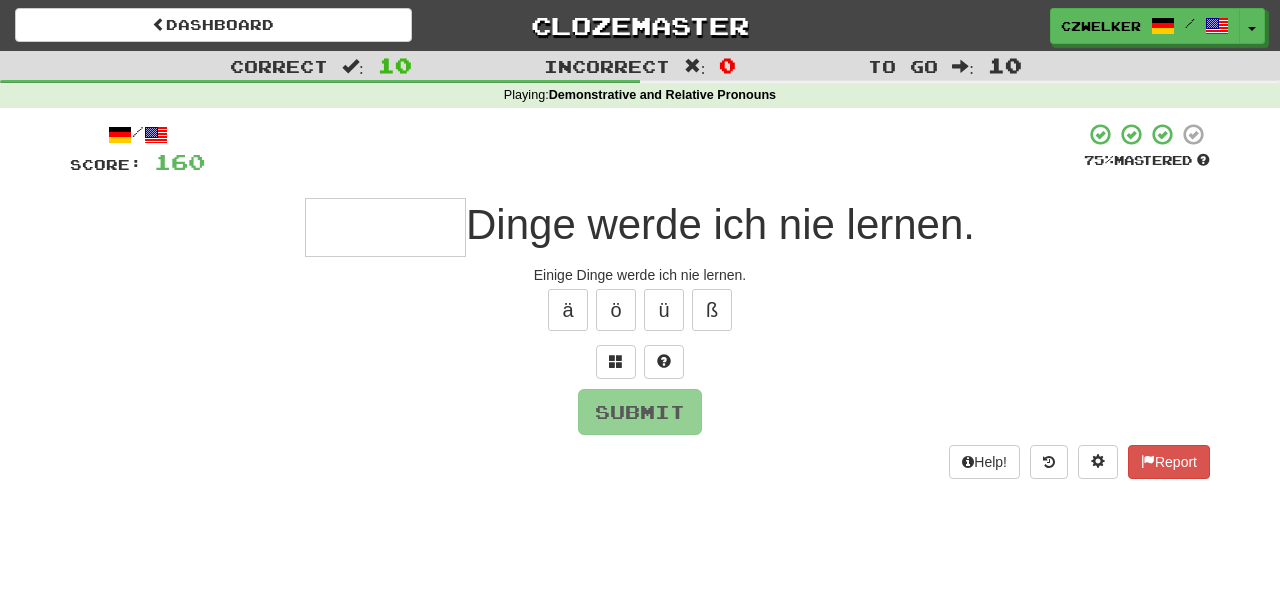 type on "*" 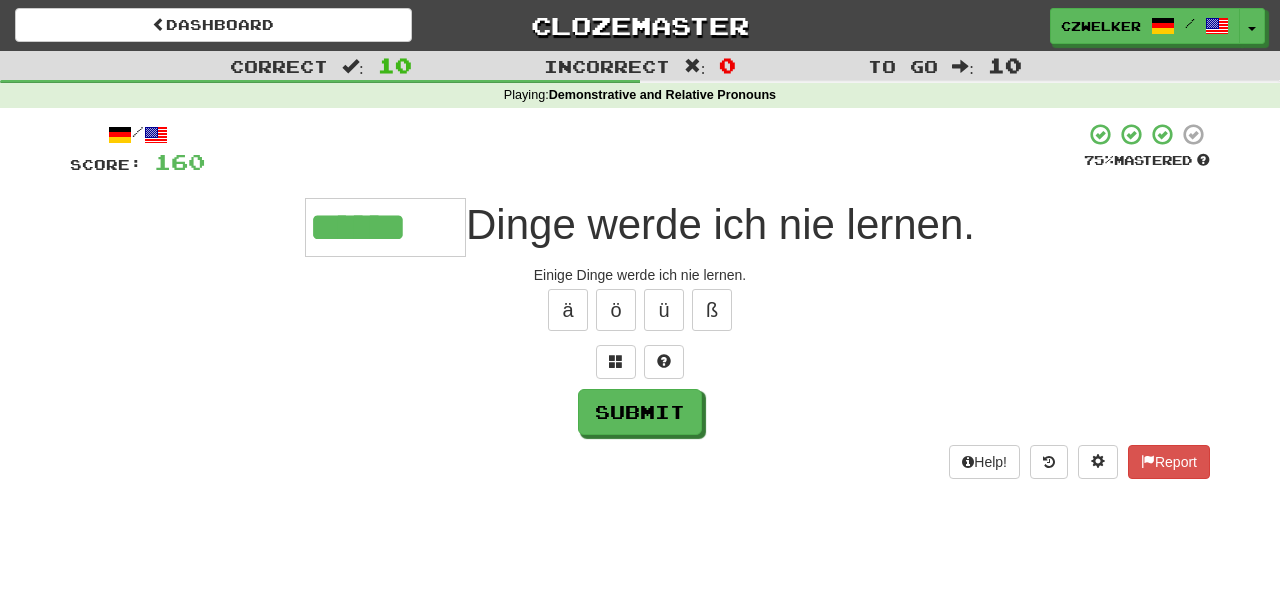 type on "******" 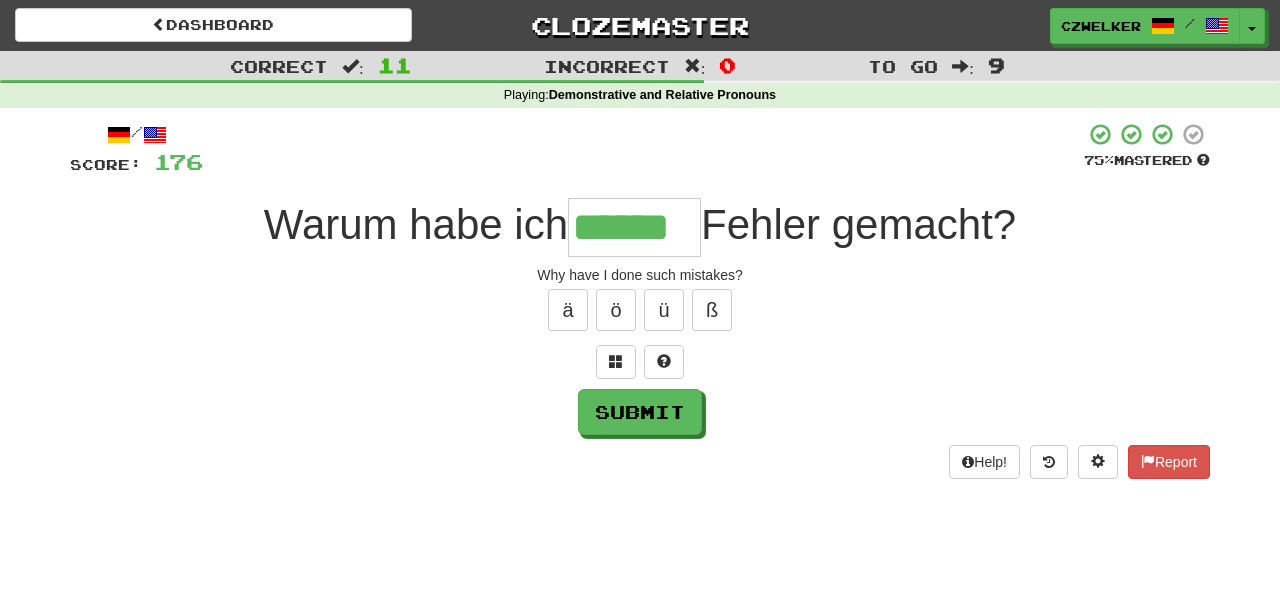 type on "******" 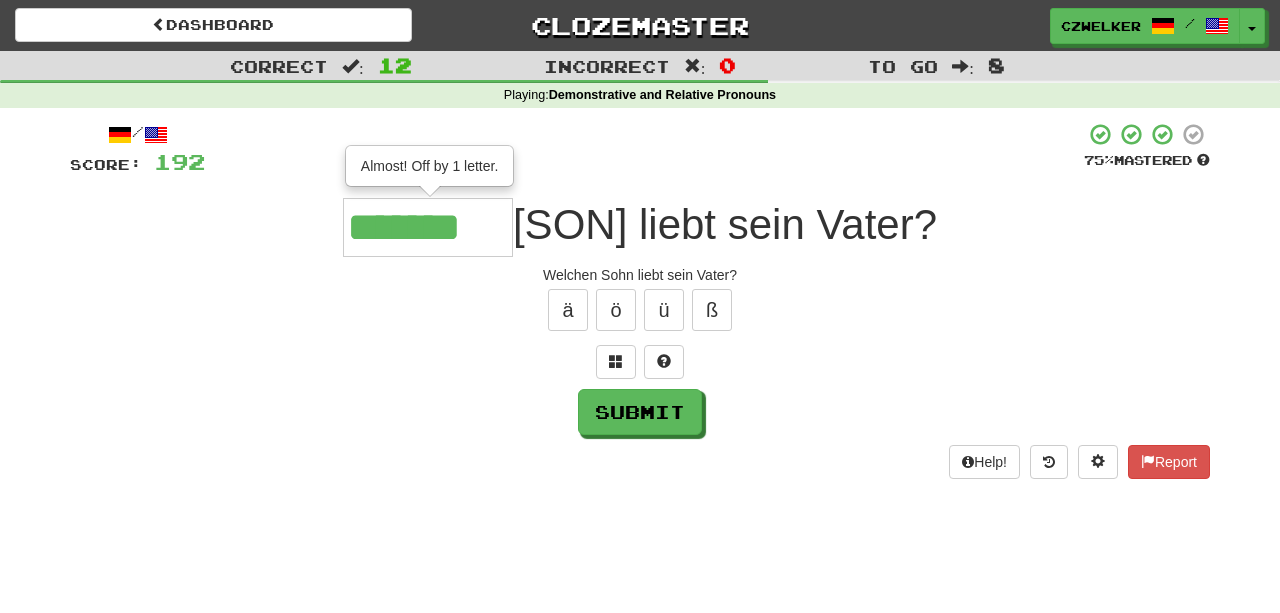 type on "*******" 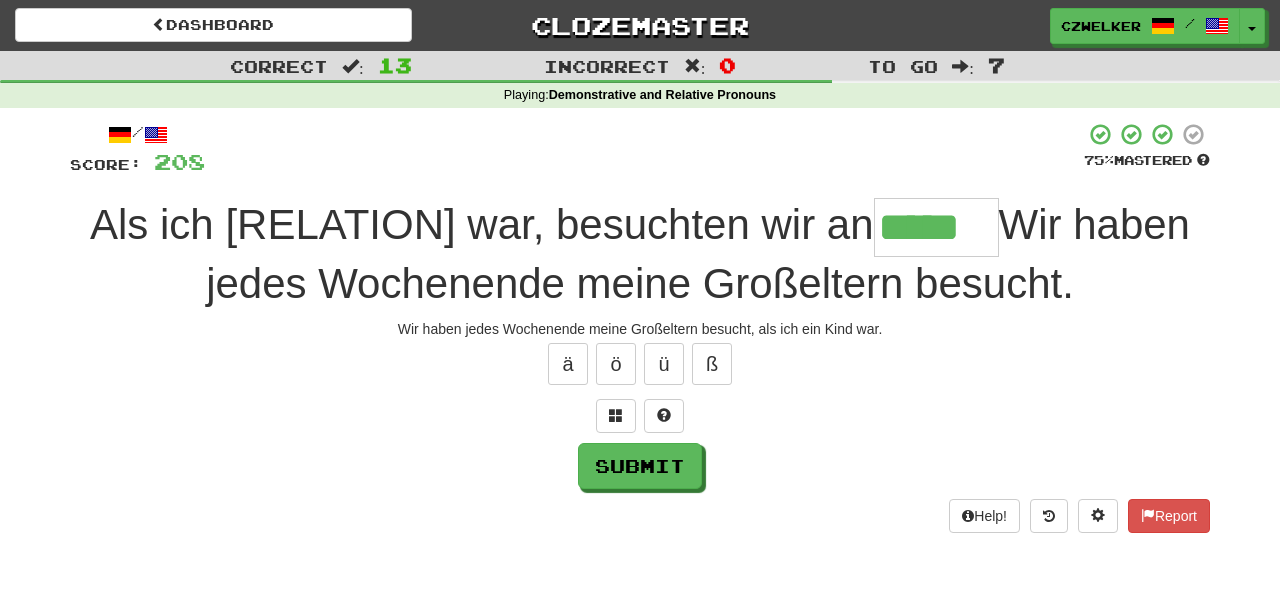 type on "*****" 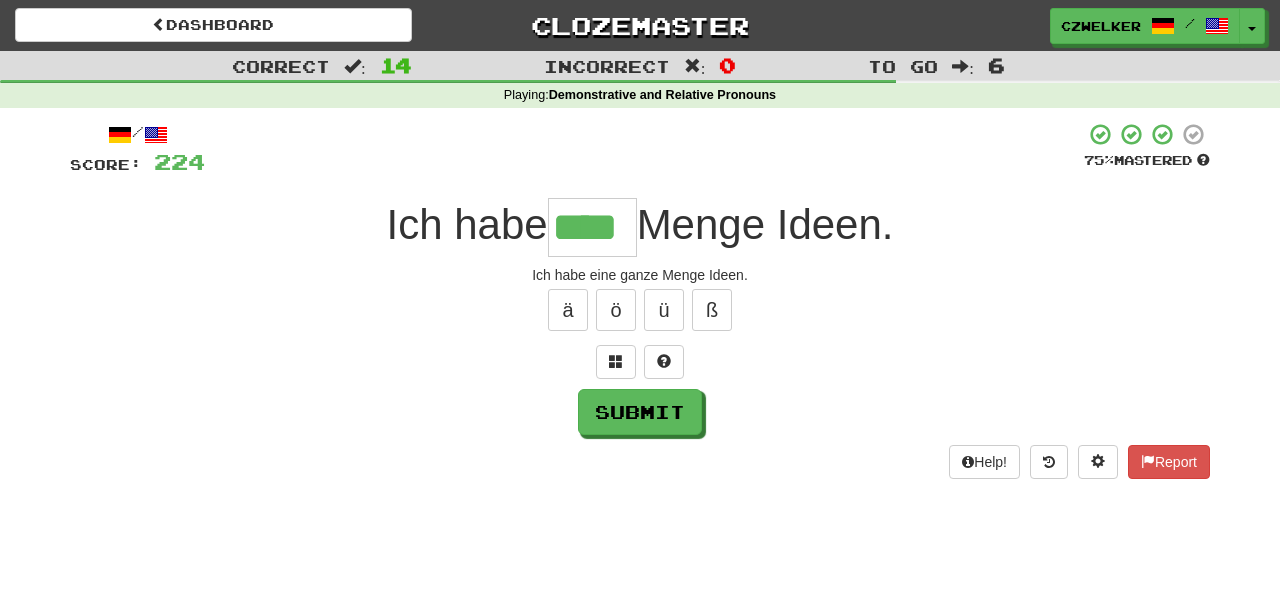 type on "****" 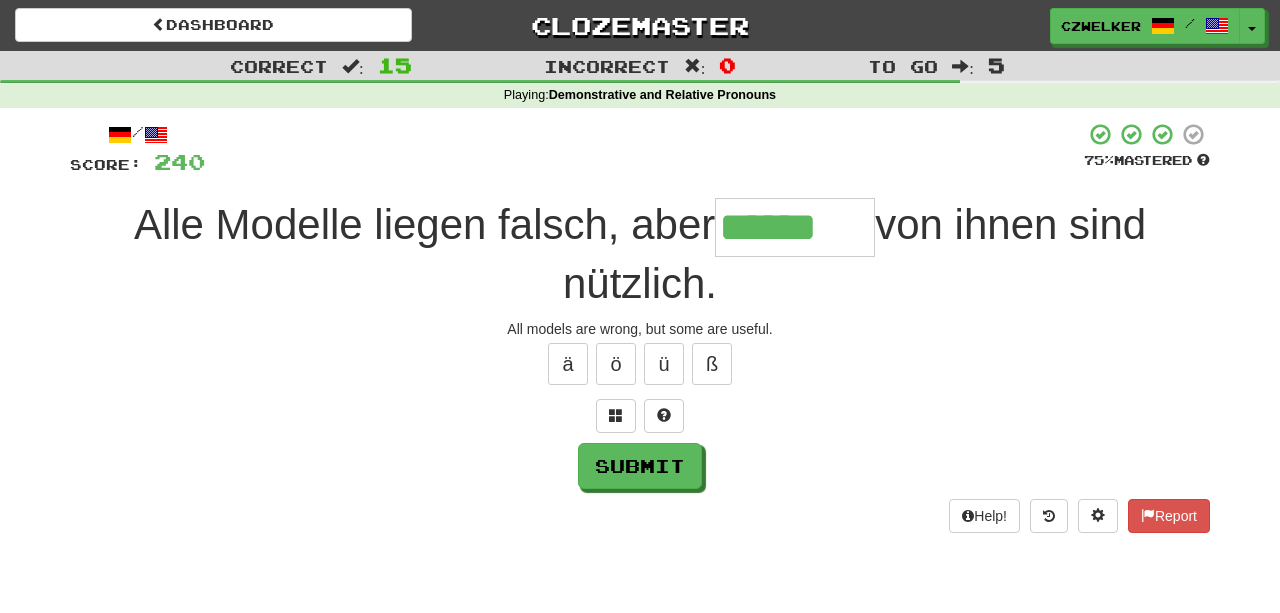type on "******" 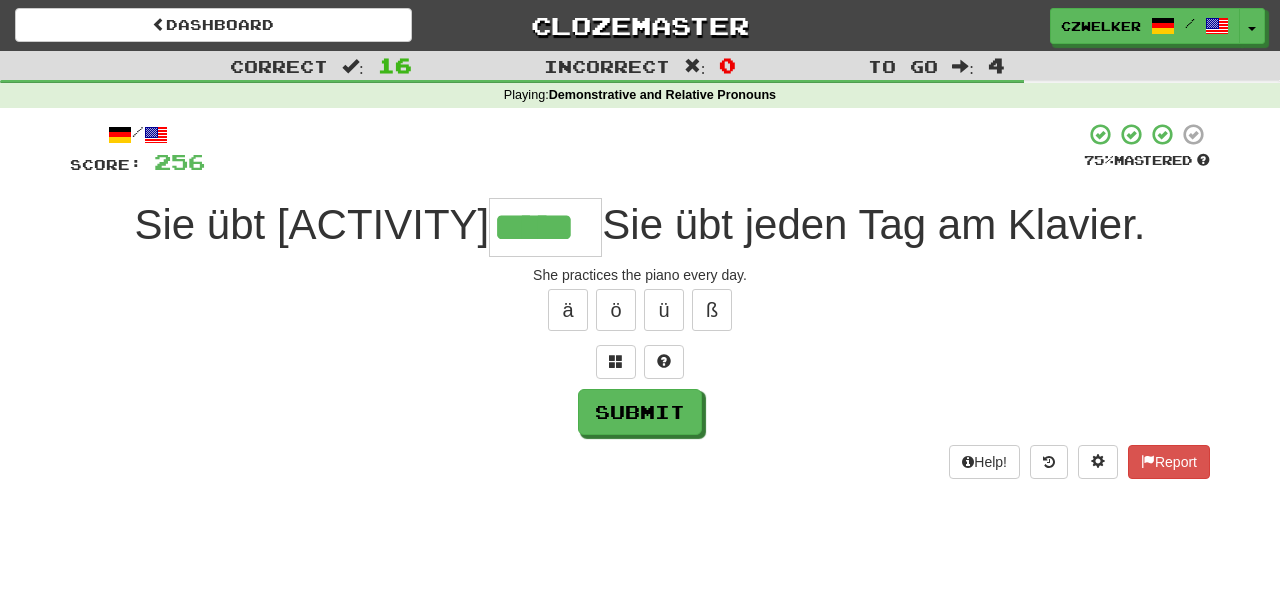 type on "*****" 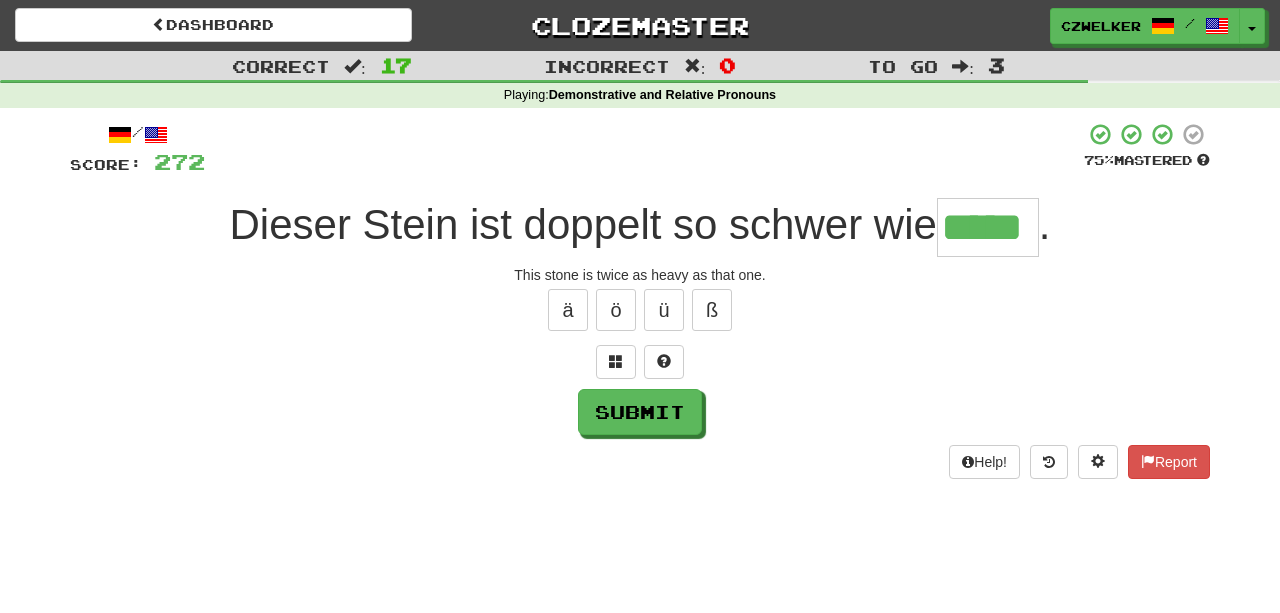 type on "*****" 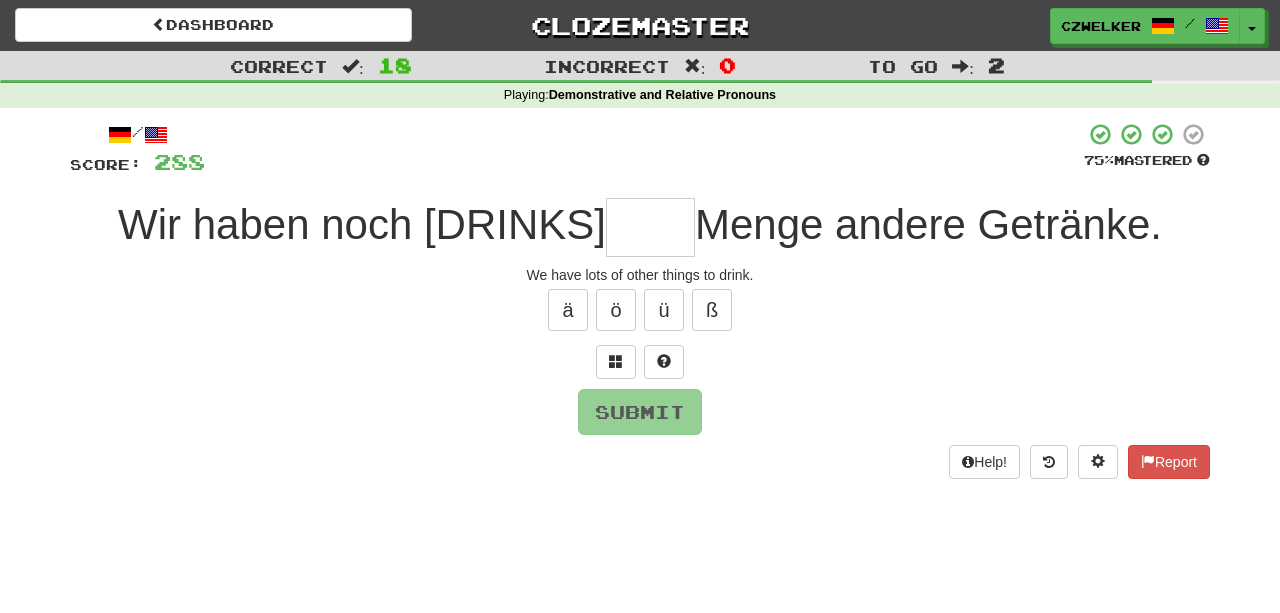 type on "*" 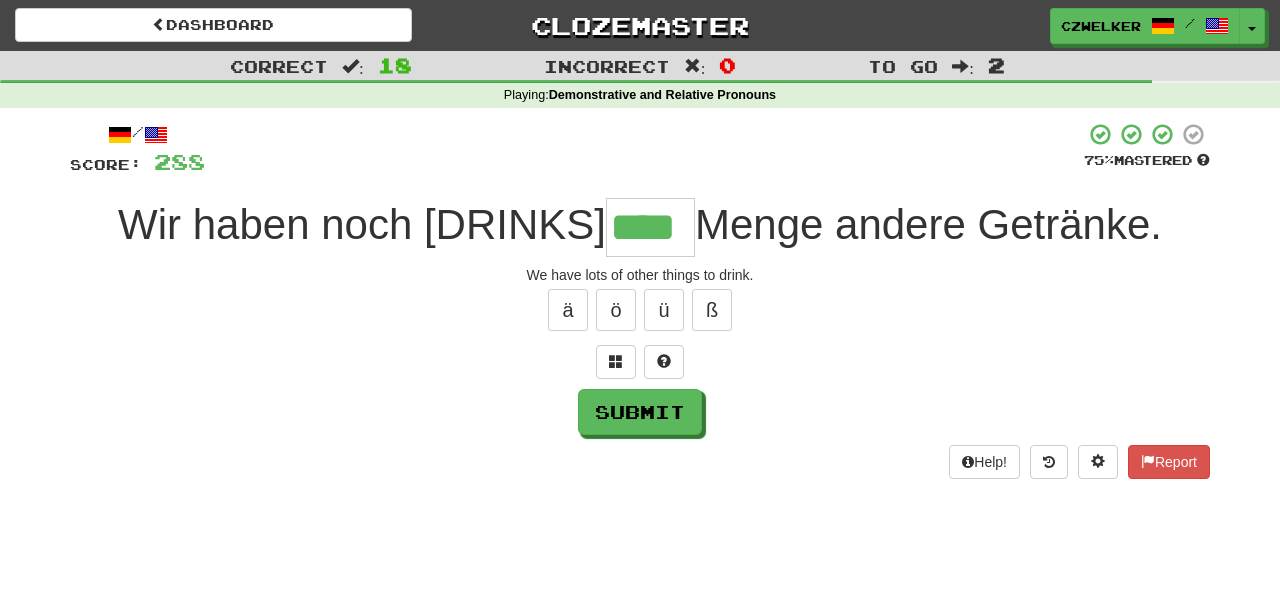 type on "****" 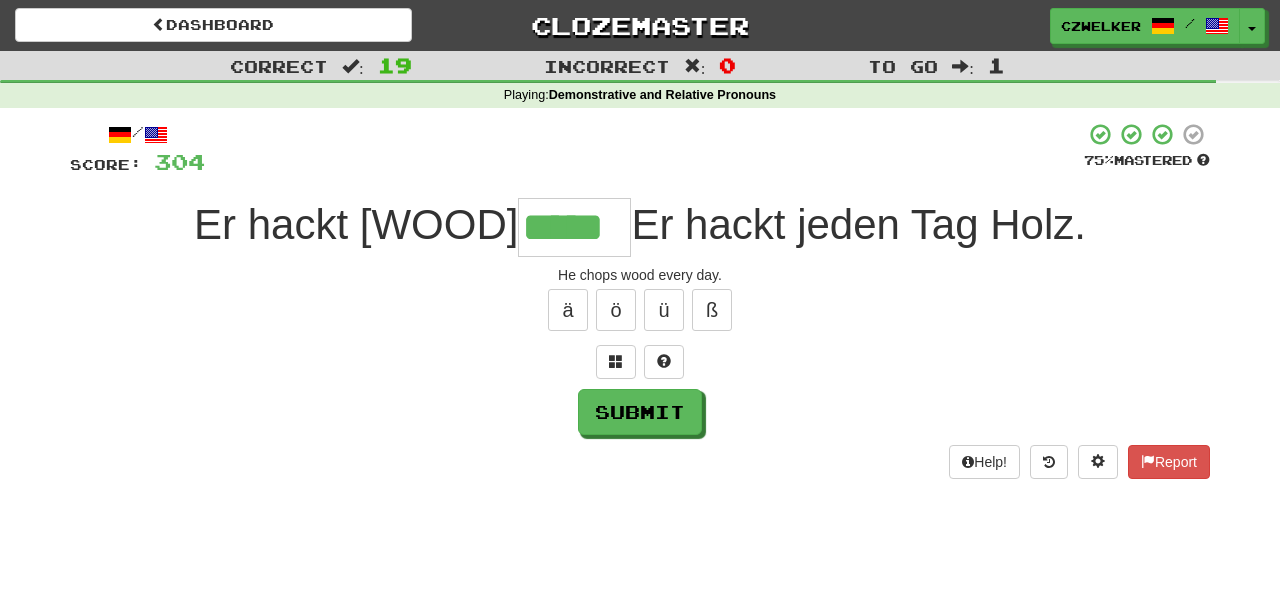 type on "*****" 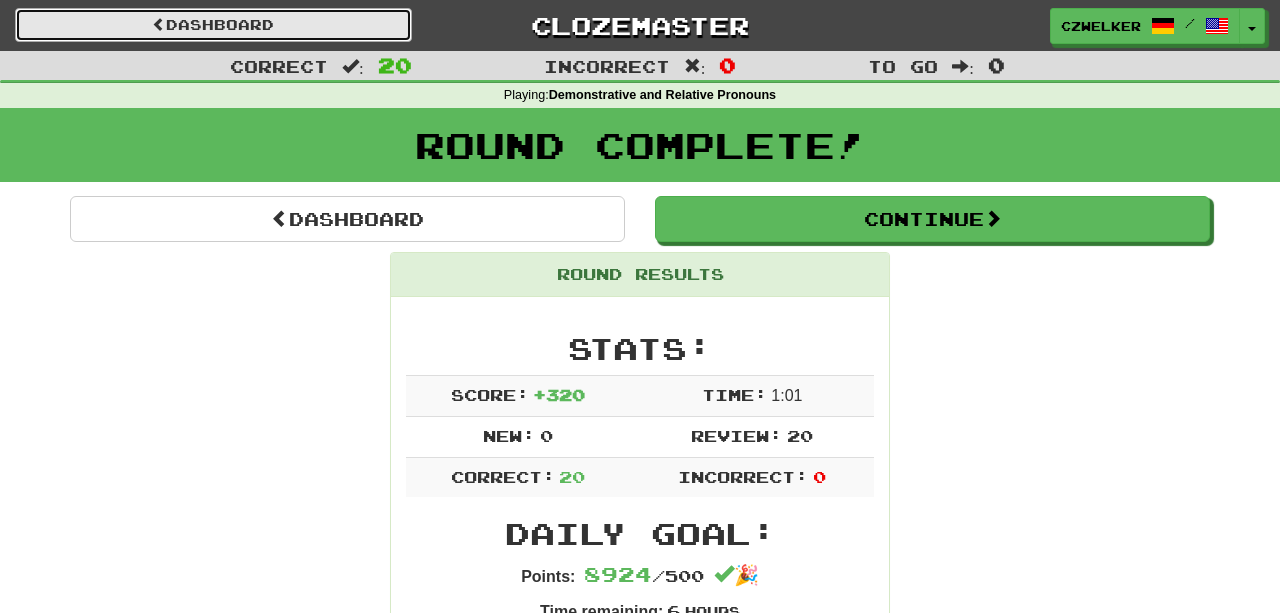click on "Dashboard" at bounding box center (213, 25) 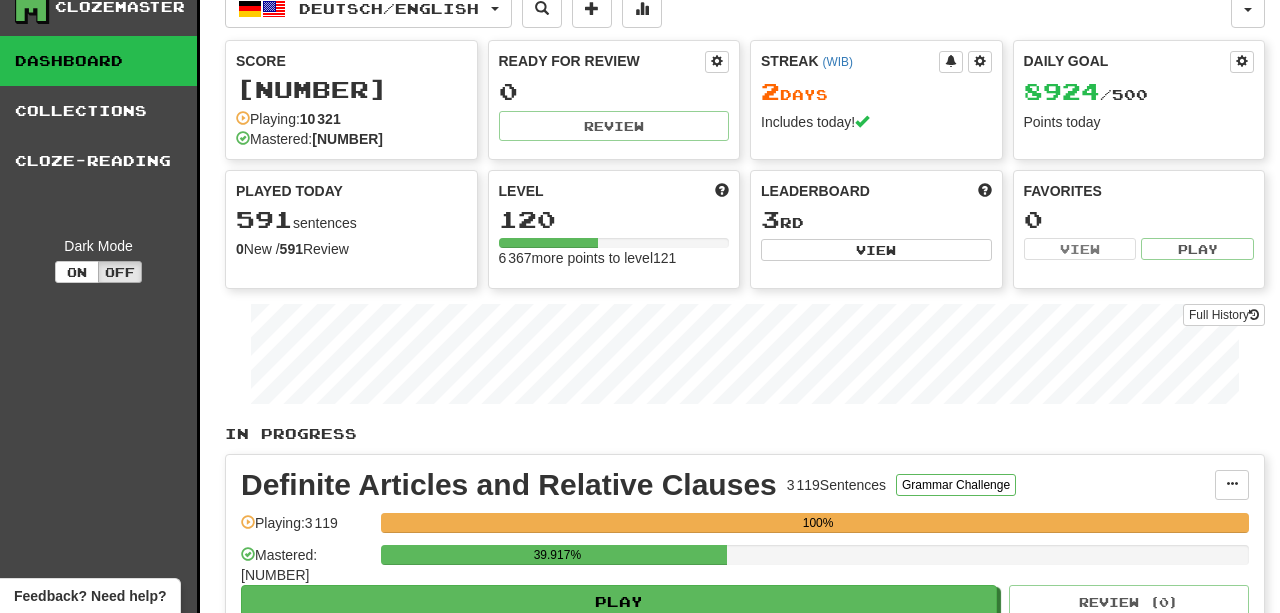 scroll, scrollTop: 25, scrollLeft: 0, axis: vertical 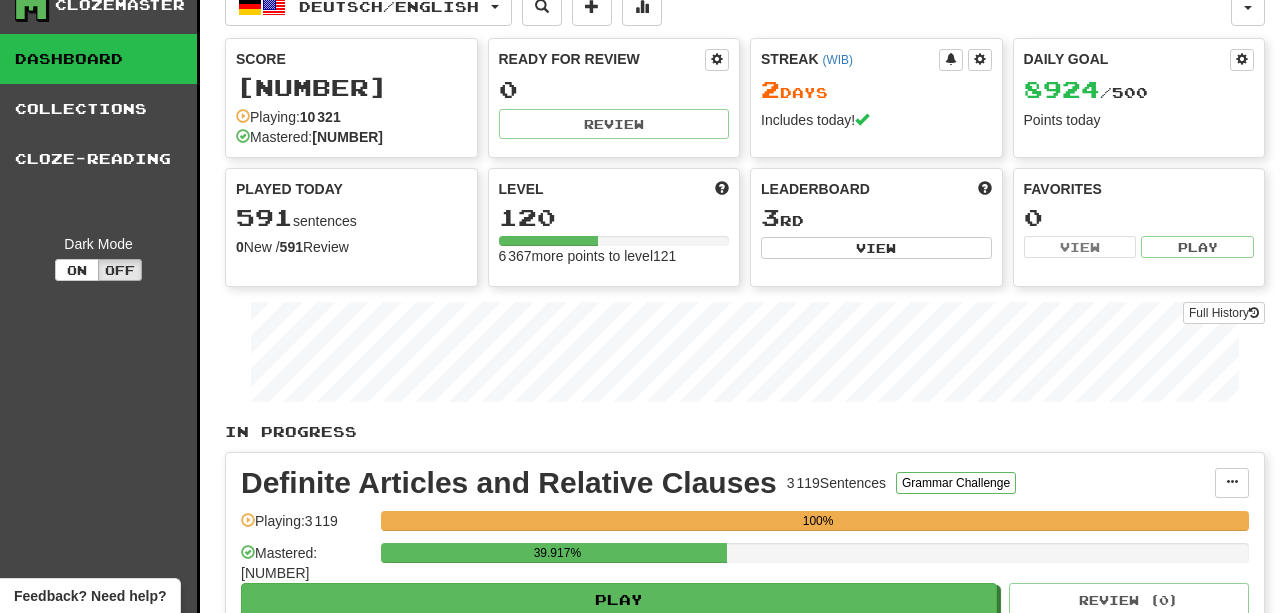 click at bounding box center [640, 2120] 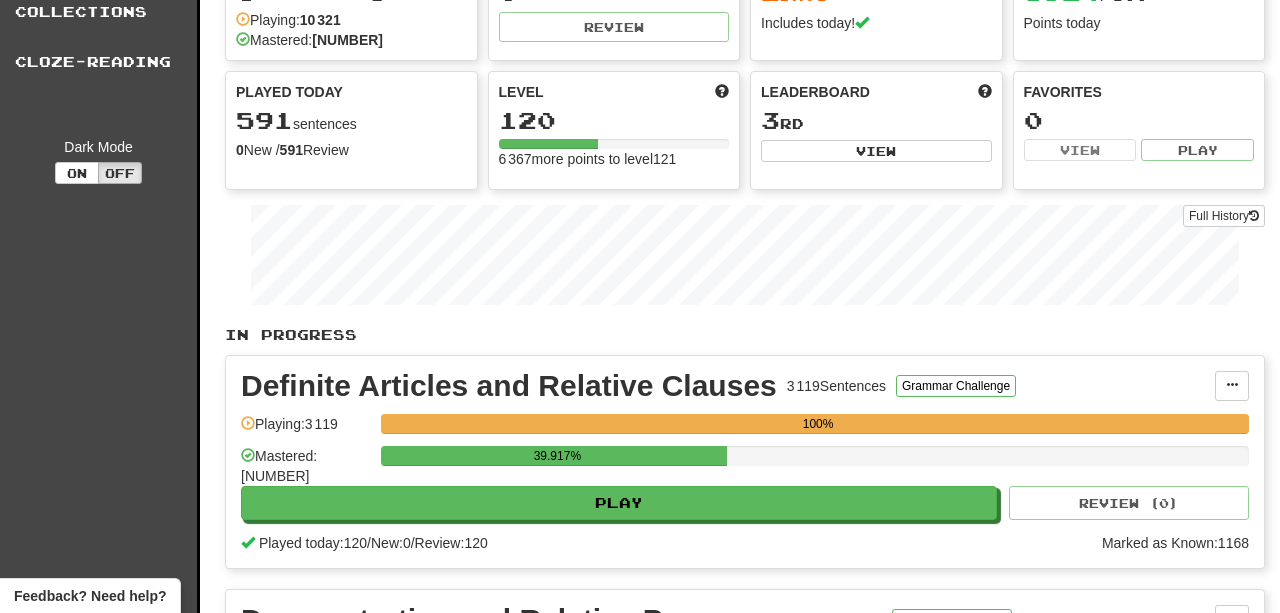 scroll, scrollTop: 0, scrollLeft: 0, axis: both 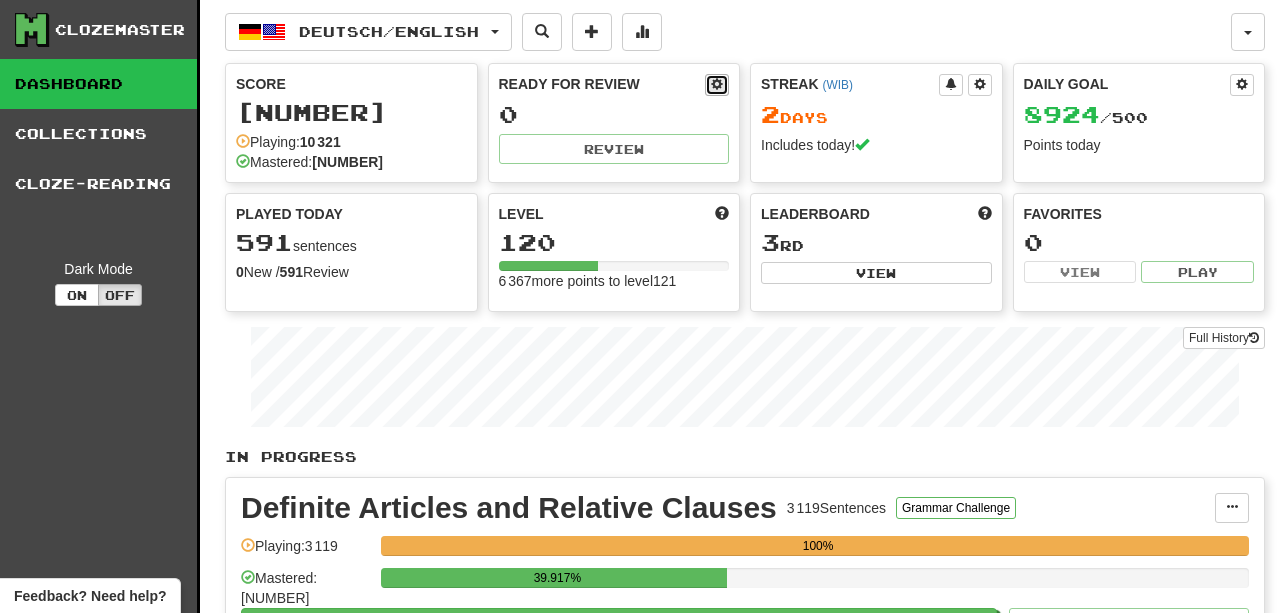 click at bounding box center (717, 84) 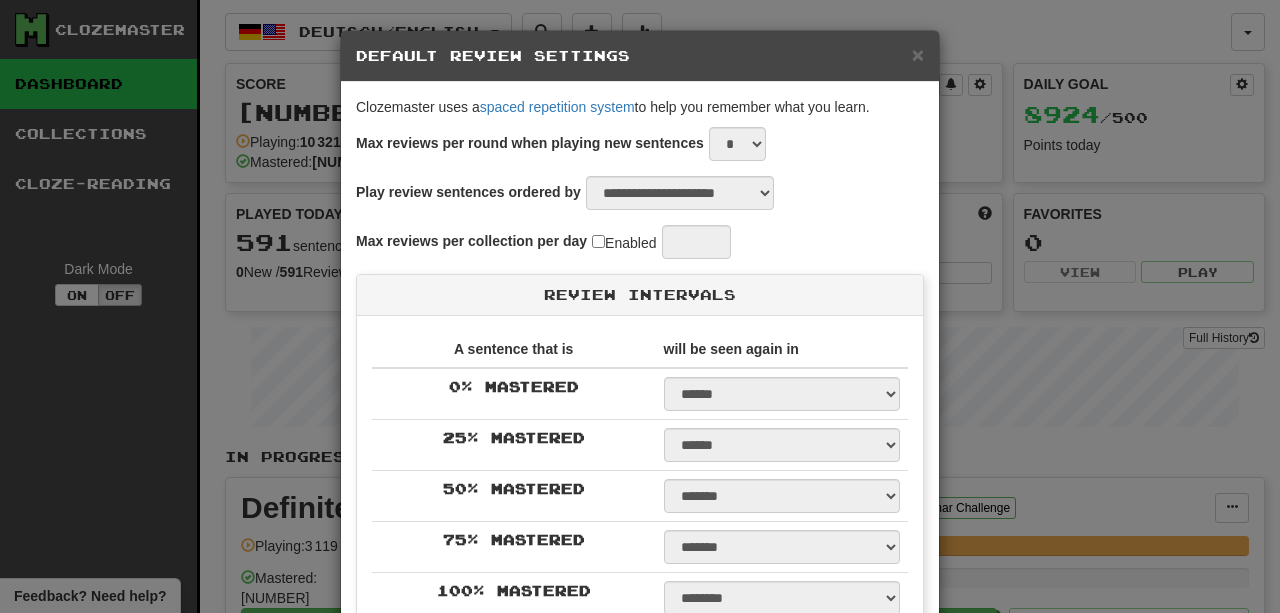 select on "**" 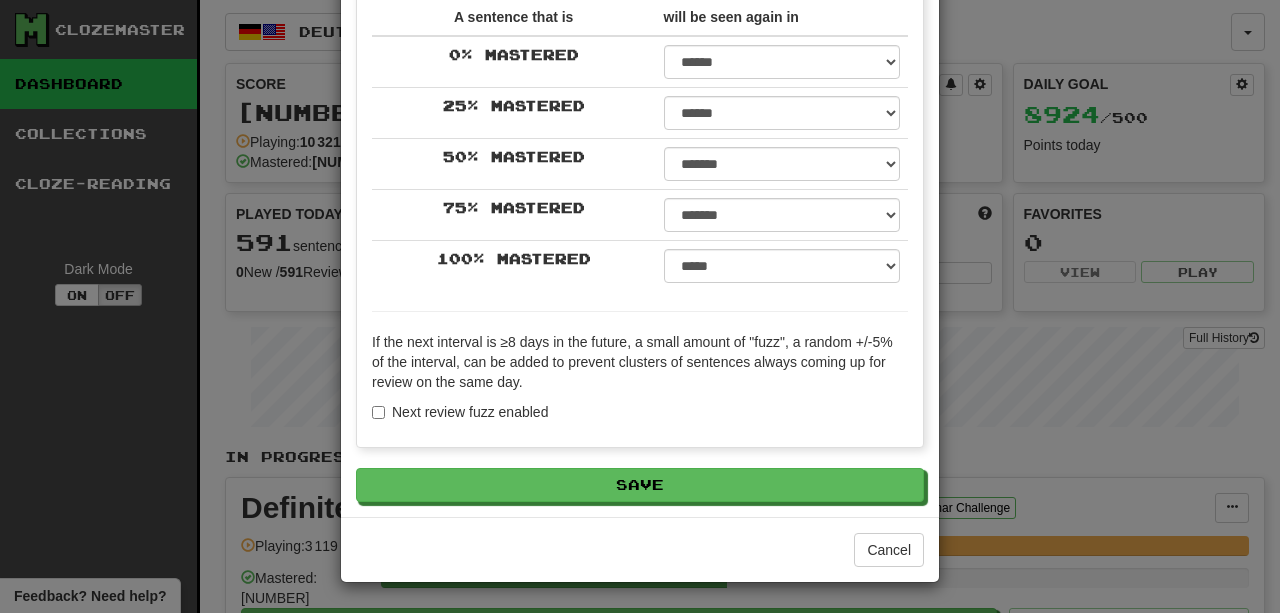 scroll, scrollTop: 0, scrollLeft: 0, axis: both 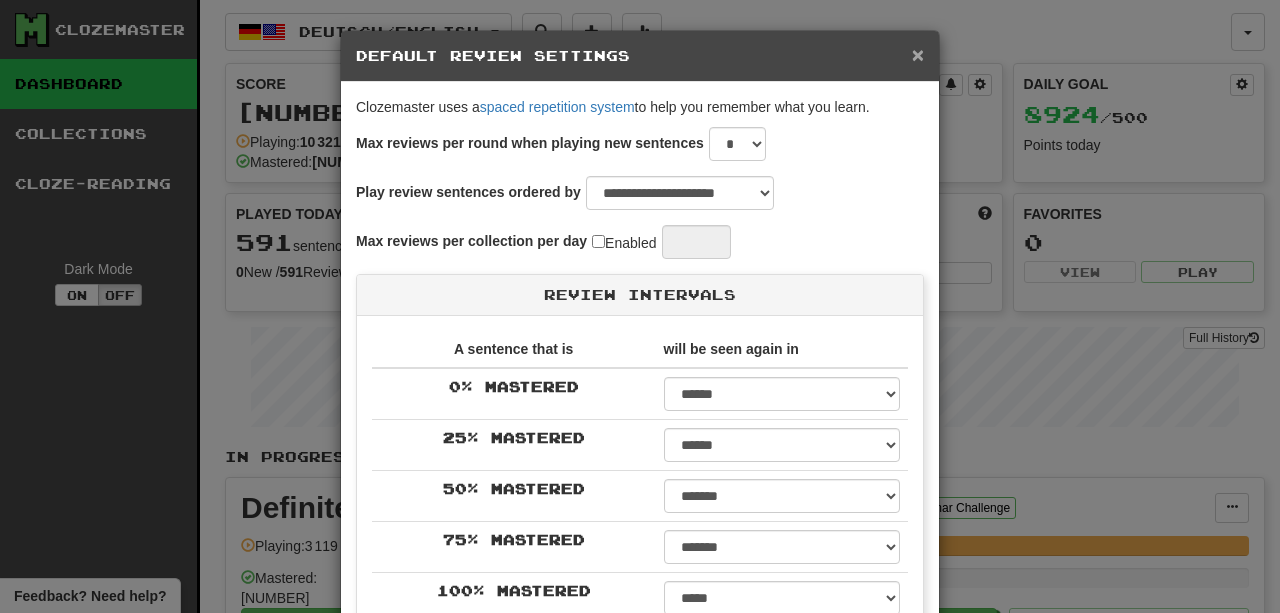 click on "×" at bounding box center [918, 54] 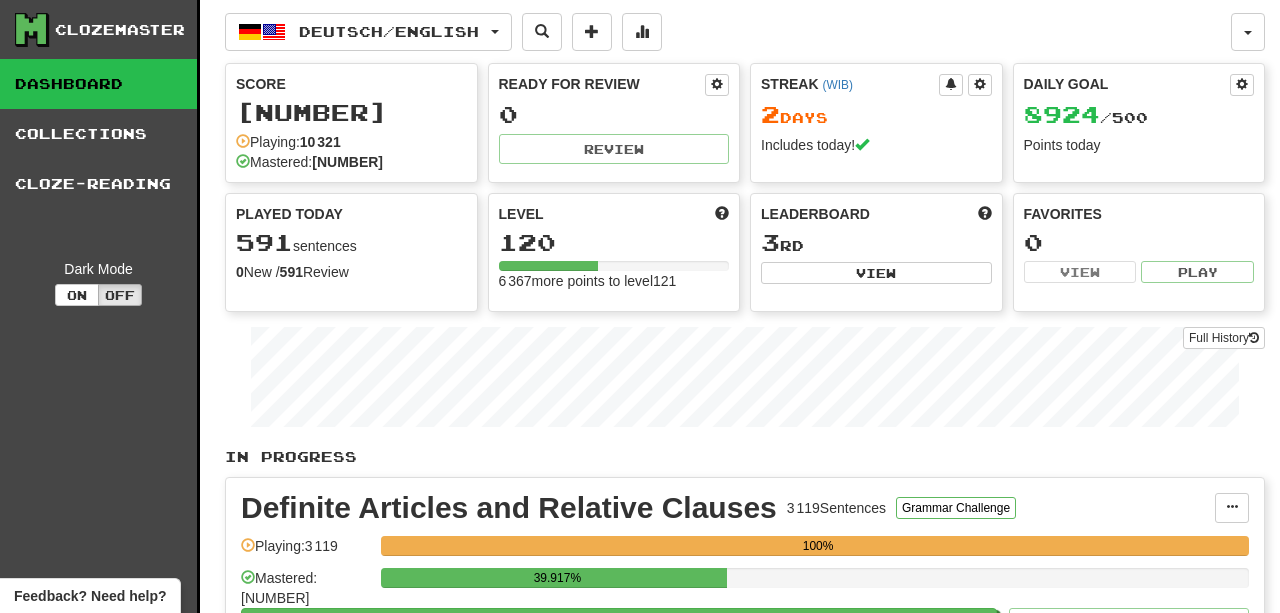 click on "Score [NUMBER]  Playing:  [NUMBER]  Mastered:  [NUMBER] Ready for Review 0   Review Streak   ( WIB ) [NUMBER]  Day s Includes today!  Daily Goal [NUMBER]  /  [NUMBER] Points today Played Today [NUMBER]  sentences 0  New /  [NUMBER]  Review Full History  Level [NUMBER] [NUMBER]  more points to level  [NUMBER] Leaderboard 3 rd View Favorites 0 View Play" at bounding box center (745, 187) 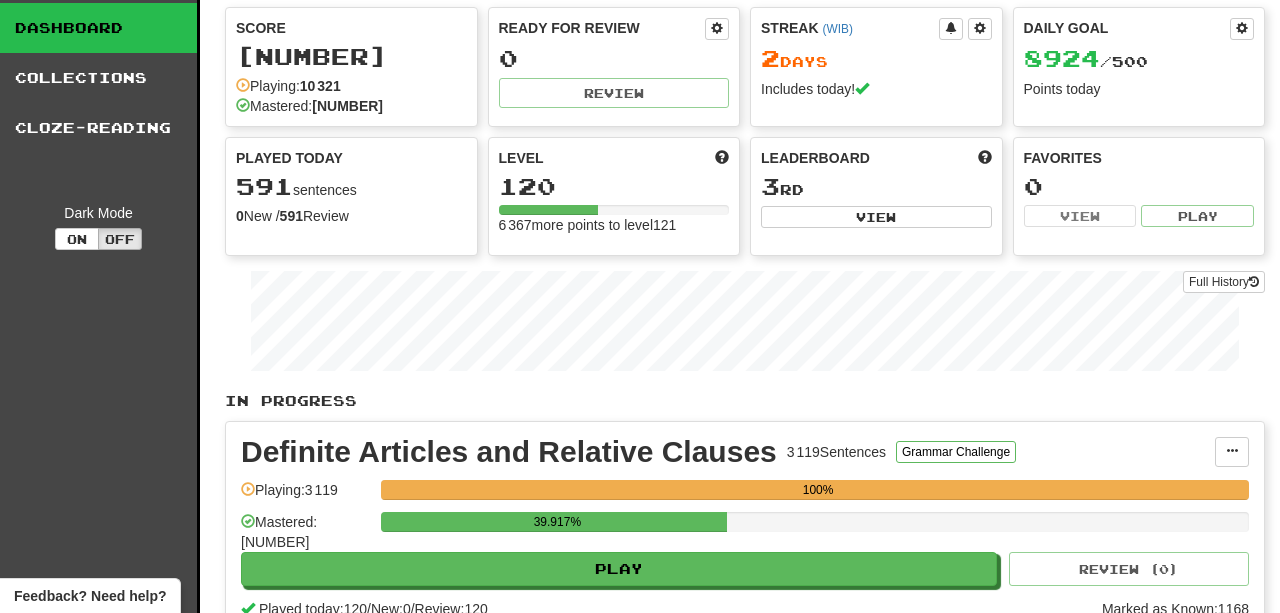 scroll, scrollTop: 0, scrollLeft: 0, axis: both 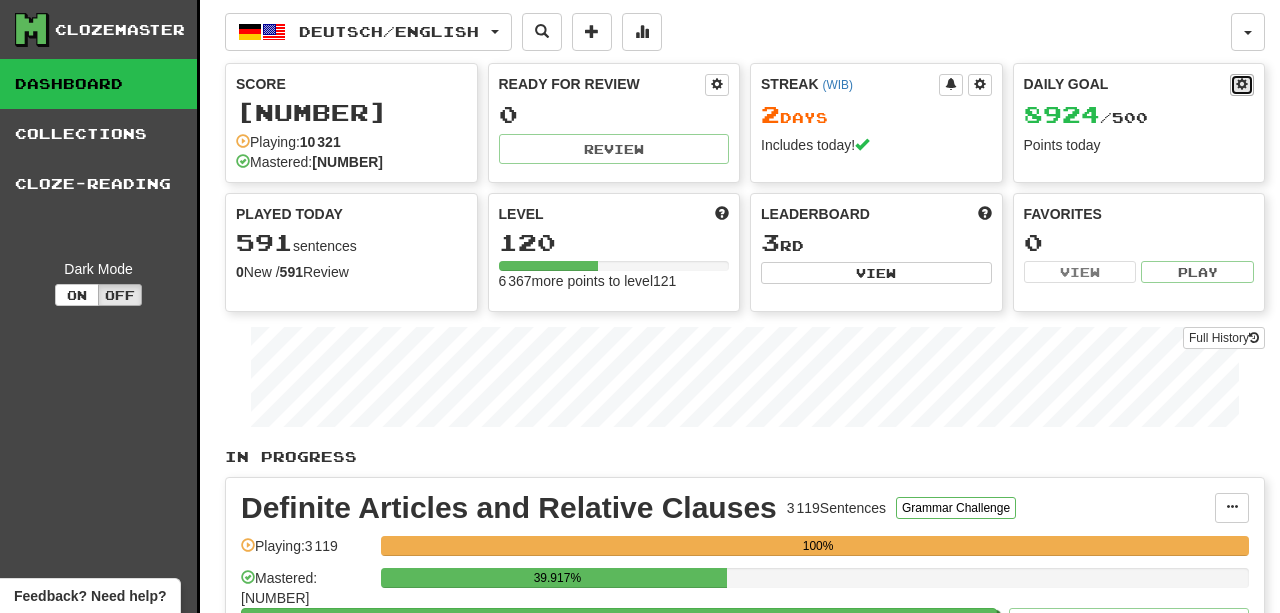 click at bounding box center (1242, 84) 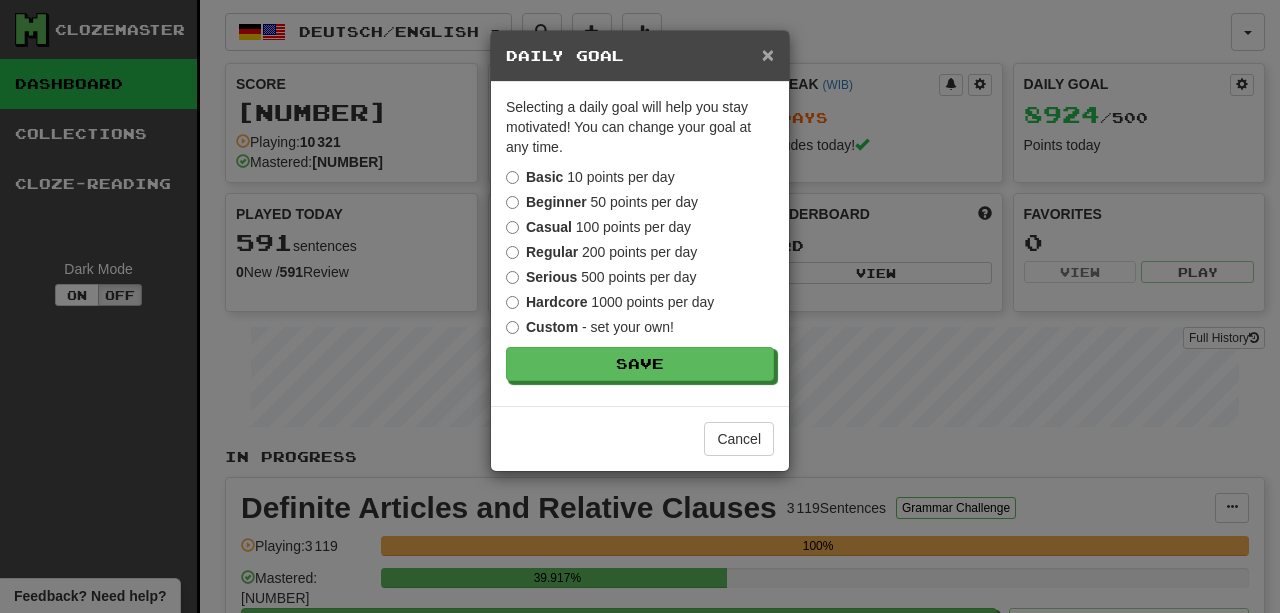 click on "×" at bounding box center [768, 54] 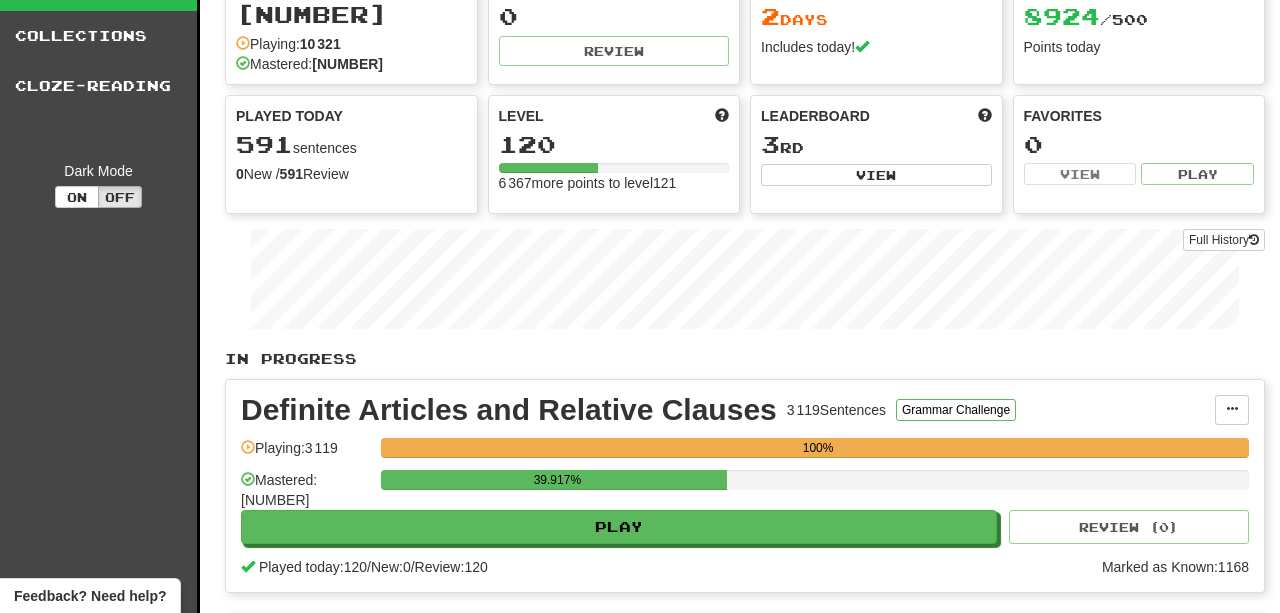 scroll, scrollTop: 202, scrollLeft: 0, axis: vertical 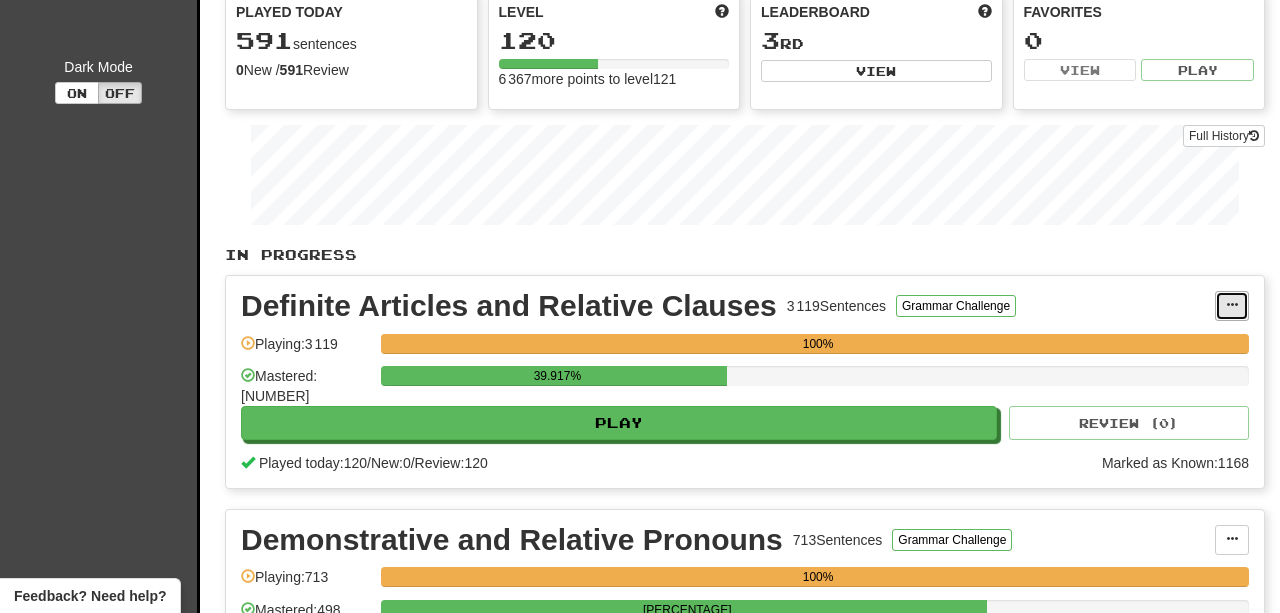 click at bounding box center (1232, 305) 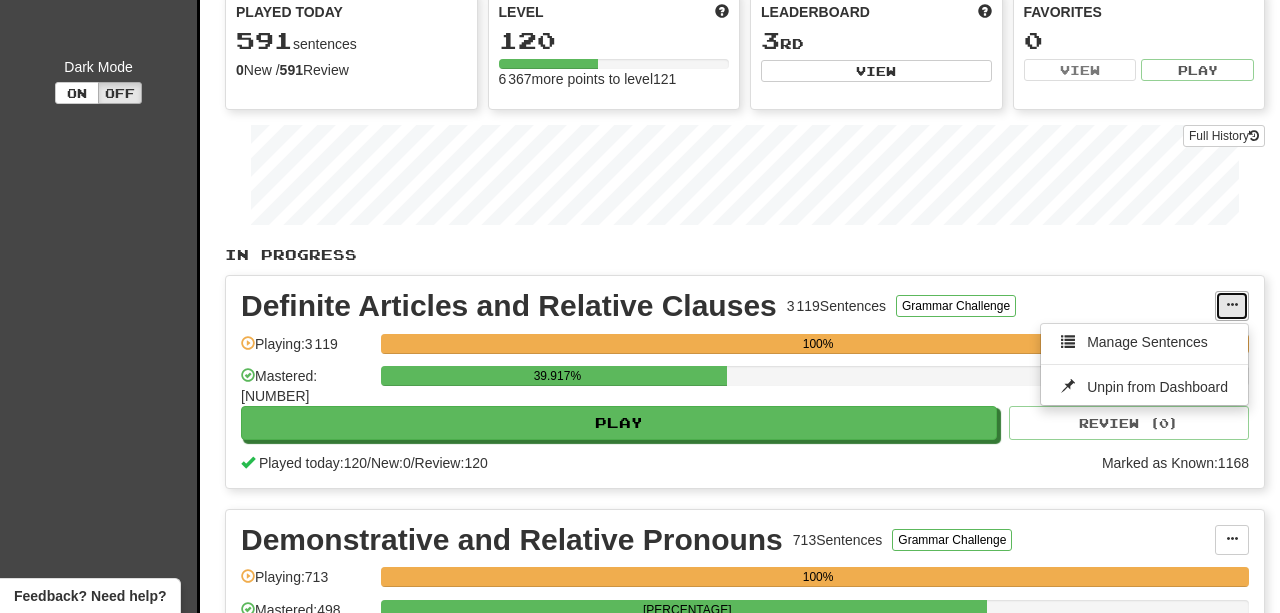 click at bounding box center [1232, 305] 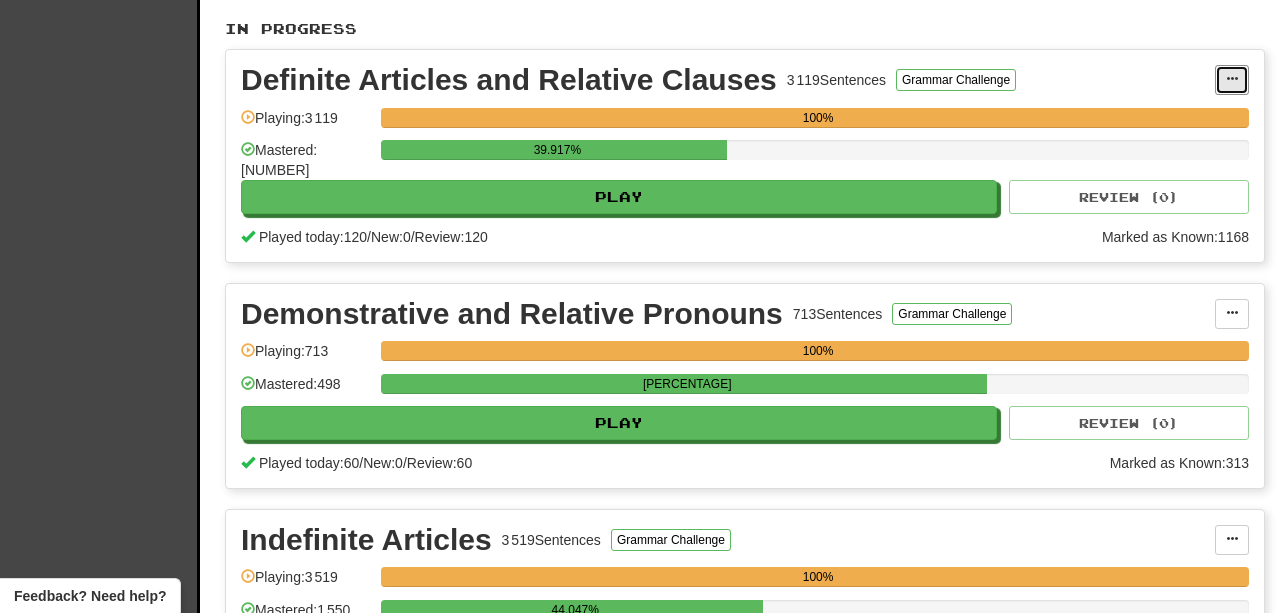 scroll, scrollTop: 344, scrollLeft: 0, axis: vertical 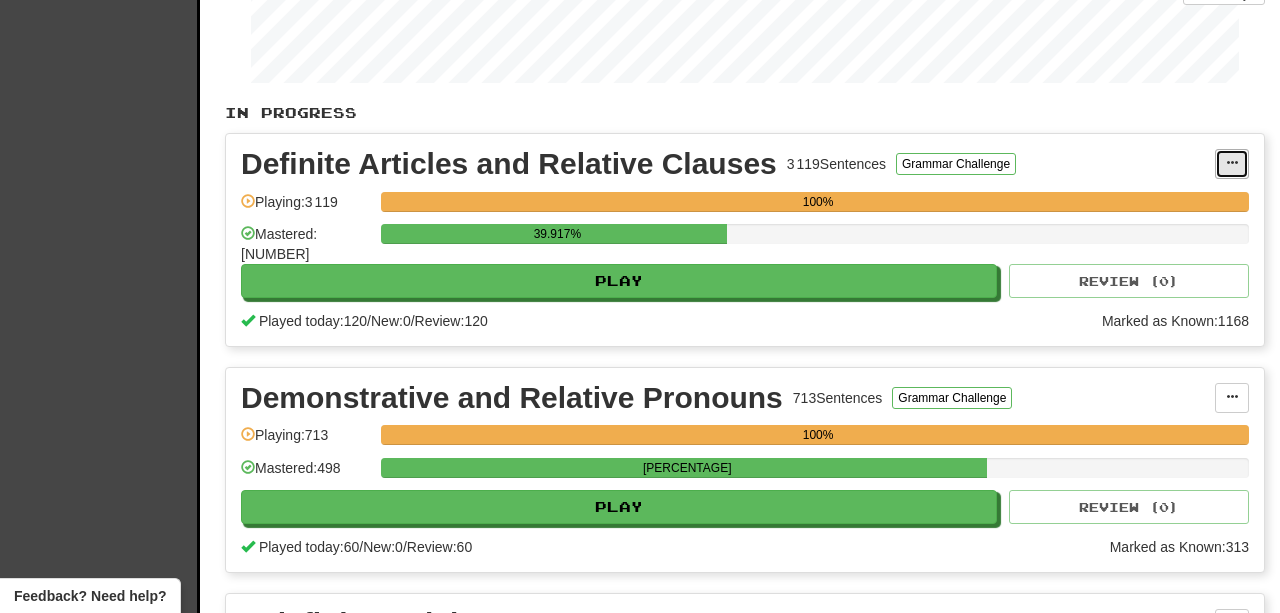 click at bounding box center (1232, 163) 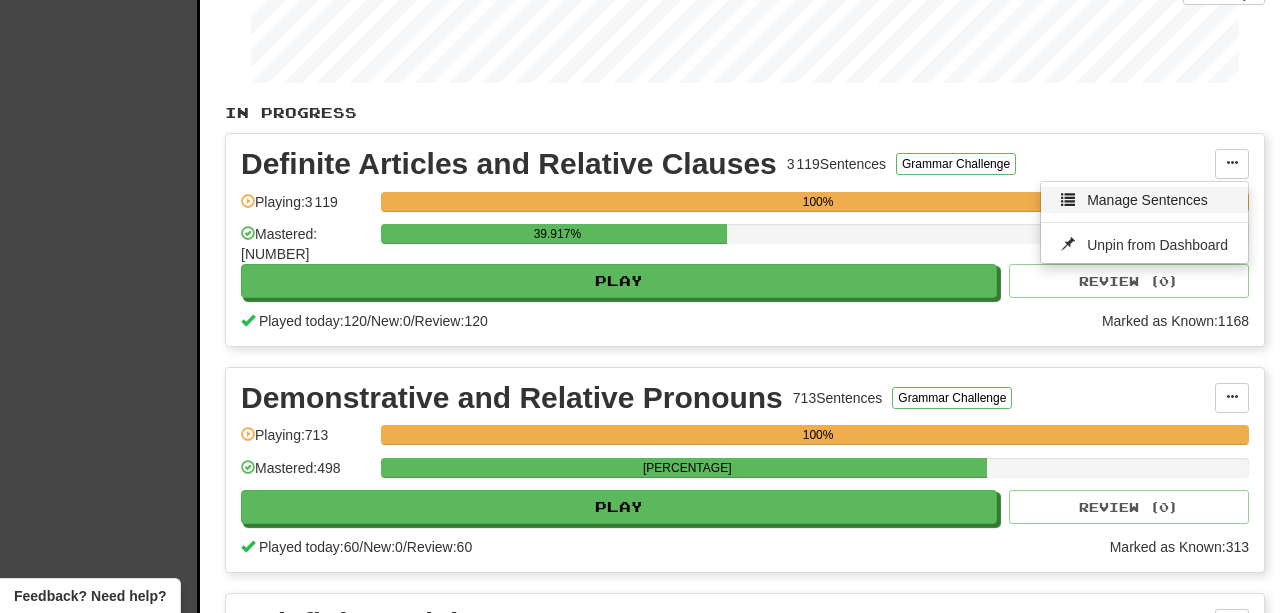 click on "Manage Sentences" at bounding box center (1144, 200) 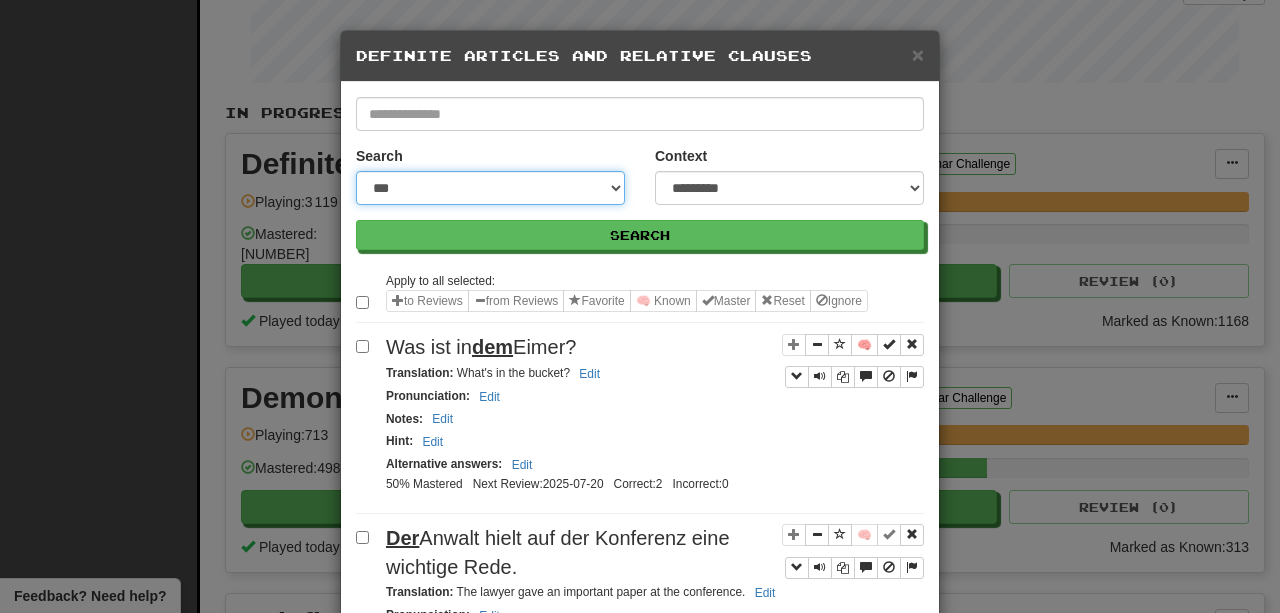 click on "**********" at bounding box center [490, 188] 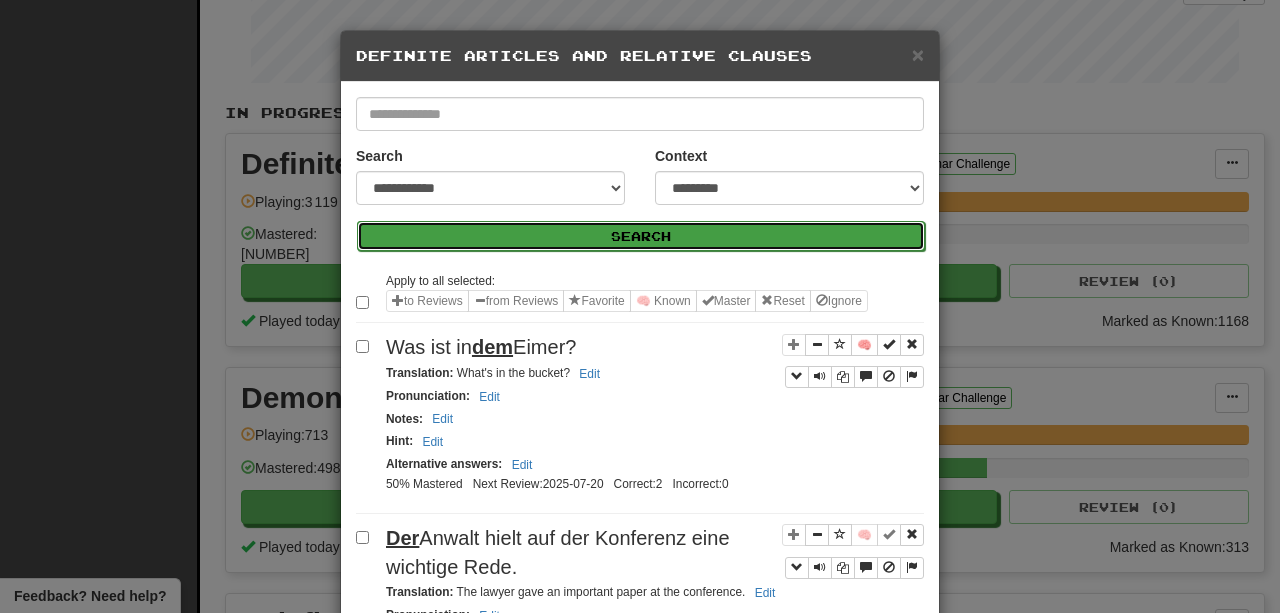 click on "Search" at bounding box center (641, 236) 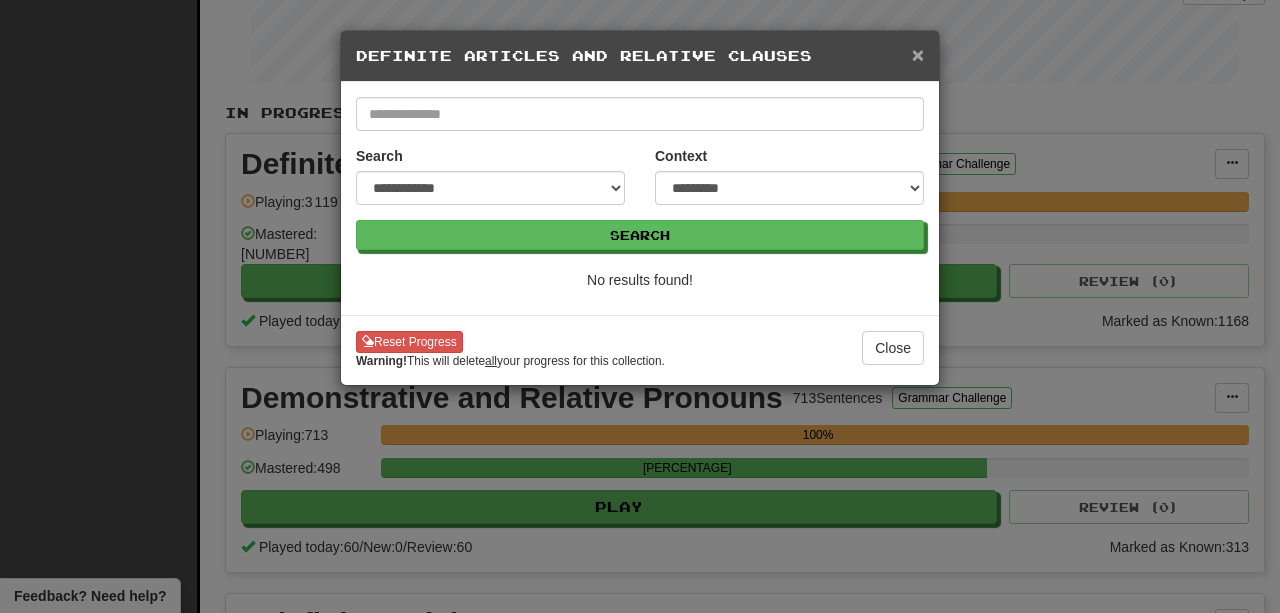 click on "×" at bounding box center [918, 54] 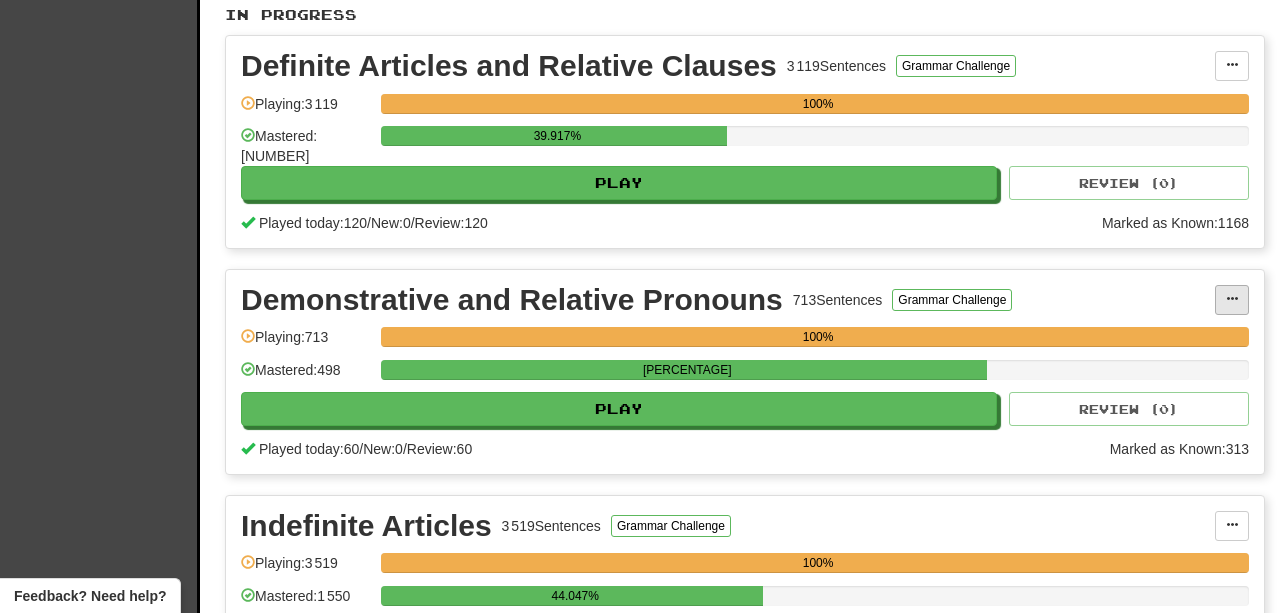 scroll, scrollTop: 450, scrollLeft: 0, axis: vertical 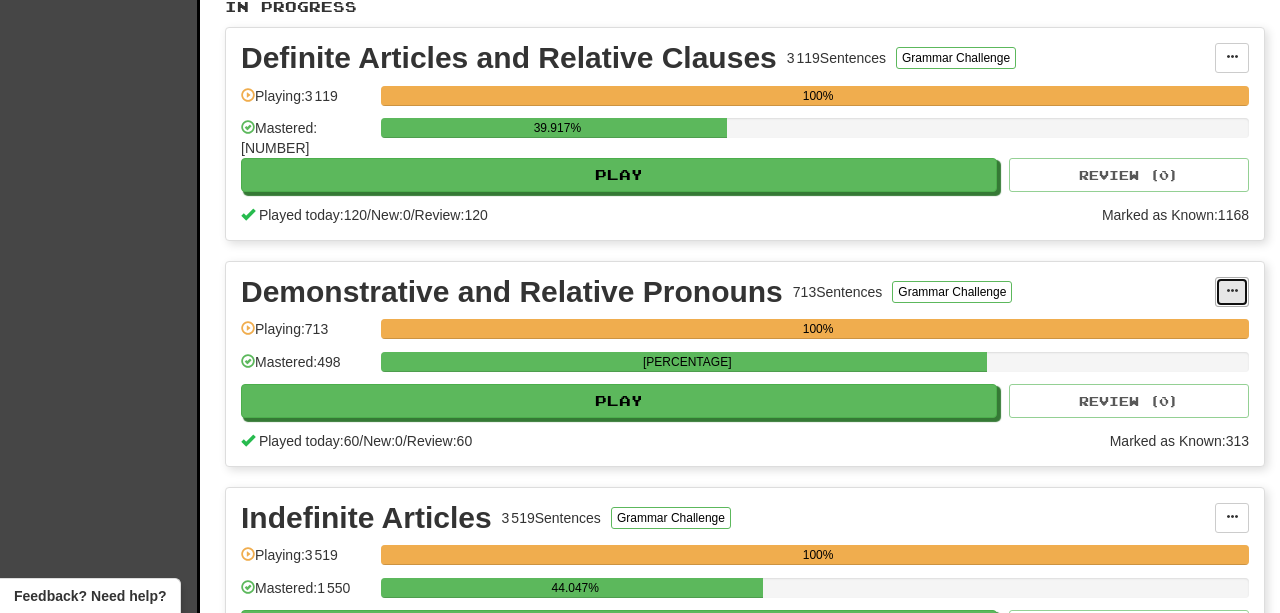 click at bounding box center [1232, 292] 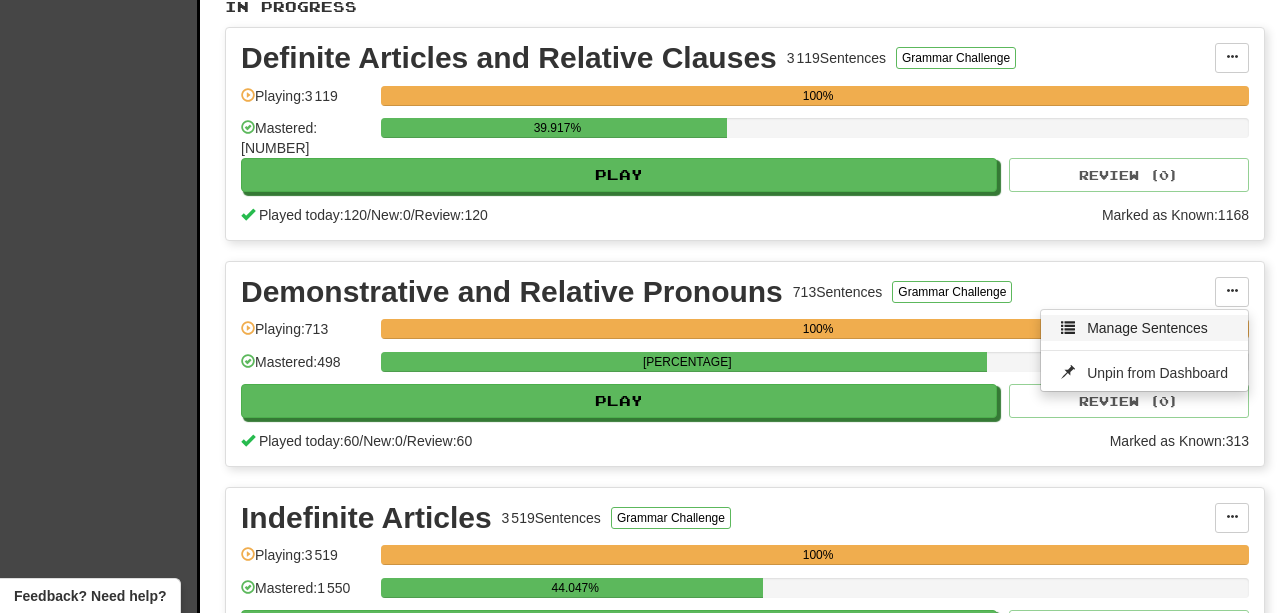 click on "Manage Sentences" at bounding box center [1144, 328] 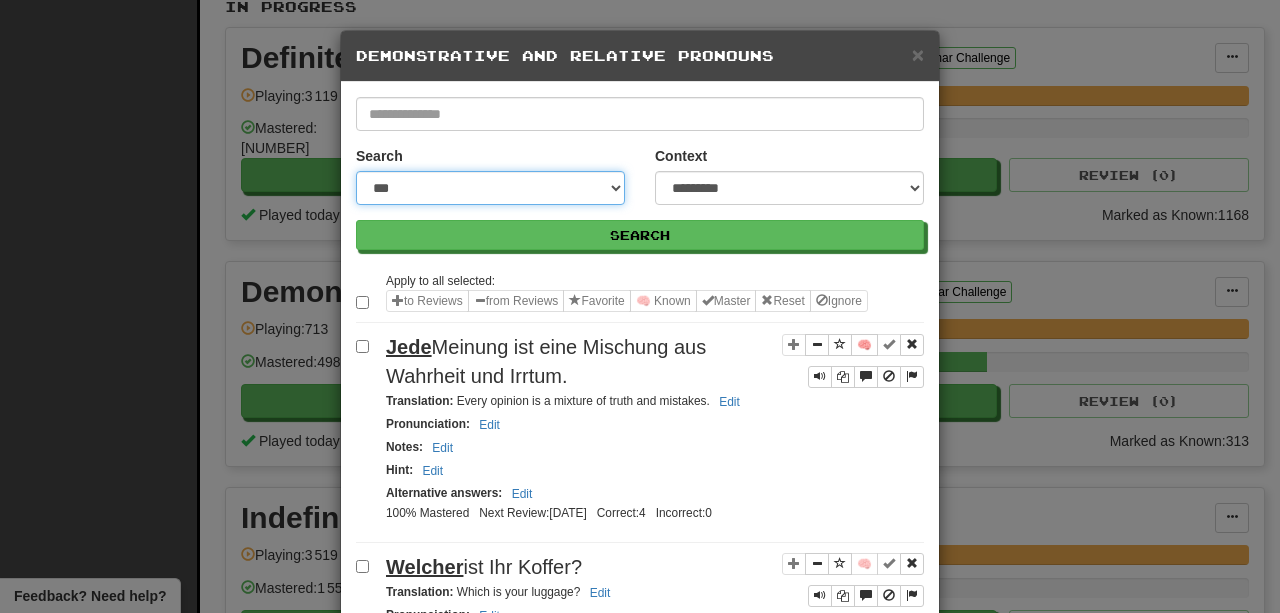 click on "**********" at bounding box center (490, 188) 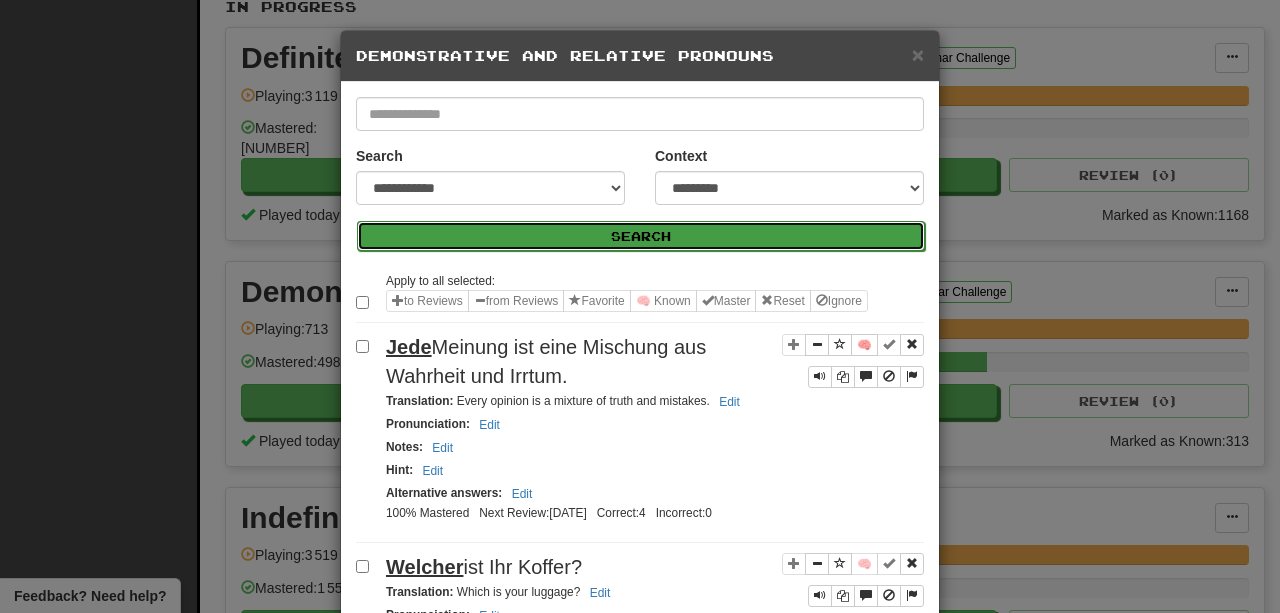 click on "Search" at bounding box center (641, 236) 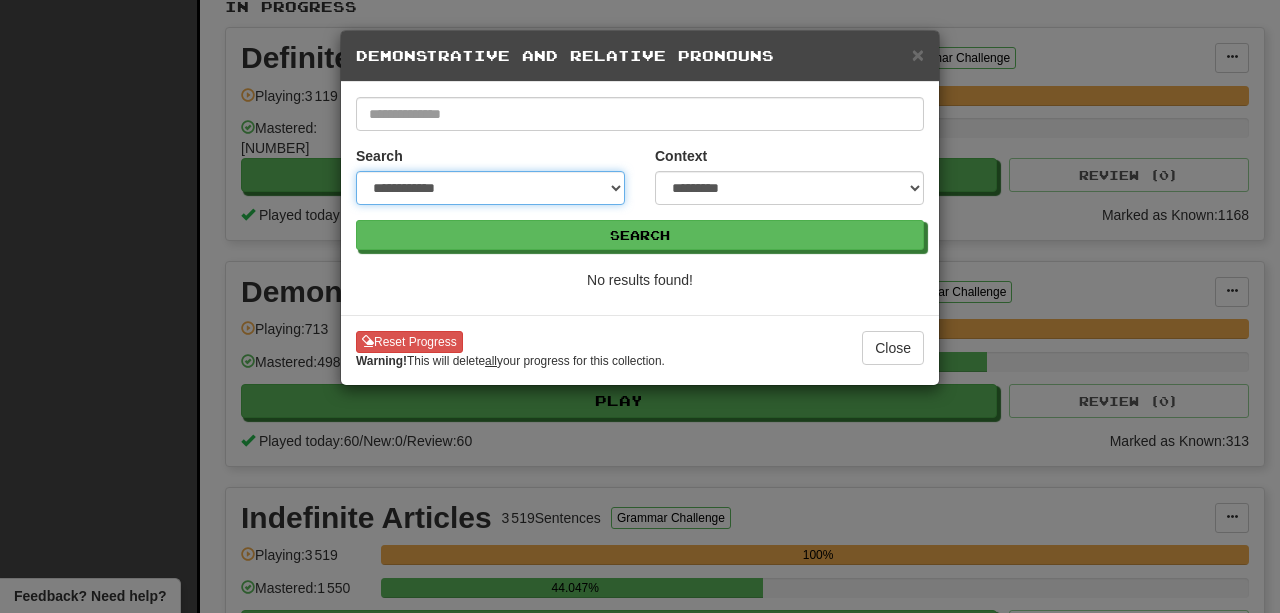 click on "**********" at bounding box center (490, 188) 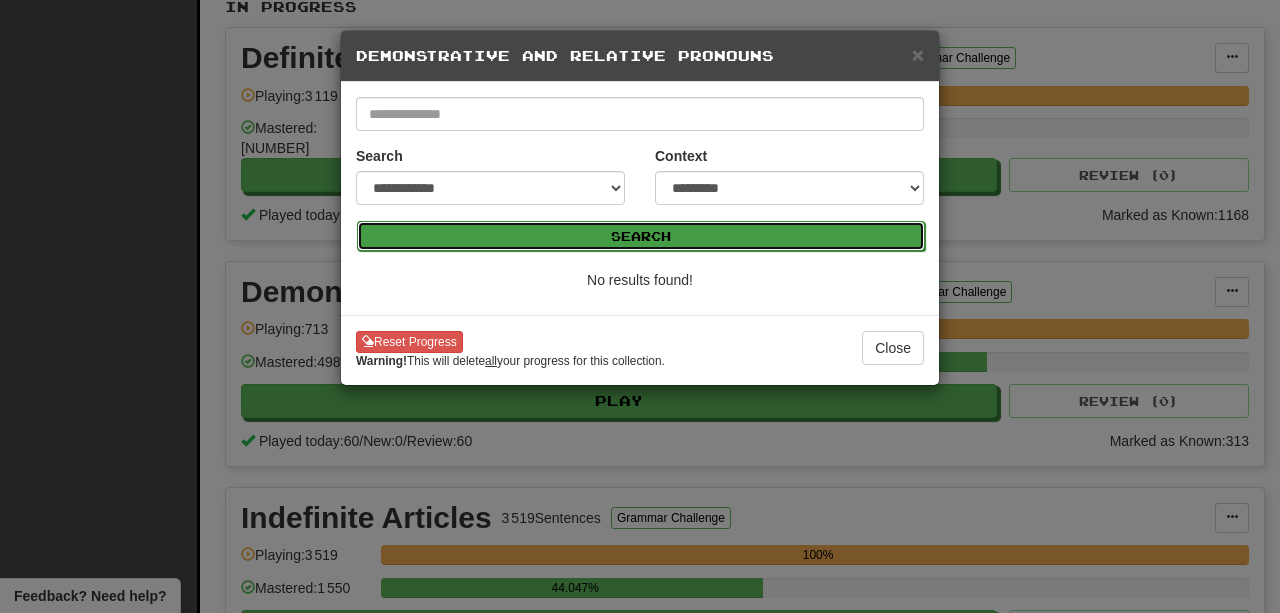 click on "Search" at bounding box center [641, 236] 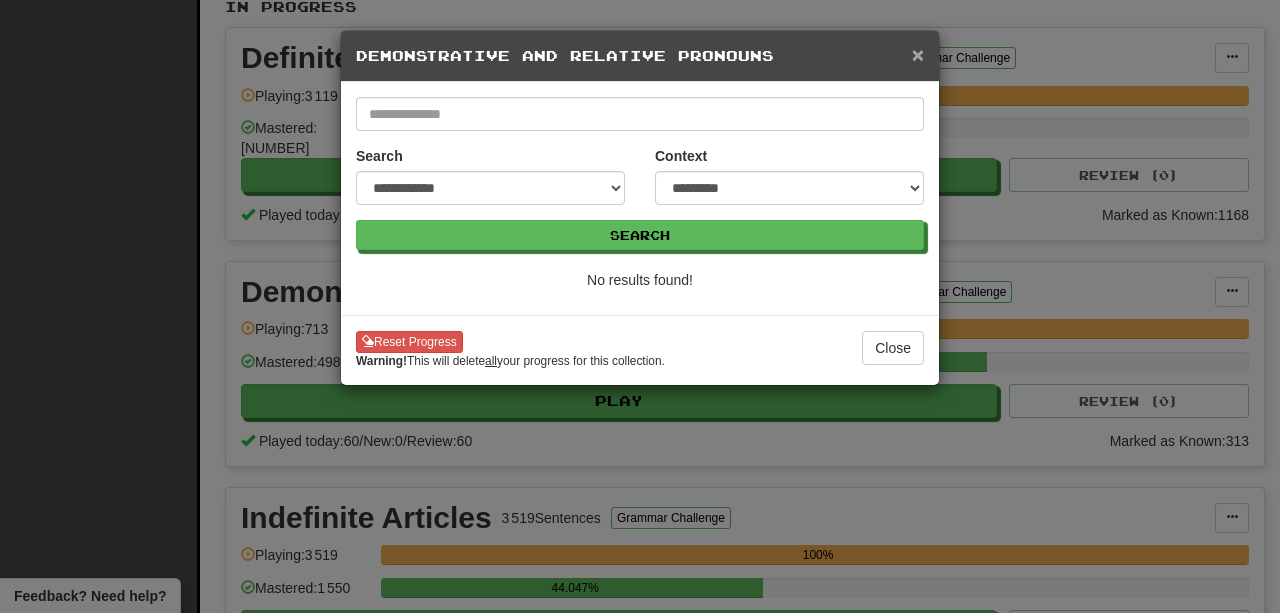 click on "×" at bounding box center (918, 54) 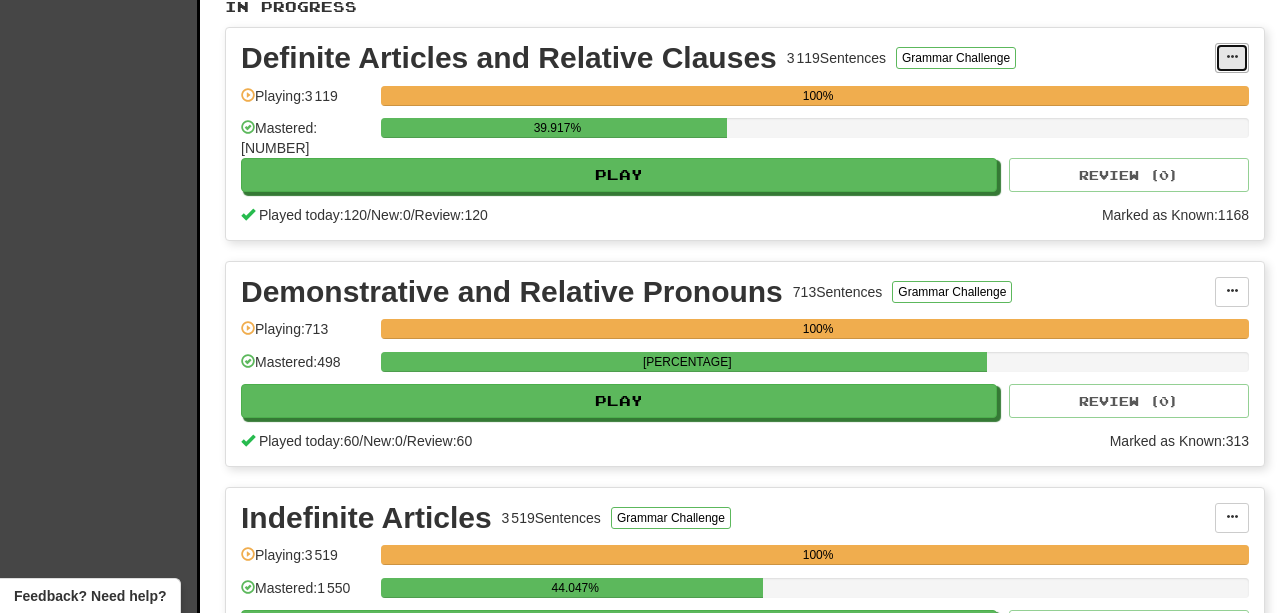 click at bounding box center [1232, 58] 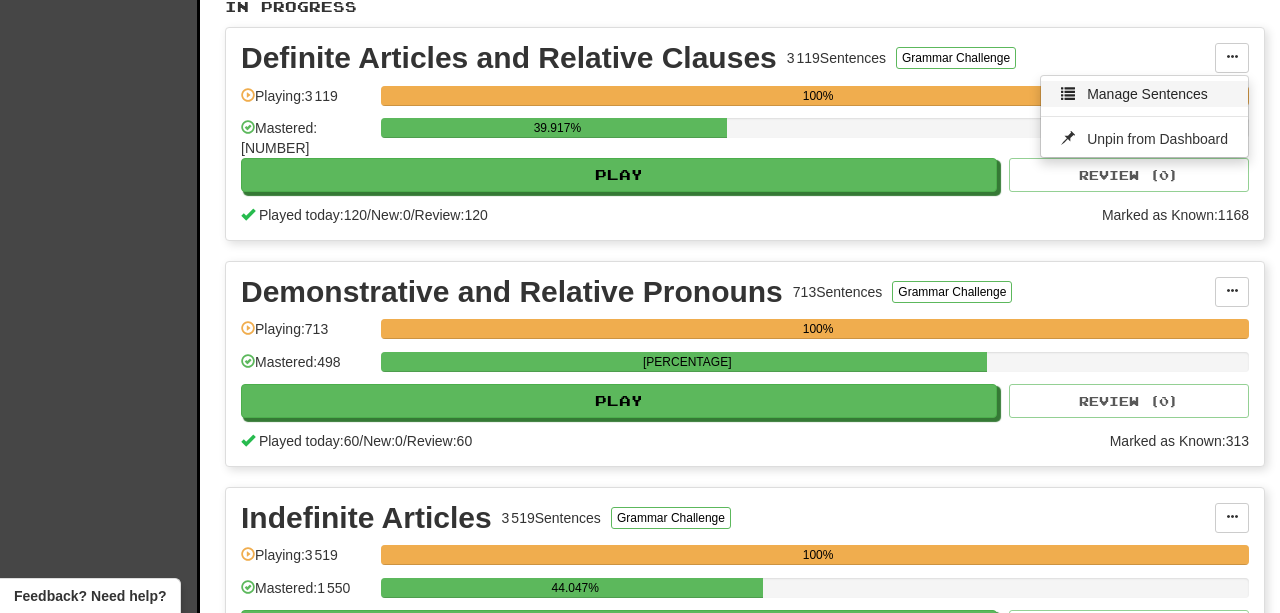 click on "Manage Sentences" at bounding box center [1147, 94] 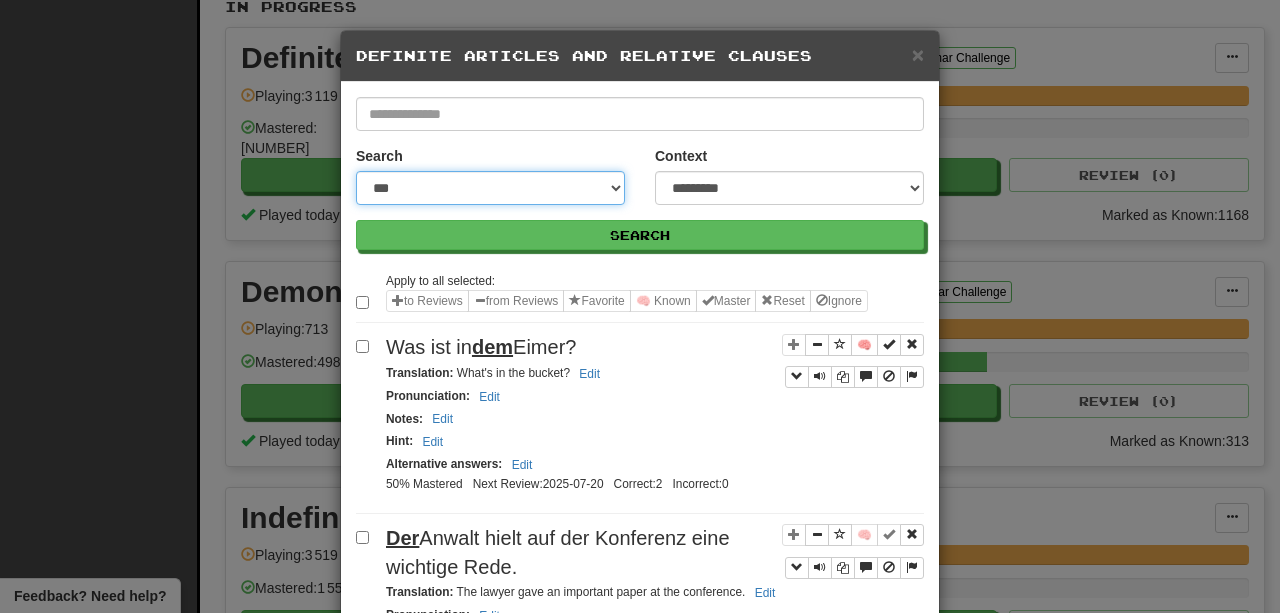 click on "**********" at bounding box center [490, 188] 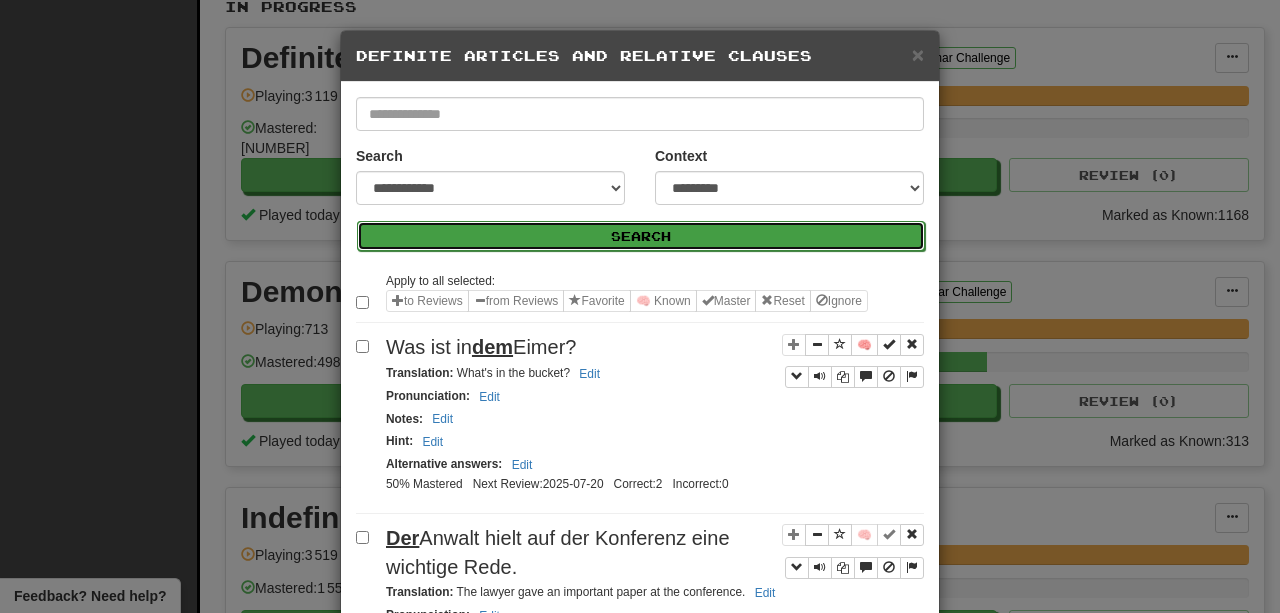 click on "Search" at bounding box center (641, 236) 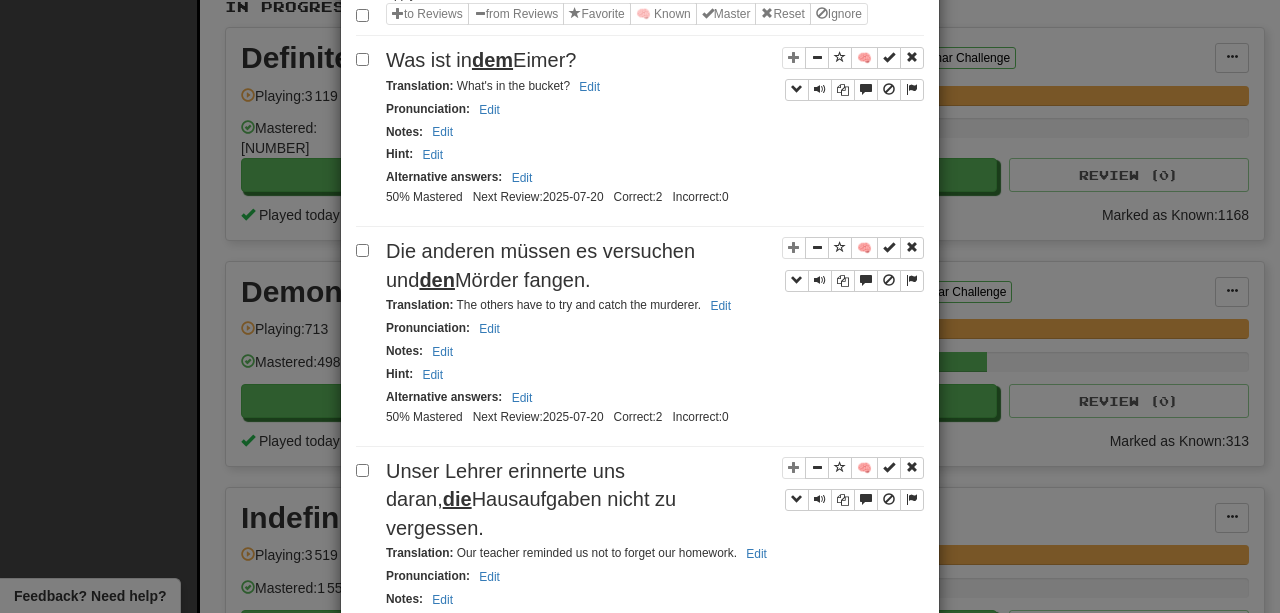 scroll, scrollTop: 0, scrollLeft: 0, axis: both 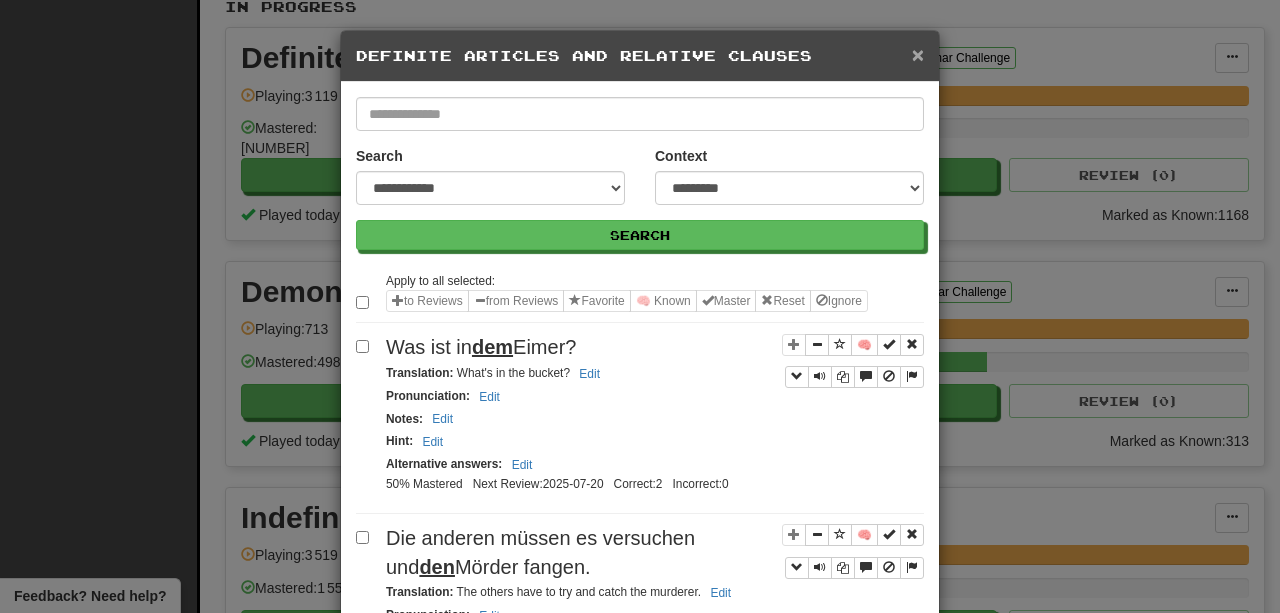 click on "×" at bounding box center (918, 54) 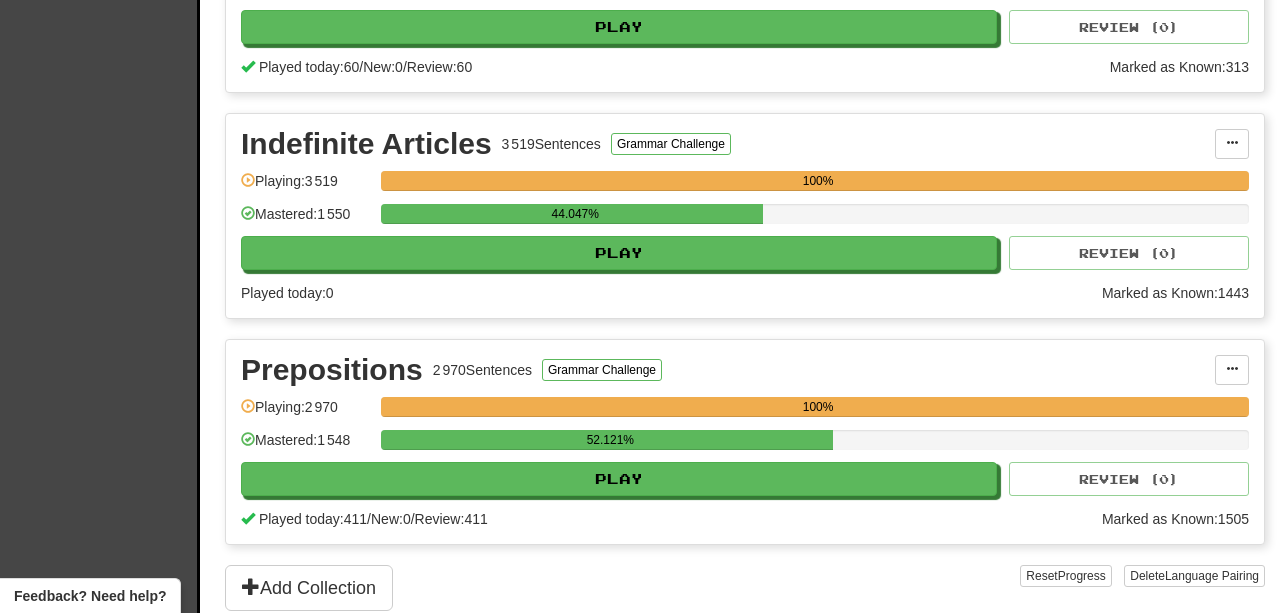 scroll, scrollTop: 851, scrollLeft: 0, axis: vertical 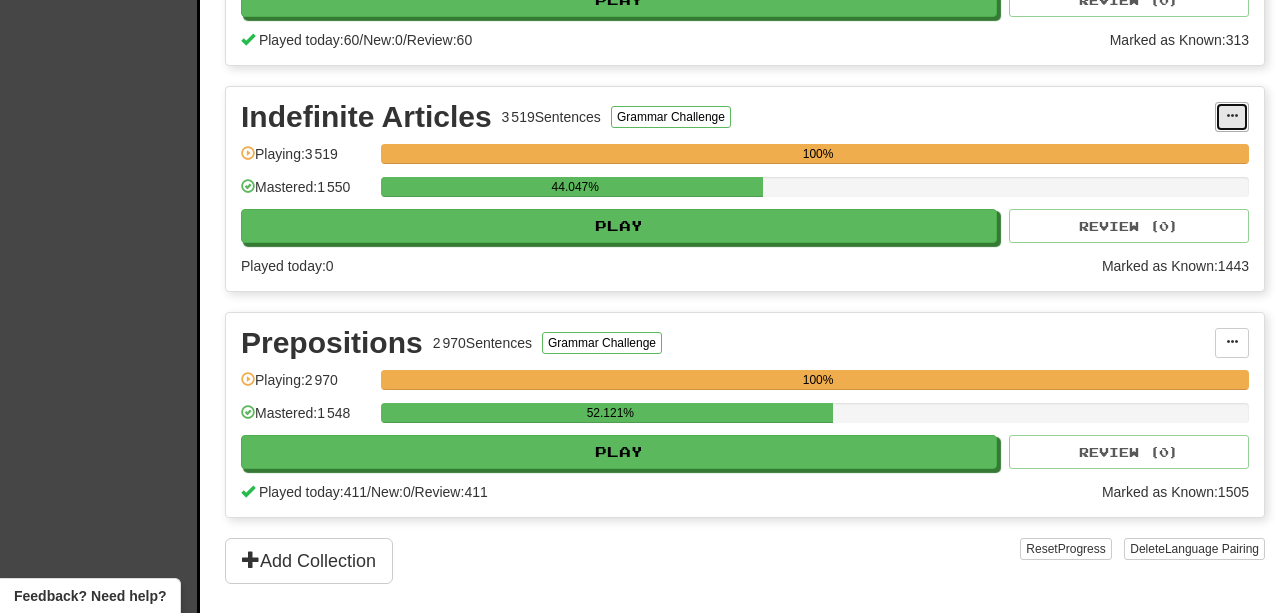 click at bounding box center (1232, 117) 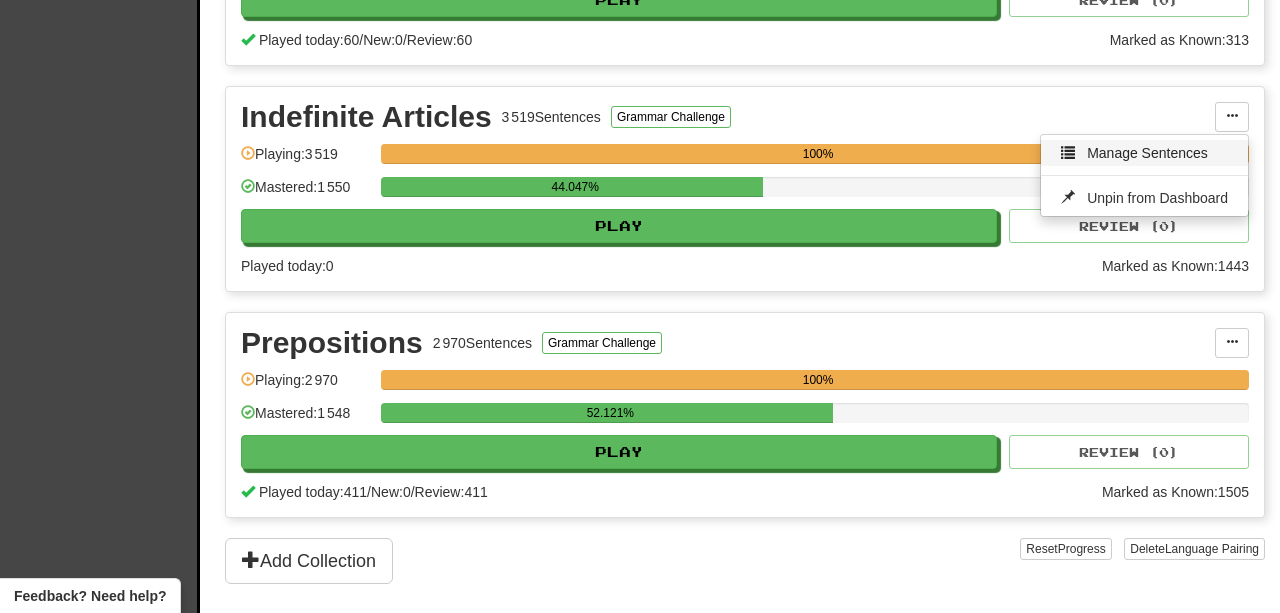 click on "Manage Sentences" at bounding box center [1147, 153] 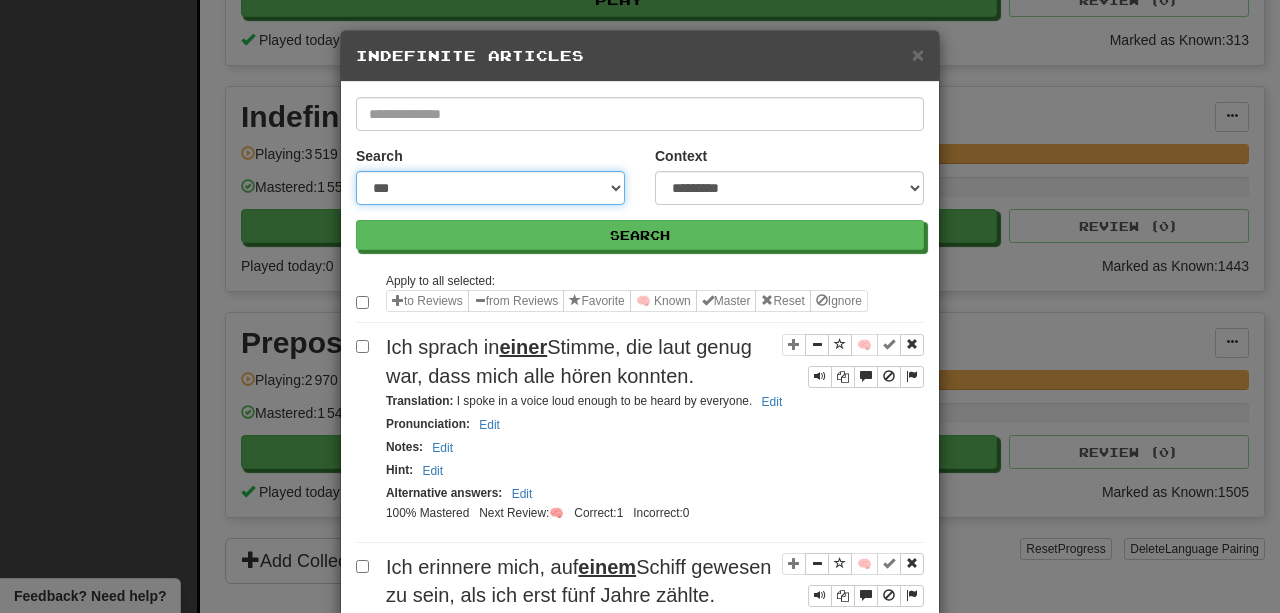 click on "**********" at bounding box center (490, 188) 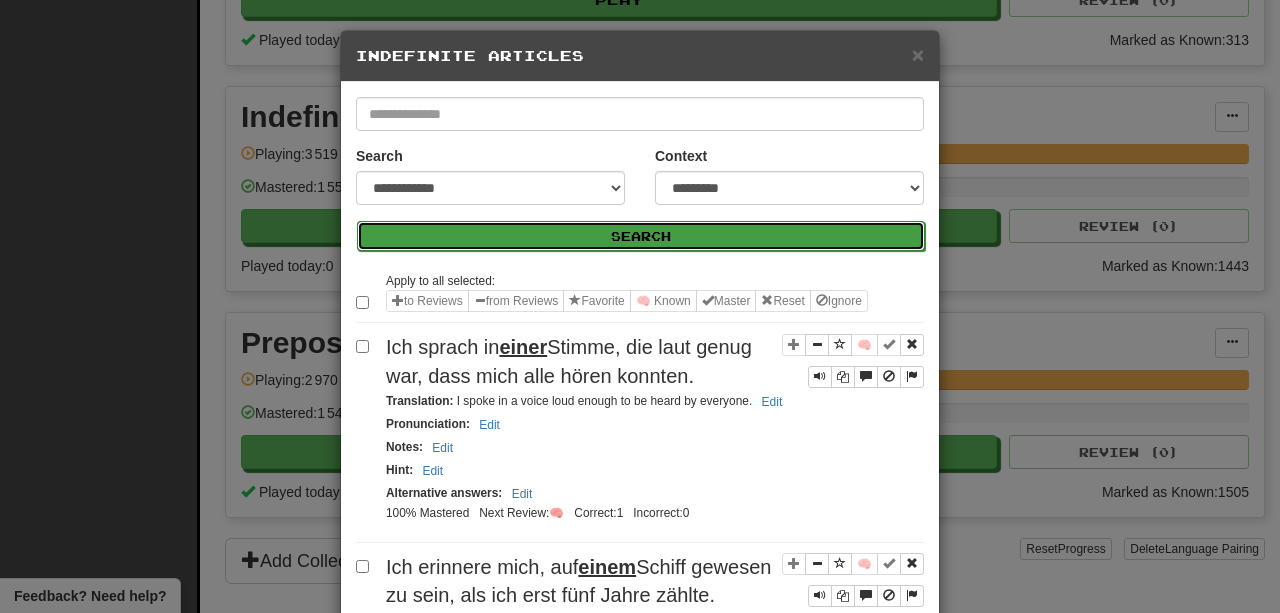 click on "Search" at bounding box center [641, 236] 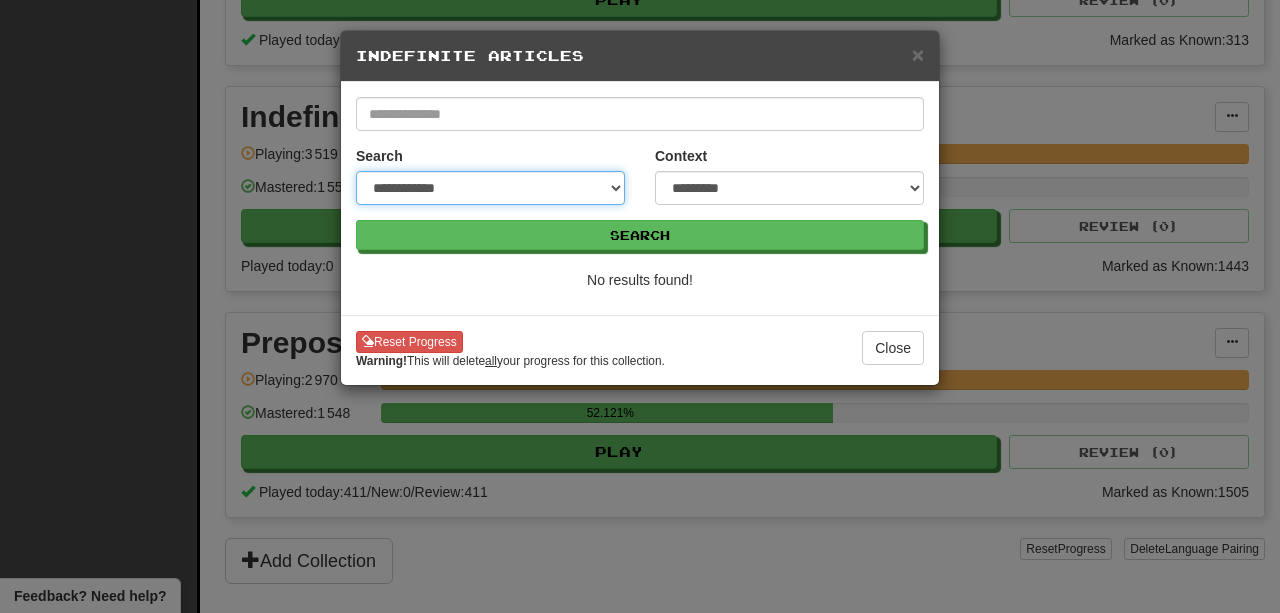 click on "**********" at bounding box center [490, 188] 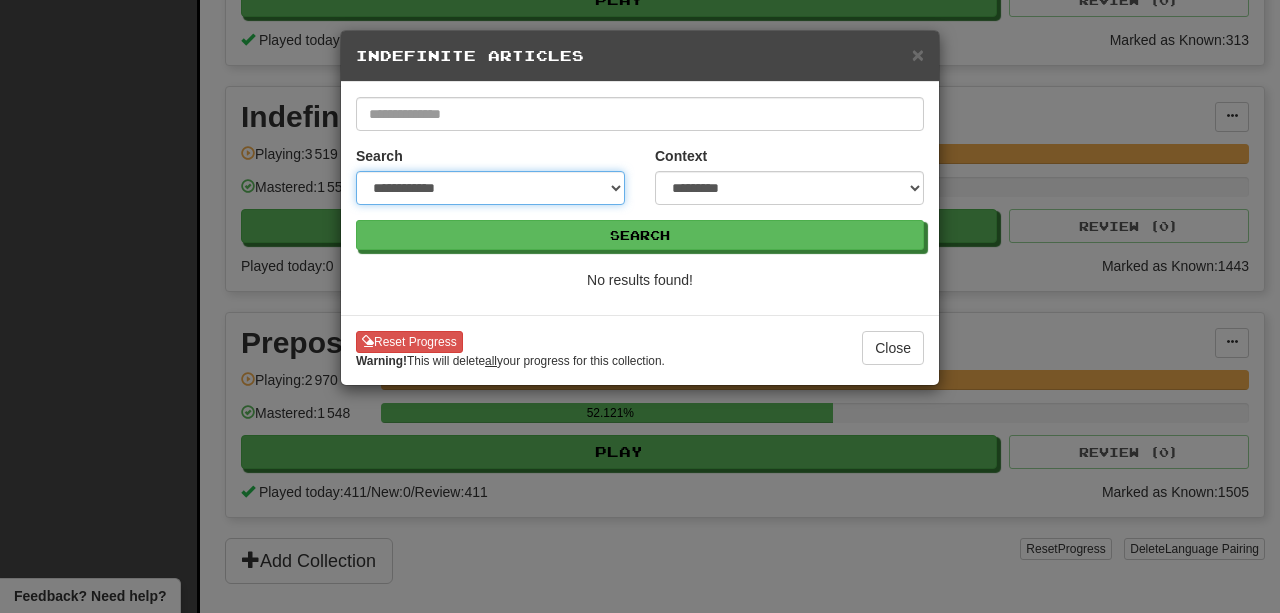 select on "**********" 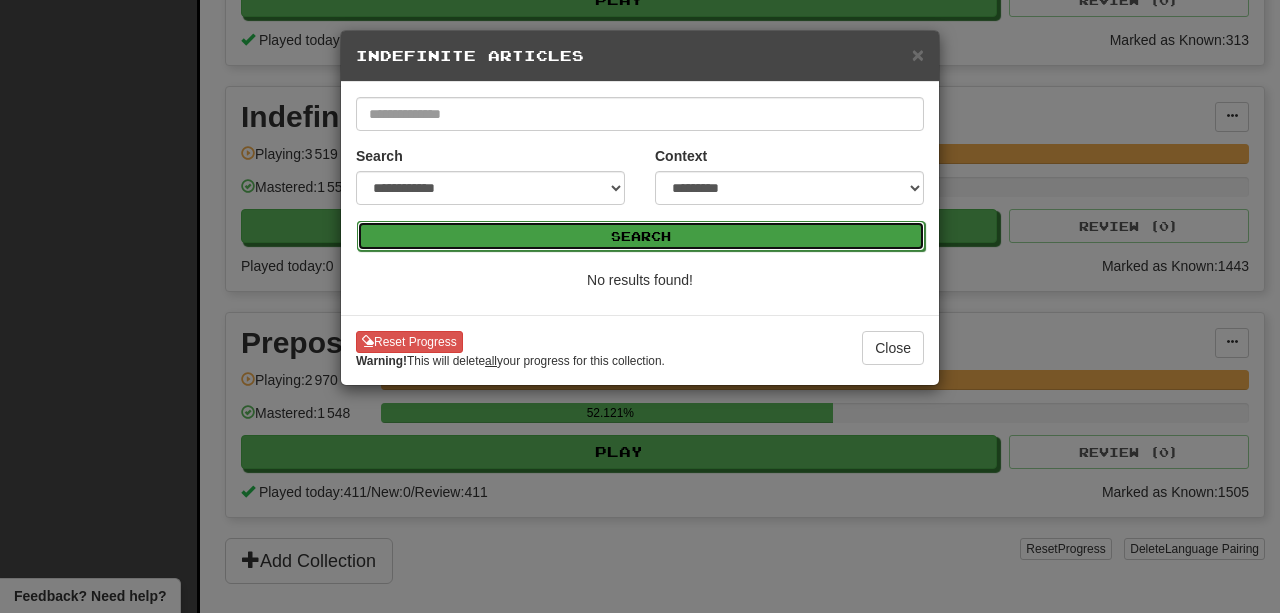 click on "Search" at bounding box center (641, 236) 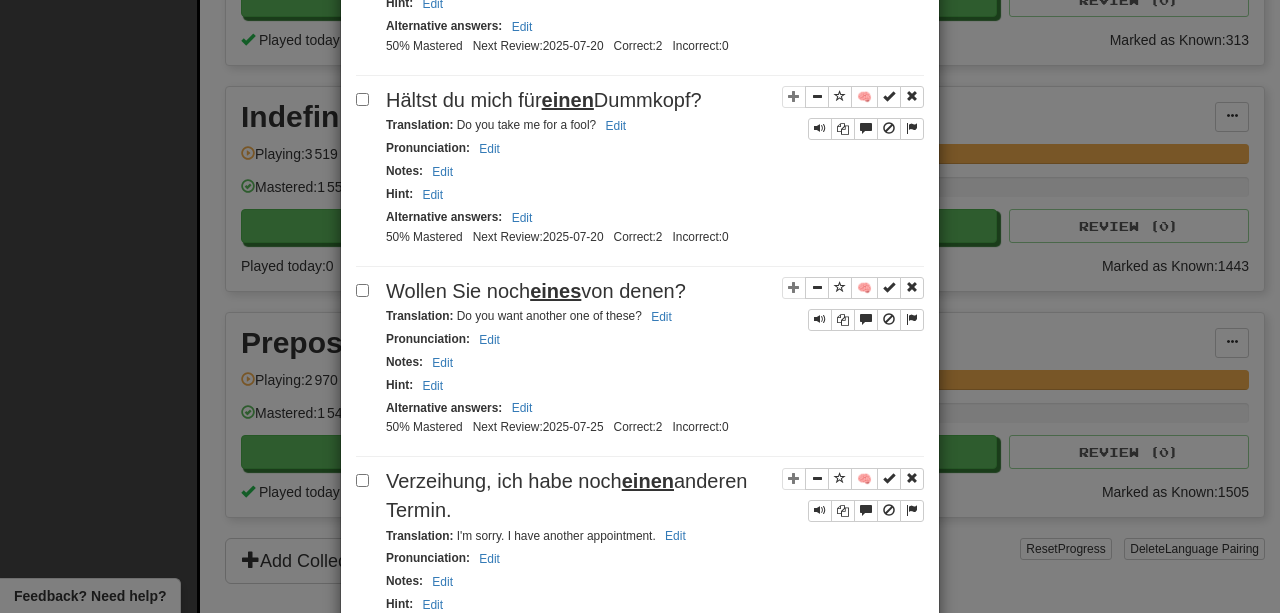 scroll, scrollTop: 0, scrollLeft: 0, axis: both 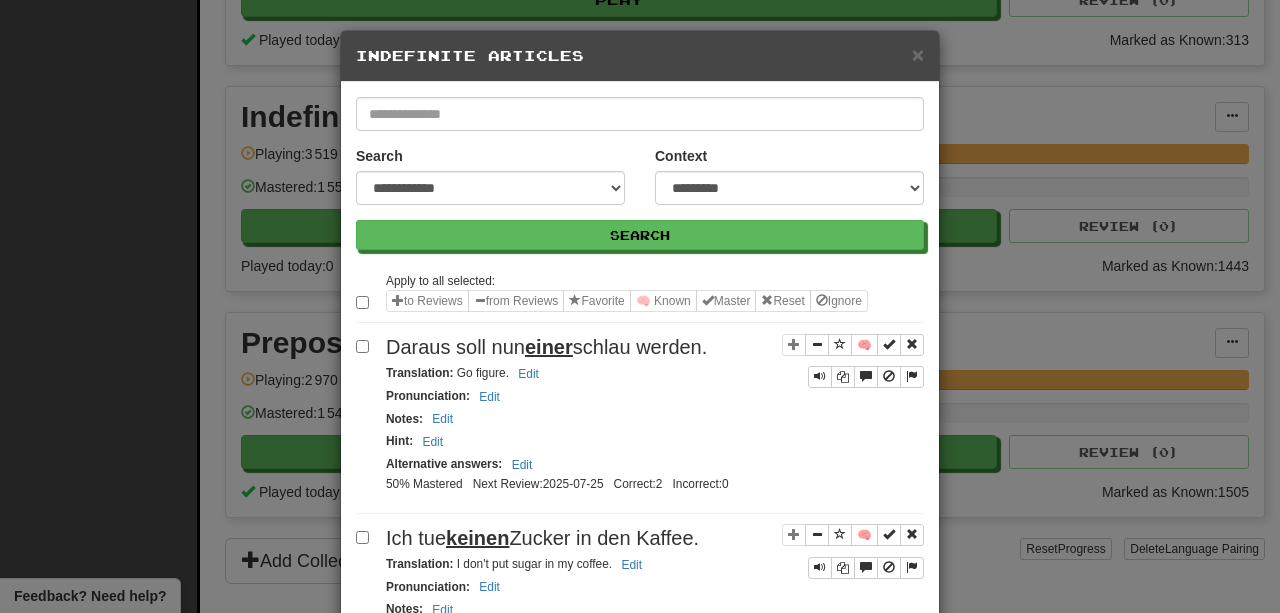 click on "× Indefinite Articles" at bounding box center [640, 56] 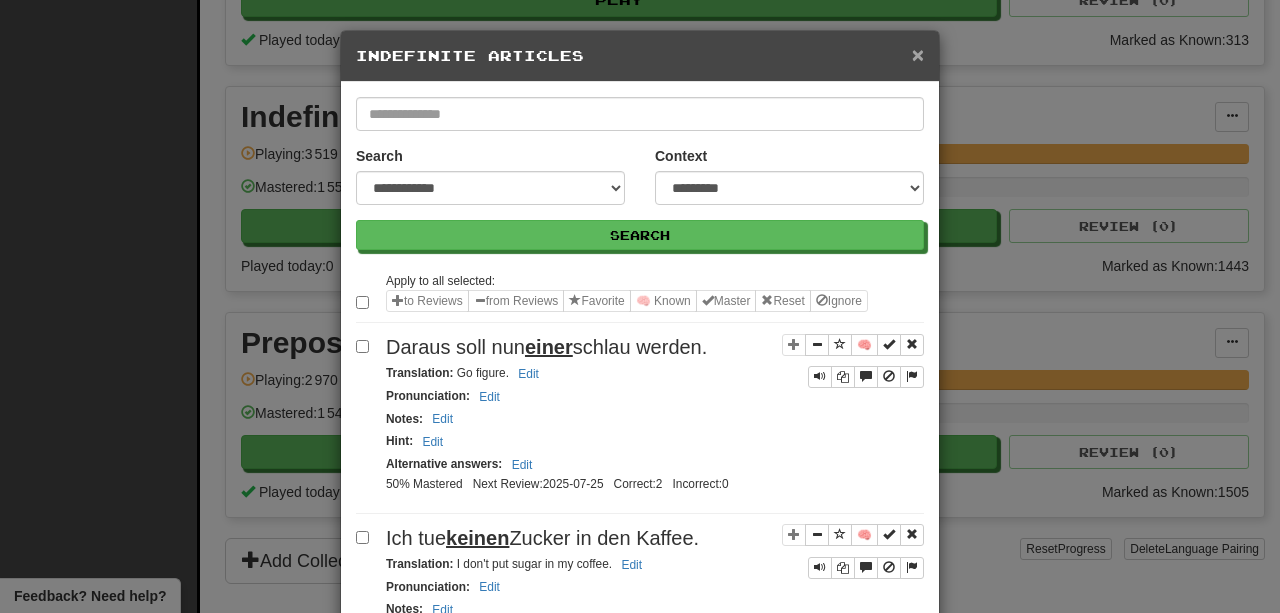 click on "×" at bounding box center (918, 54) 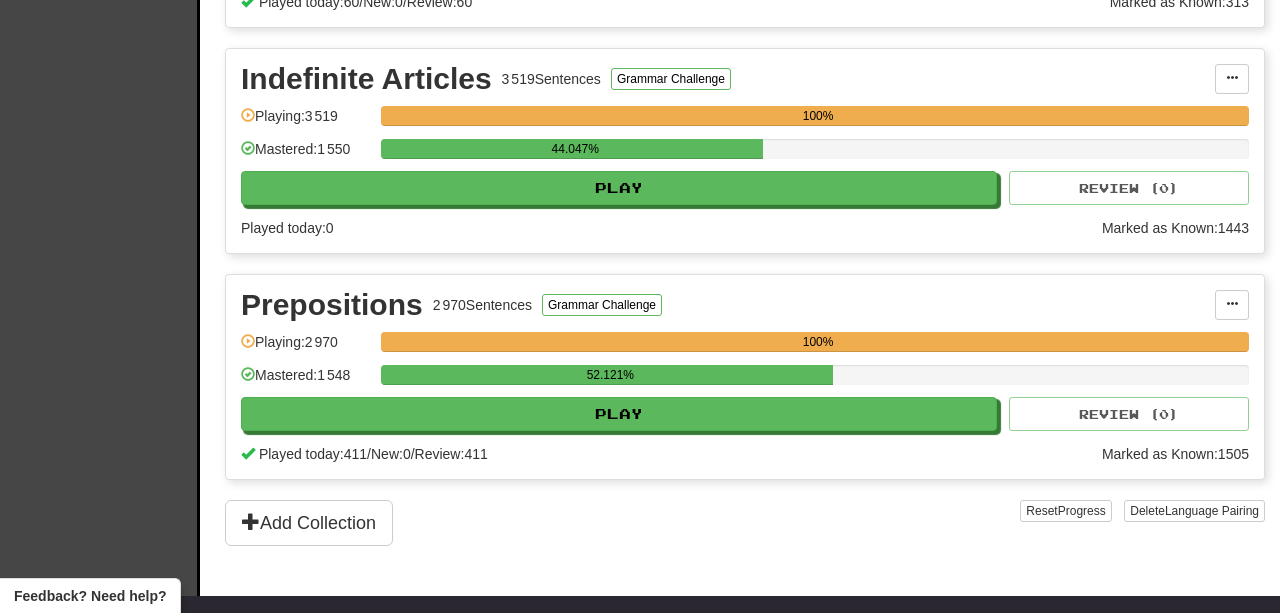 scroll, scrollTop: 891, scrollLeft: 0, axis: vertical 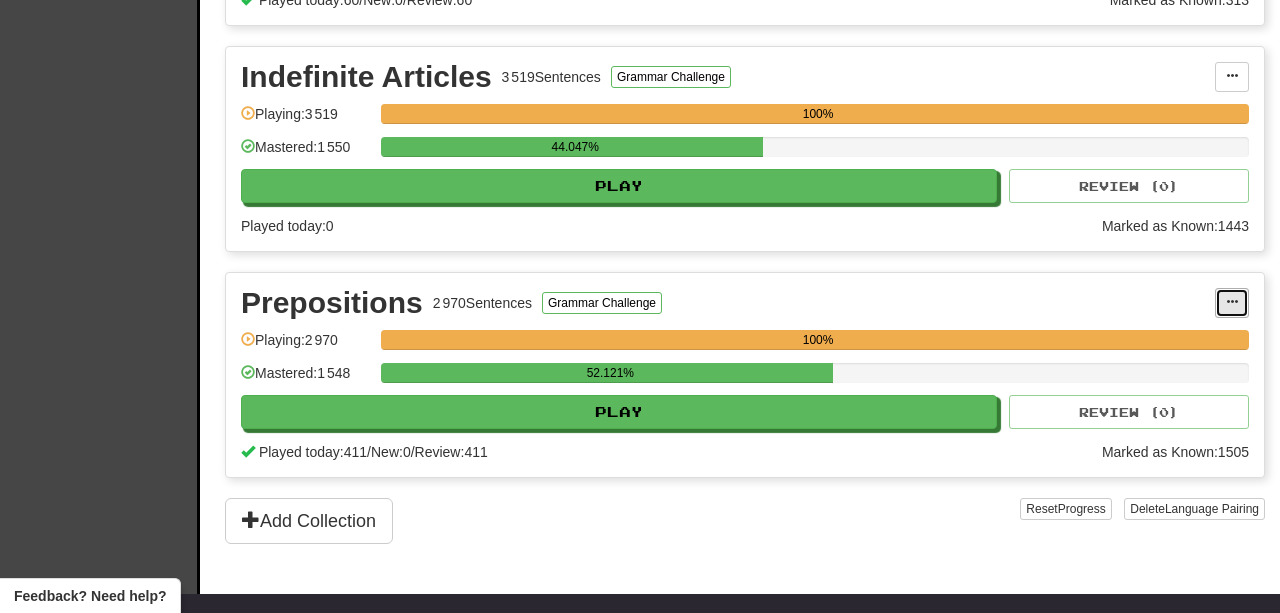 click at bounding box center (1232, 303) 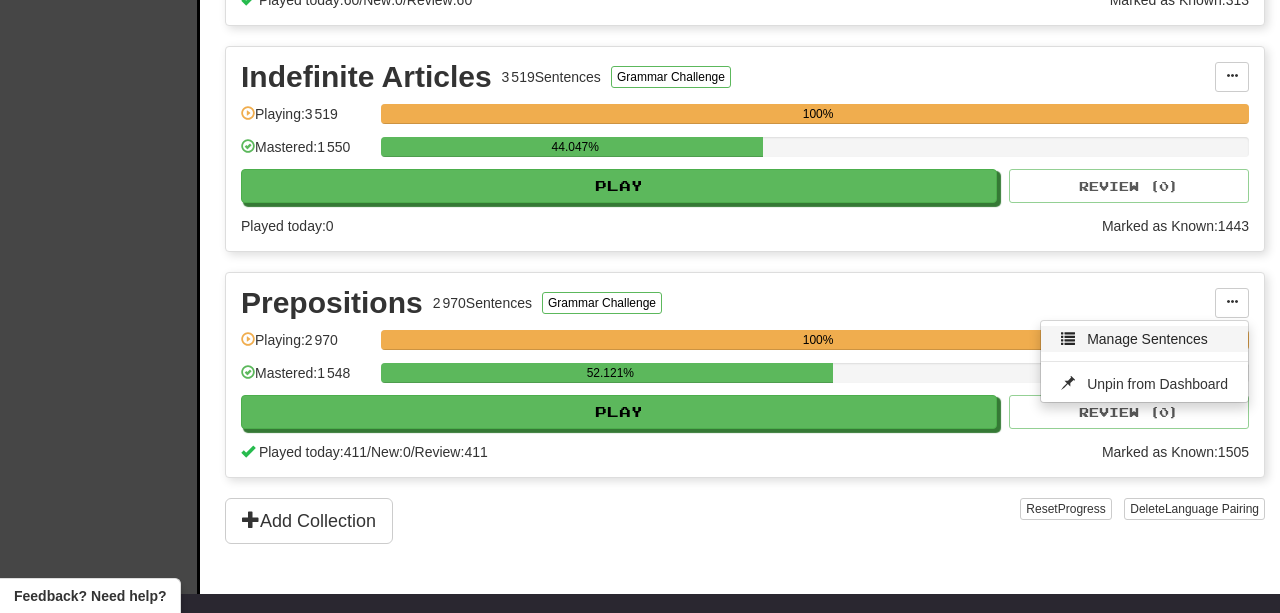 click on "Manage Sentences" at bounding box center [1147, 339] 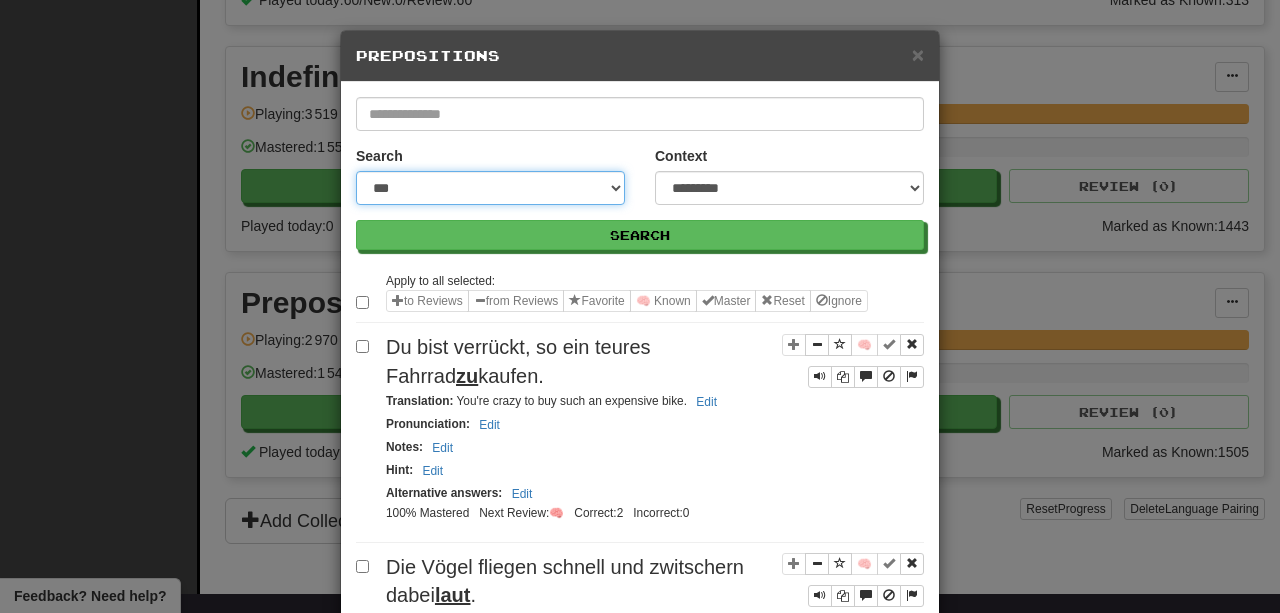 click on "**********" at bounding box center (490, 188) 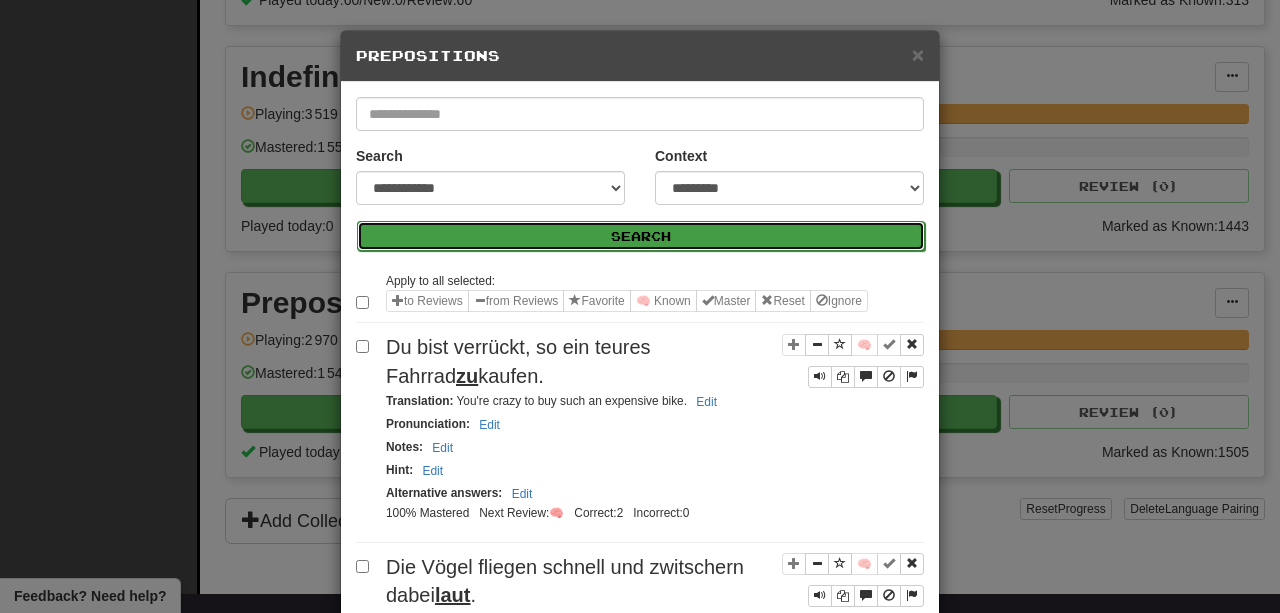 click on "Search" at bounding box center (641, 236) 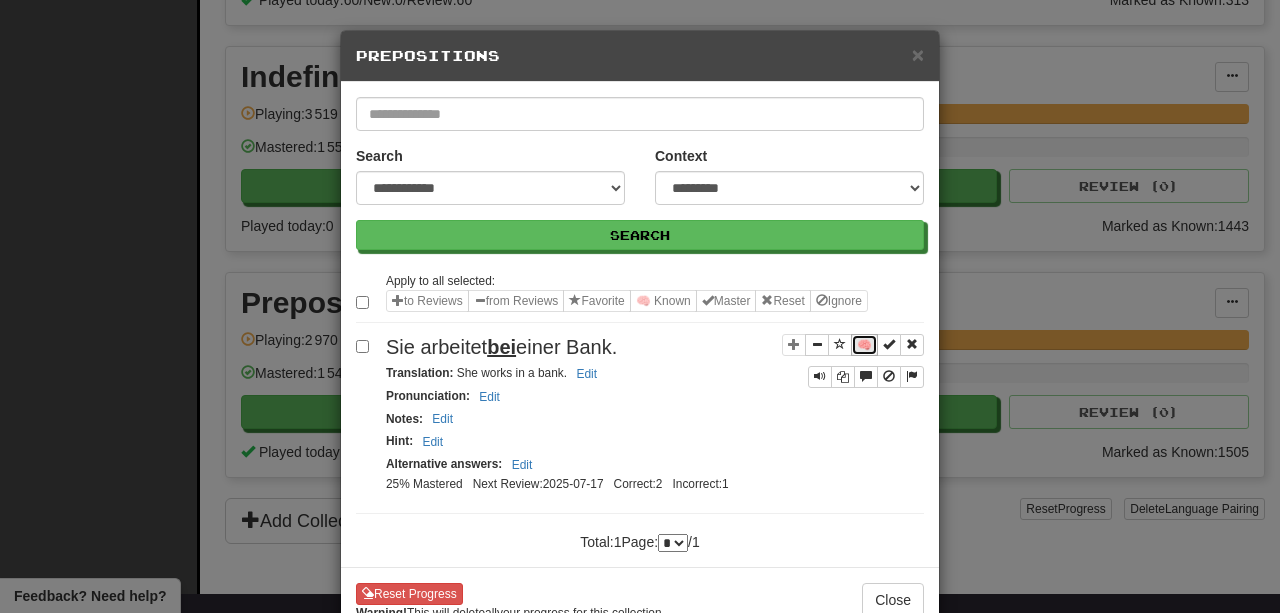 click on "🧠" at bounding box center (864, 345) 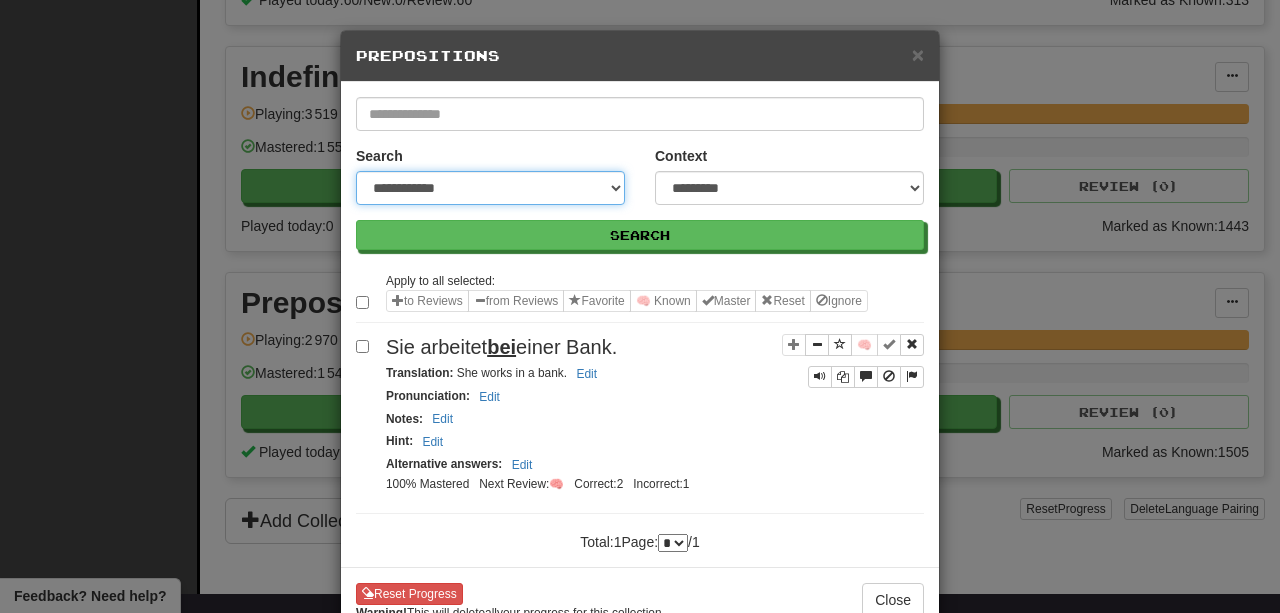 click on "**********" at bounding box center (490, 188) 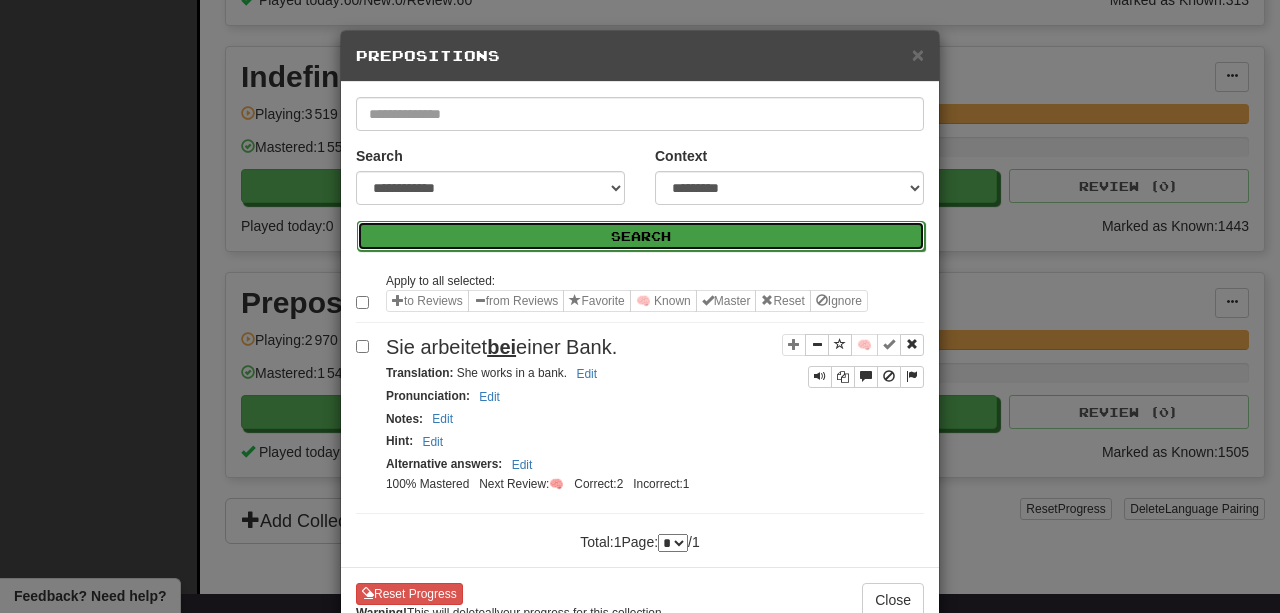 click on "Search" at bounding box center (641, 236) 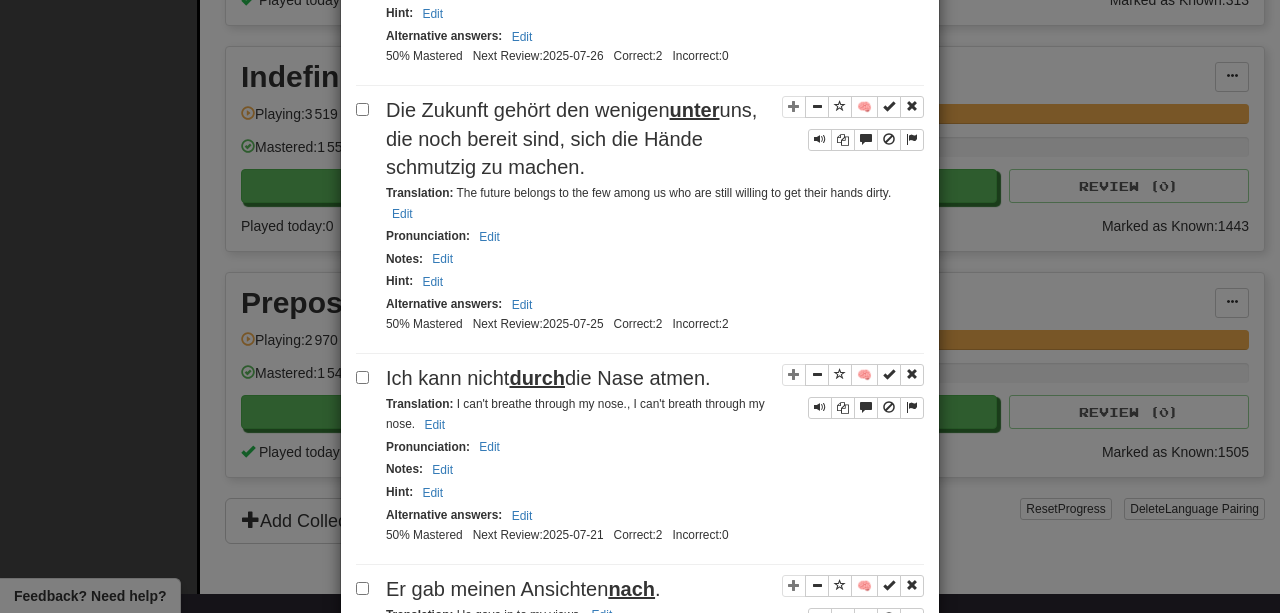 scroll, scrollTop: 0, scrollLeft: 0, axis: both 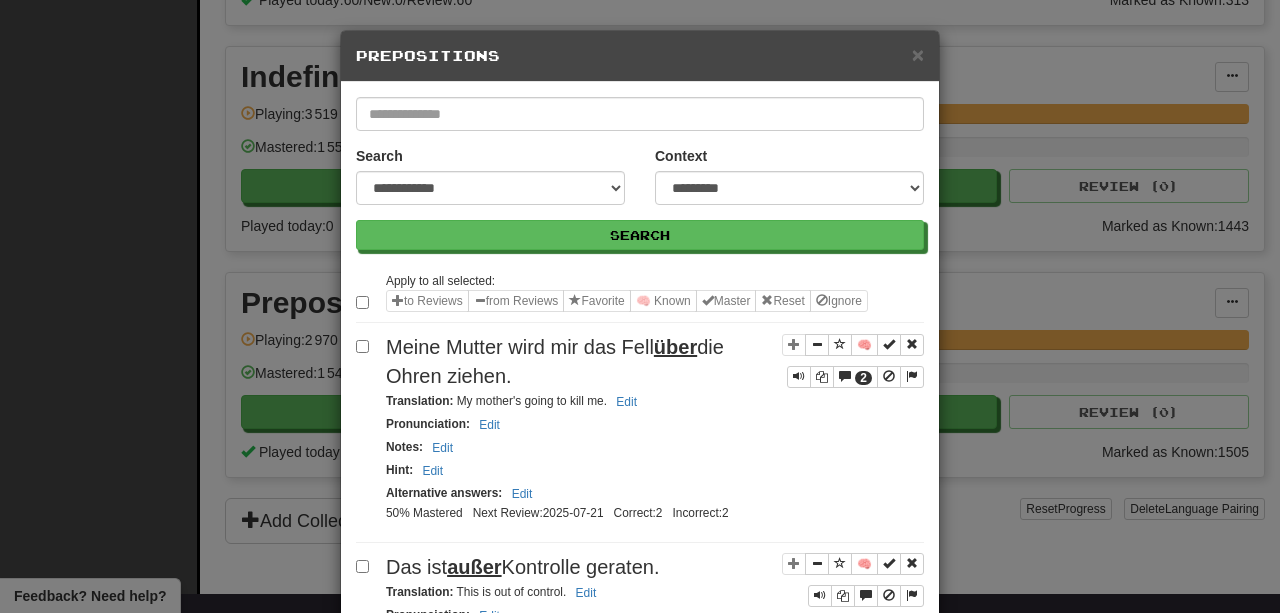 click on "Prepositions" at bounding box center [640, 56] 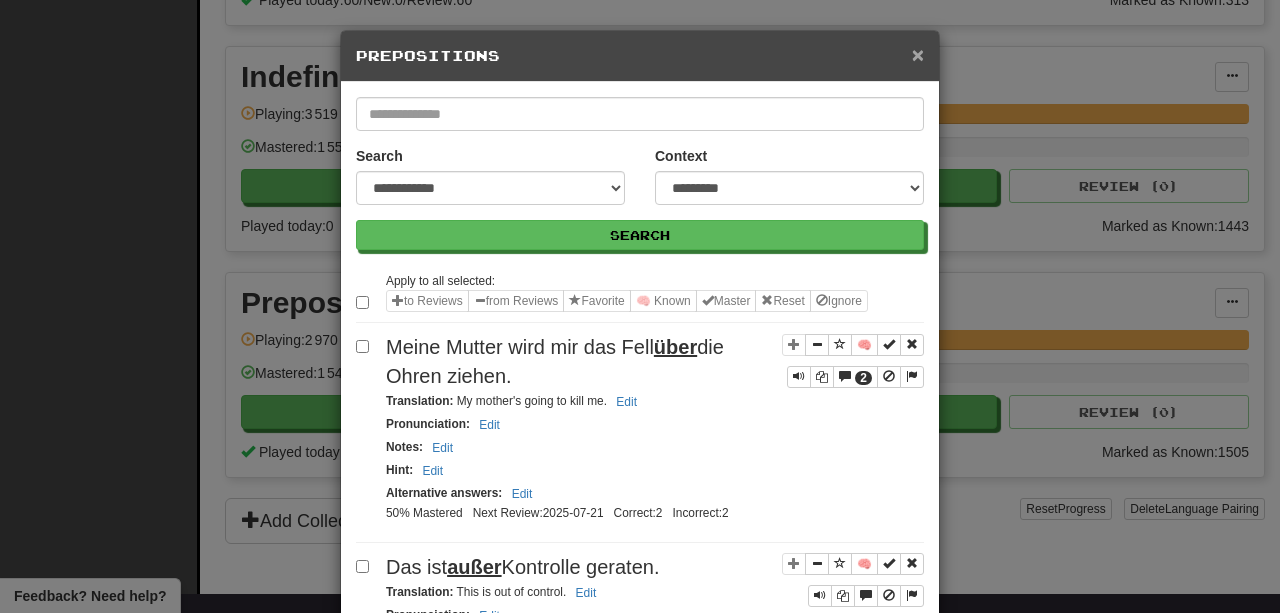 click on "×" at bounding box center (918, 54) 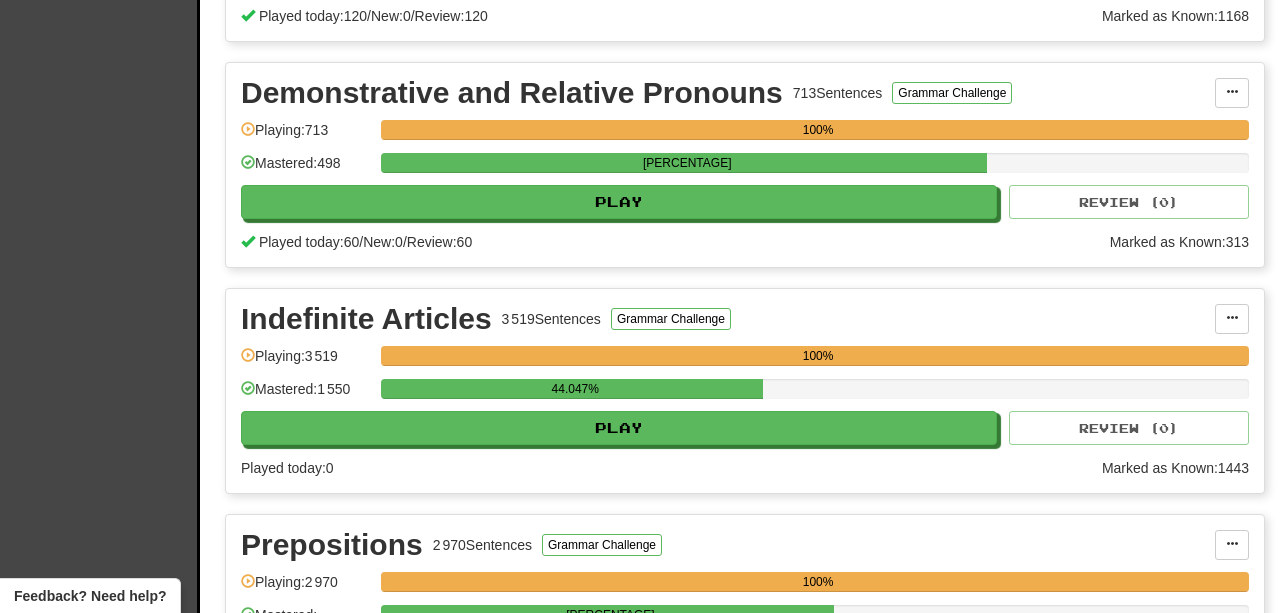 scroll, scrollTop: 654, scrollLeft: 0, axis: vertical 